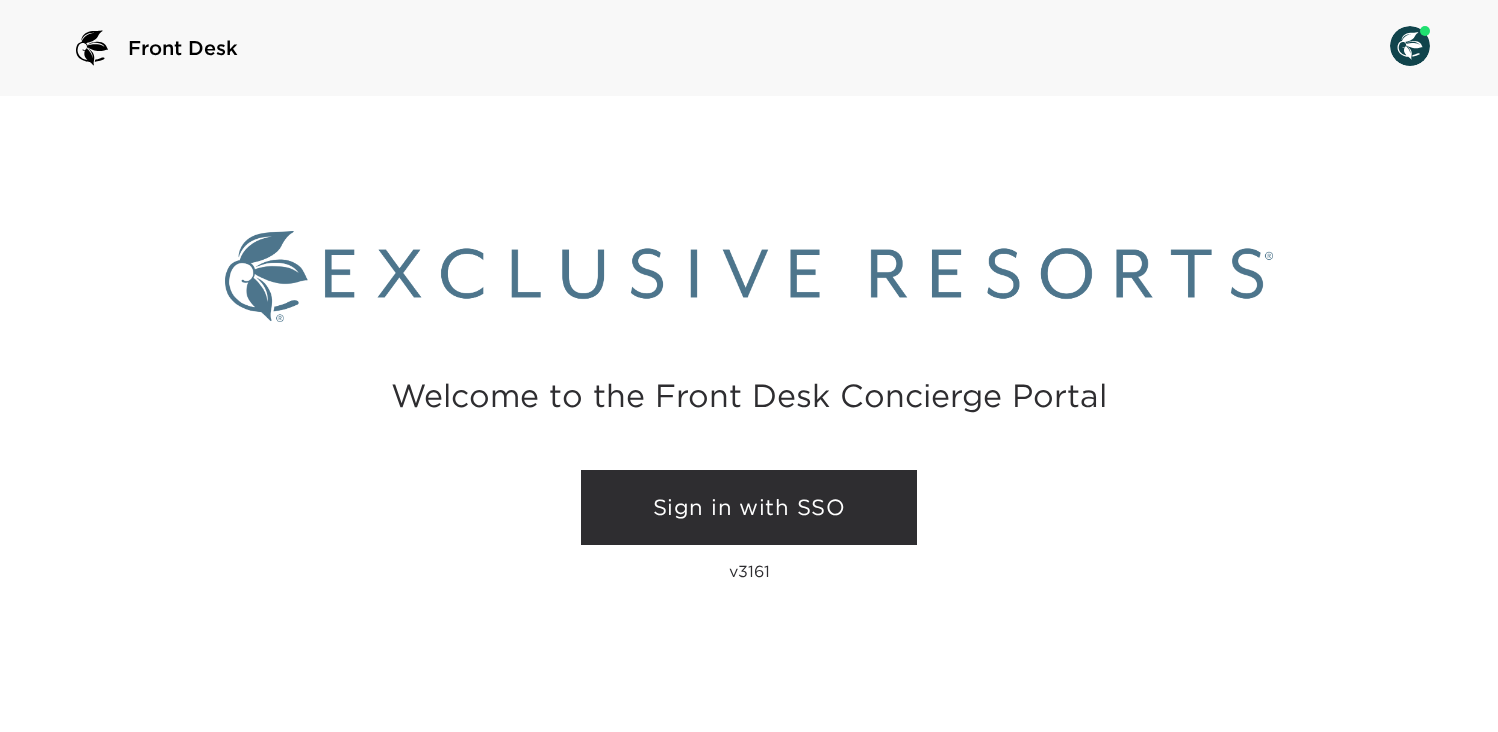 scroll, scrollTop: 0, scrollLeft: 0, axis: both 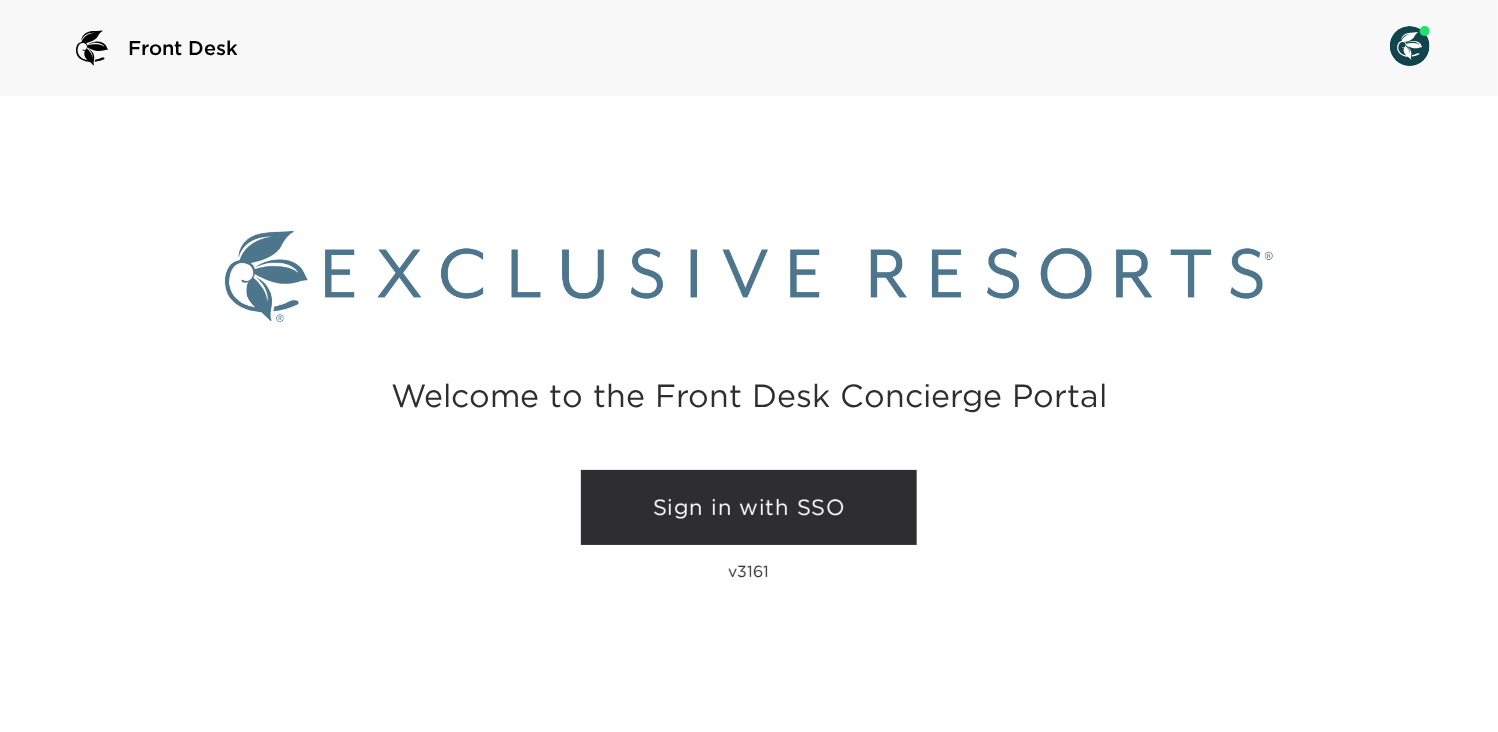click on "Sign in with SSO" at bounding box center (749, 508) 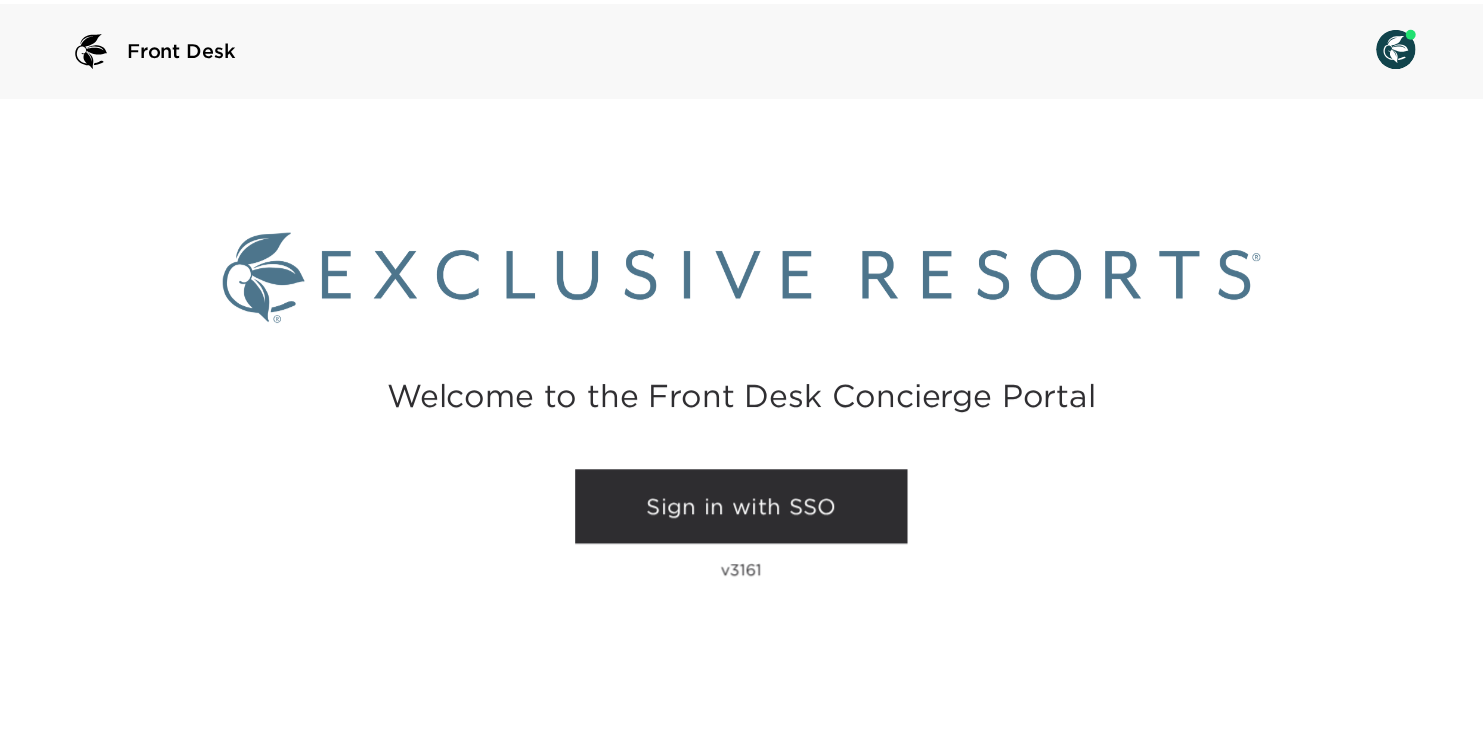 scroll, scrollTop: 0, scrollLeft: 0, axis: both 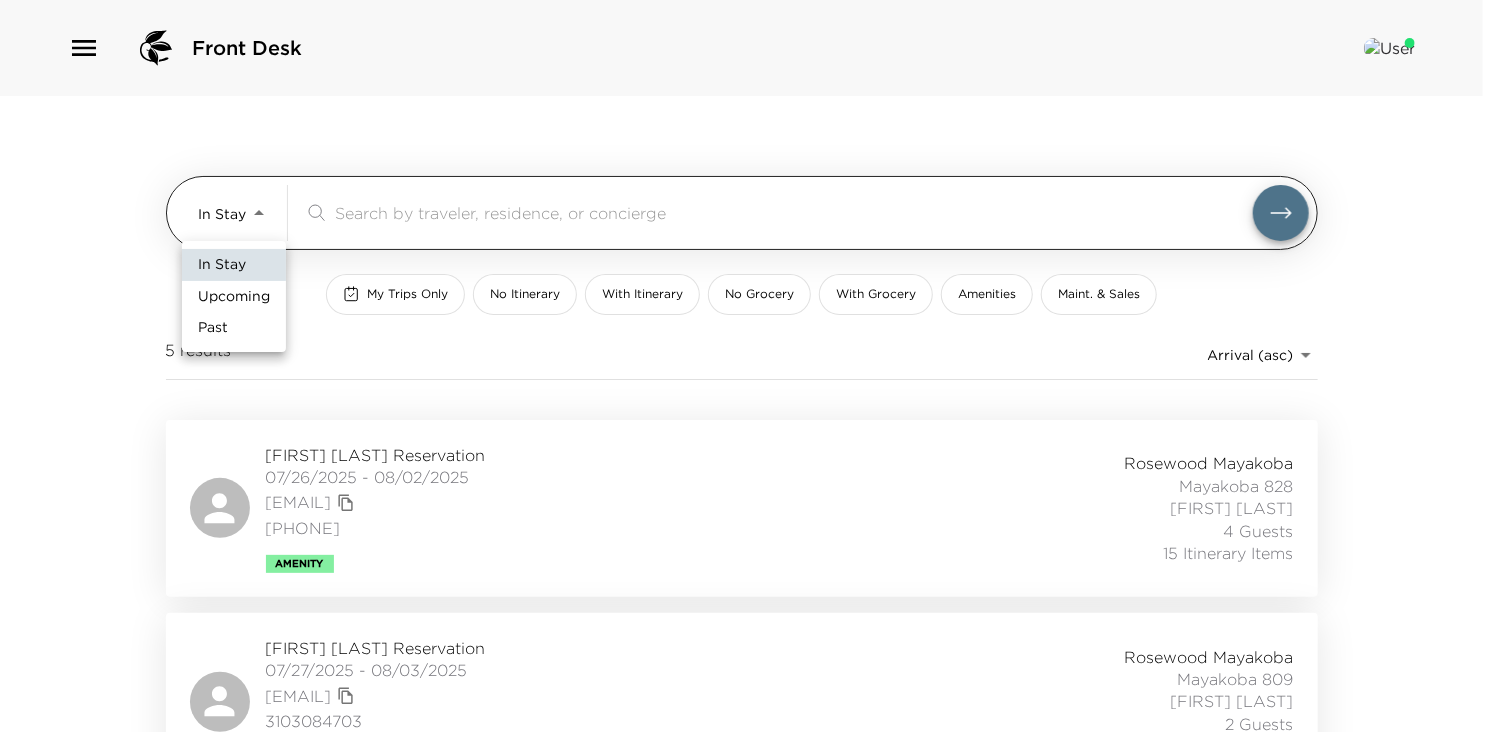 click on "Front Desk In Stay In-Stay & Sales [NUMBER] results Arrival (asc) reservations_prod_arrival_asc [FIRST] [LAST] Reservation [DATE] - [DATE] [EMAIL] [PHONE] Amenity [LOCATION] [LOCATION] [NUMBER] [PERSON] [NUMBER] Guests [NUMBER] Itinerary Items [FIRST] [LAST] Reservation [DATE] - [DATE] [EMAIL] [PHONE] Ultra Amenity [LOCATION] [LOCATION] [NUMBER] [PERSON] [NUMBER] Guests [NUMBER] Itinerary Items [FIRST] [LAST] Reservation [DATE] - [DATE] [EMAIL] [PHONE] Ultra [LOCATION] [LOCATION] [NUMBER] [PERSON] [NUMBER] Guests [NUMBER] Itinerary Items [FIRST] [LAST] Reservation [DATE] - [DATE] [EMAIL] [PHONE] [LOCATION] [LOCATION] [NUMBER] [PERSON] [NUMBER] Guest [NUMBER] Itinerary Items [FIRST] [LAST] Reservation [DATE] - [DATE] [EMAIL] [PHONE] [LOCATION] [LOCATION] [NUMBER] [PERSON] [NUMBER] Guest [NUMBER] Itinerary Items In Stay Upcoming Past" at bounding box center (749, 366) 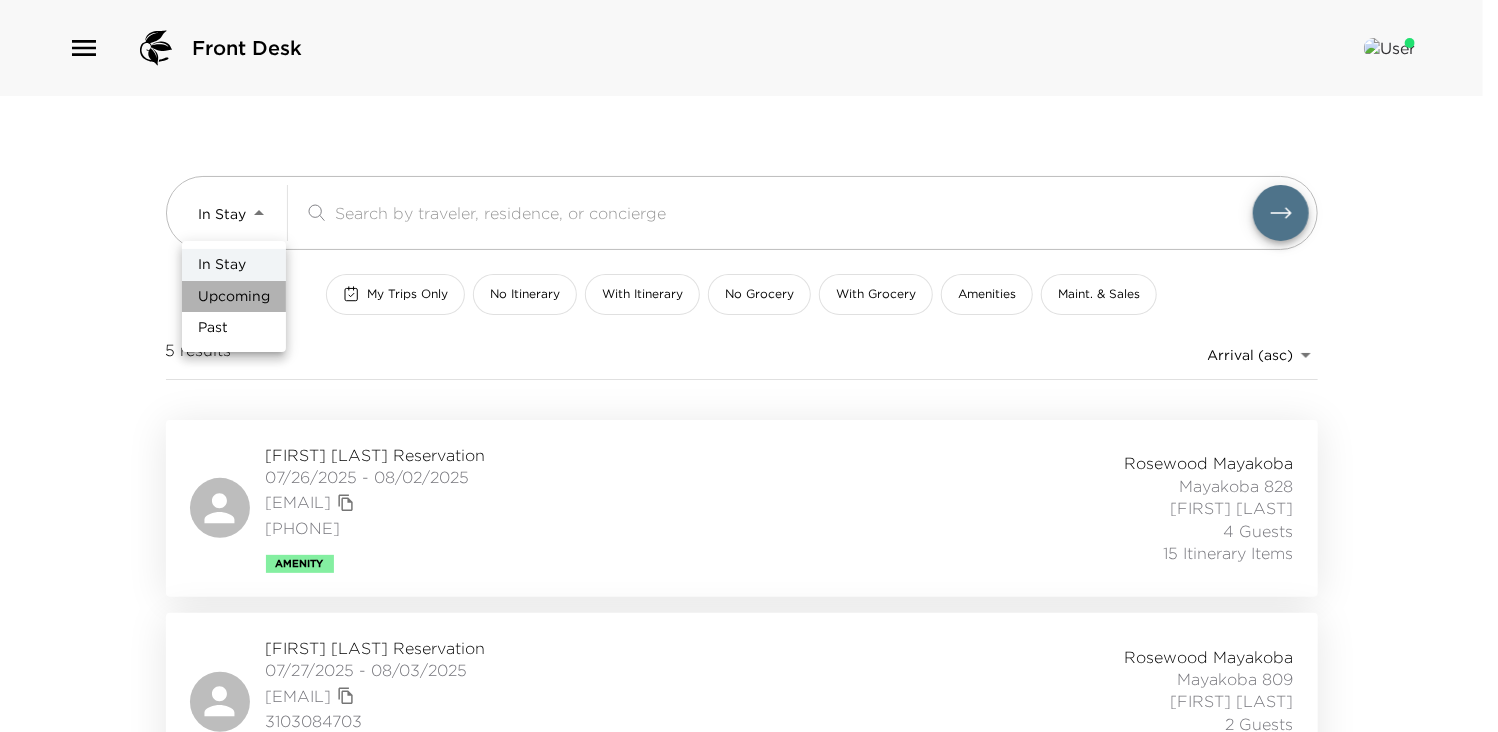click on "Upcoming" at bounding box center [234, 297] 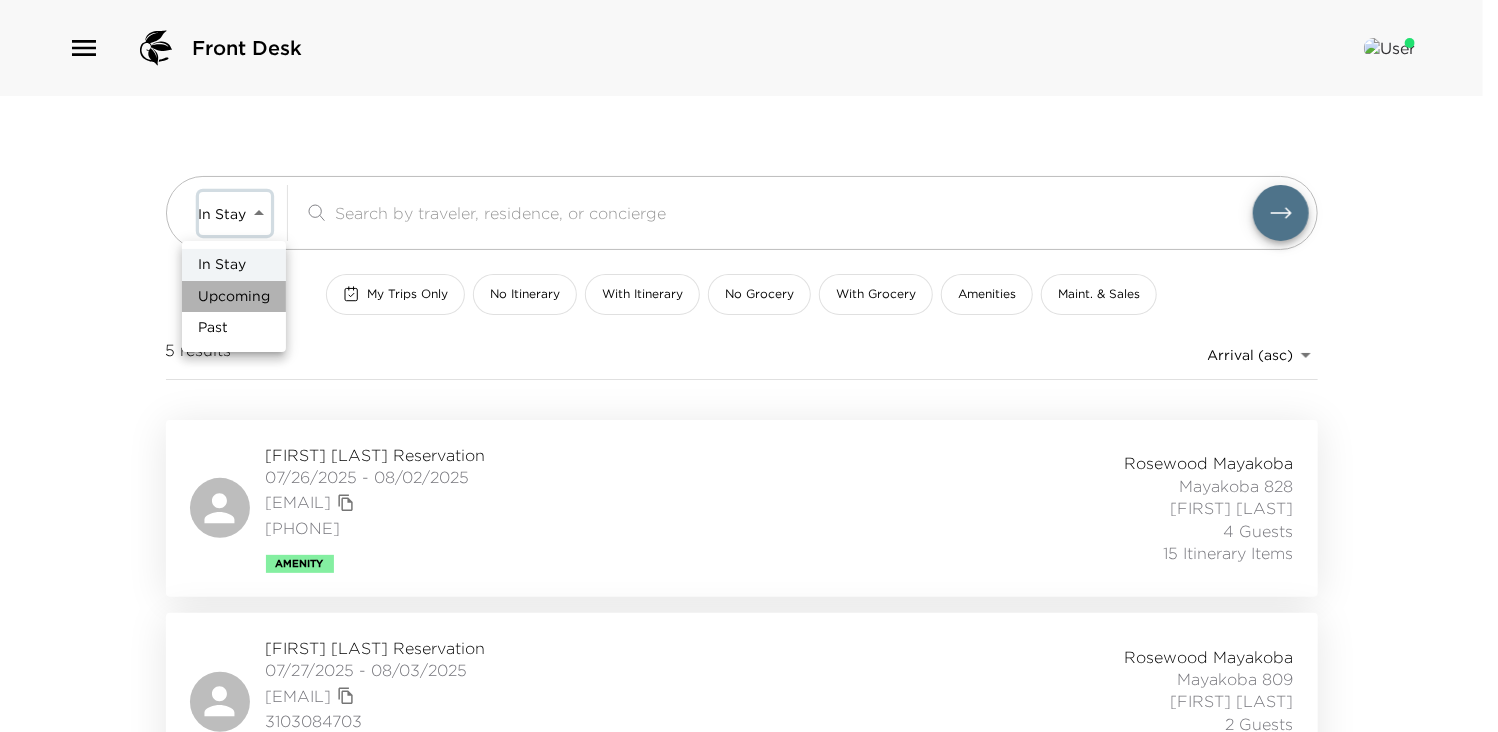 type on "Upcoming" 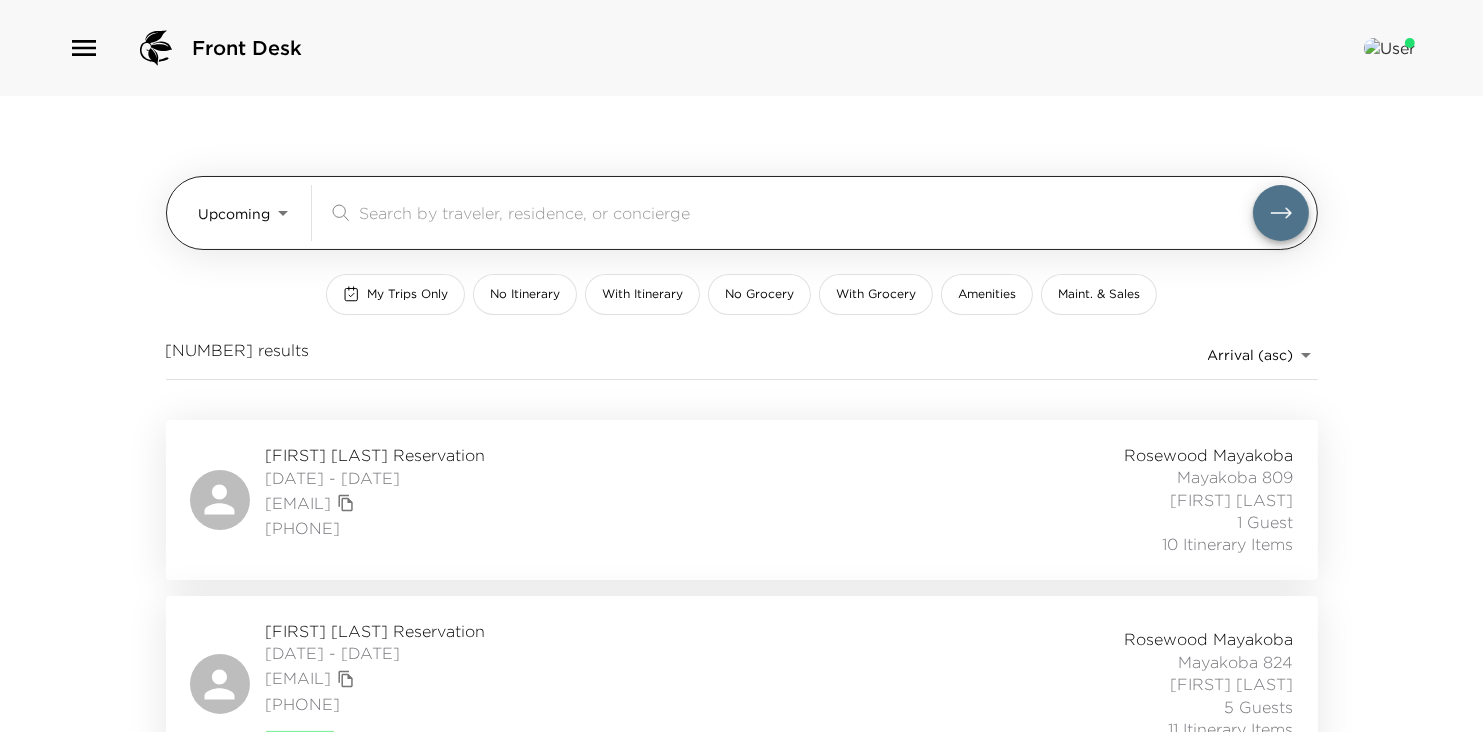 click at bounding box center (806, 212) 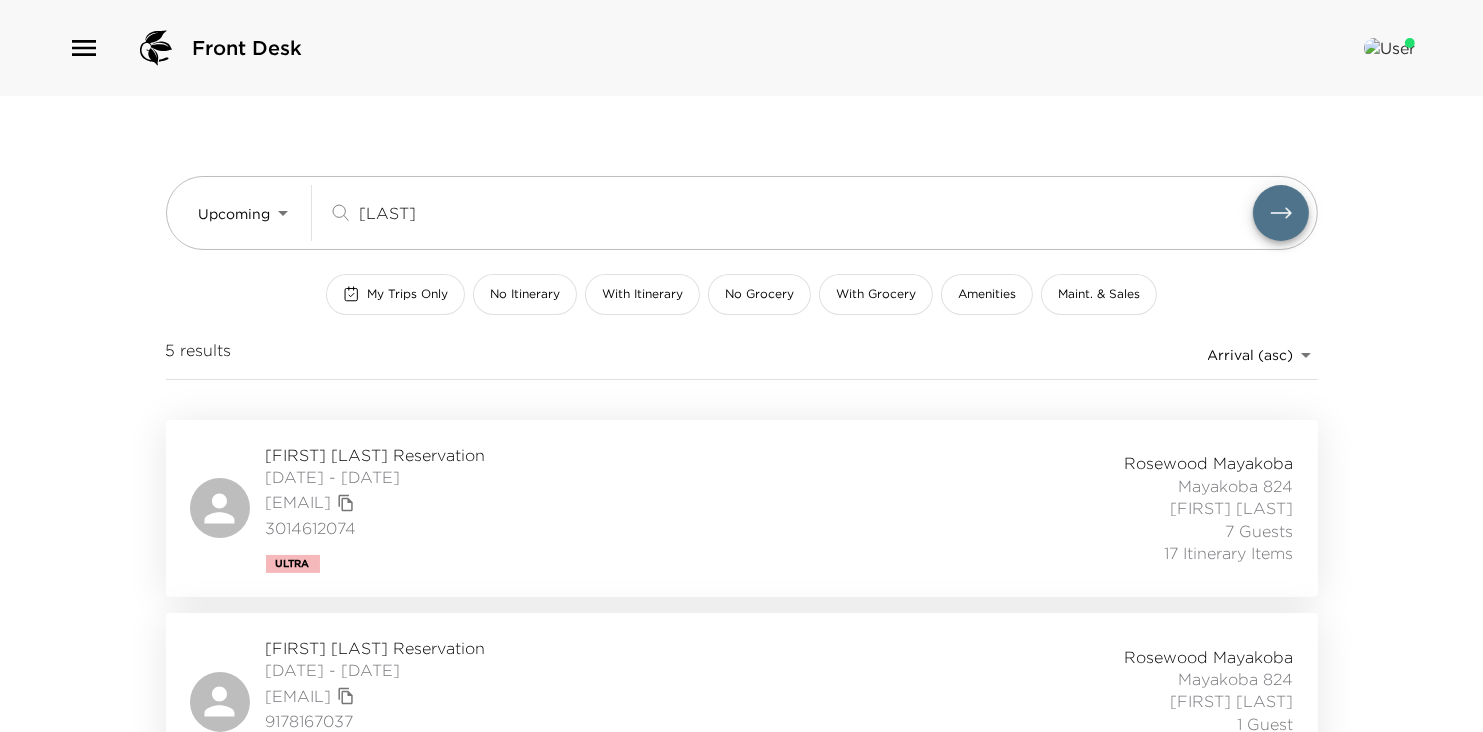 type on "bewtra" 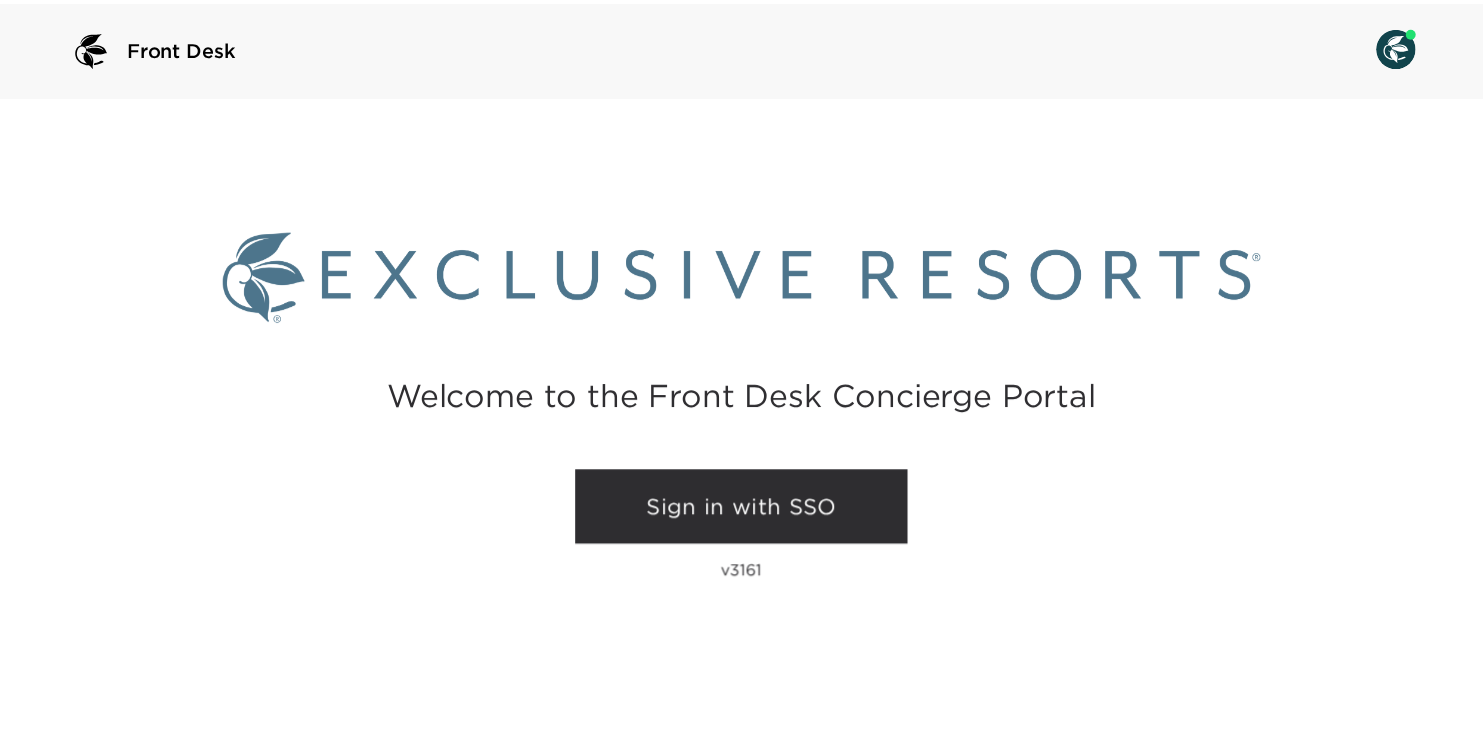 scroll, scrollTop: 0, scrollLeft: 0, axis: both 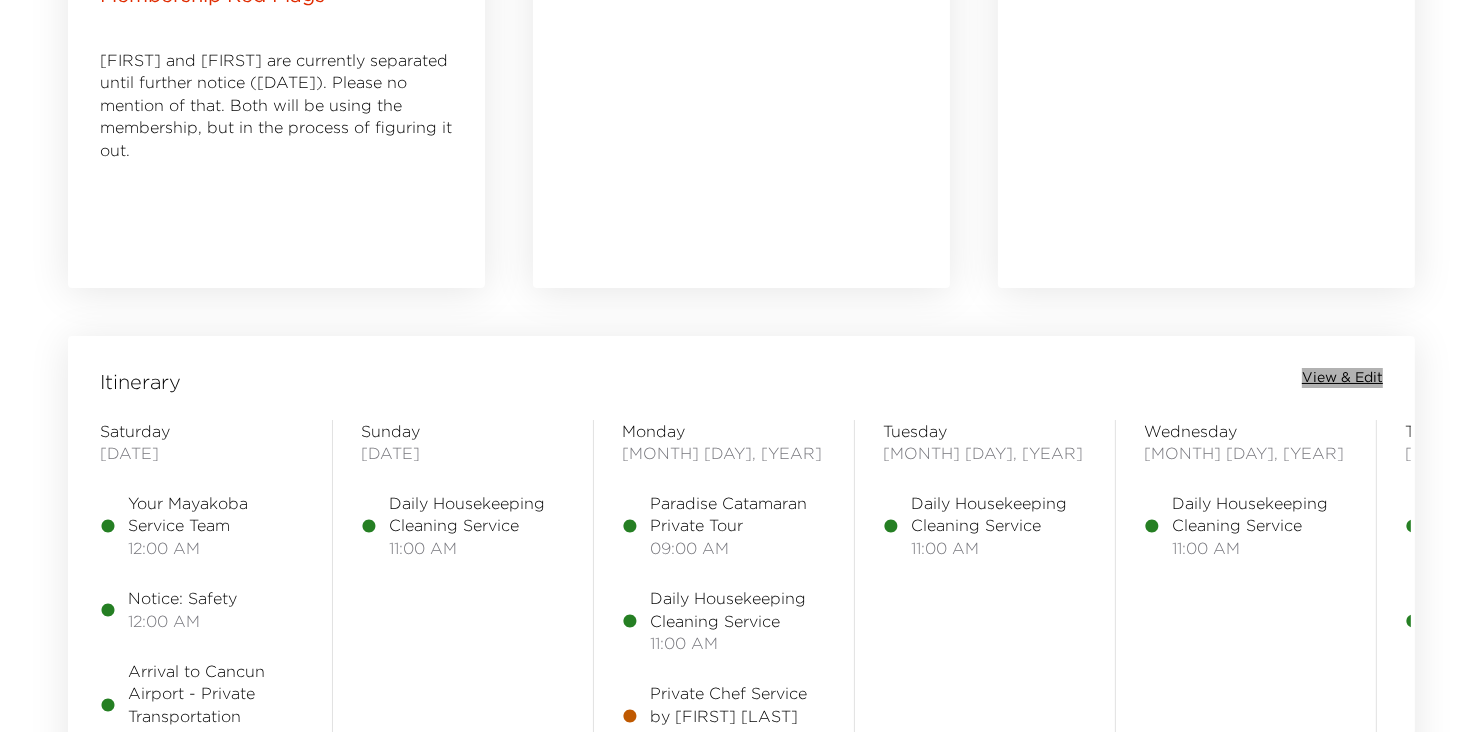 click on "View & Edit" at bounding box center (1342, 378) 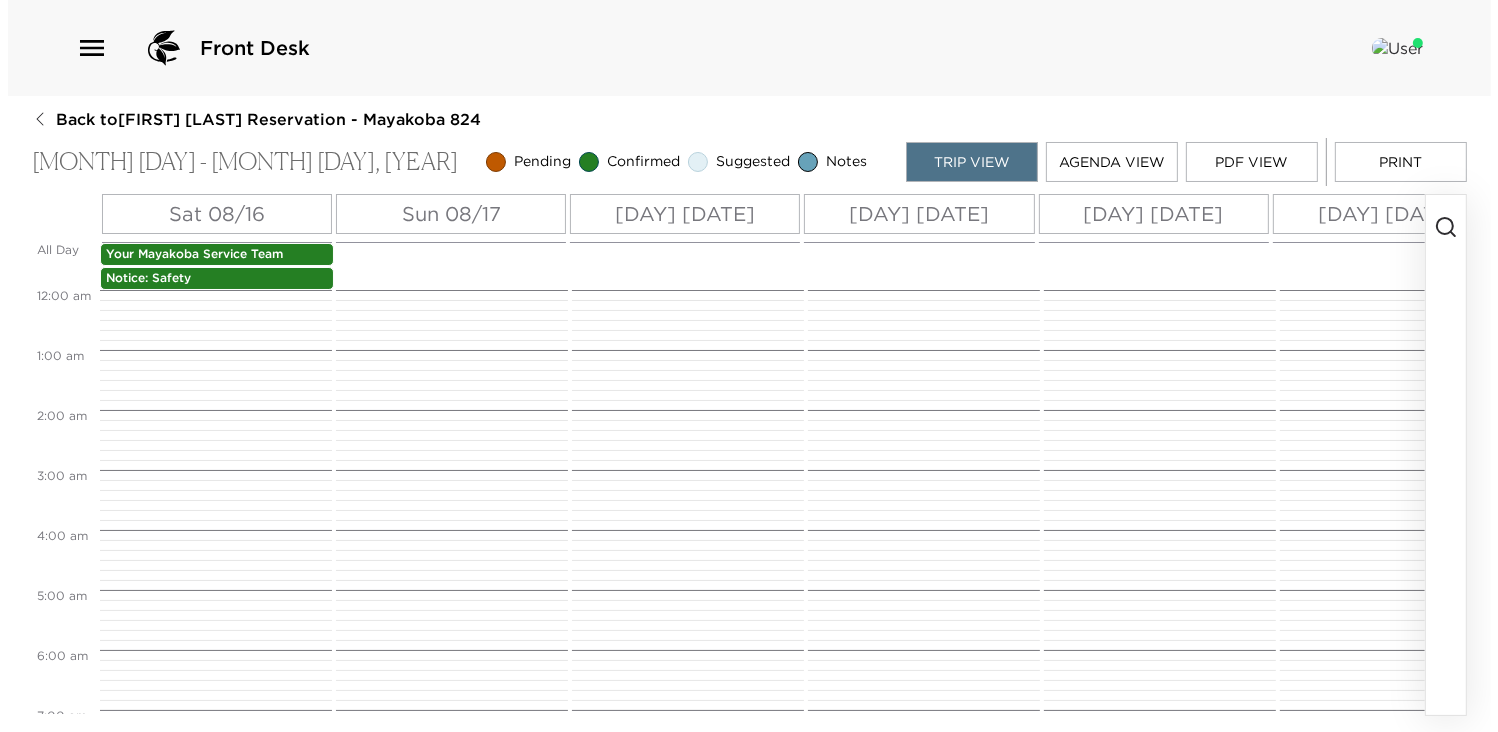 scroll, scrollTop: 0, scrollLeft: 0, axis: both 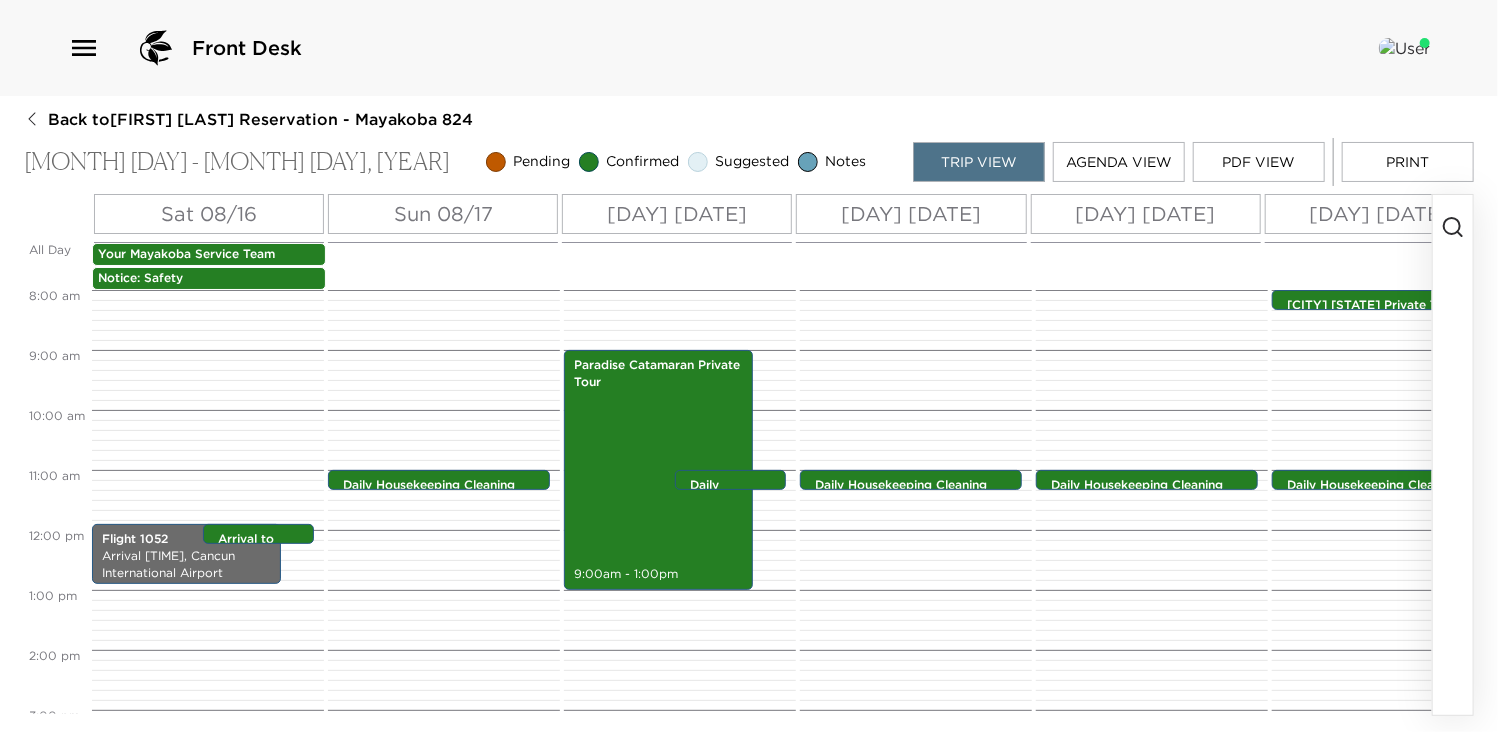 click on "Sat 08/16" at bounding box center (209, 214) 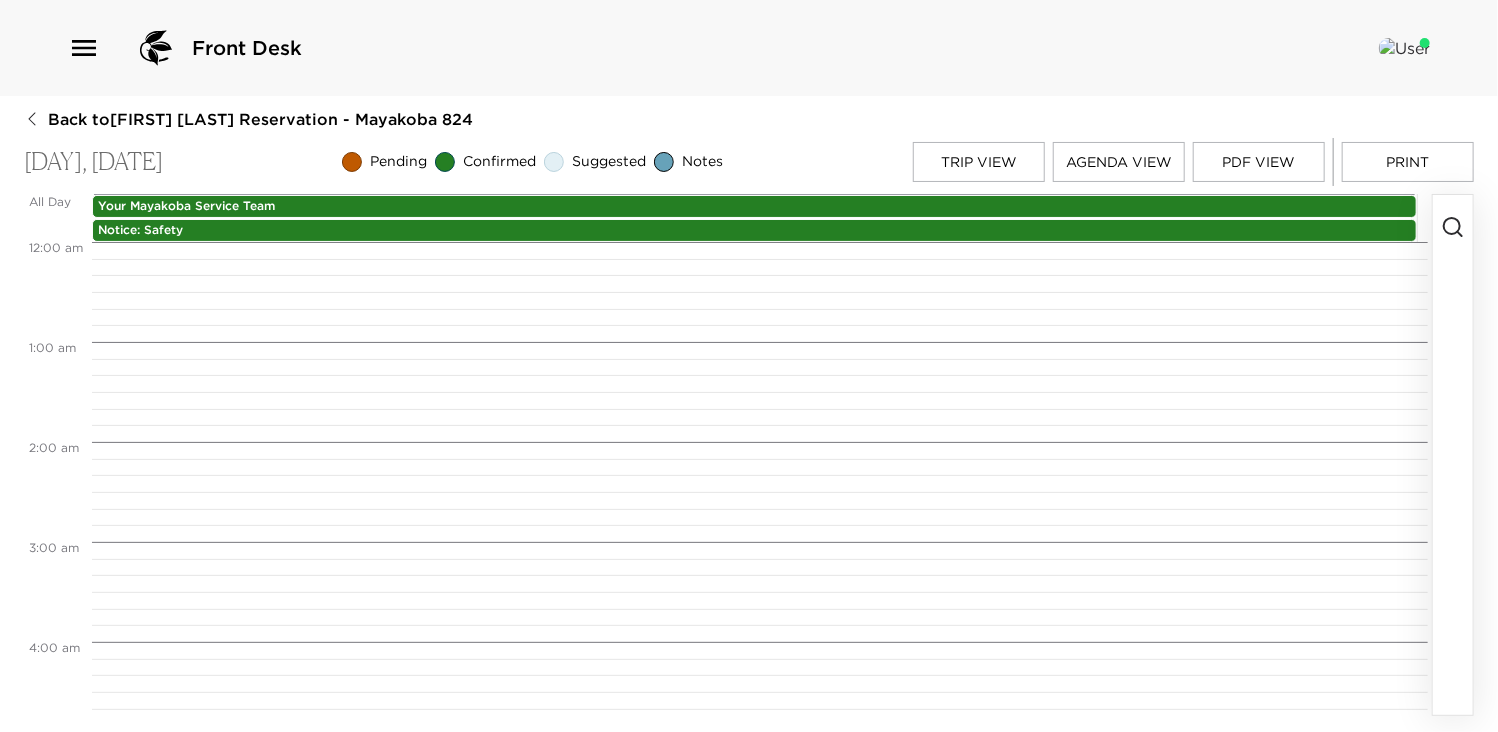 scroll, scrollTop: 1190, scrollLeft: 0, axis: vertical 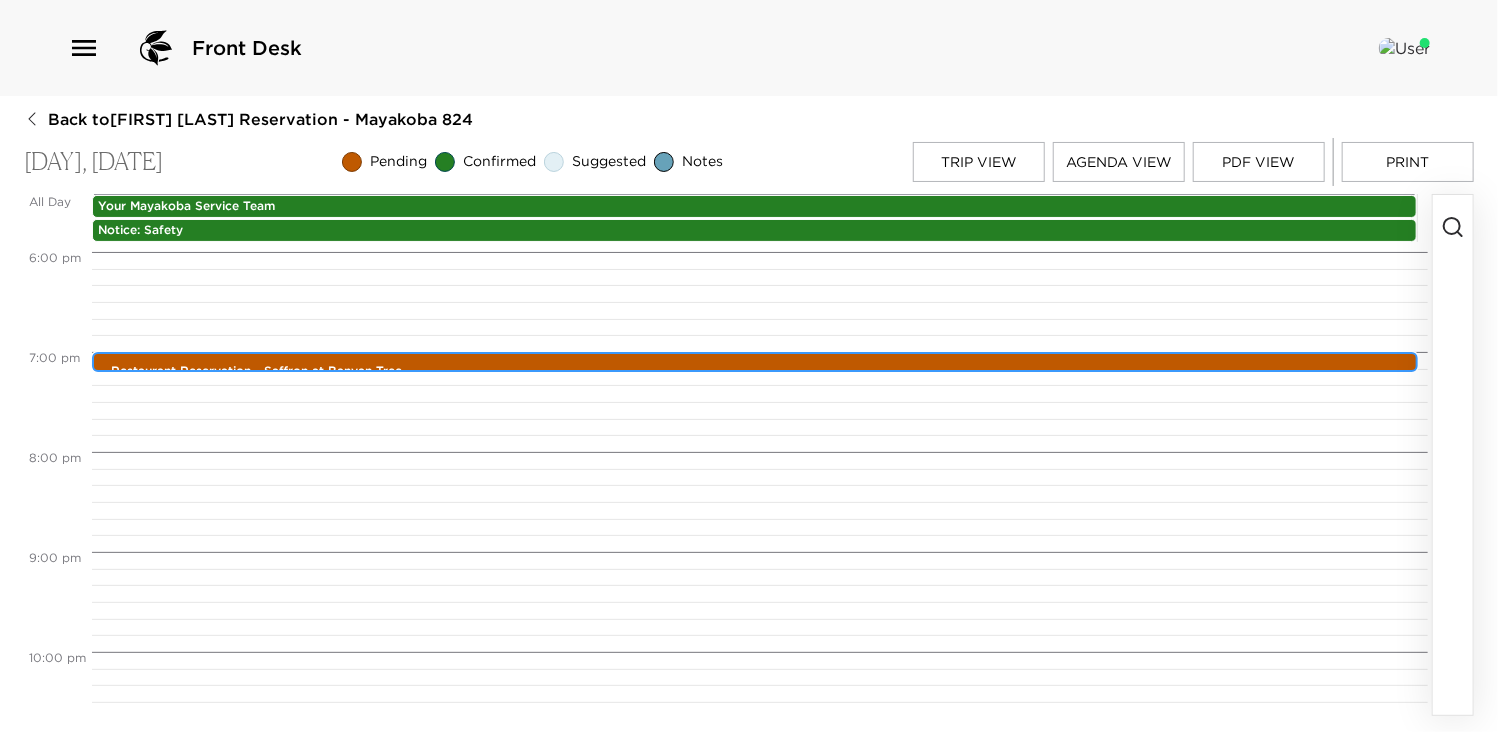 click on "Restaurant Reservation - Saffron at Banyan Tree [TIME] - [TIME] [ADDRESS]" at bounding box center [760, 363] 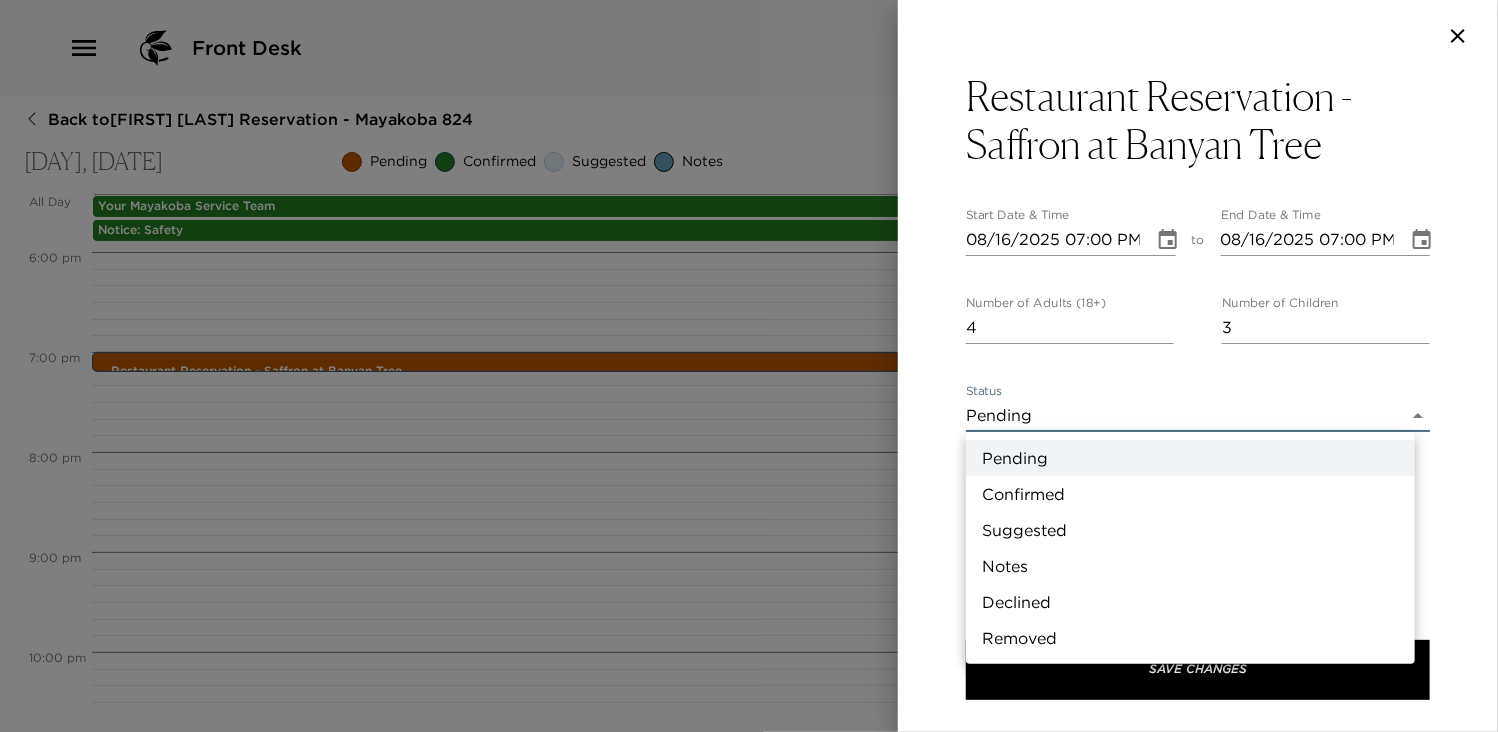 click on "Front Desk Back to Manju Bewtra Reservation - Mayakoba 824 Saturday, August 16, 2025 Pending Confirmed Suggested Notes Trip View Agenda View PDF View Print All Day Sat 08/16 Your Mayakoba Service Team Notice: Safety 12:00 AM 1:00 AM 2:00 AM 3:00 AM 4:00 AM 5:00 AM 6:00 AM 7:00 AM 8:00 AM 9:00 AM 10:00 AM 11:00 AM 12:00 PM 1:00 PM 2:00 PM 3:00 PM 4:00 PM 5:00 PM 6:00 PM 7:00 PM 8:00 PM 9:00 PM 10:00 PM 11:00 PM Flight 1052 Arrival 11:54 AM Cancun International Airport Restaurant Reservation - Saffron at Banyan Tree 7:00pm - 7:00pm Carretera Federal Chetumal Puerto Juarez
Playa del Carmen Q Roo 77710 Arrival to Cancun Airport - Private Transportation 11:54am - 11:54am Playa del Carmen, Q. ROO
Playa del Carmen Q. ROO 77725
Mexico Restaurant Reservation - Saffron at Banyan Tree Start Date & Time [DATE] [TIME] to End Date & Time [DATE] [TIME] Number of Adults (18+) 4 Number of Children 3 Status Pending Pending Hide From Member Request Transportation Concierge Notes x Cost ​ x Address ​ x ​ ​" at bounding box center [749, 366] 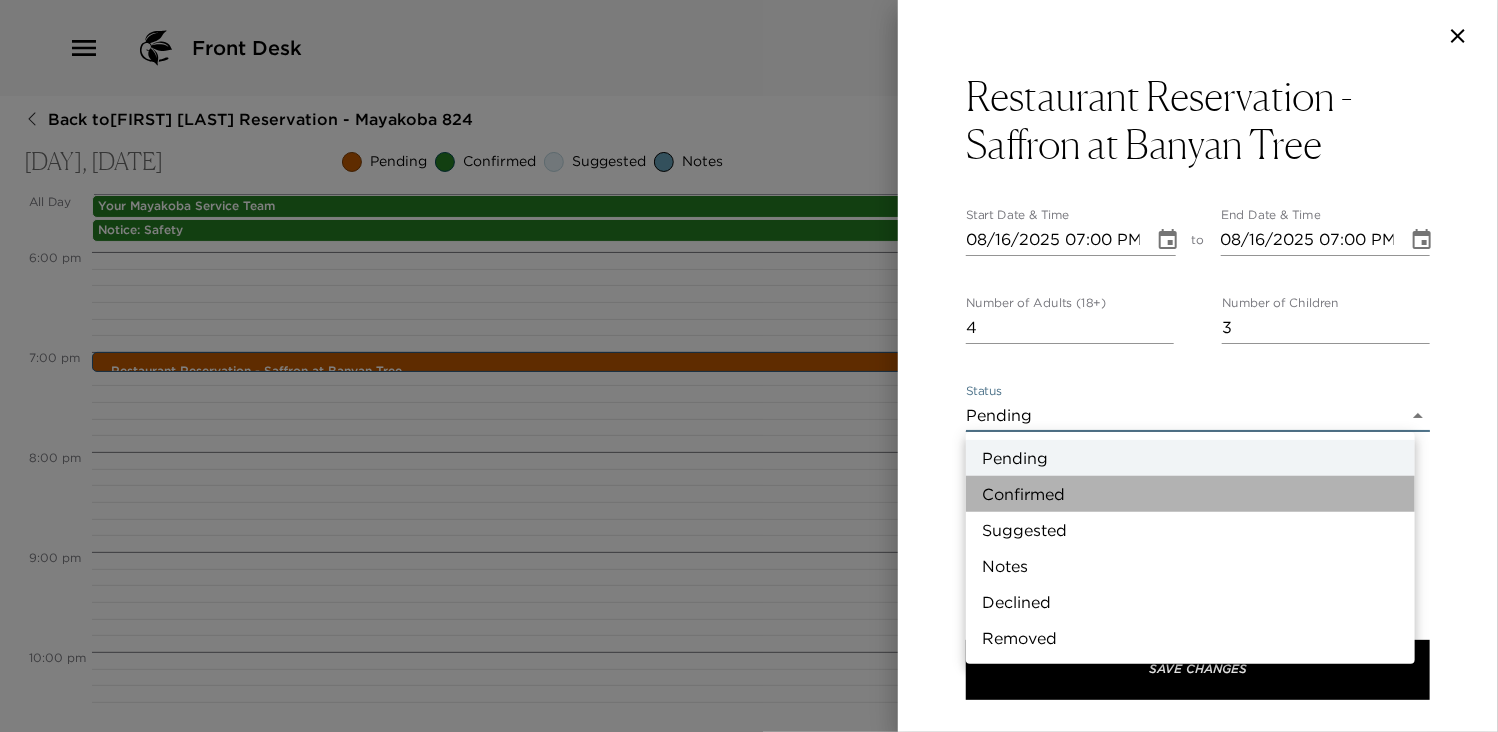 click on "Confirmed" at bounding box center (1190, 494) 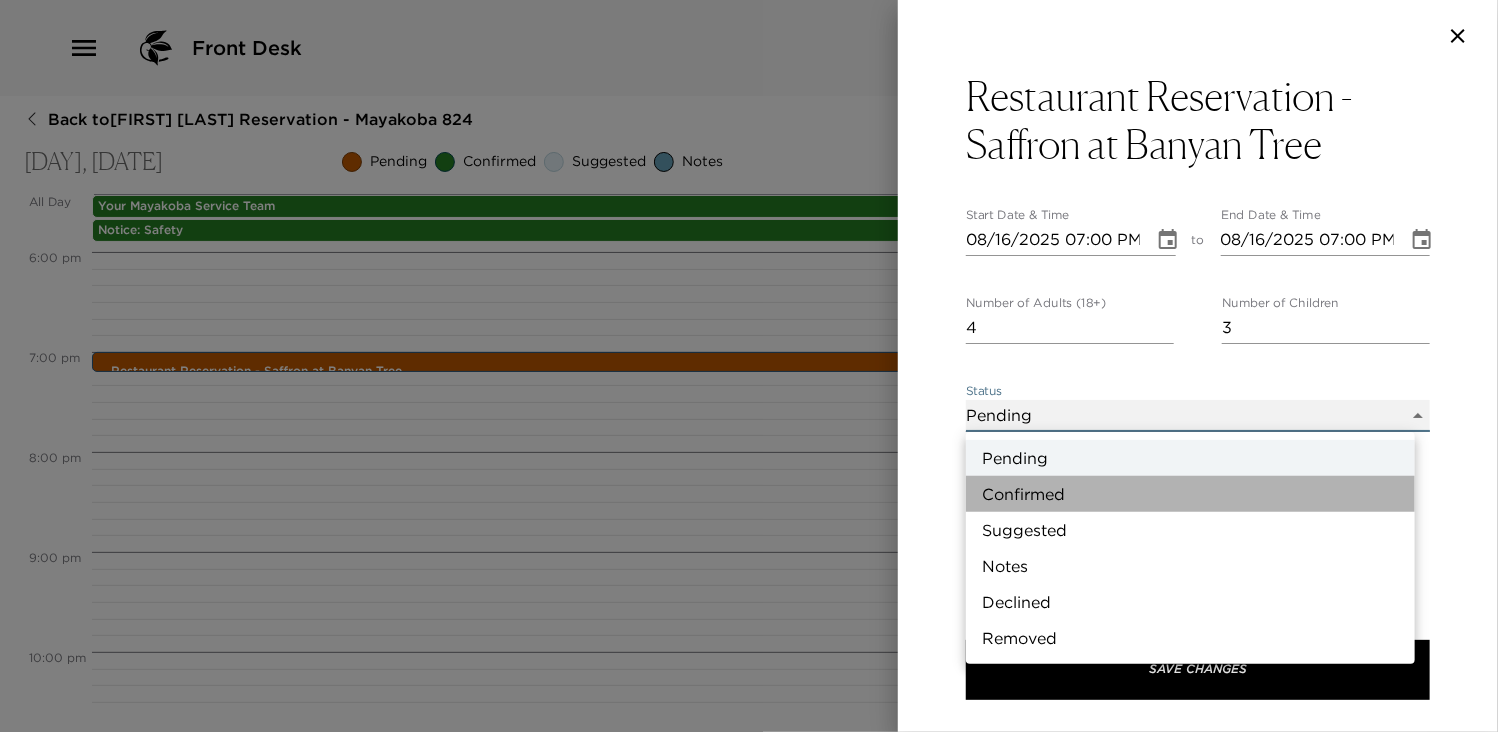 type on "Confirmed" 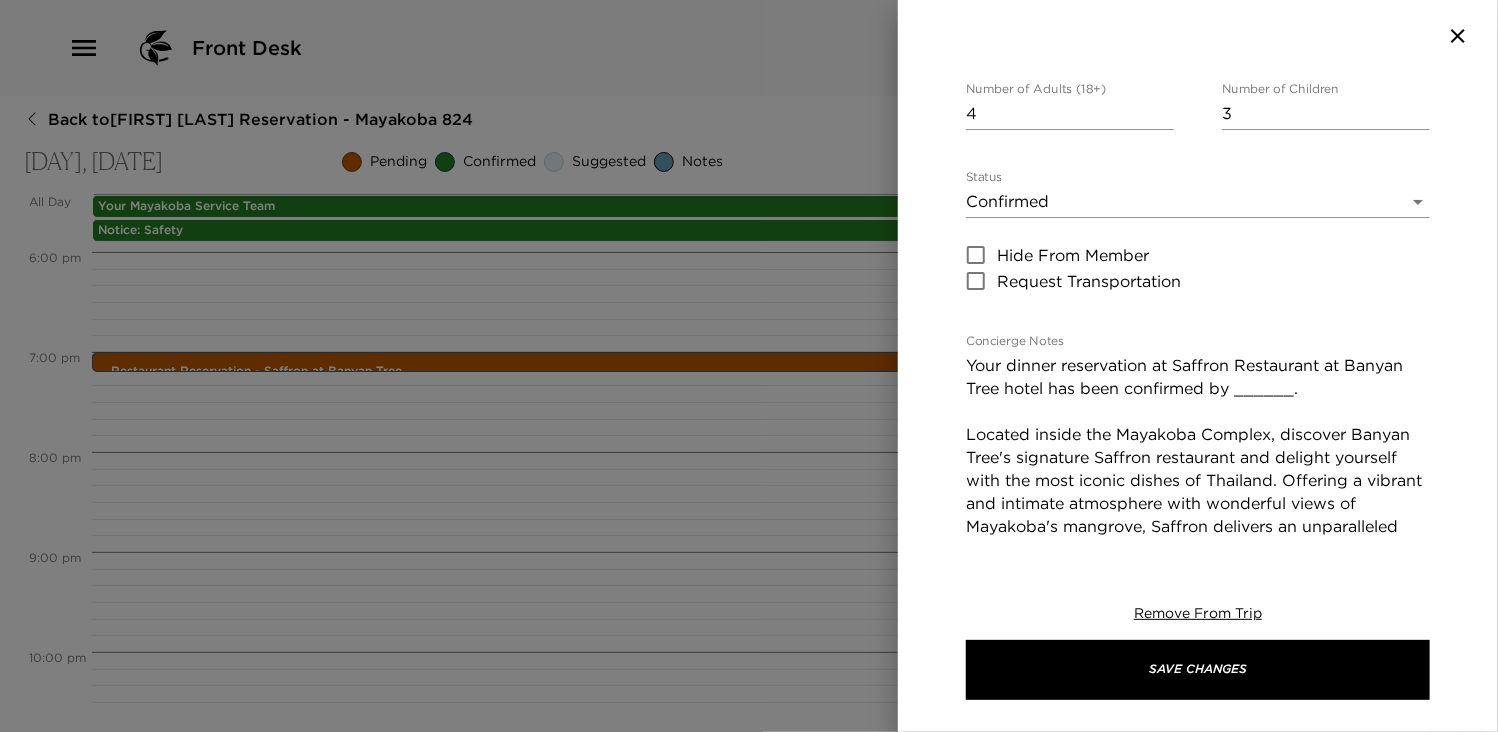 scroll, scrollTop: 240, scrollLeft: 0, axis: vertical 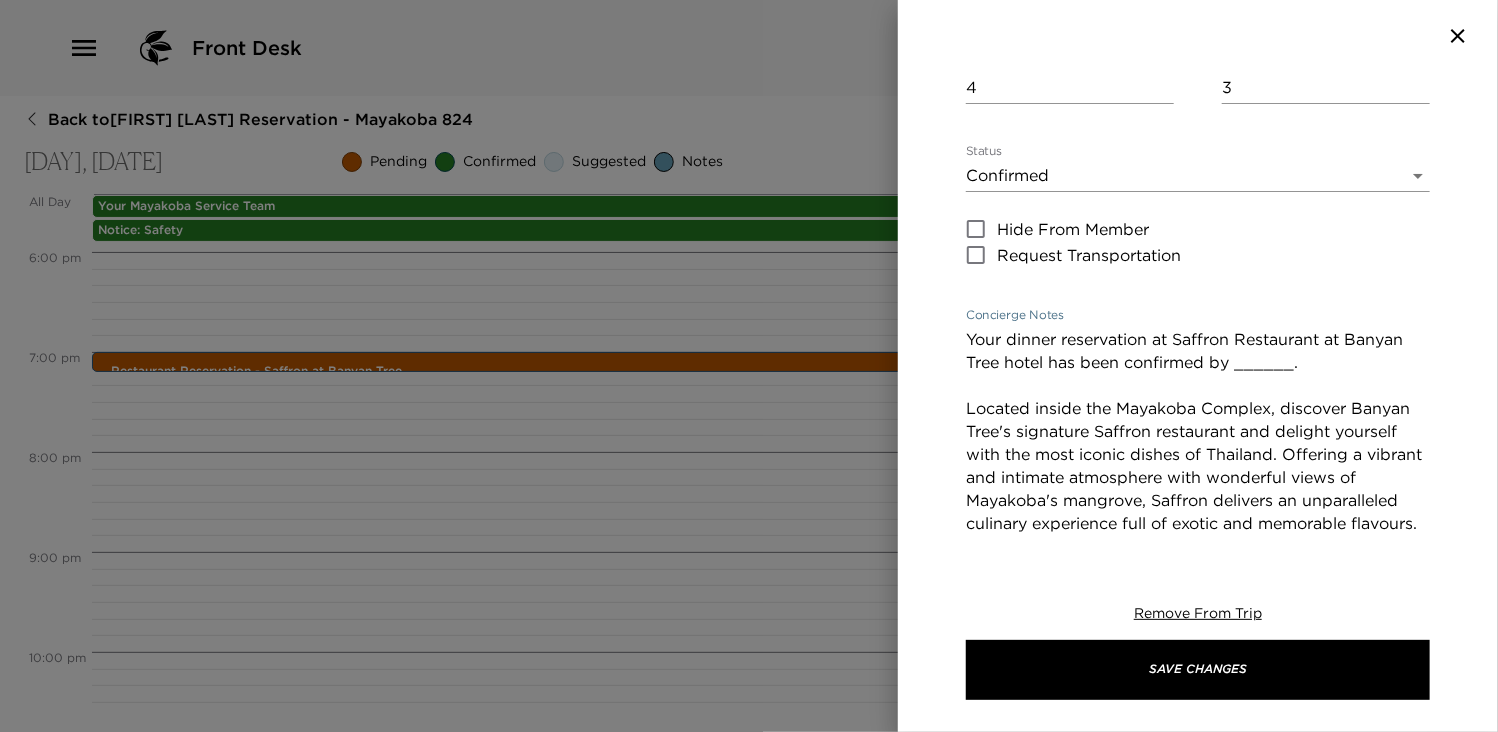 click on "Your dinner reservation at Saffron Restaurant at Banyan Tree hotel has been confirmed by ______.
Located inside the Mayakoba Complex, discover Banyan Tree's signature Saffron restaurant and delight yourself with the most iconic dishes of Thailand. Offering a vibrant and intimate atmosphere with wonderful views of Mayakoba's mangrove, Saffron delivers an unparalleled culinary experience full of exotic and memorable flavours. 15-min ride from your villa.
Your butler will be happy to arrange transportation to the resort.
Enjoy!" at bounding box center (1198, 489) 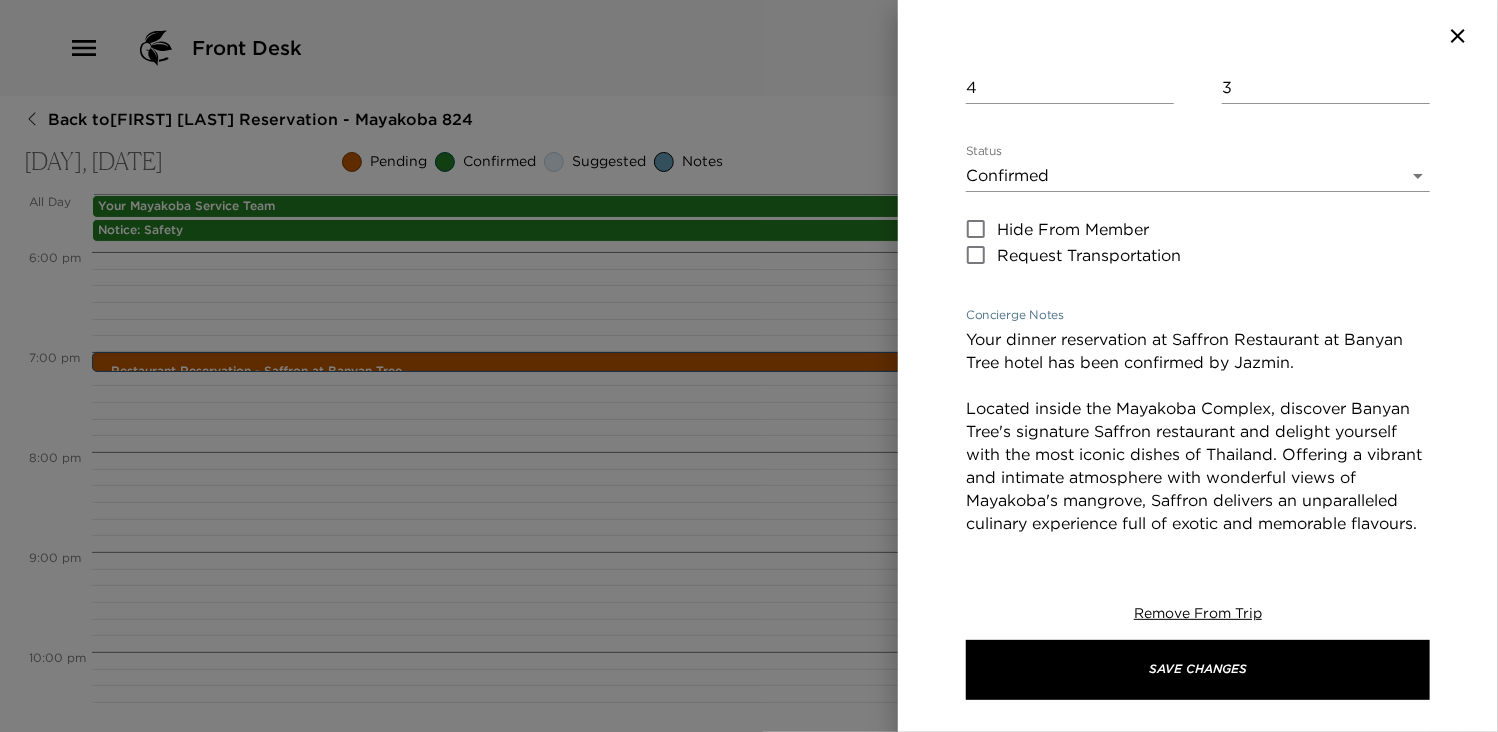 type on "Your dinner reservation at Saffron Restaurant at Banyan Tree hotel has been confirmed by Jazmin.
Located inside the Mayakoba Complex, discover Banyan Tree's signature Saffron restaurant and delight yourself with the most iconic dishes of Thailand. Offering a vibrant and intimate atmosphere with wonderful views of Mayakoba's mangrove, Saffron delivers an unparalleled culinary experience full of exotic and memorable flavours. 15-min ride from your villa.
Your butler will be happy to arrange transportation to the resort.
Enjoy!" 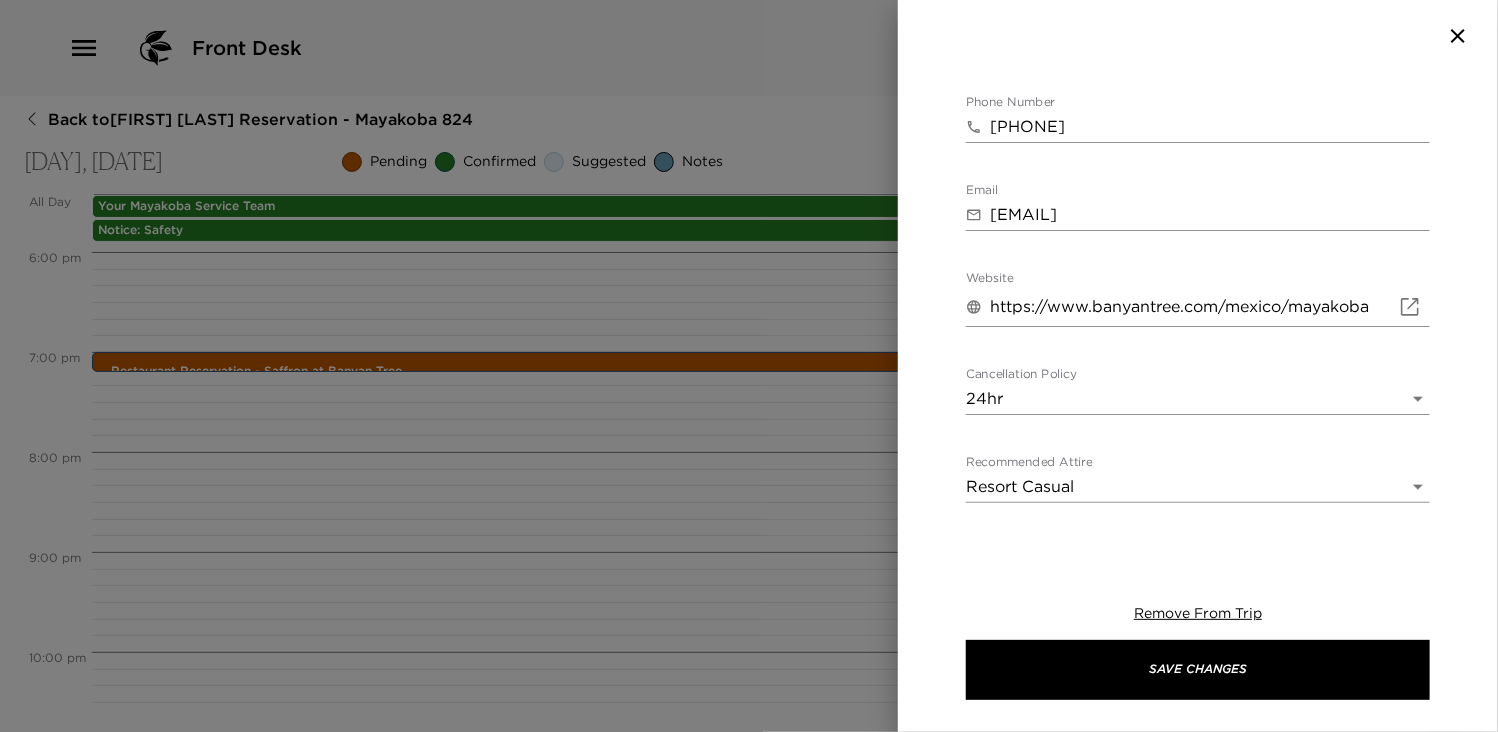 scroll, scrollTop: 1090, scrollLeft: 0, axis: vertical 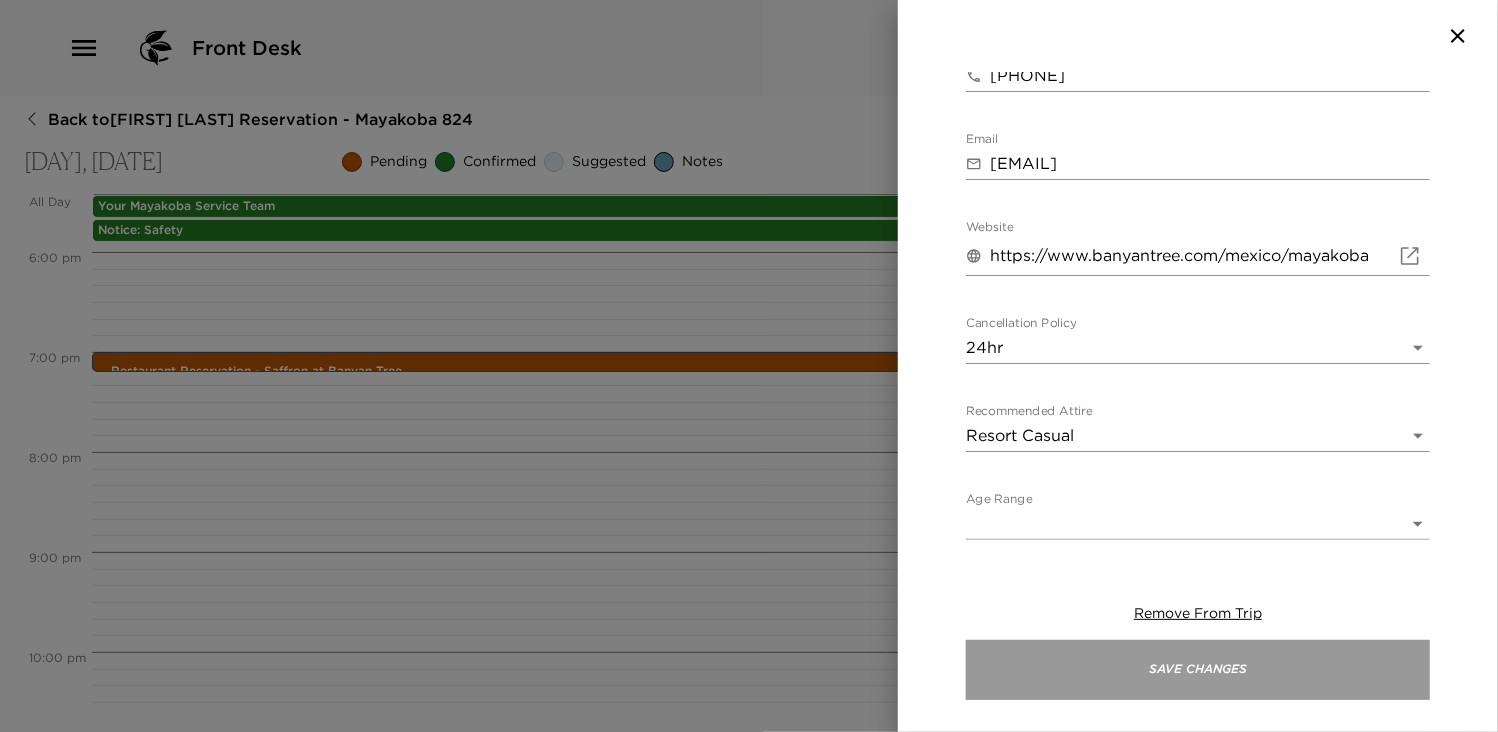 click on "Save Changes" at bounding box center (1198, 670) 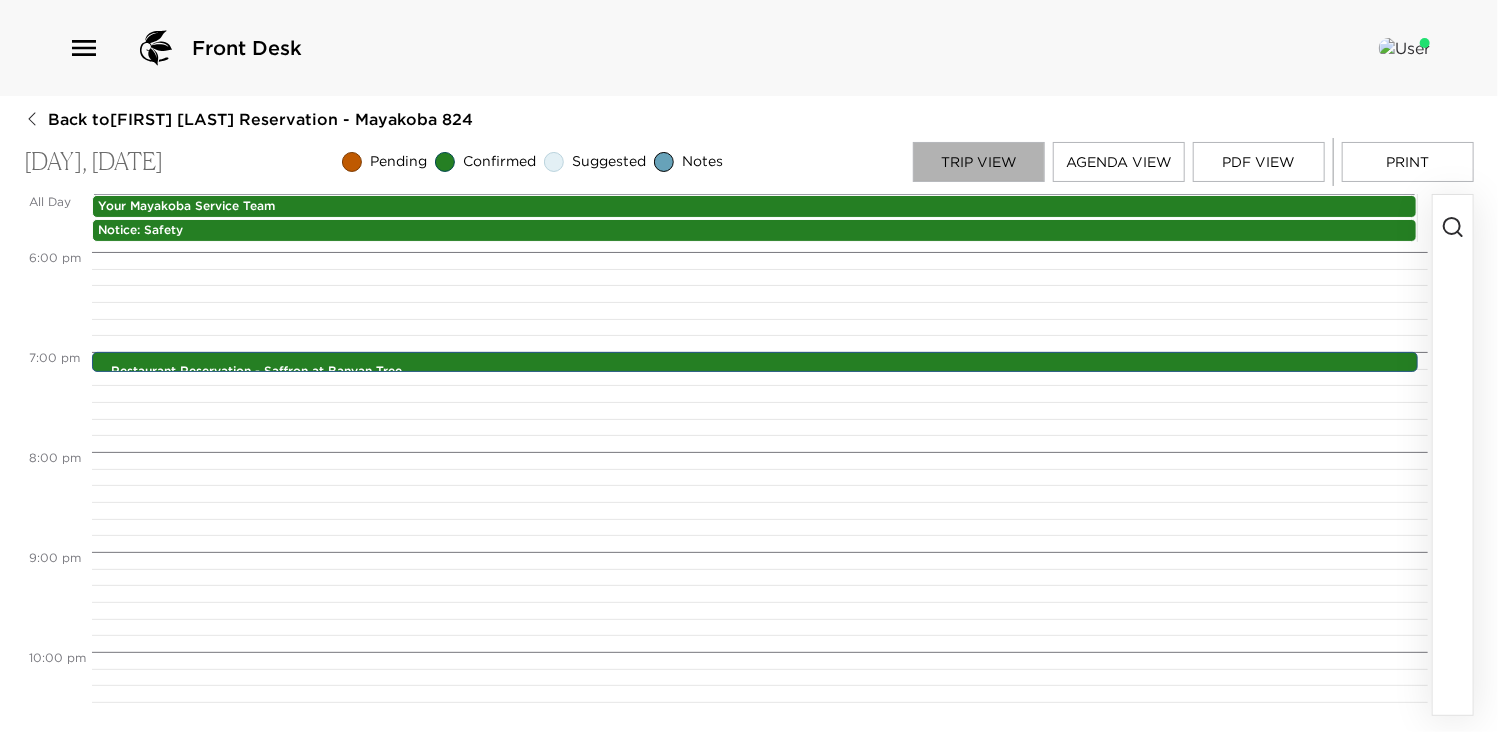click on "Trip View" at bounding box center (979, 162) 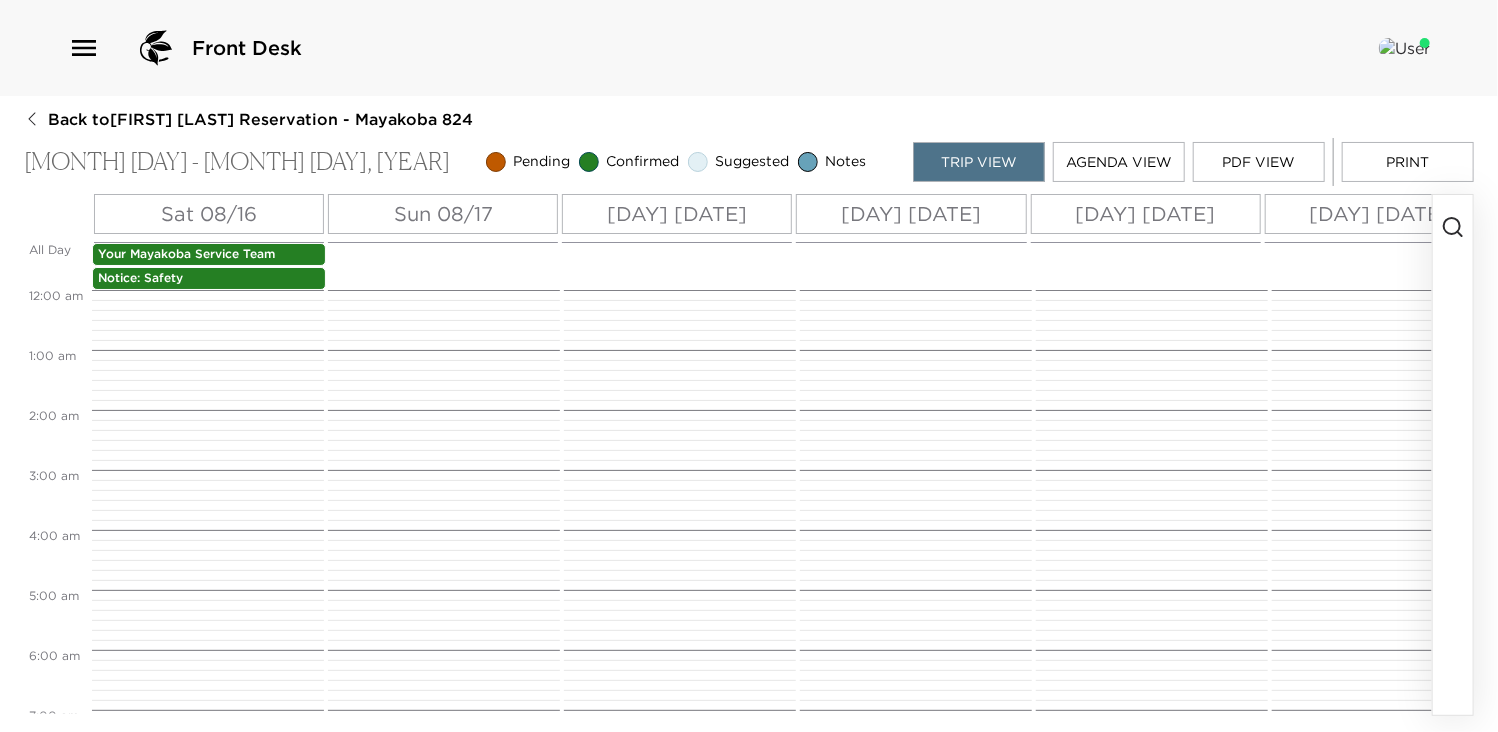 scroll, scrollTop: 480, scrollLeft: 0, axis: vertical 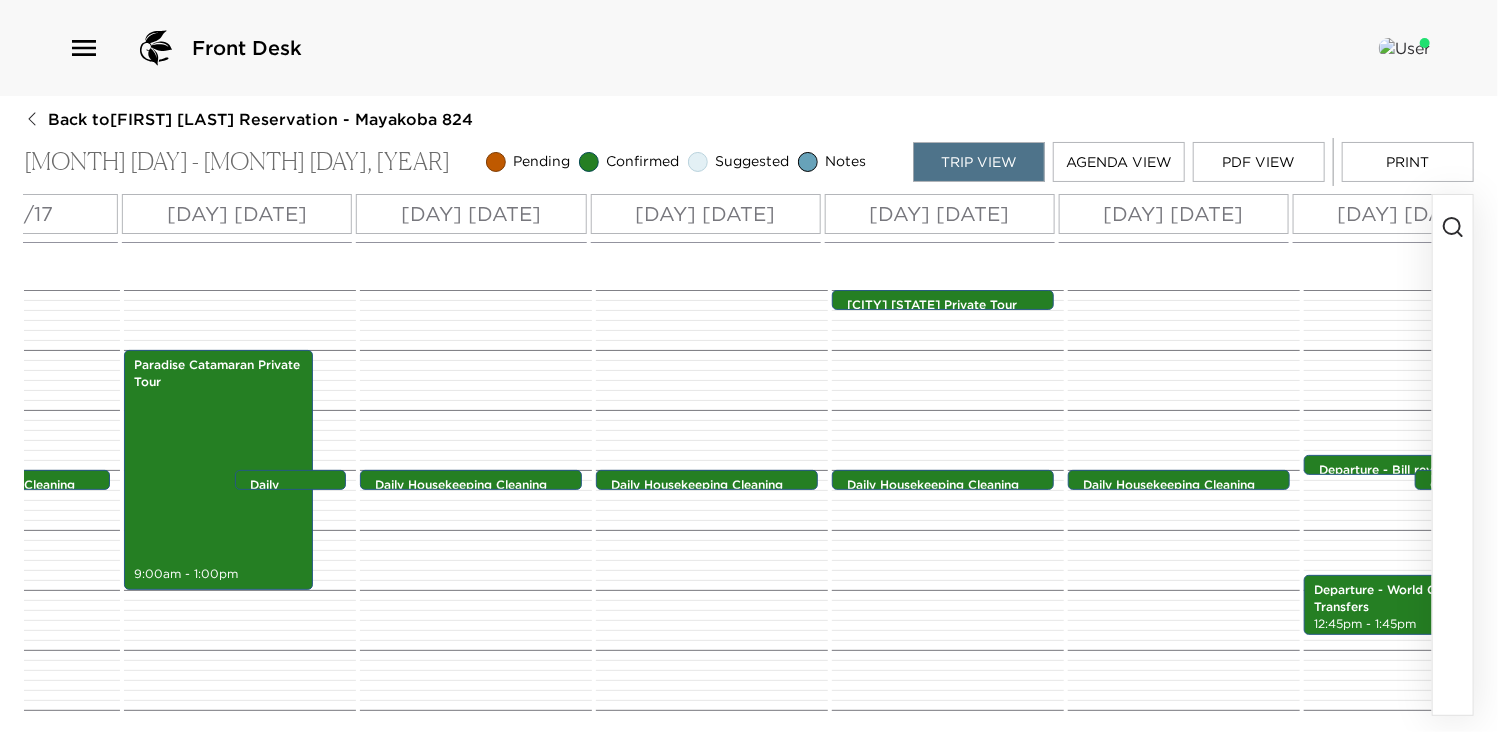 click on "Fri 08/22" at bounding box center [1174, 214] 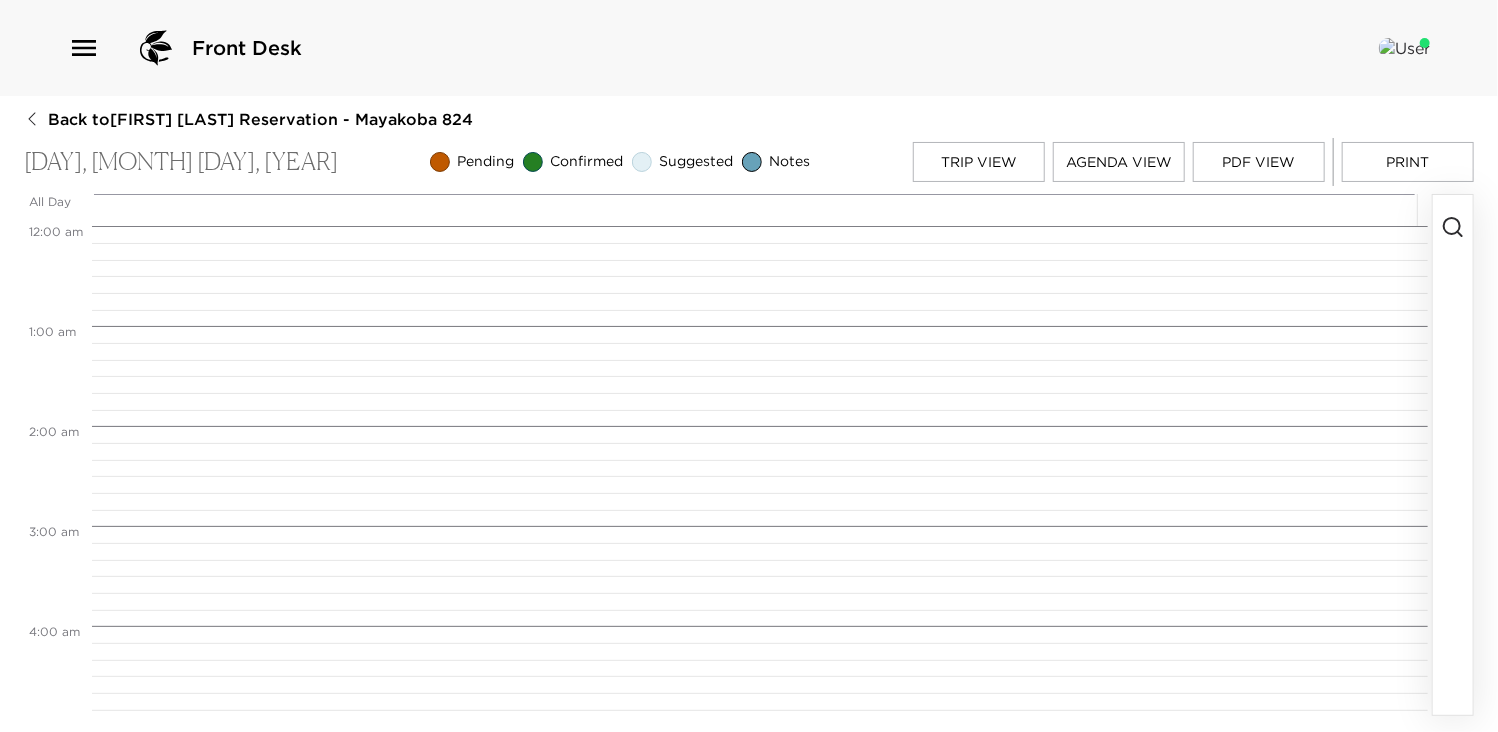 click at bounding box center [754, 210] 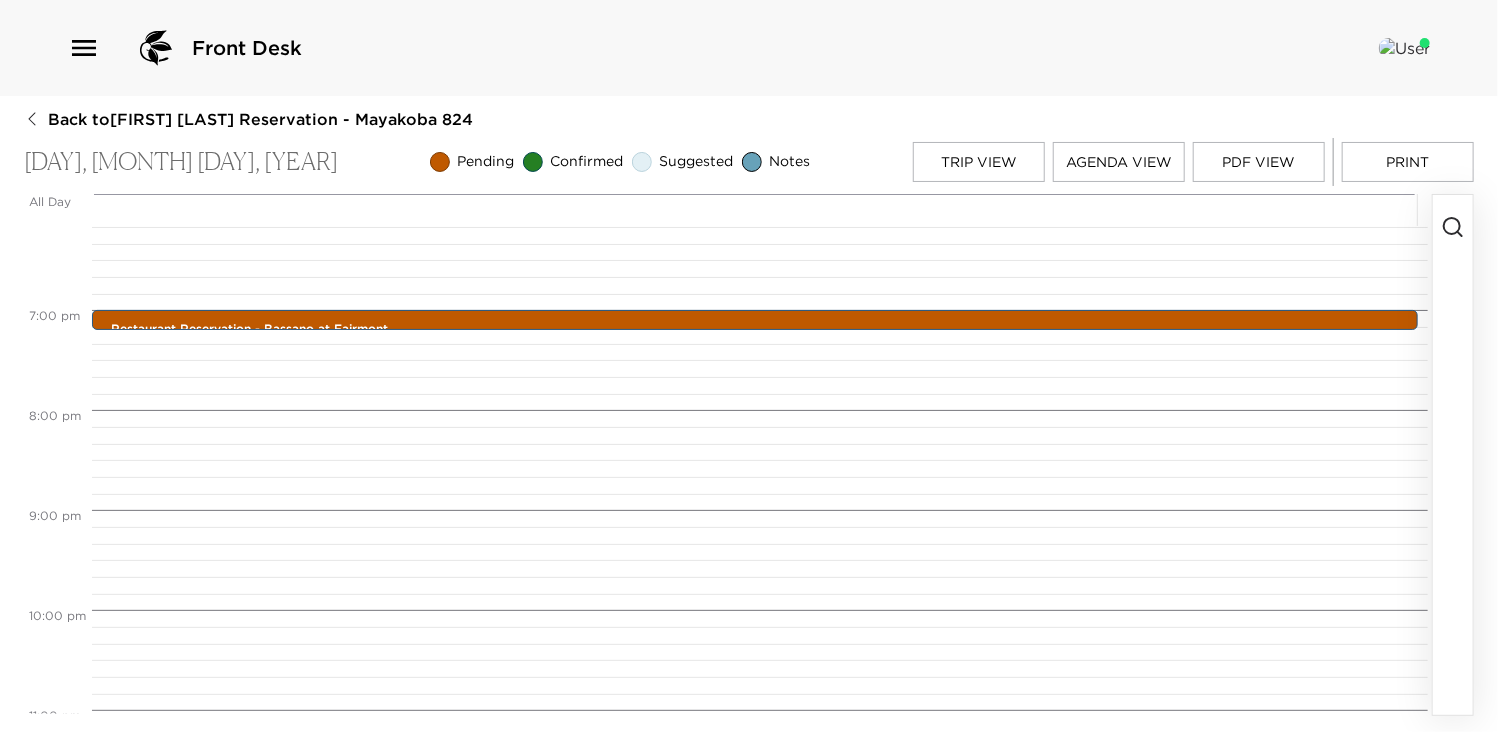 scroll, scrollTop: 1820, scrollLeft: 0, axis: vertical 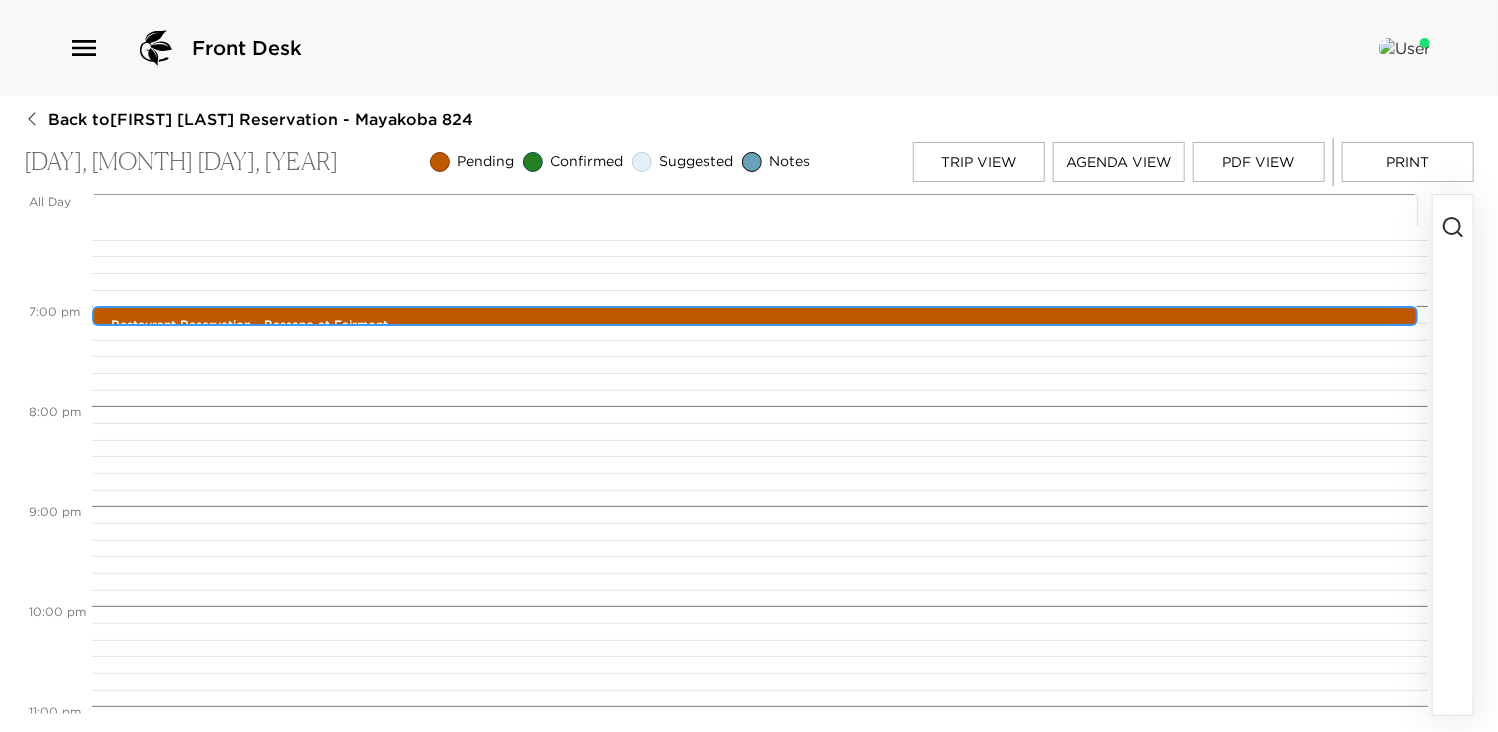 click on "Restaurant Reservation - Bassano at Fairmont 7:00pm - 7:00pm Ctra. Federal Cancun-Playa del Carmen Km. 298, Playa del Carmen,
Solidaridad Q ROO 77710
Mexico" at bounding box center [760, 317] 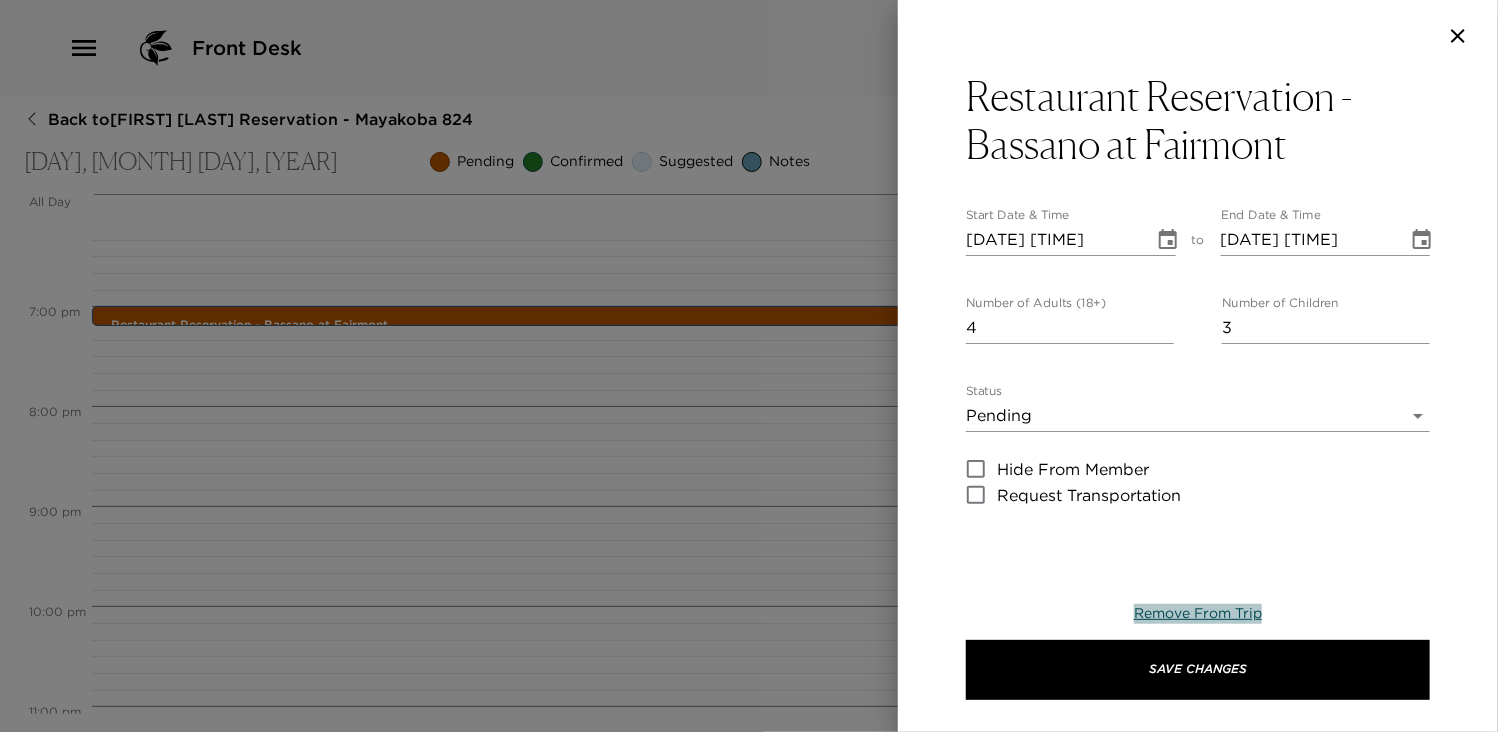 click on "Remove From Trip" at bounding box center (1198, 613) 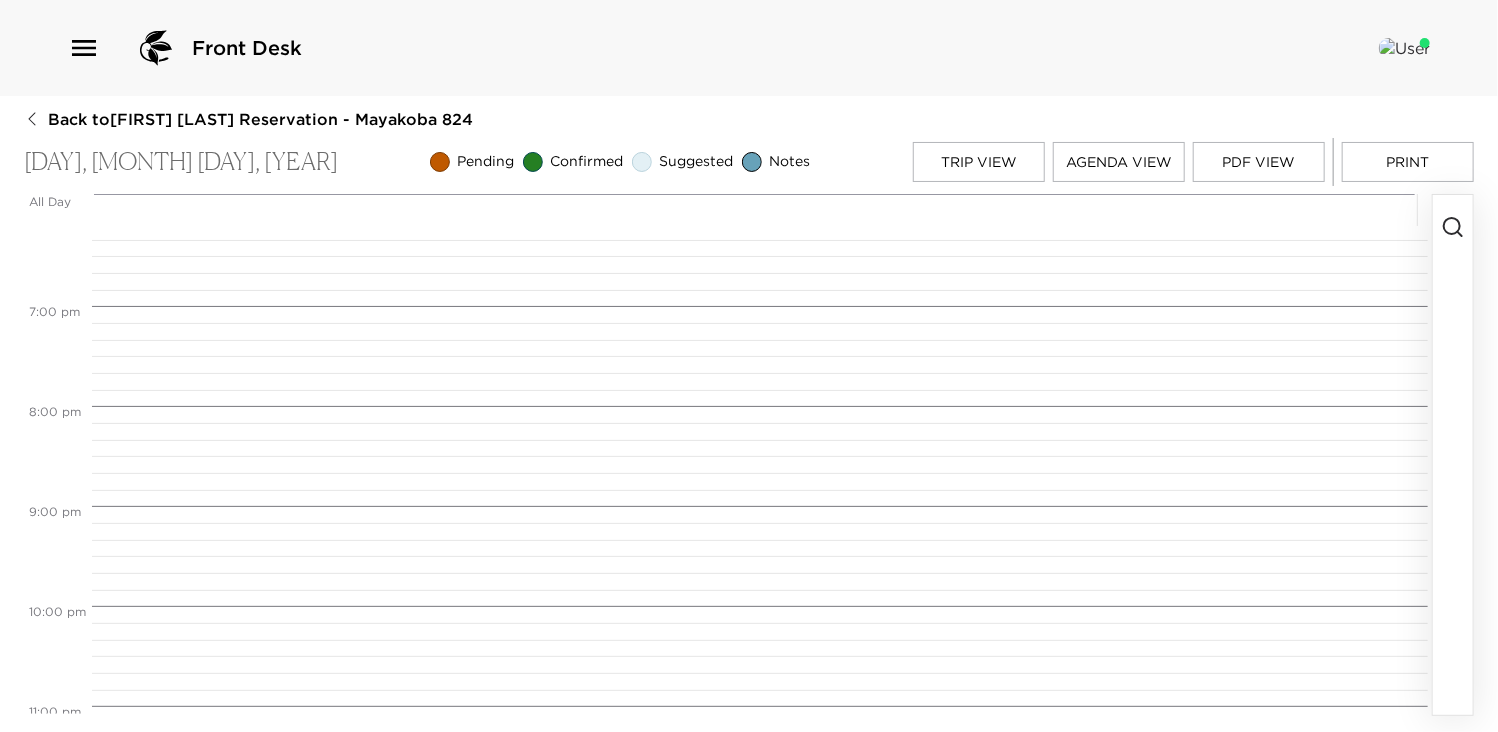 click 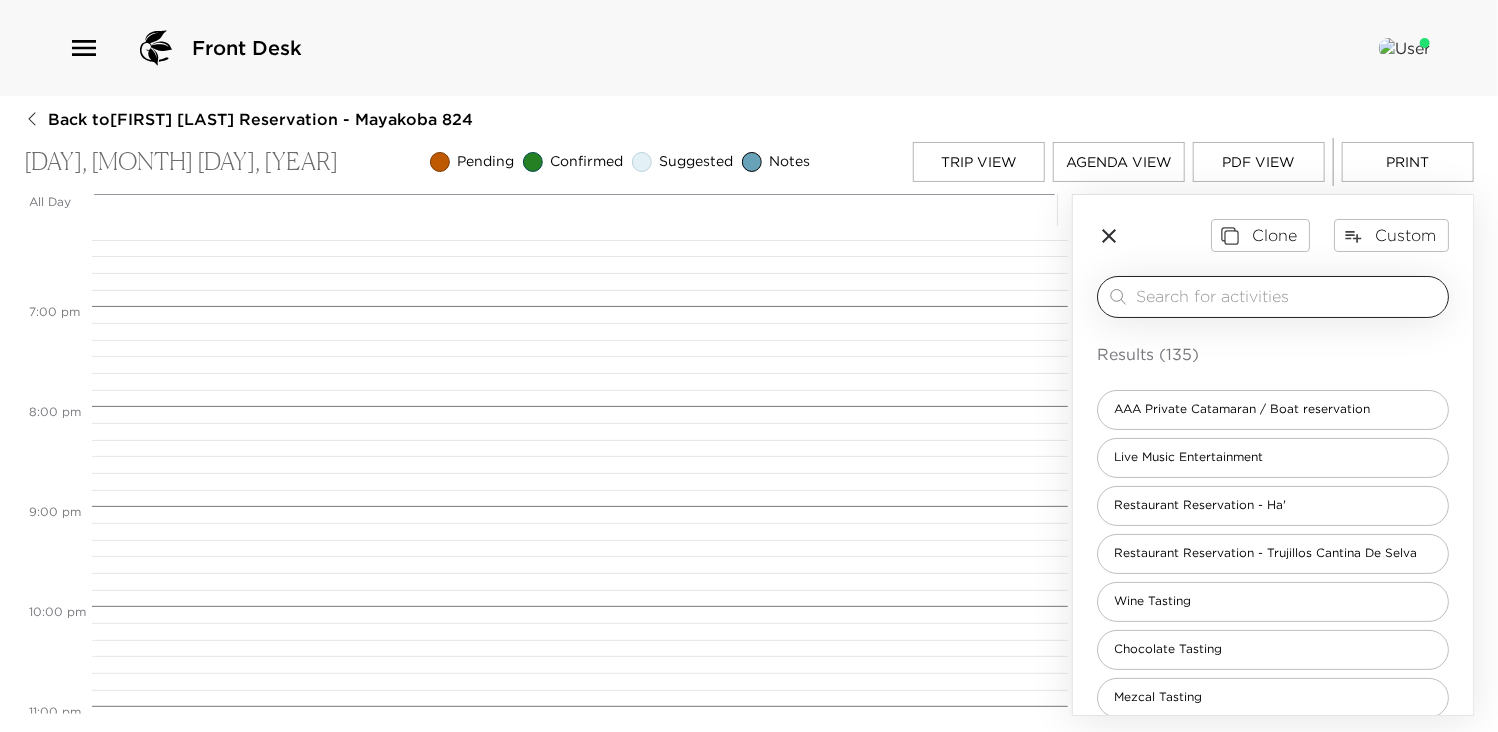 click at bounding box center [1288, 296] 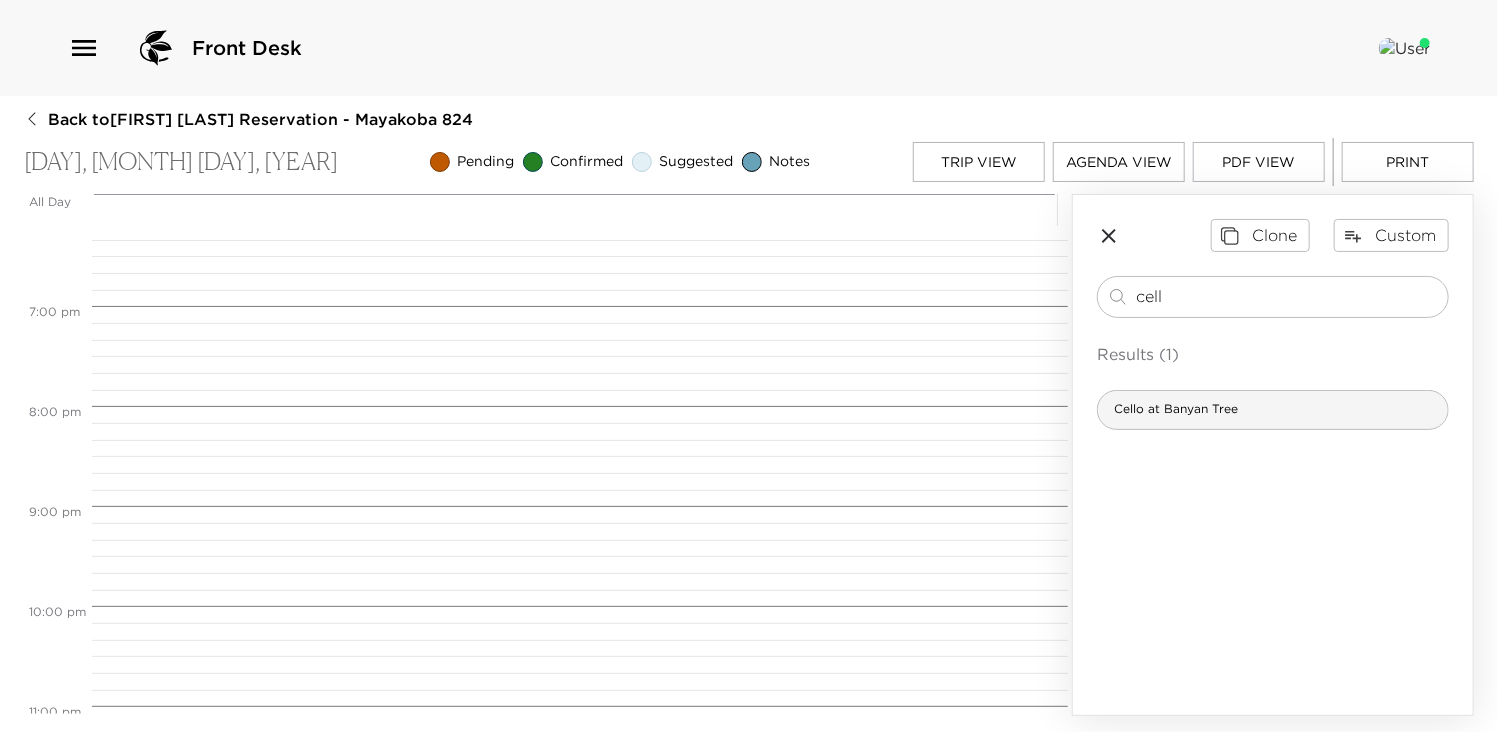 type on "cell" 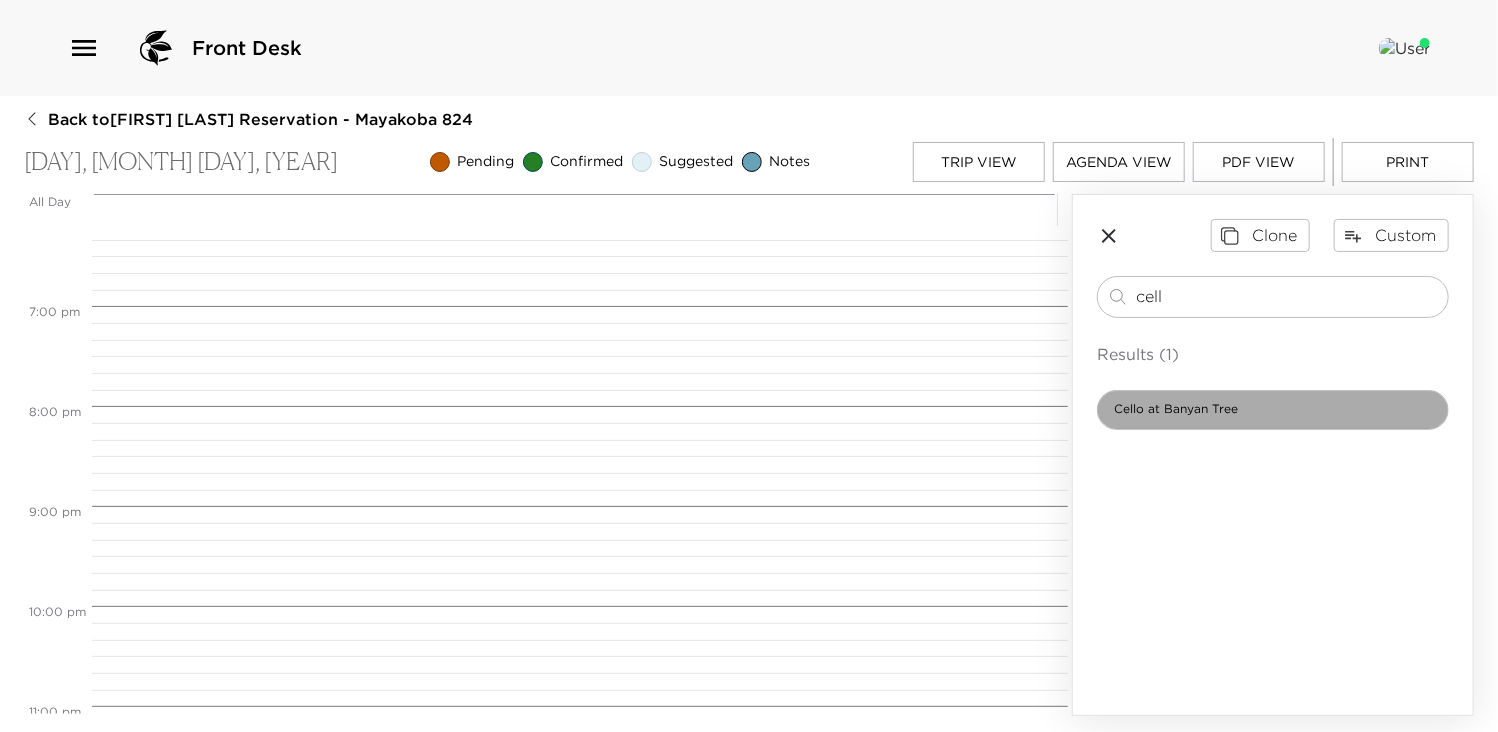click on "Cello at Banyan Tree" at bounding box center [1176, 409] 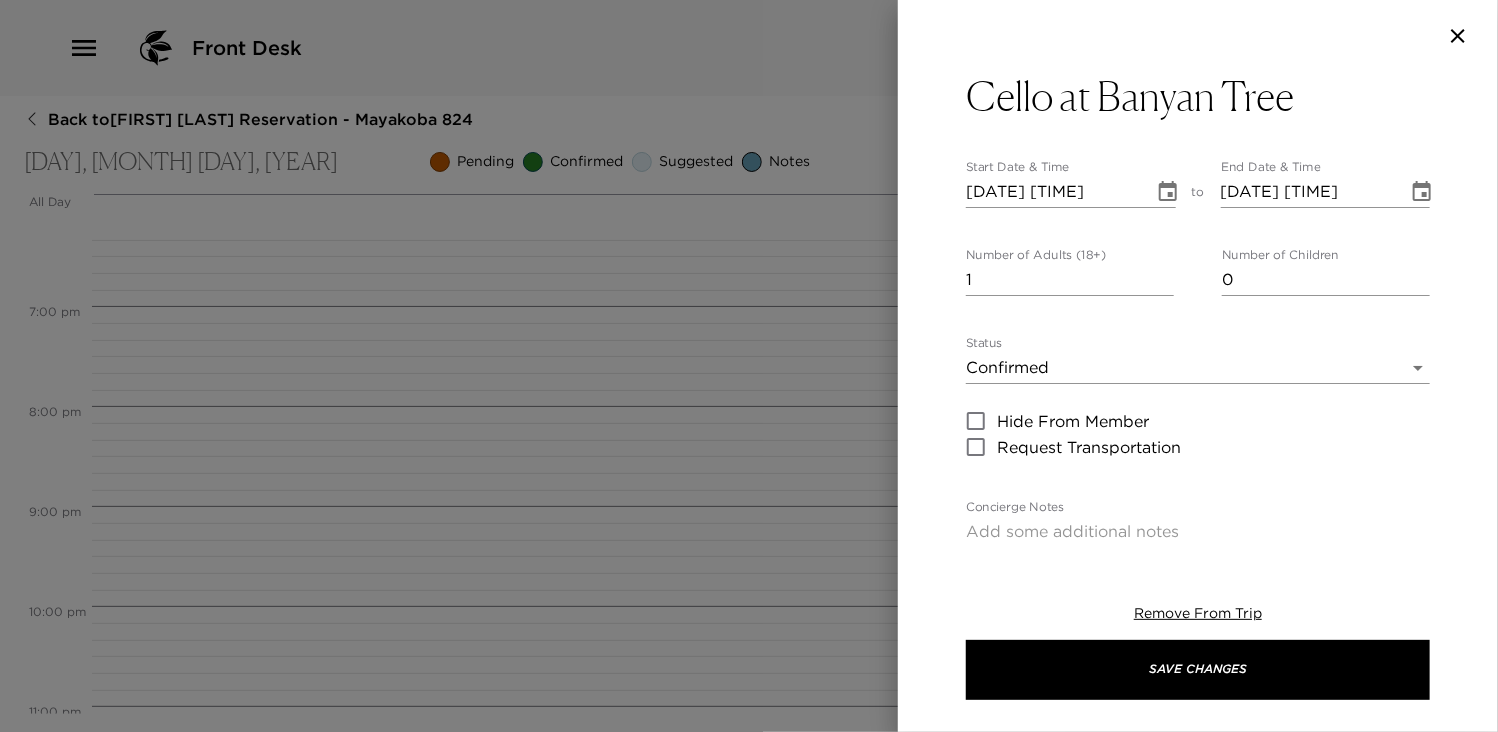 type on "Your dinner reservation at Cello restaurant at Banyan Tree has been confirmed by ____
Italians have a talent for handling fresh ingredients and turning each meal into a memorable feast. At Cello, we share creations like housemade pasta, fresh salads, and exquisite charcuterie, bringing the flavors of Northern Italy to our corner of the Riviera Maya. Our cozy, warmly lit space invites you to take your time as you savor each dish, alongside our outstanding wine selection.
Enjoy!" 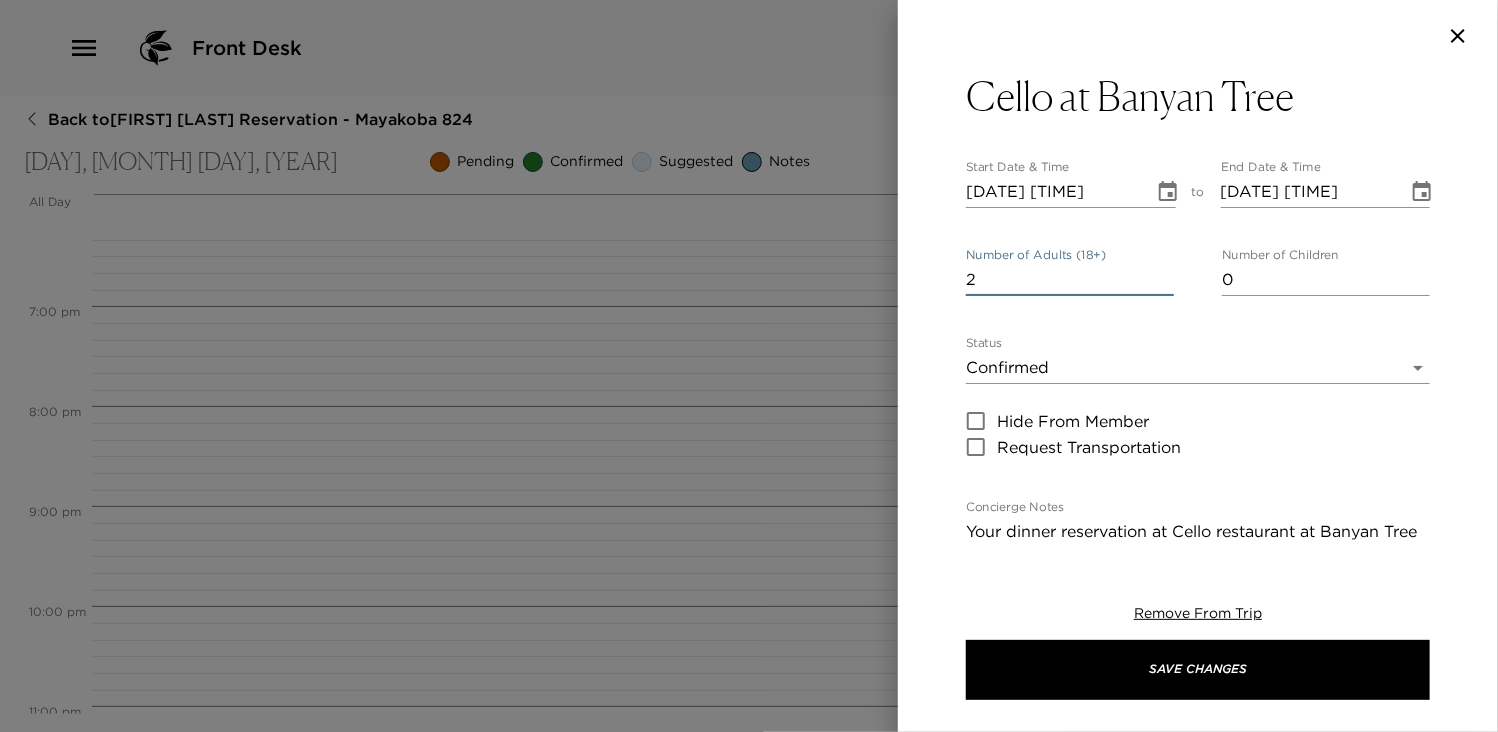 click on "2" at bounding box center [1070, 280] 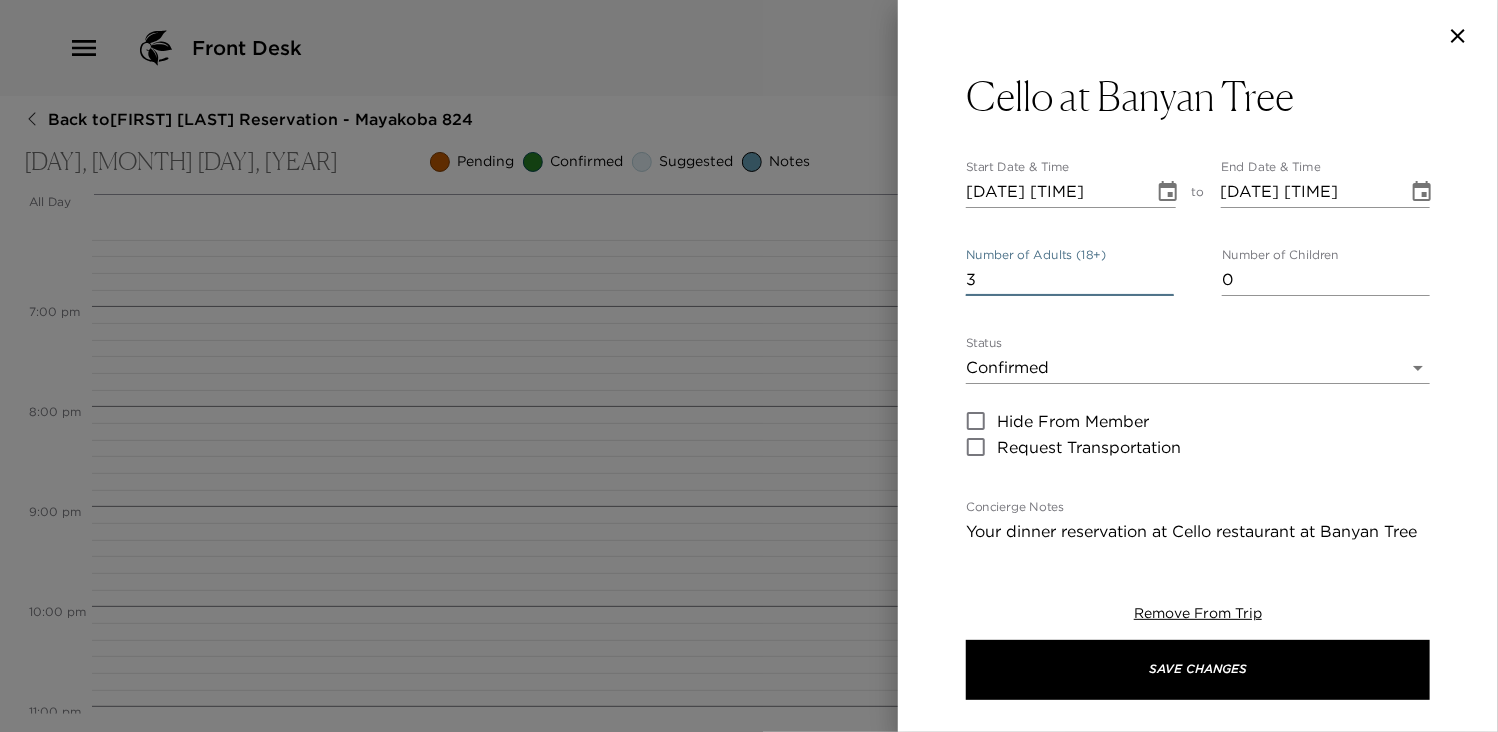 click on "3" at bounding box center [1070, 280] 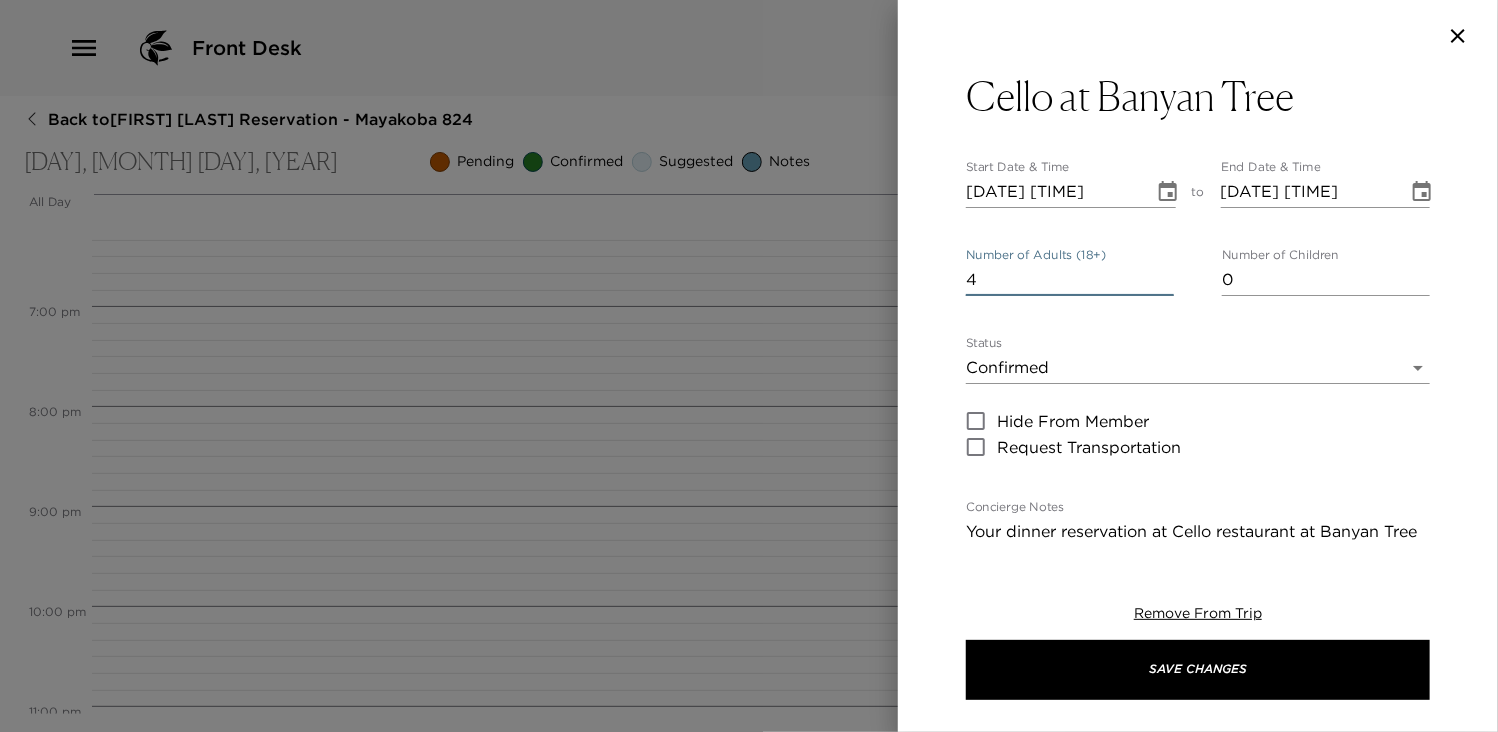 type on "4" 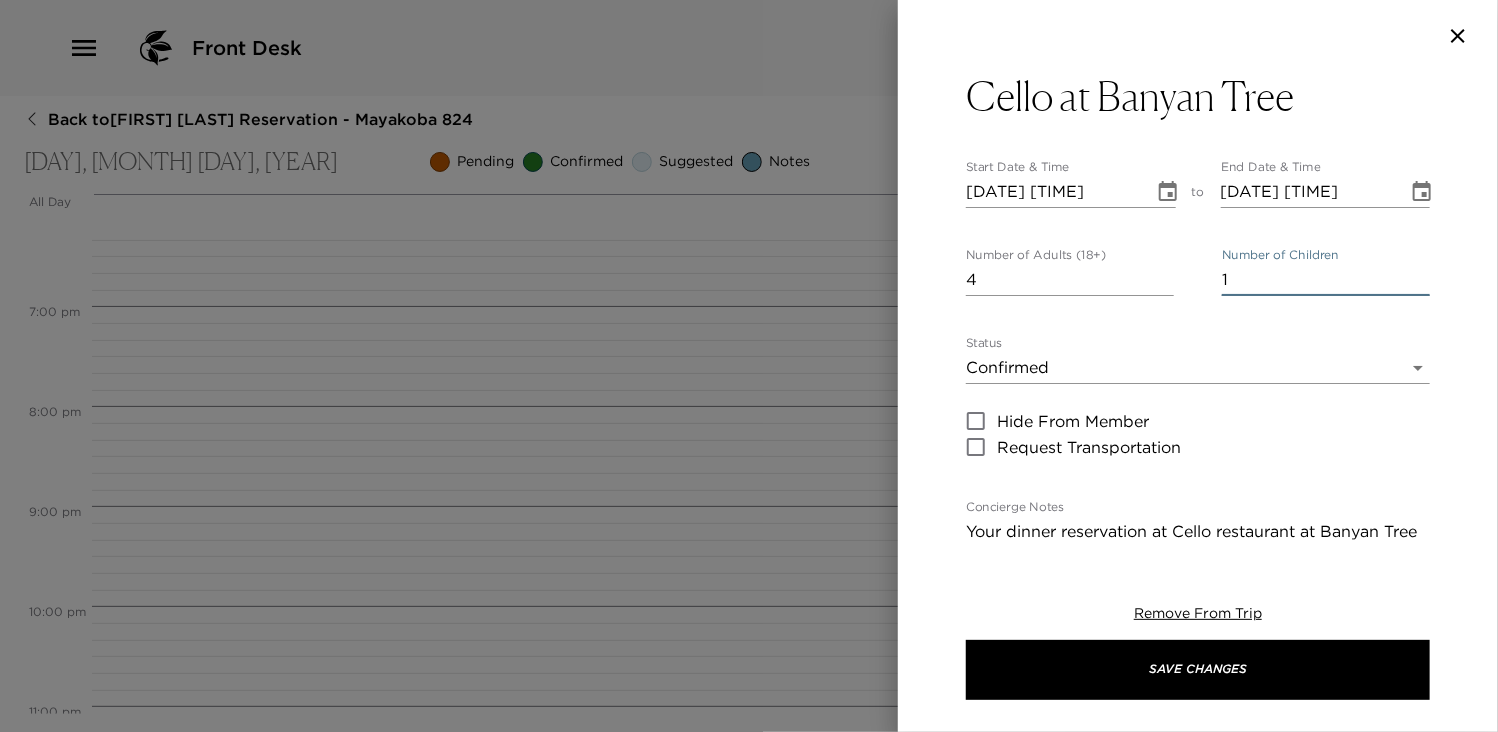 click on "1" at bounding box center [1326, 280] 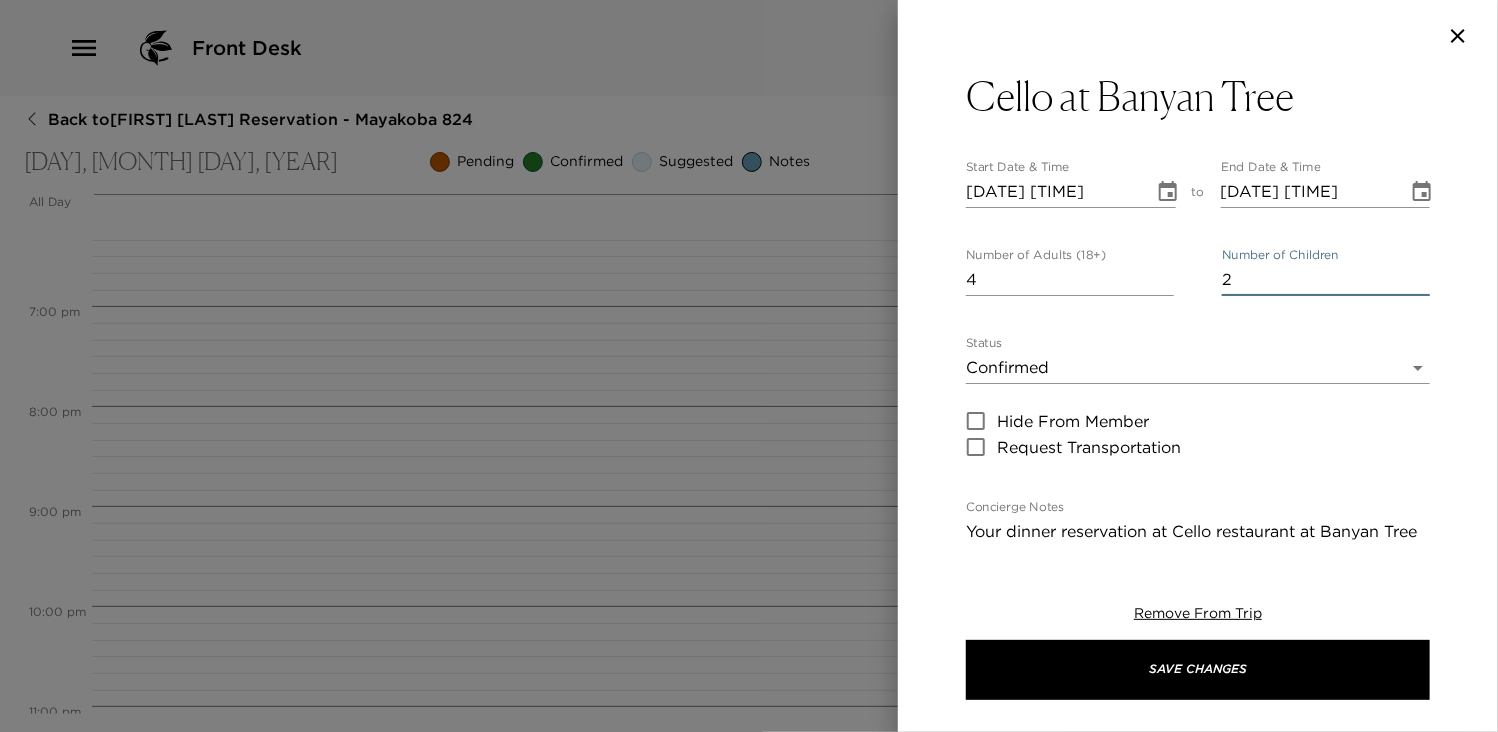 click on "2" at bounding box center (1326, 280) 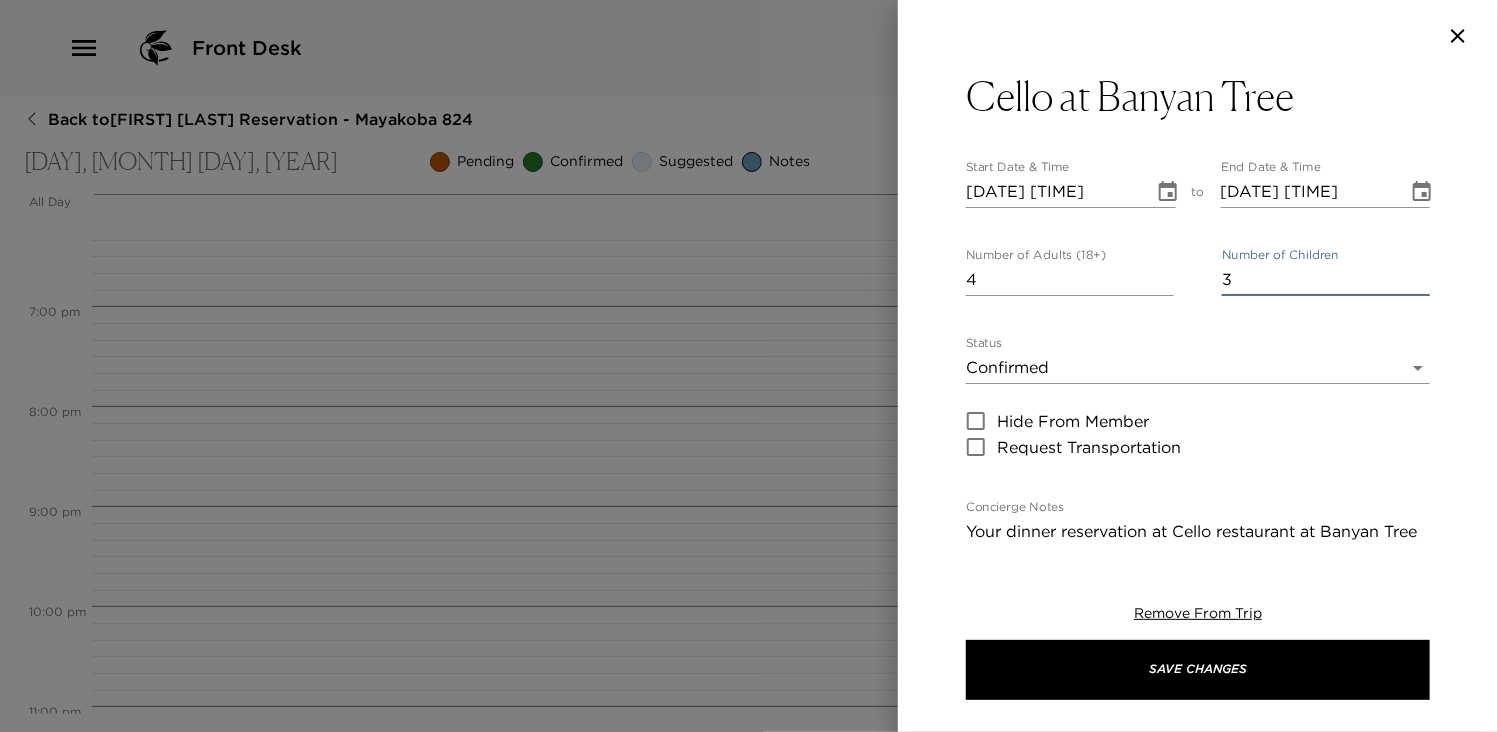 type on "3" 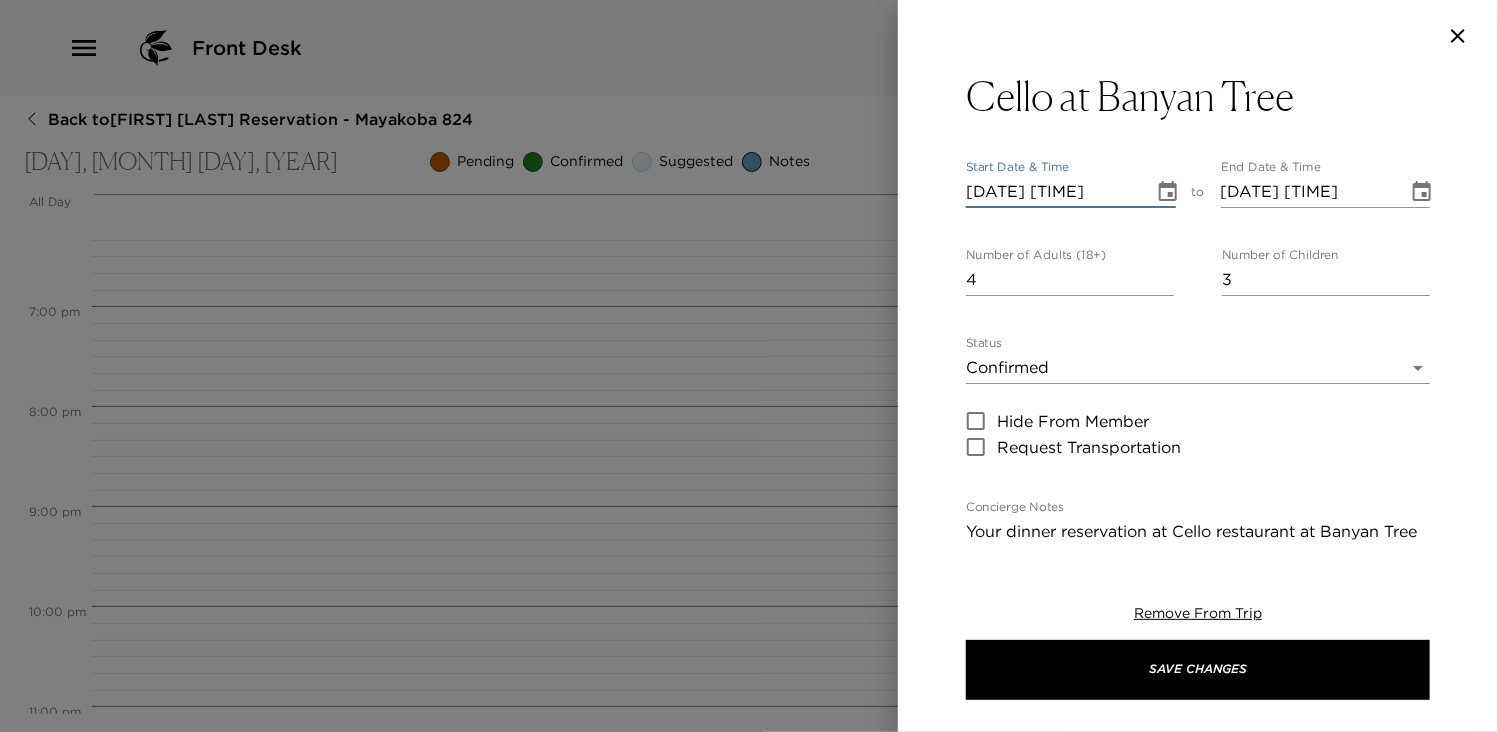 click on "08/22/2025 11:00 AM" at bounding box center (1053, 192) 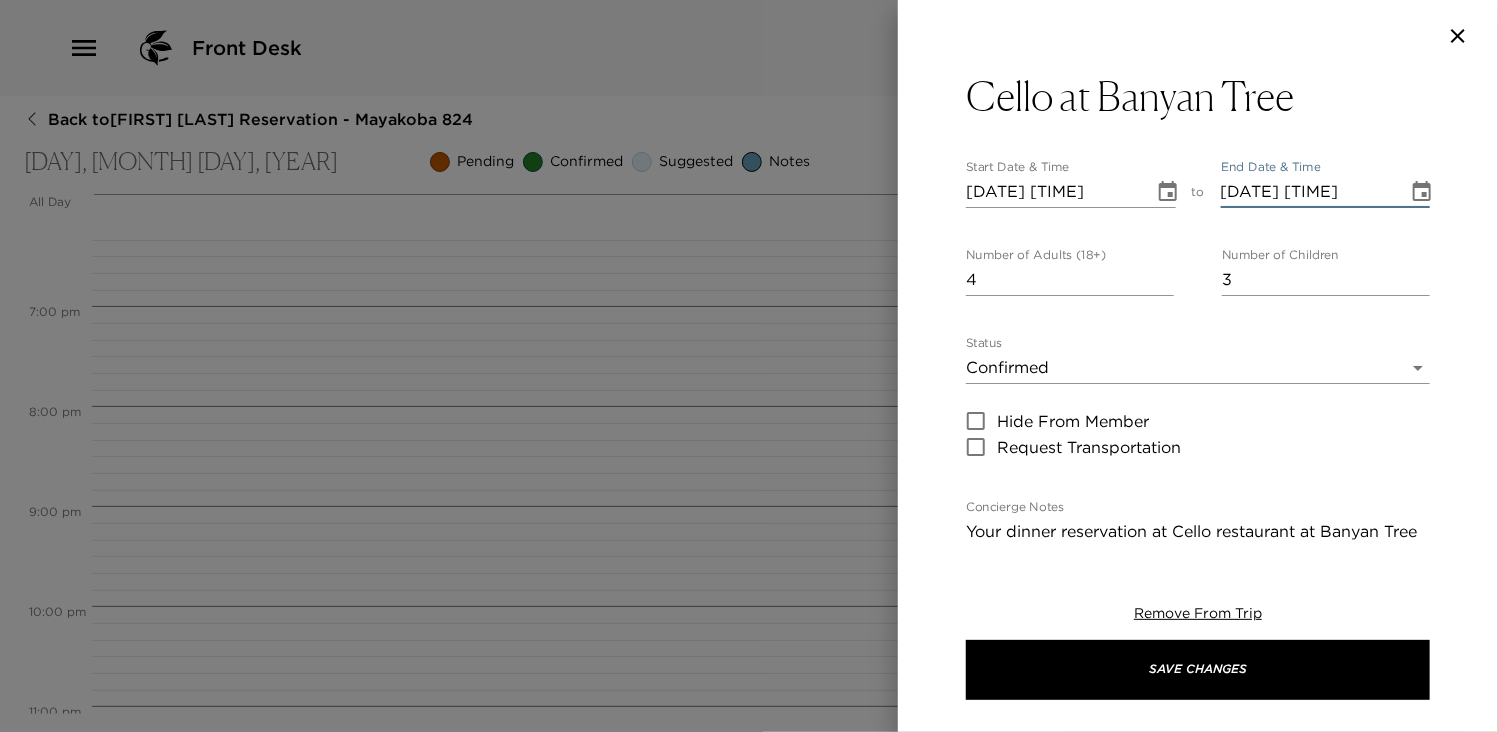click on "08/22/2025 08:00 PM" at bounding box center [1308, 192] 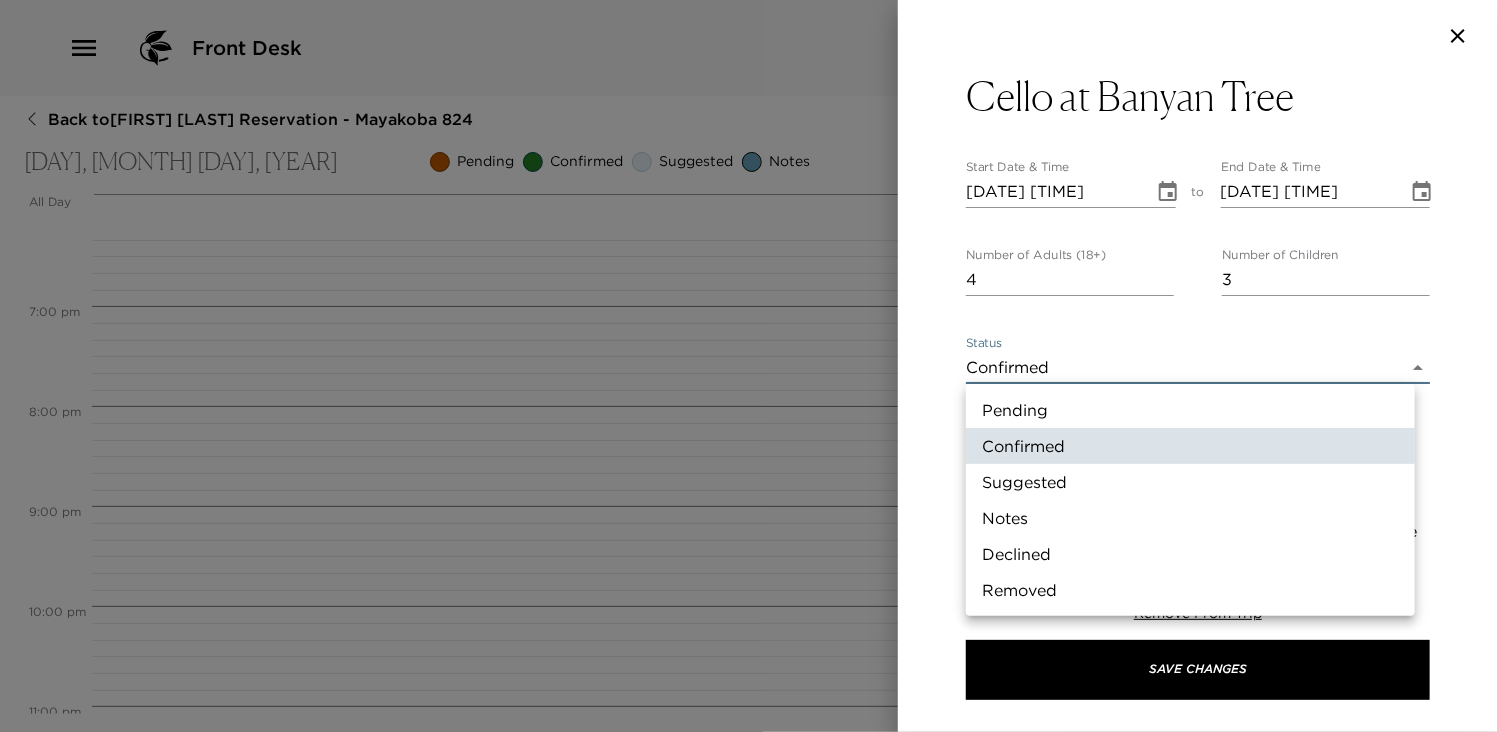 click on "Front Desk Back to  Manju Bewtra Reservation - Mayakoba 824 Friday, August 22, 2025 Pending Confirmed Suggested Notes Trip View Agenda View PDF View Print All Day Fri 08/22 12:00 AM 1:00 AM 2:00 AM 3:00 AM 4:00 AM 5:00 AM 6:00 AM 7:00 AM 8:00 AM 9:00 AM 10:00 AM 11:00 AM 12:00 PM 1:00 PM 2:00 PM 3:00 PM 4:00 PM 5:00 PM 6:00 PM 7:00 PM 8:00 PM 9:00 PM 10:00 PM 11:00 PM Daily Housekeeping Cleaning Service 11:00am - 11:00am Playa del Carmen Quintana Roo
México Clone Custom cell ​ Results (1) Cello at Banyan Tree Cello at Banyan Tree Start Date & Time 08/22/2025 07:00 PM to End Date & Time 08/22/2025 07:00 PM Number of Adults (18+) 4 Number of Children 3 Status Confirmed Confirmed Hide From Member Request Transportation Concierge Notes x Cost ​ x Address ​ Playa del Carmen Quintana Roo 77710
Mexico x Phone Number ​ Email ​ Website ​ https://www.banyantree.com/mexico/mayakoba/dining/cello Cancellation Policy 24hr 24hr Recommended Attire Resort Casual Resort Casual Age Range ​ undefined Save Changes" at bounding box center (749, 366) 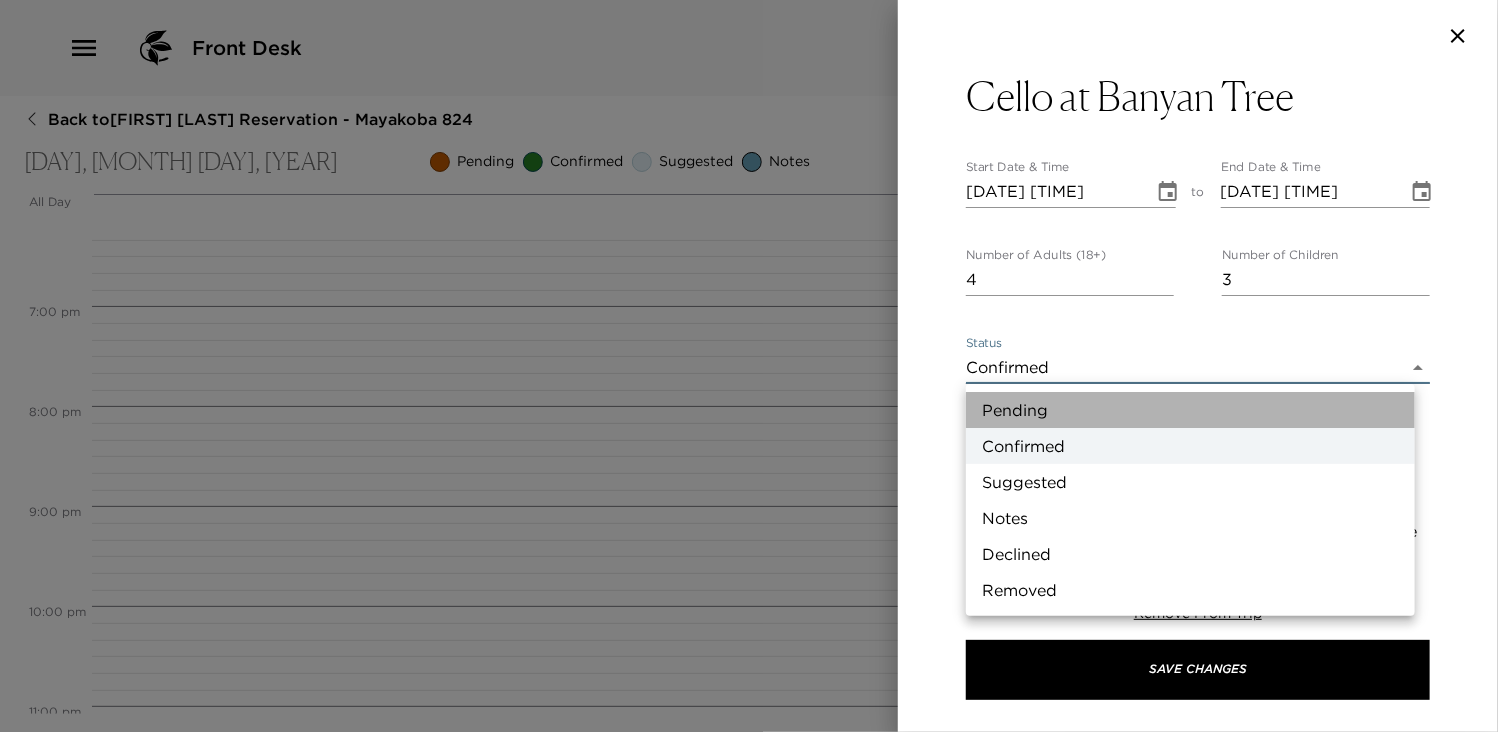 click on "Pending" at bounding box center (1190, 410) 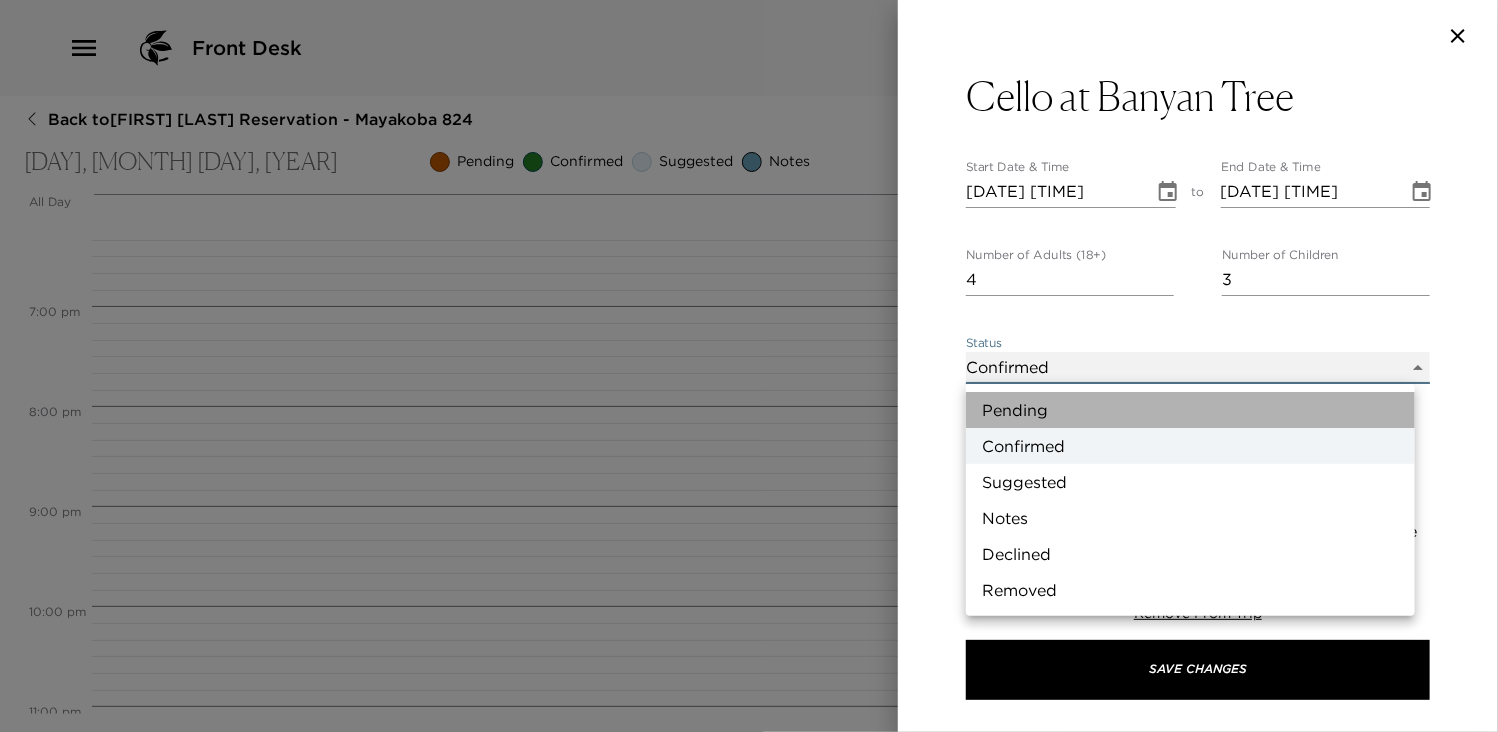 type on "Pending" 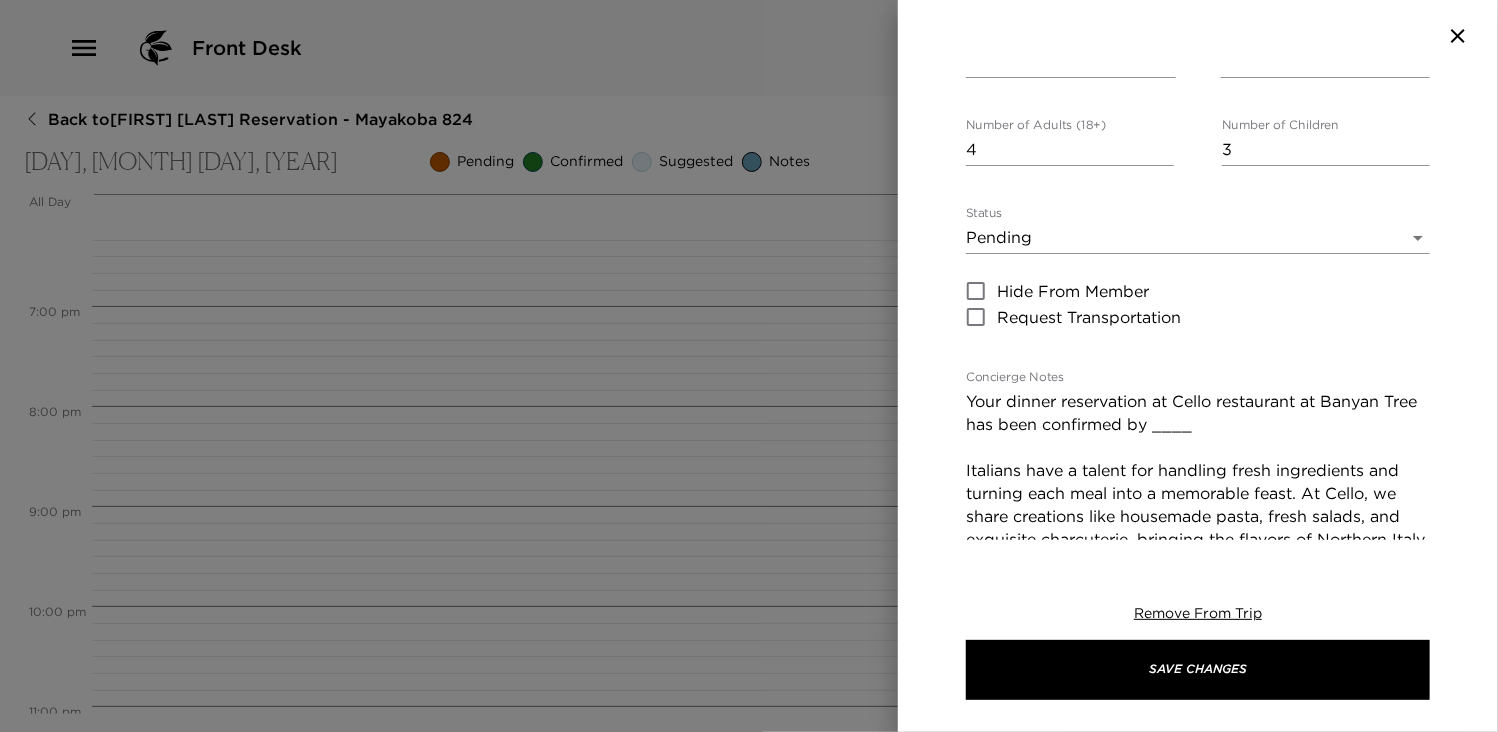 scroll, scrollTop: 160, scrollLeft: 0, axis: vertical 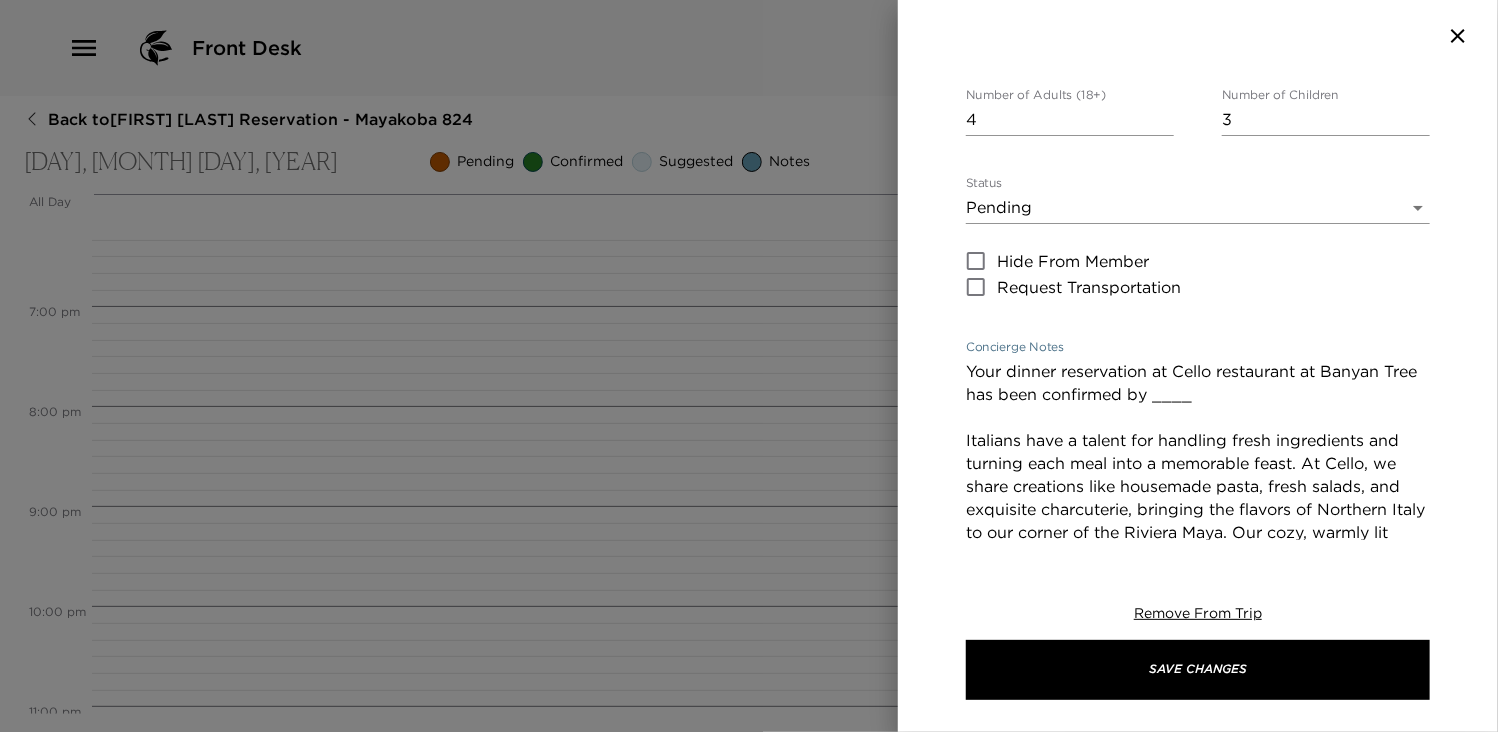 click on "Your dinner reservation at Cello restaurant at Banyan Tree has been confirmed by ____
Italians have a talent for handling fresh ingredients and turning each meal into a memorable feast. At Cello, we share creations like housemade pasta, fresh salads, and exquisite charcuterie, bringing the flavors of Northern Italy to our corner of the Riviera Maya. Our cozy, warmly lit space invites you to take your time as you savor each dish, alongside our outstanding wine selection.
Enjoy!" at bounding box center [1198, 498] 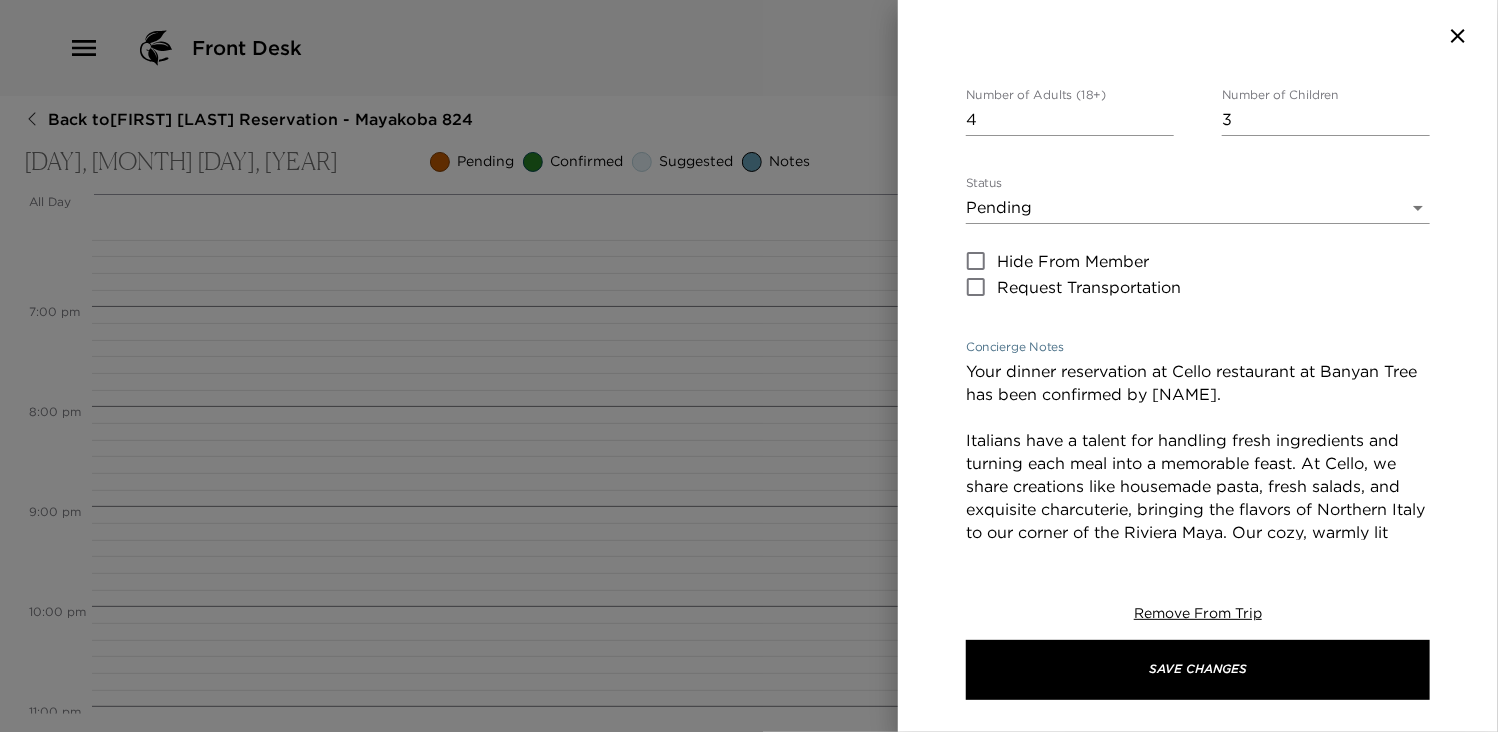 type on "Your dinner reservation at Cello restaurant at Banyan Tree has been confirmed by PENDING.
Italians have a talent for handling fresh ingredients and turning each meal into a memorable feast. At Cello, we share creations like housemade pasta, fresh salads, and exquisite charcuterie, bringing the flavors of Northern Italy to our corner of the Riviera Maya. Our cozy, warmly lit space invites you to take your time as you savor each dish, alongside our outstanding wine selection.
Enjoy!" 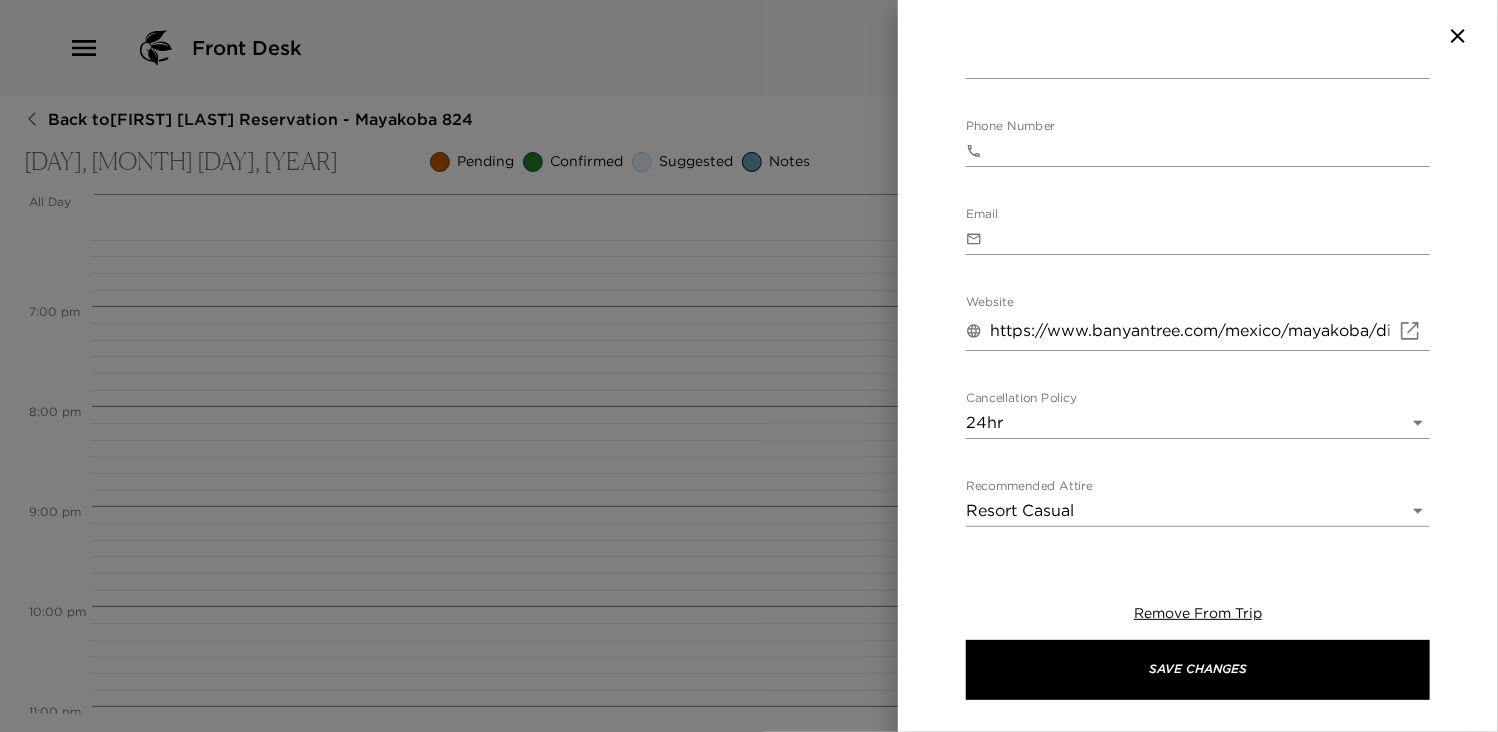 scroll, scrollTop: 932, scrollLeft: 0, axis: vertical 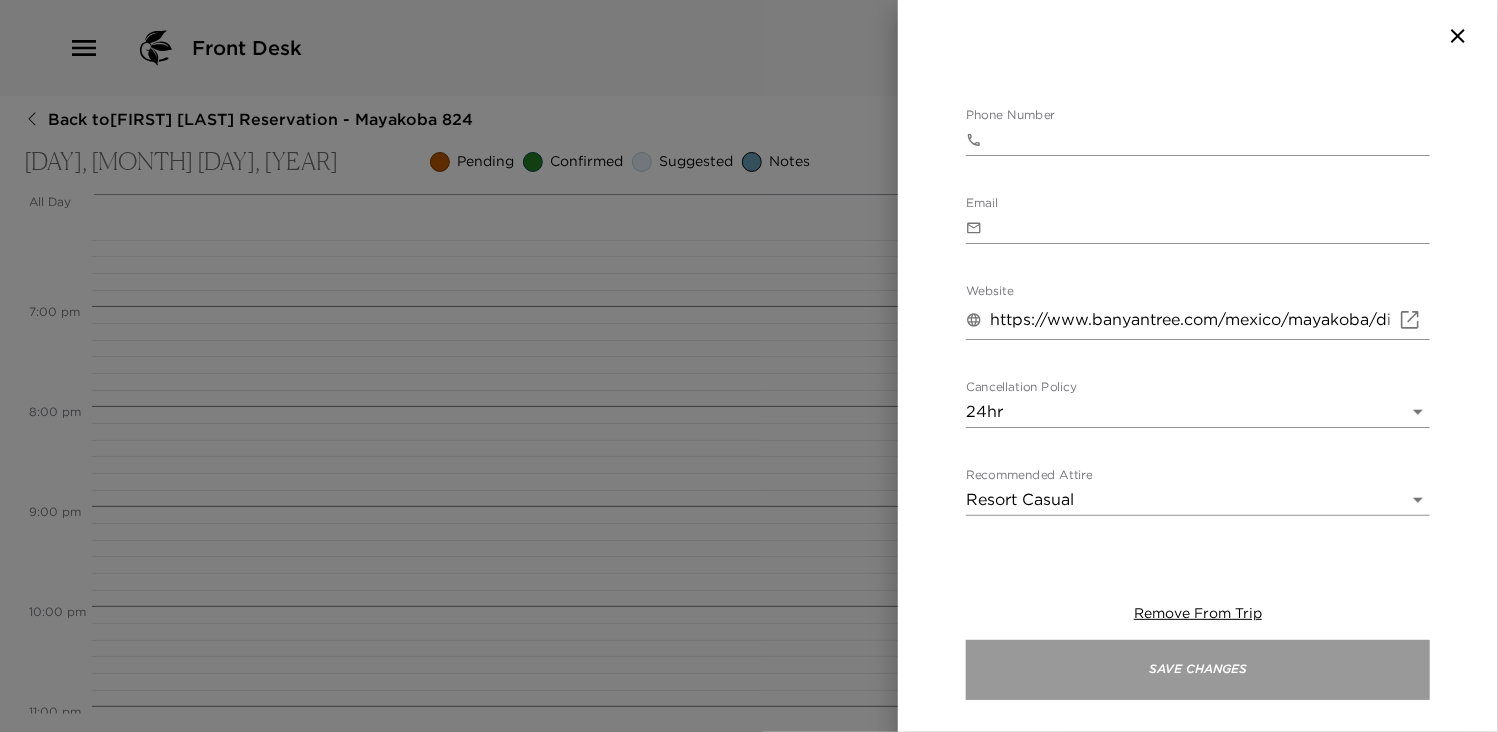 click on "Save Changes" at bounding box center (1198, 670) 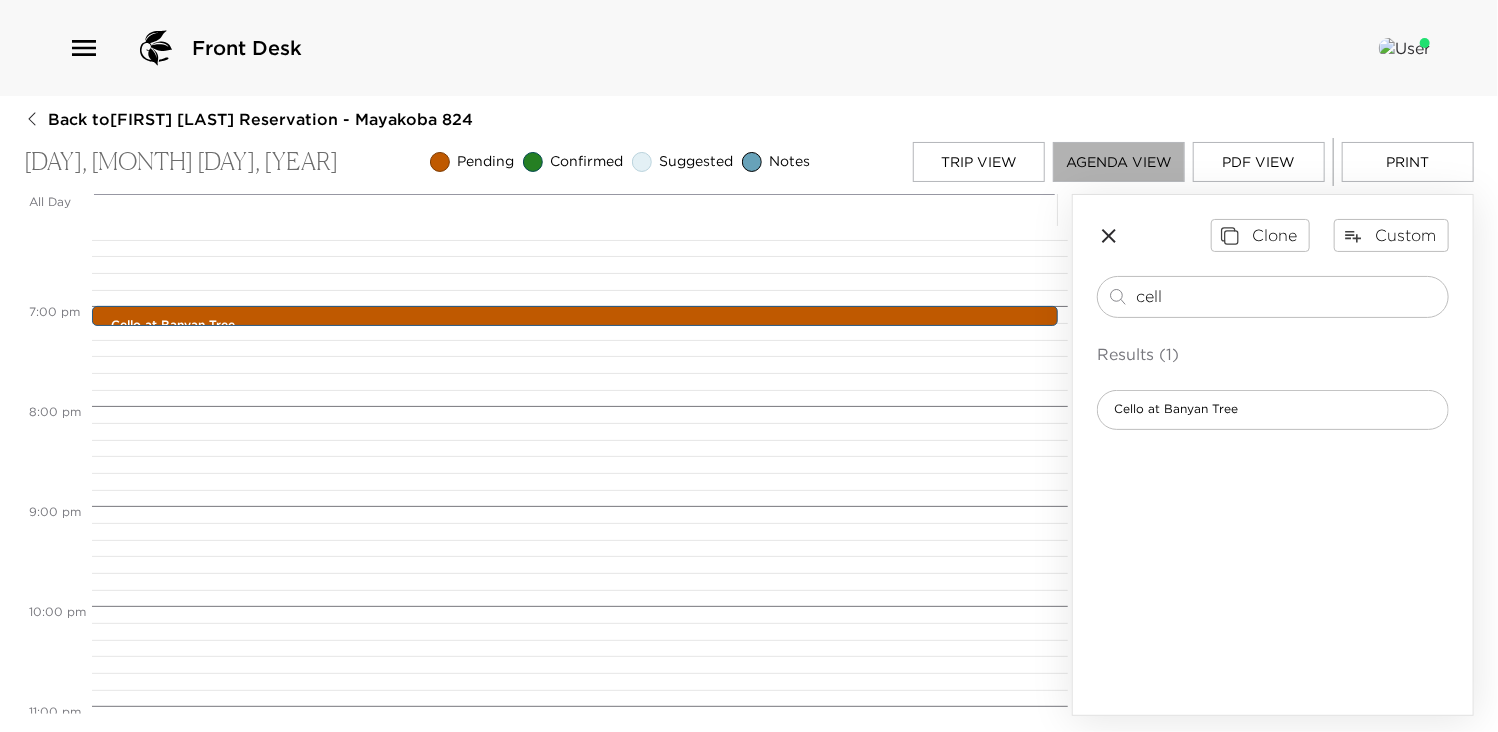 click on "Agenda View" at bounding box center [1119, 162] 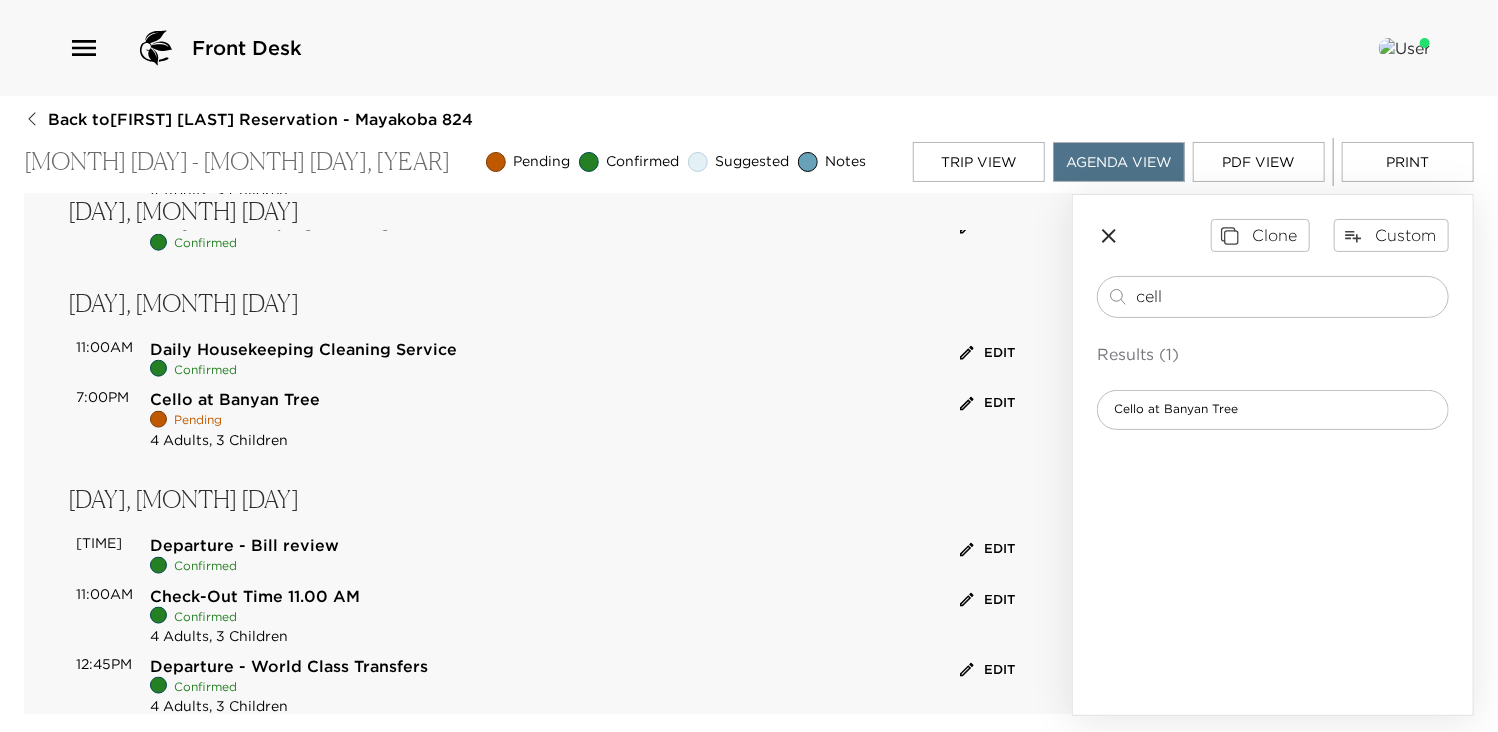 scroll, scrollTop: 1240, scrollLeft: 0, axis: vertical 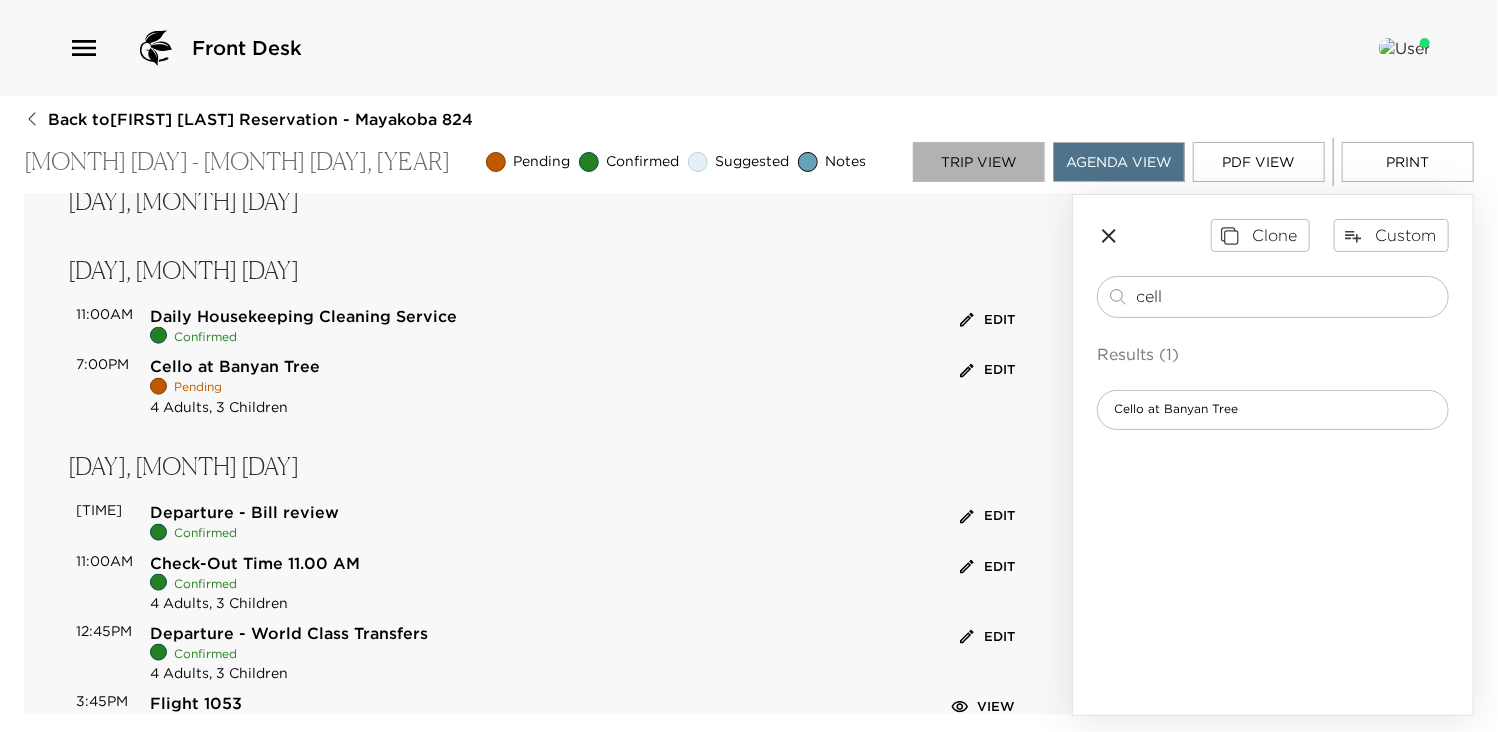 click on "Trip View" at bounding box center [979, 162] 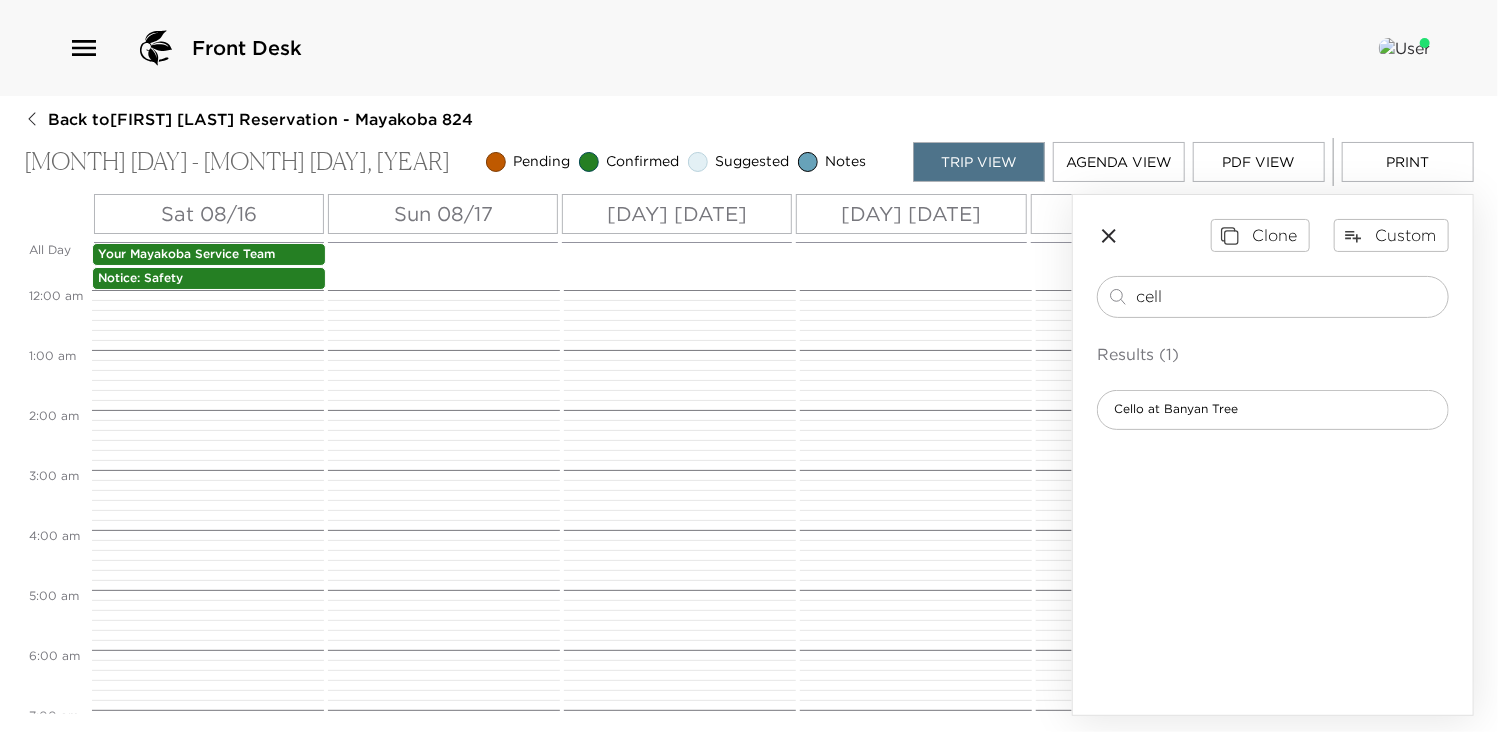 scroll, scrollTop: 480, scrollLeft: 0, axis: vertical 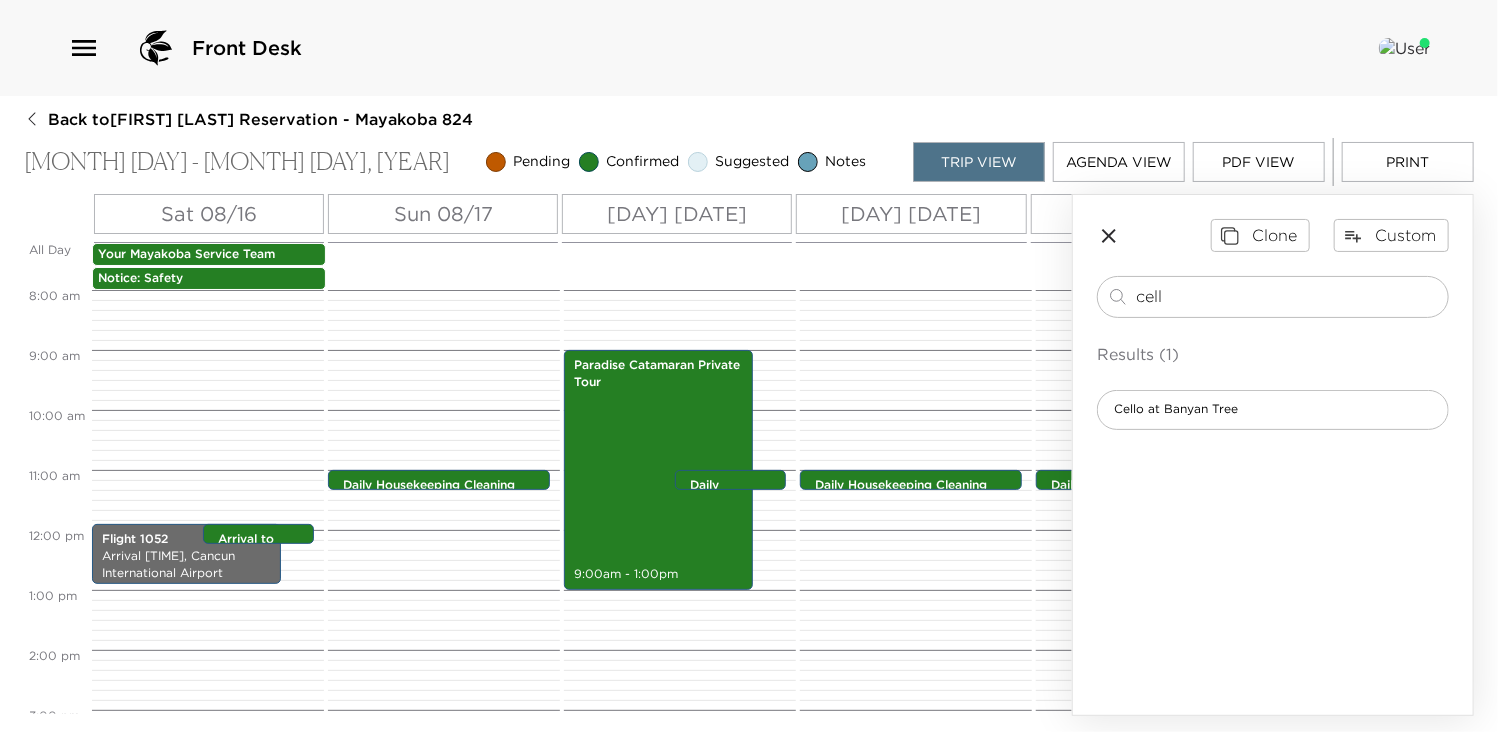 click on "Wed 08/20" at bounding box center (1146, 214) 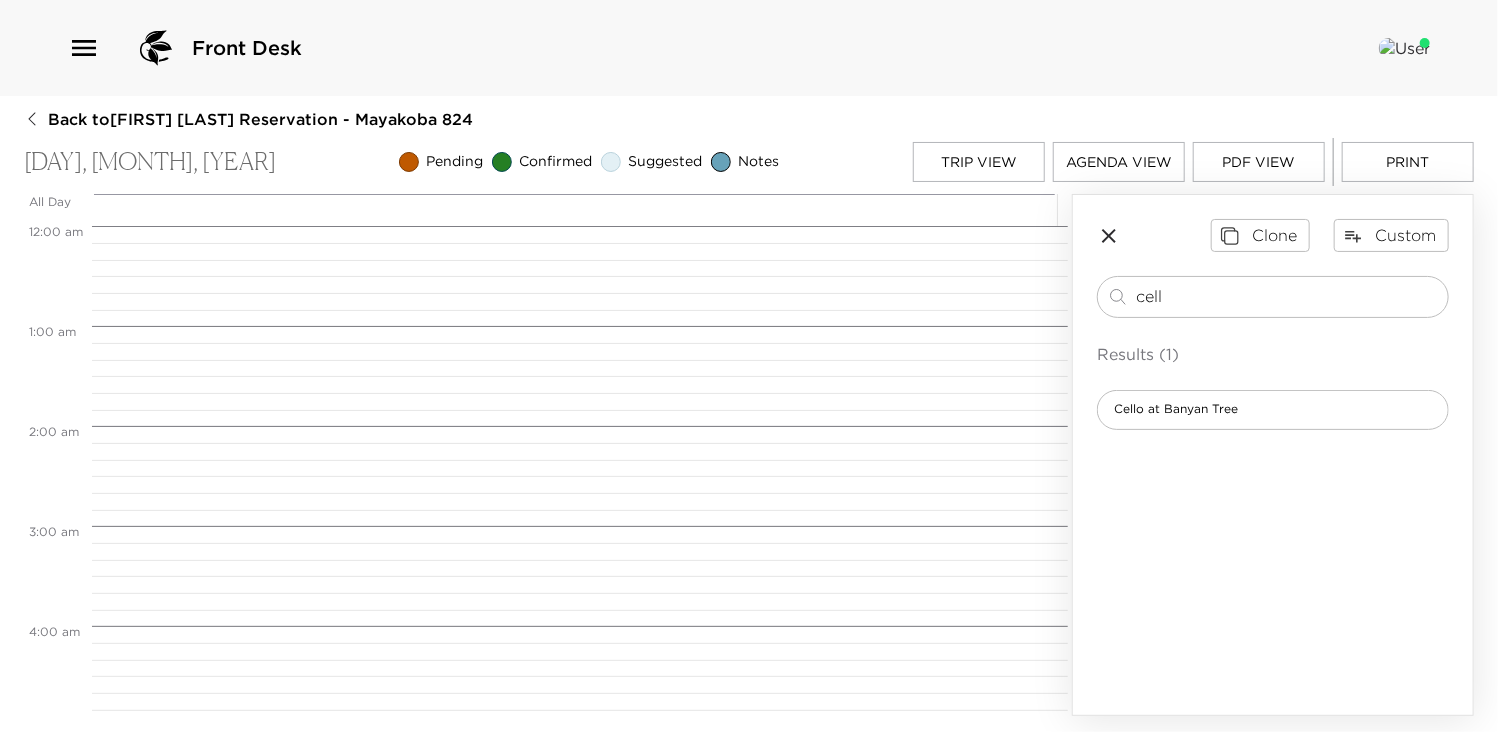 scroll, scrollTop: 1100, scrollLeft: 0, axis: vertical 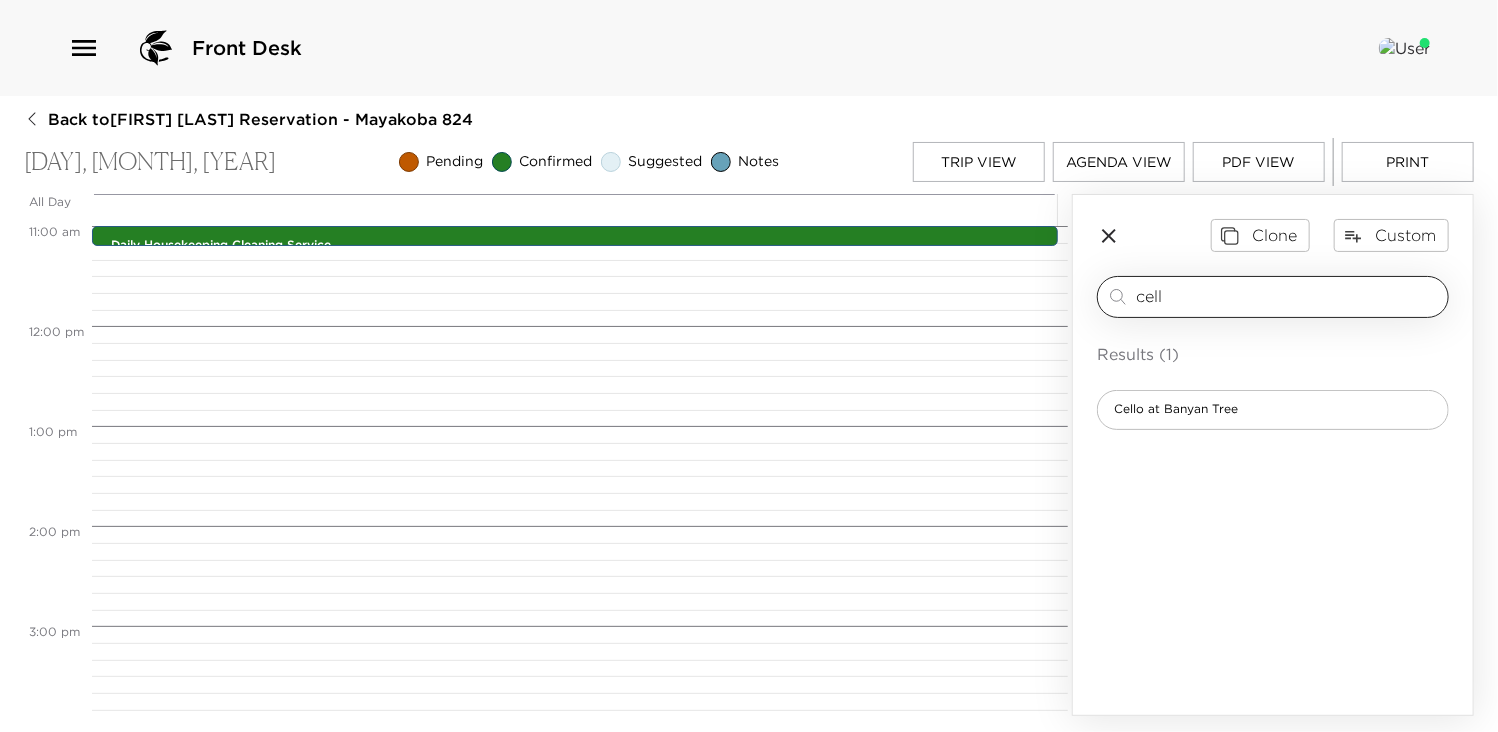click on "cell" at bounding box center (1288, 296) 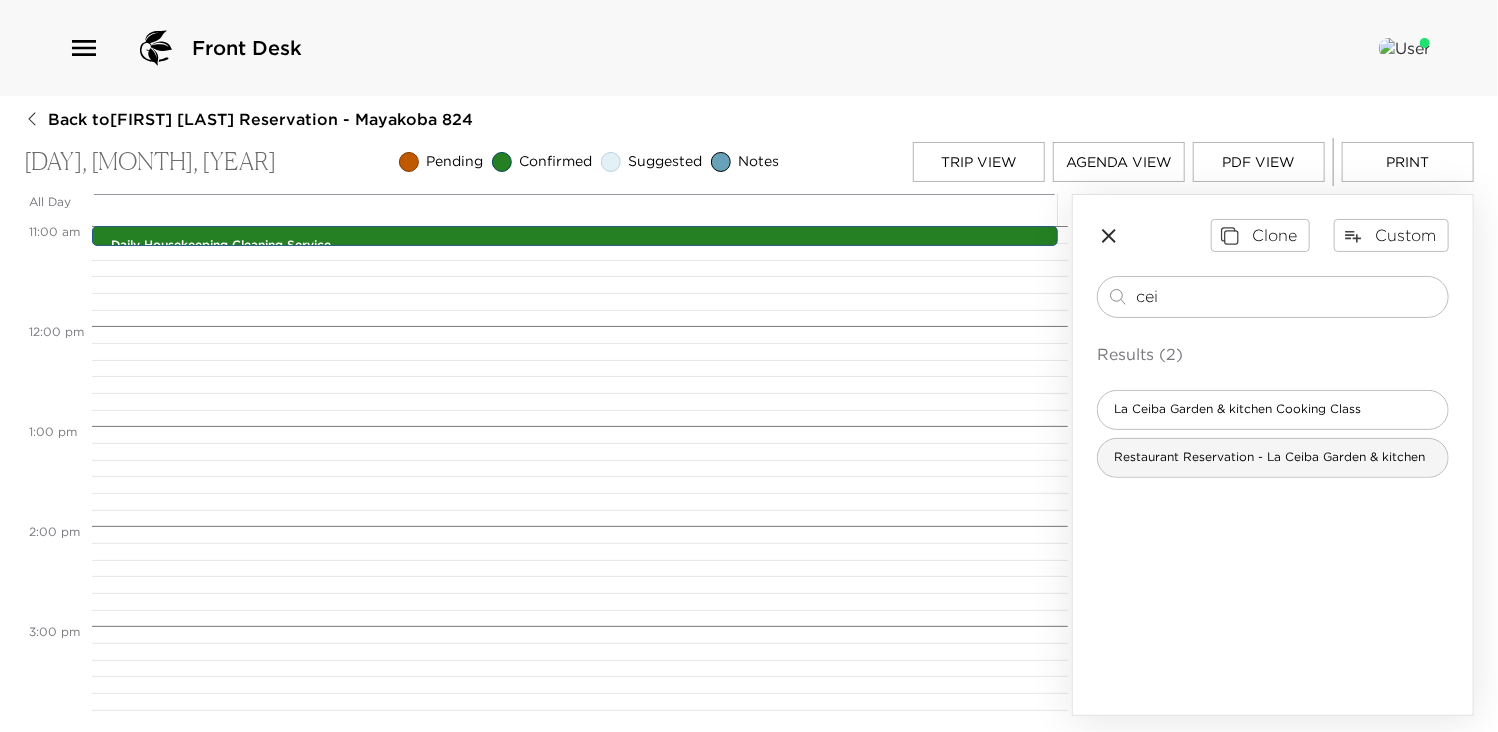 type on "cei" 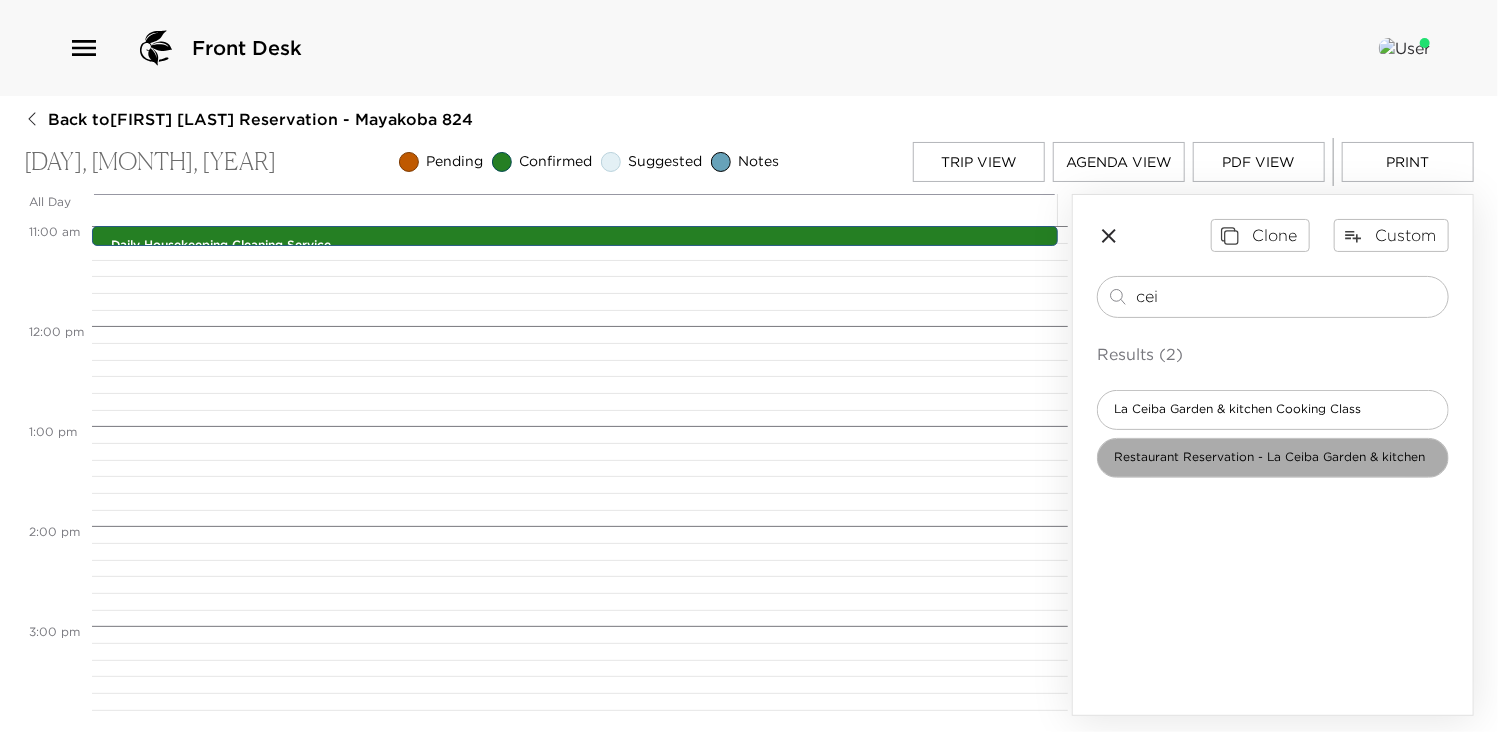 click on "Restaurant Reservation - La Ceiba Garden & kitchen" at bounding box center [1269, 457] 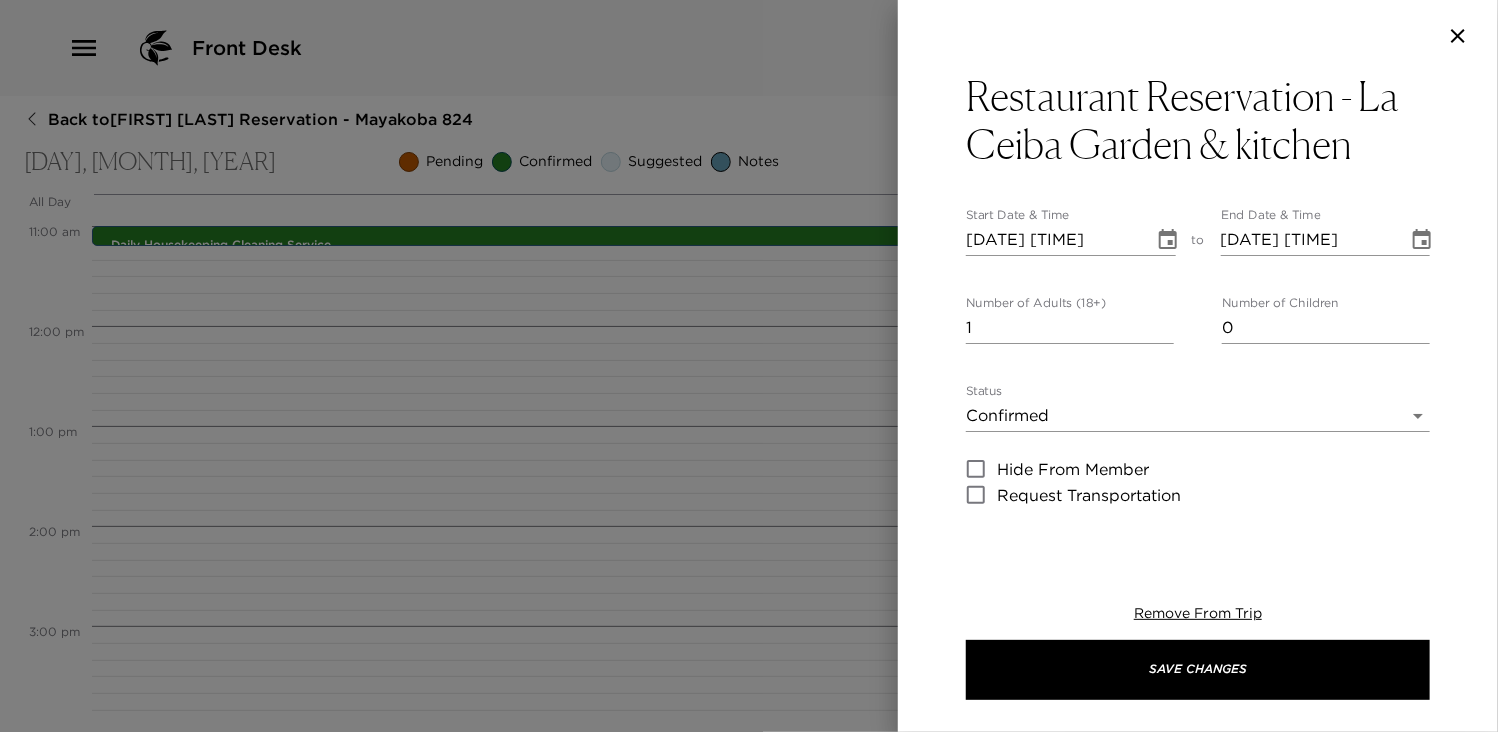 type on "Your Culinary experience, La Ceiba Garden & kitchen has been confirmed by ___
This one-of-a-kind culinary journey celebrates the Yucatan Peninsula’s storied Mayan roots with a multi-course menu showcasing traditional open-flame cooking techniques and hyper-seasonal regional ingredients. Guests are seated at long communal tables alongside fellow guests as well as Rosewood associates – a testament to Mexican hospitality in which staff pamper guests during the day but then break bread together at night. This dining experience is complete with a live Yucatecan music trio, craft cocktails garnished with herbs straight from La Ceiba’s lush garden, and Mexican wines and spirits.
Enjoy!" 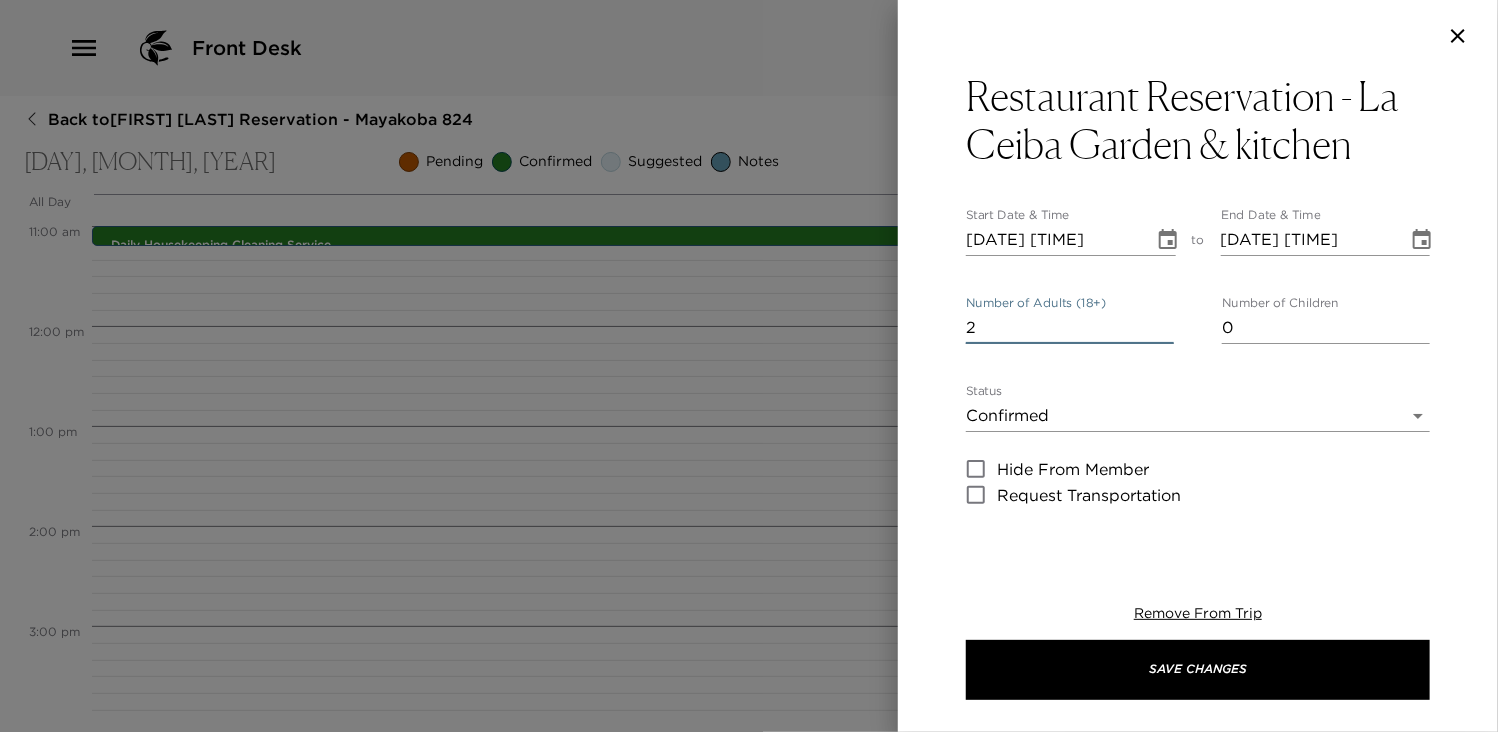 click on "2" at bounding box center (1070, 328) 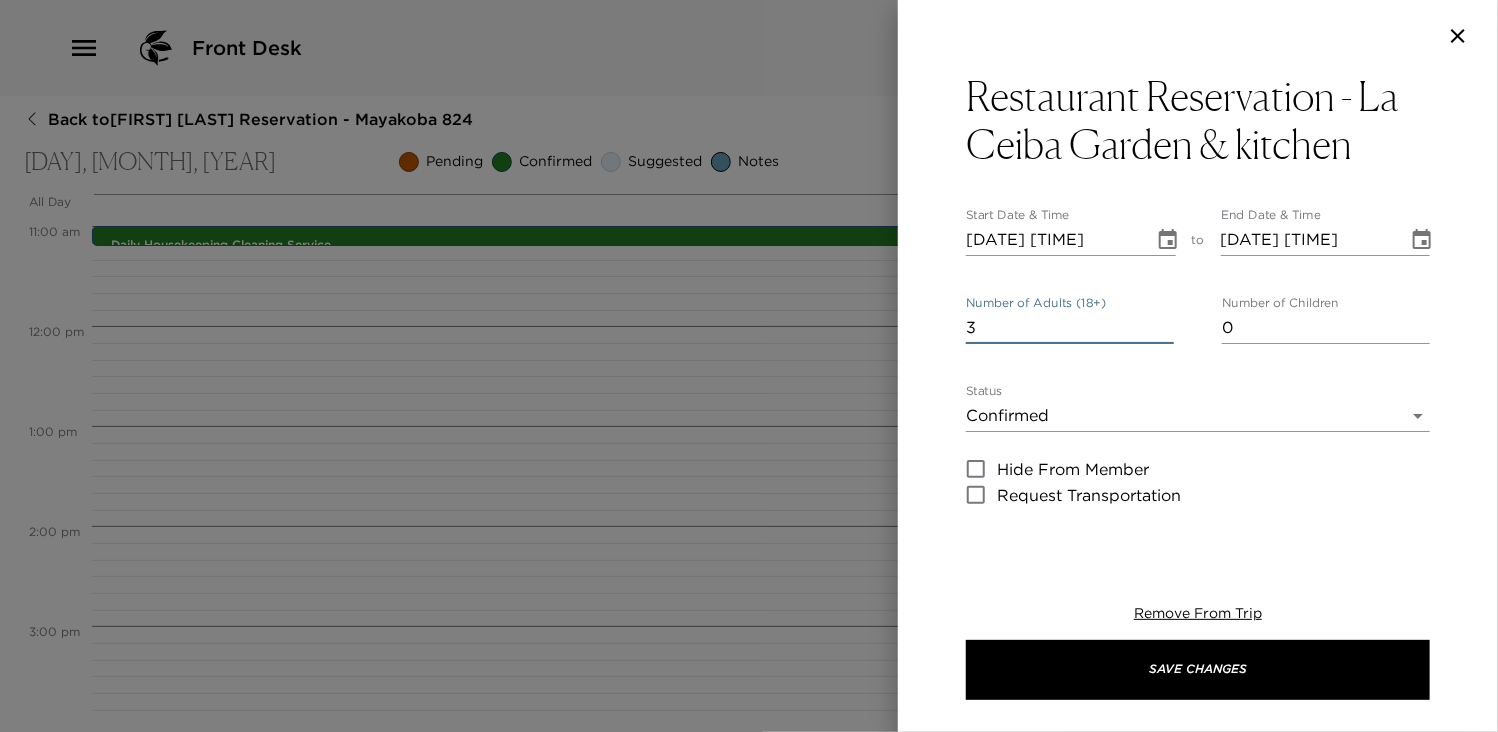 click on "3" at bounding box center (1070, 328) 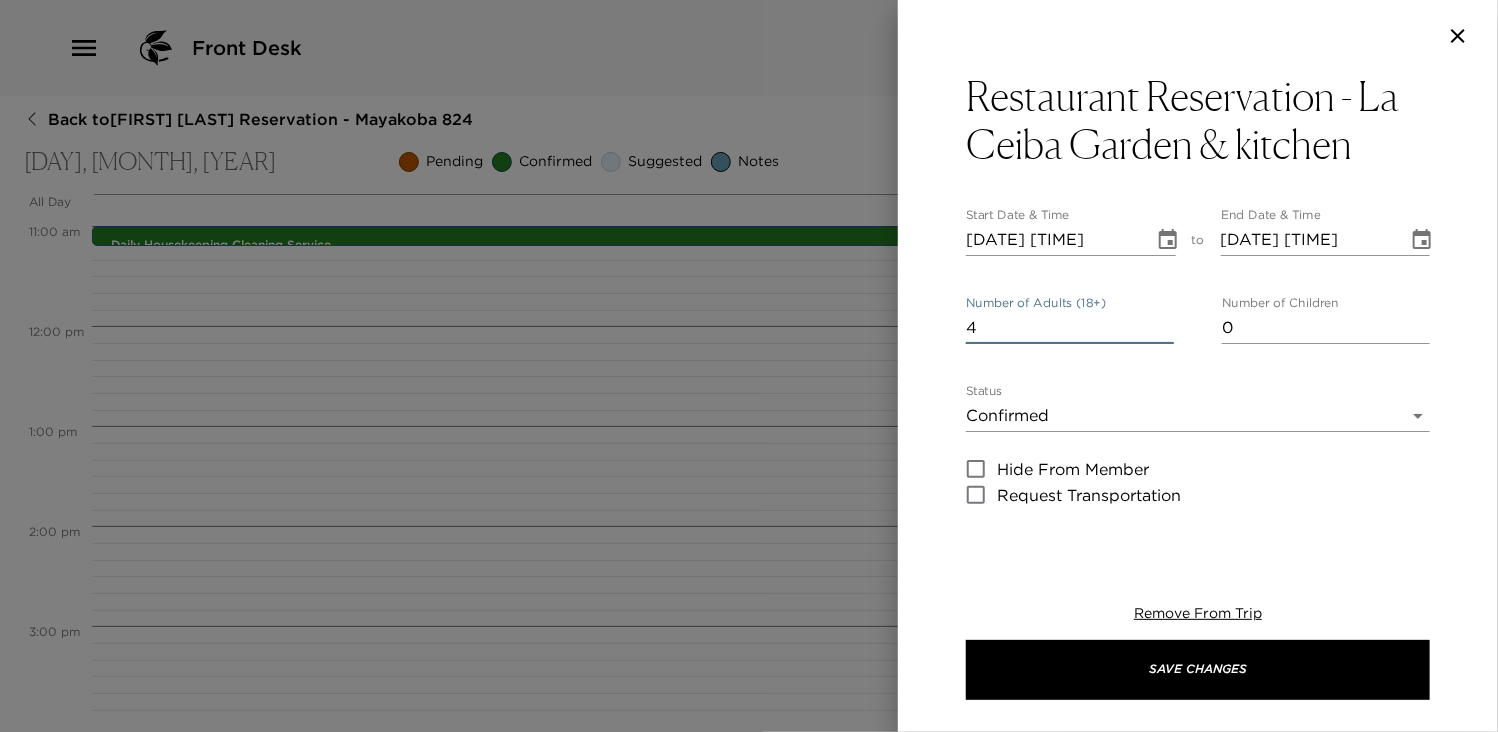 type on "4" 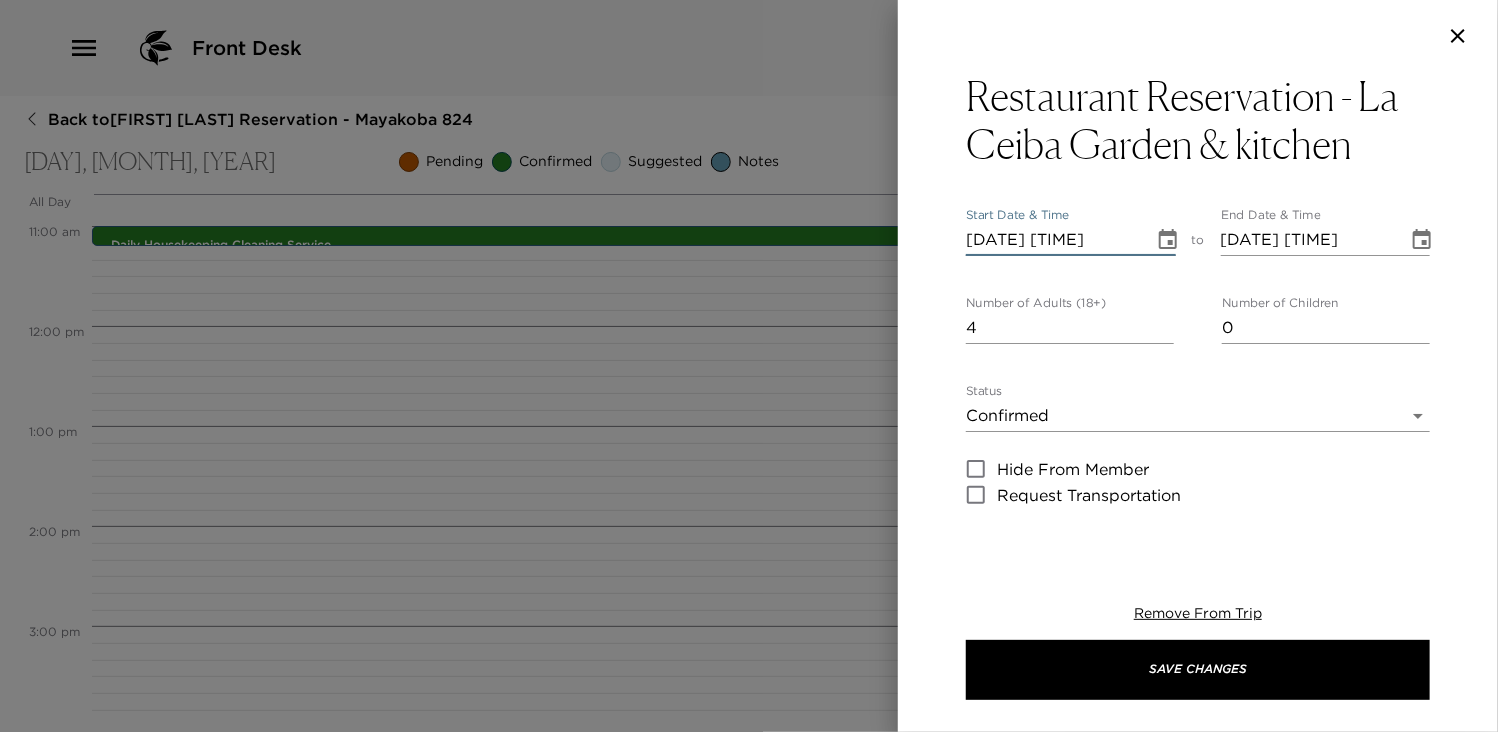 click on "08/20/2025 11:00 AM" at bounding box center [1053, 240] 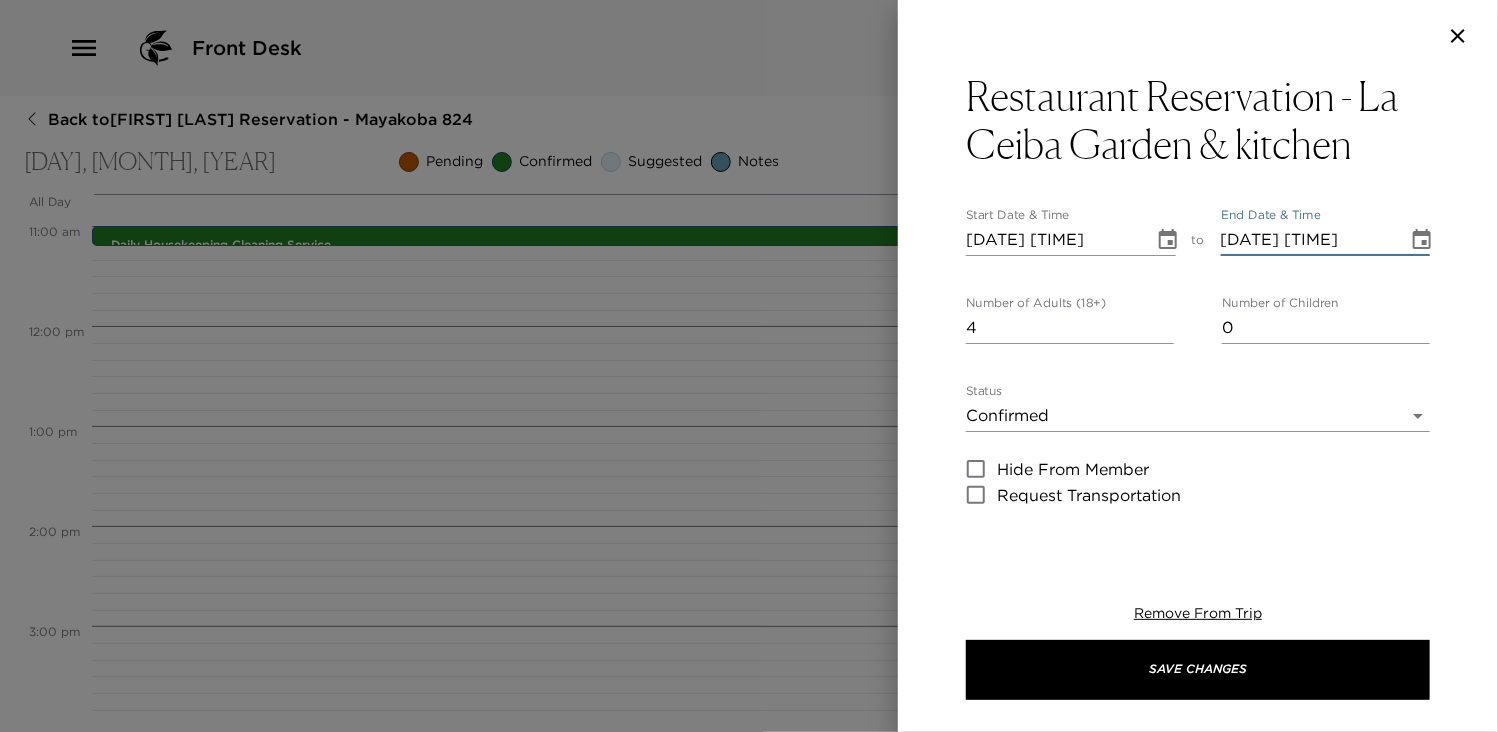 click on "08/20/2025 08:00 PM" at bounding box center (1308, 240) 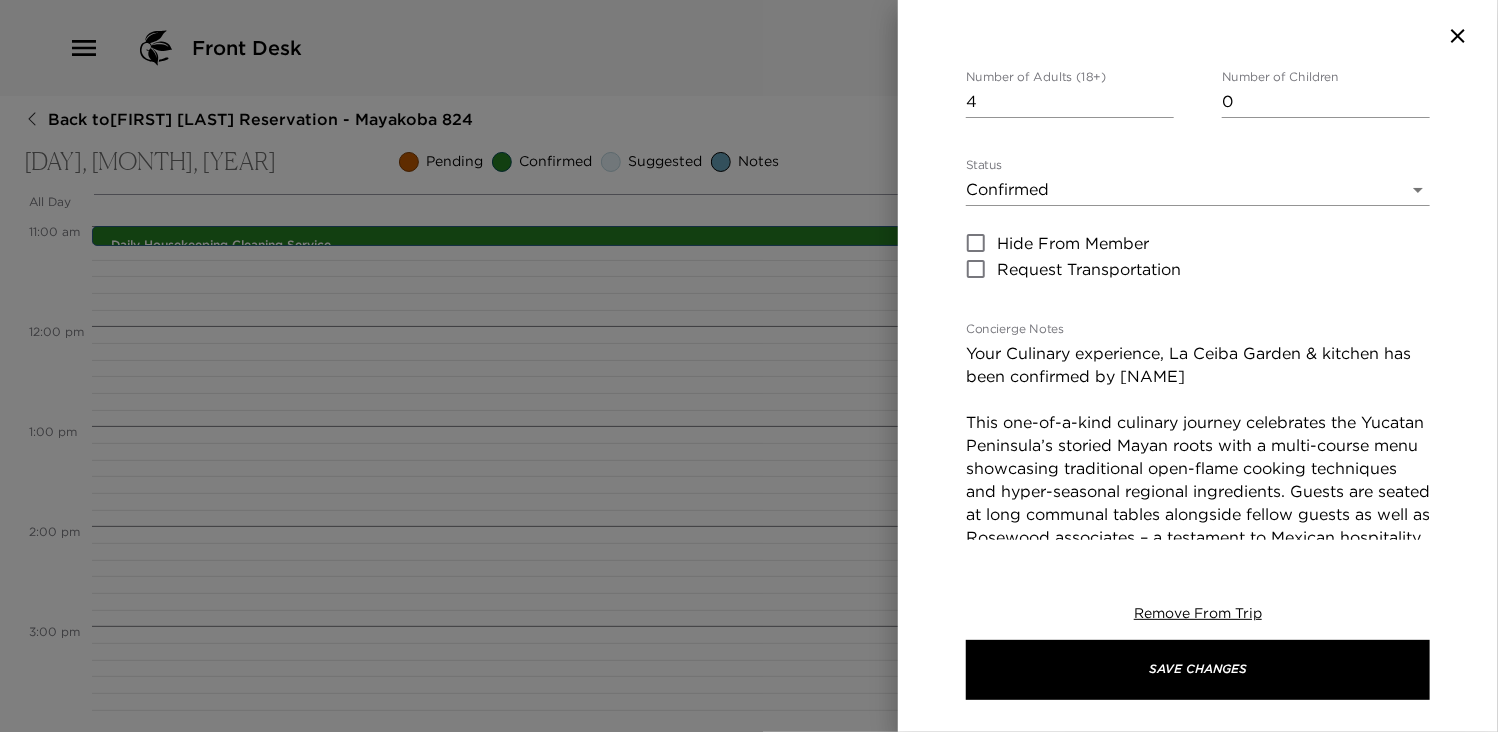 scroll, scrollTop: 240, scrollLeft: 0, axis: vertical 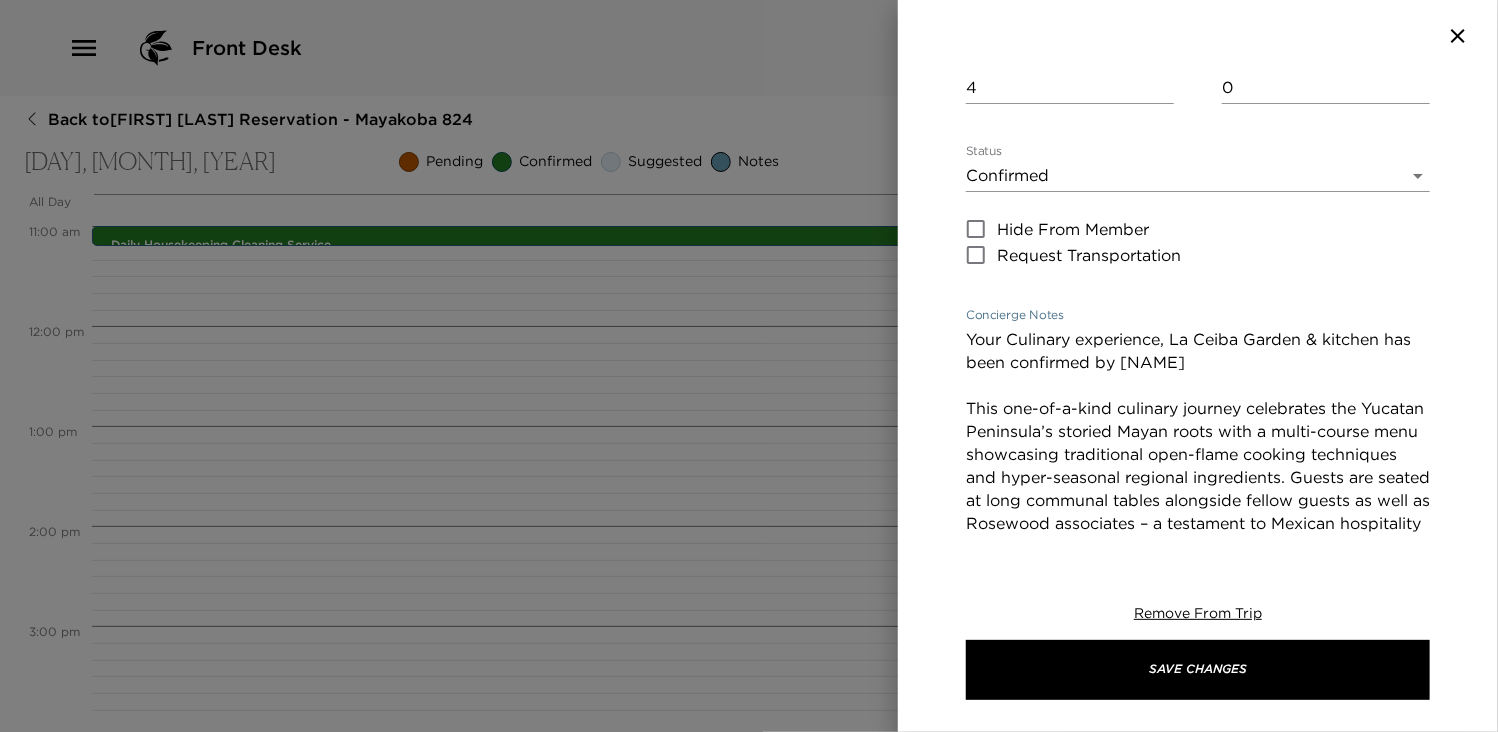 click on "Your Culinary experience, La Ceiba Garden & kitchen has been confirmed by ___
This one-of-a-kind culinary journey celebrates the Yucatan Peninsula’s storied Mayan roots with a multi-course menu showcasing traditional open-flame cooking techniques and hyper-seasonal regional ingredients. Guests are seated at long communal tables alongside fellow guests as well as Rosewood associates – a testament to Mexican hospitality in which staff pamper guests during the day but then break bread together at night. This dining experience is complete with a live Yucatecan music trio, craft cocktails garnished with herbs straight from La Ceiba’s lush garden, and Mexican wines and spirits.
Enjoy!" at bounding box center [1198, 523] 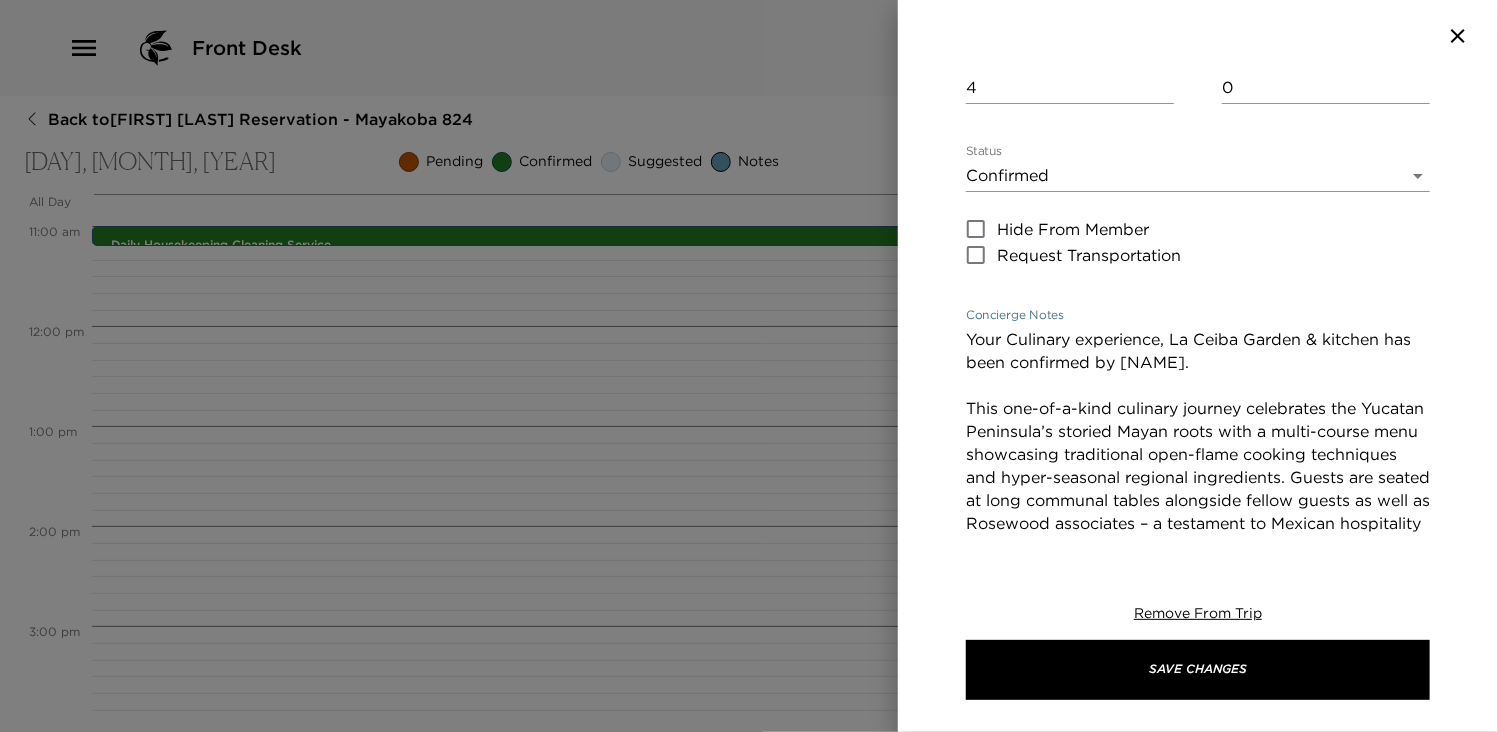type on "Your Culinary experience, La Ceiba Garden & kitchen has been confirmed by Alliants.
This one-of-a-kind culinary journey celebrates the Yucatan Peninsula’s storied Mayan roots with a multi-course menu showcasing traditional open-flame cooking techniques and hyper-seasonal regional ingredients. Guests are seated at long communal tables alongside fellow guests as well as Rosewood associates – a testament to Mexican hospitality in which staff pamper guests during the day but then break bread together at night. This dining experience is complete with a live Yucatecan music trio, craft cocktails garnished with herbs straight from La Ceiba’s lush garden, and Mexican wines and spirits.
Enjoy!" 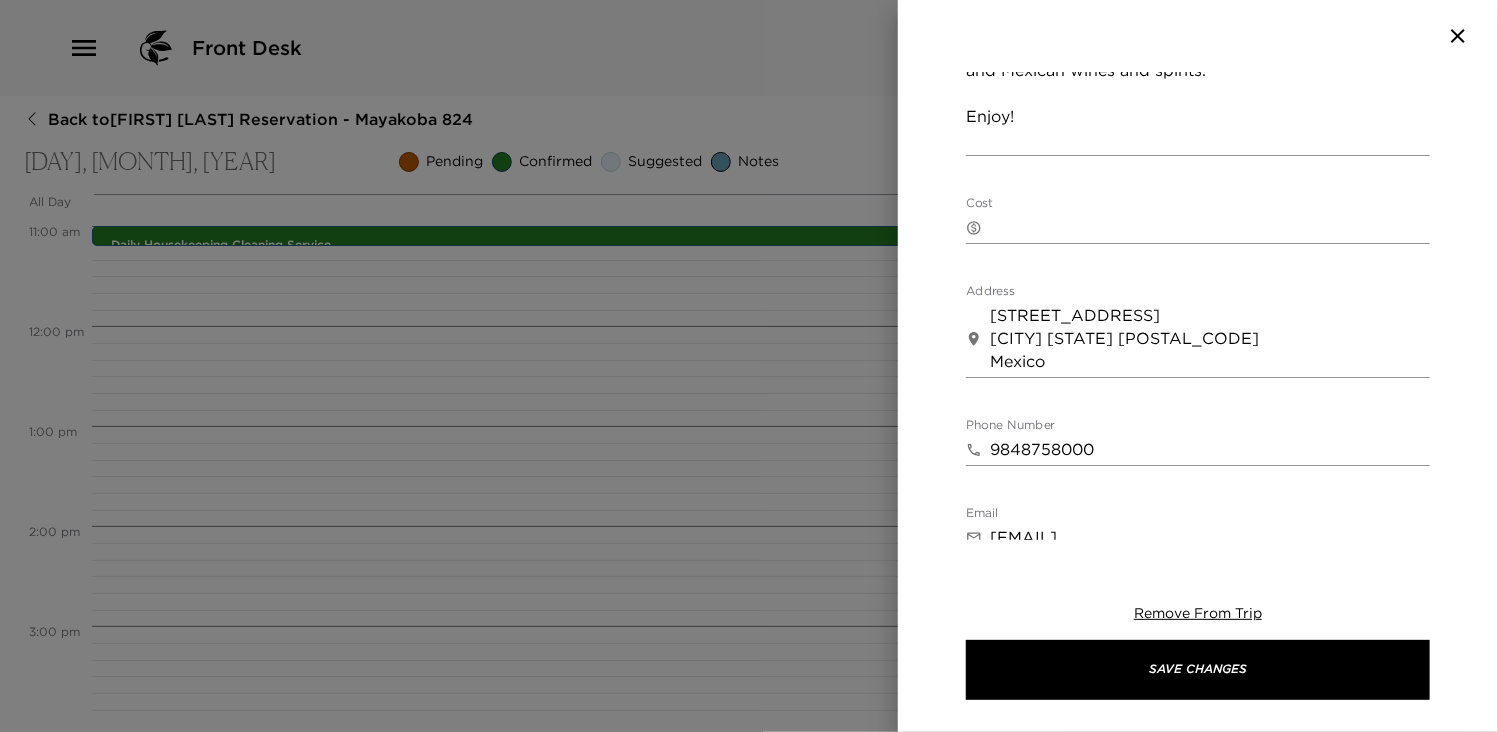 scroll, scrollTop: 826, scrollLeft: 0, axis: vertical 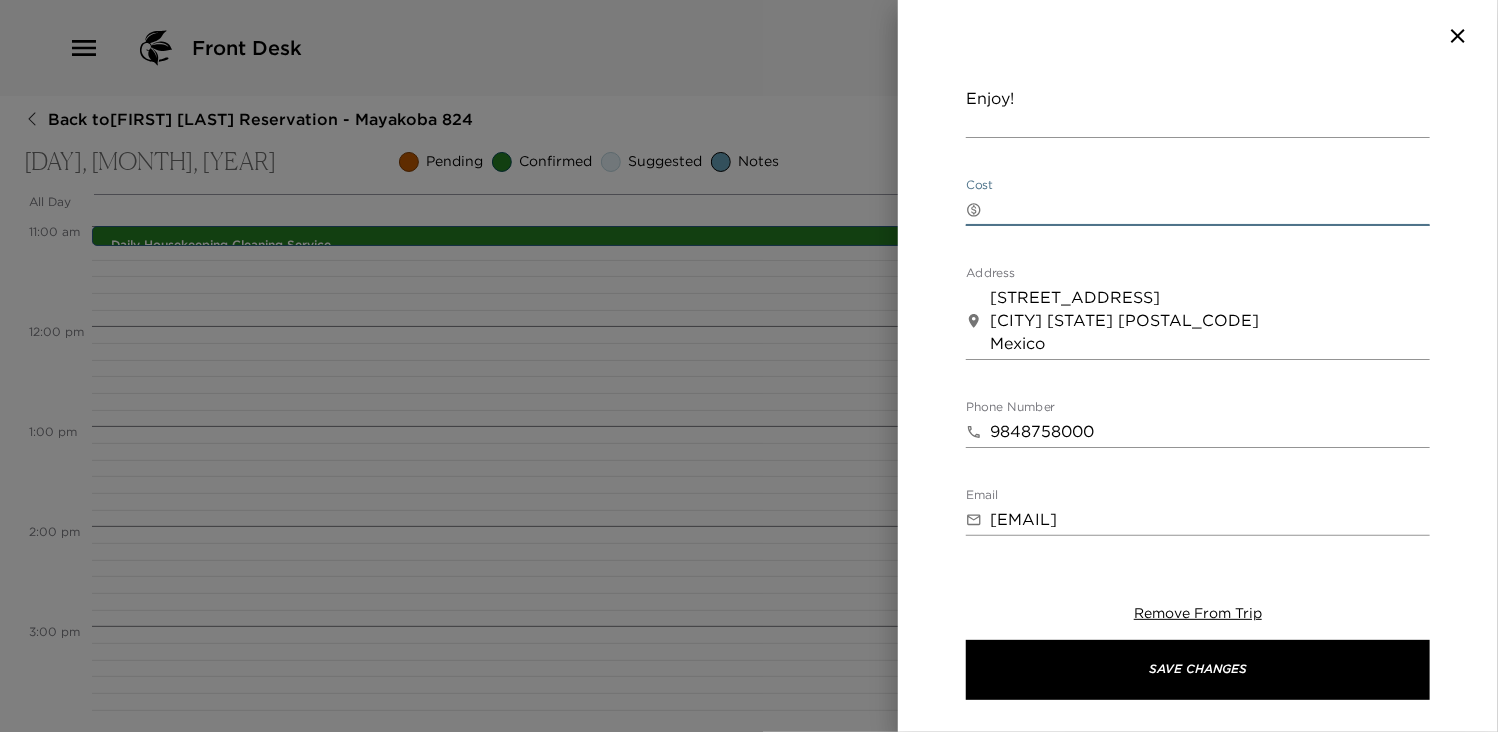 click on "Cost" at bounding box center [1210, 209] 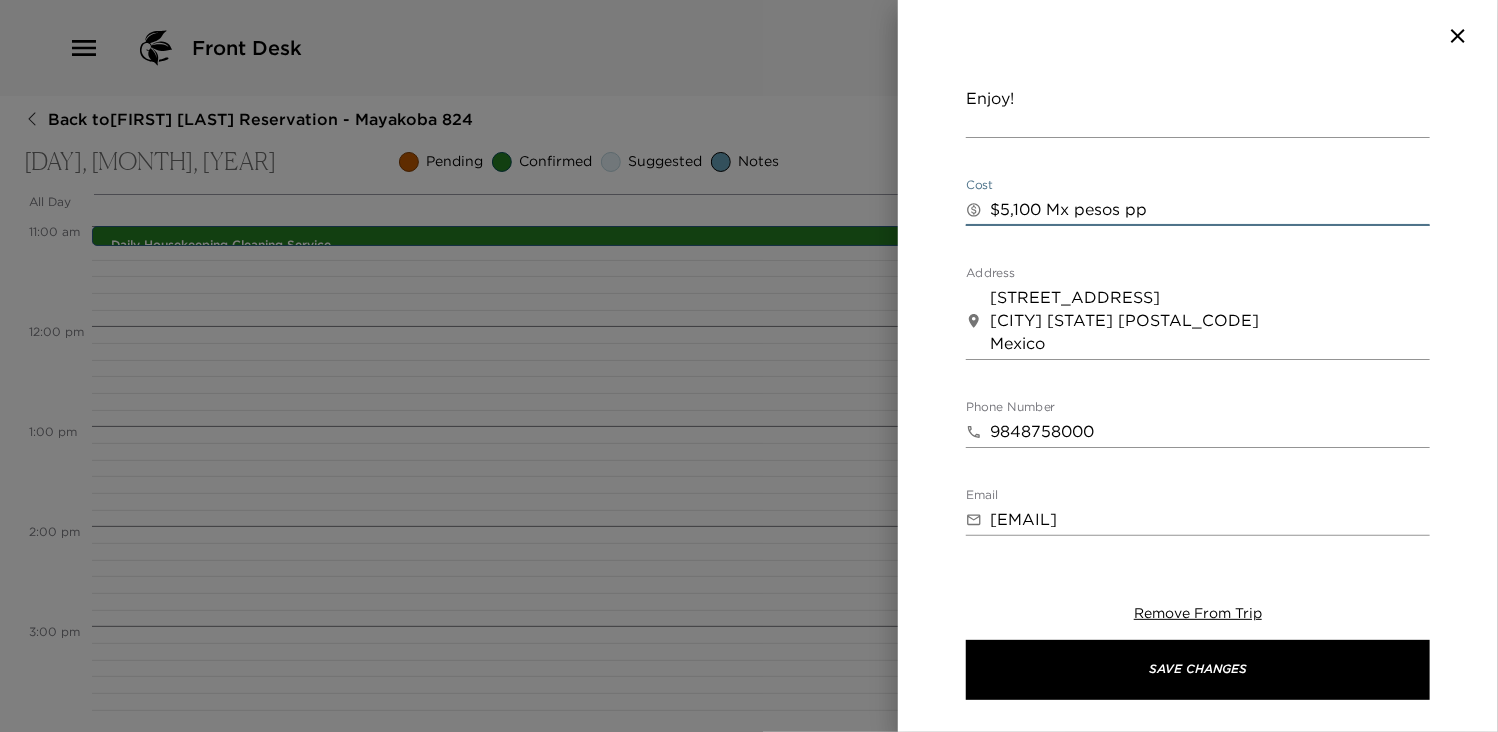type on "$5,100 Mx pesos pp" 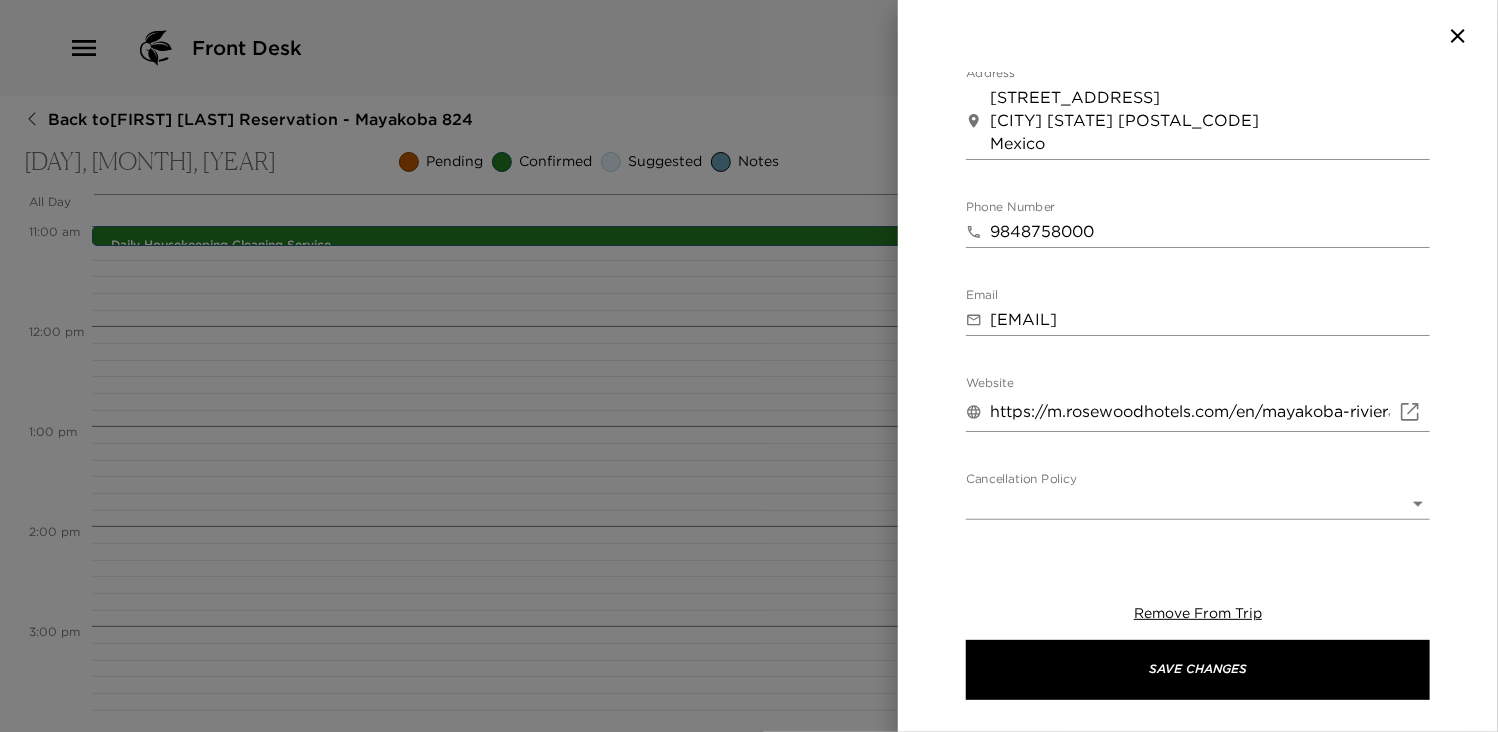 scroll, scrollTop: 1182, scrollLeft: 0, axis: vertical 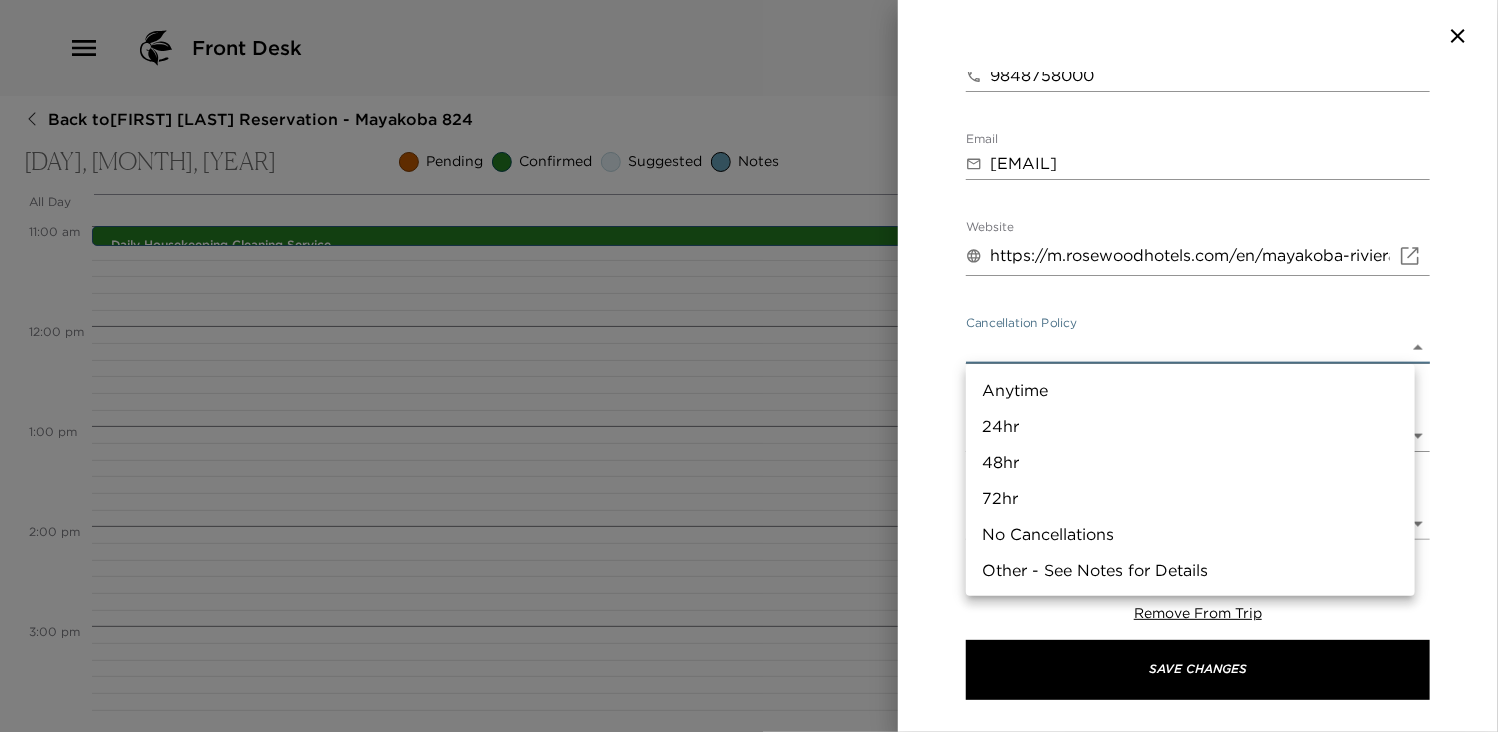 click on "Front Desk Back to  Manju Bewtra Reservation - Mayakoba 824 Wednesday, August 20, 2025 Pending Confirmed Suggested Notes Trip View Agenda View PDF View Print All Day Wed 08/20 12:00 AM 1:00 AM 2:00 AM 3:00 AM 4:00 AM 5:00 AM 6:00 AM 7:00 AM 8:00 AM 9:00 AM 10:00 AM 11:00 AM 12:00 PM 1:00 PM 2:00 PM 3:00 PM 4:00 PM 5:00 PM 6:00 PM 7:00 PM 8:00 PM 9:00 PM 10:00 PM 11:00 PM Daily Housekeeping Cleaning Service 11:00am - 11:00am Playa del Carmen Quintana Roo
México Clone Custom cei ​ Results (2) La Ceiba Garden & kitchen Cooking Class Restaurant Reservation - La Ceiba Garden & kitchen Restaurant Reservation - La Ceiba Garden & kitchen Start Date & Time 08/20/2025 07:00 PM to End Date & Time 08/20/2025 07:00 PM Number of Adults (18+) 4 Number of Children 0 Status Confirmed Confirmed Hide From Member Request Transportation Concierge Notes x Cost ​ $5,100 Mx pesos pp x Address ​ Ctra. Federal Cancún-Playa del Carmen KM 298
Solidaridad Q. Roo 77710
Mexico x Phone Number ​ 9848758000 Email ​ Website ​ ​" at bounding box center [749, 366] 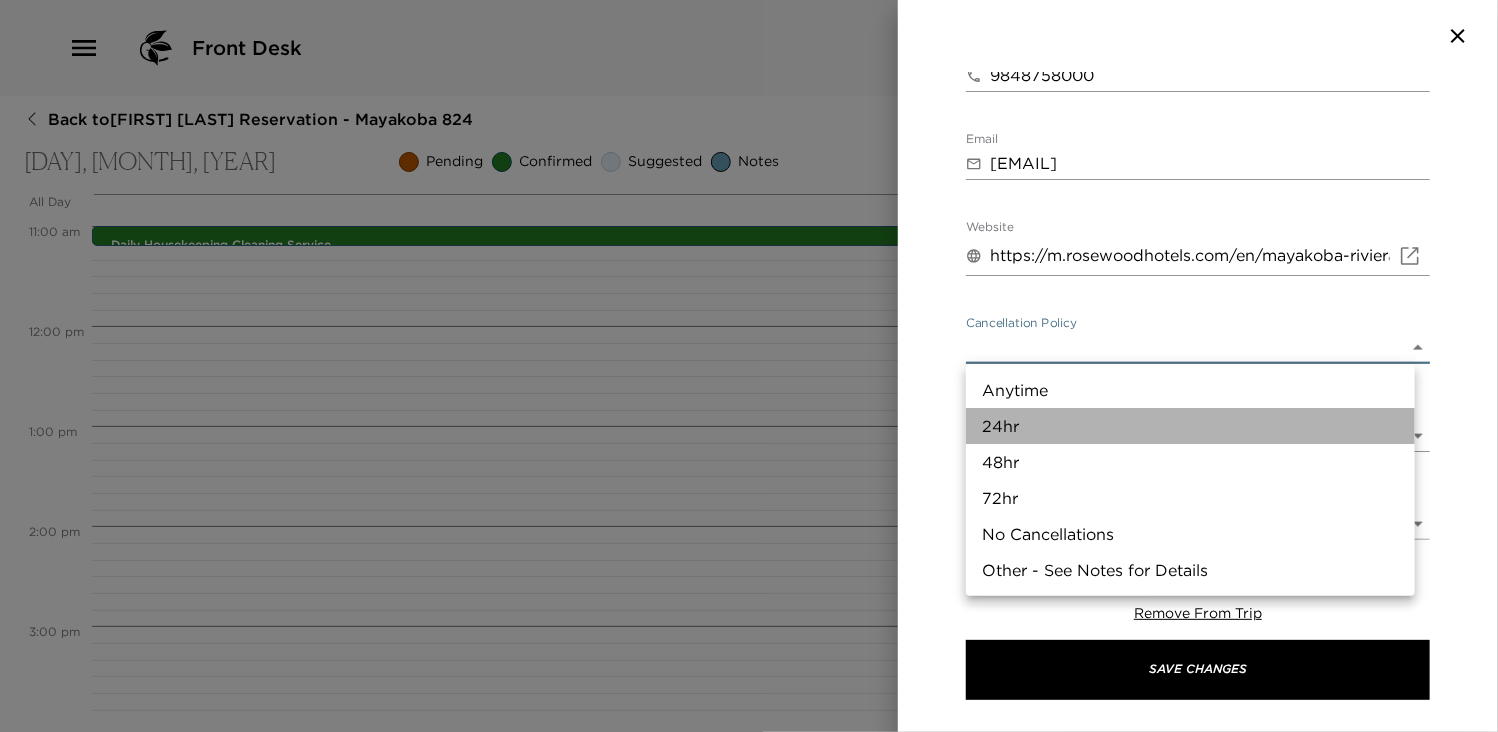 click on "24hr" at bounding box center [1190, 426] 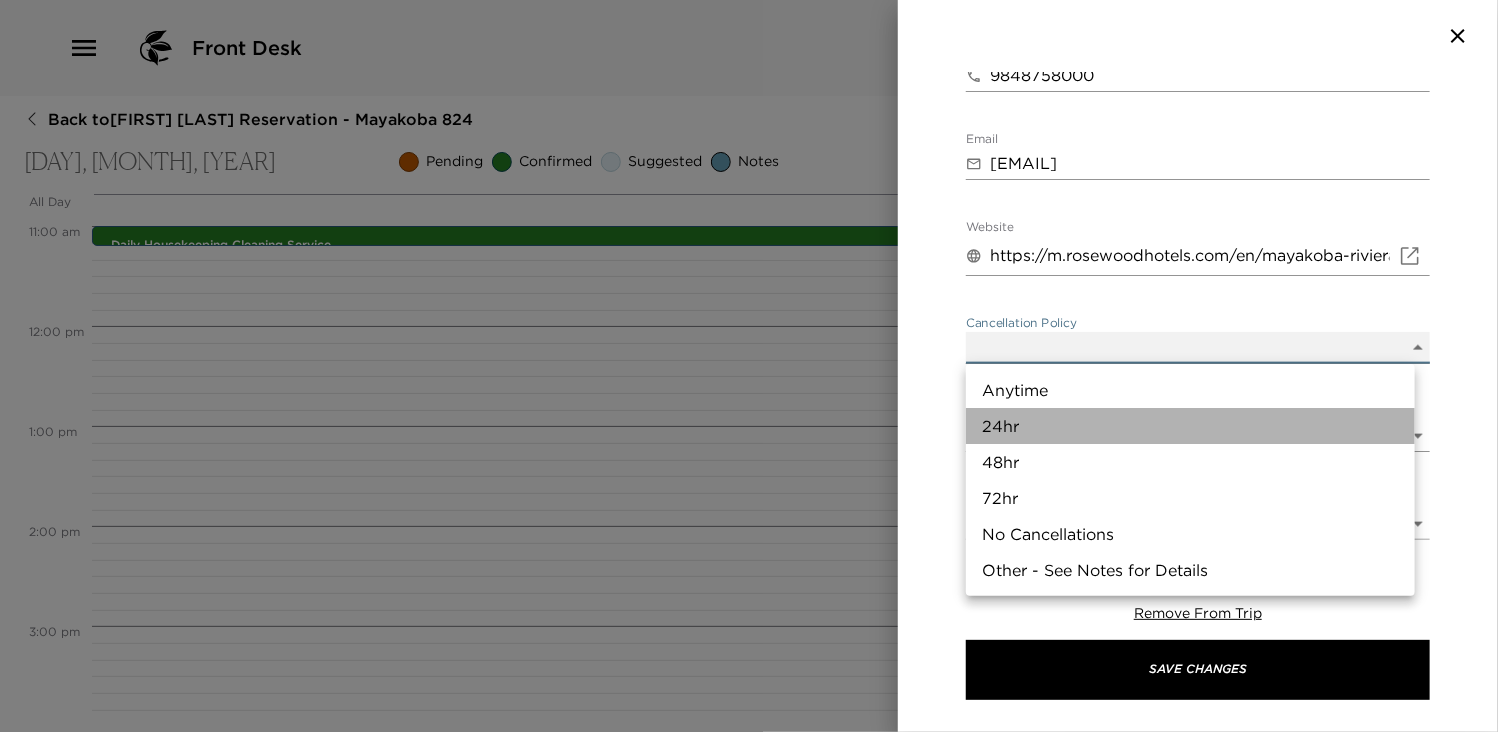 type on "24hr" 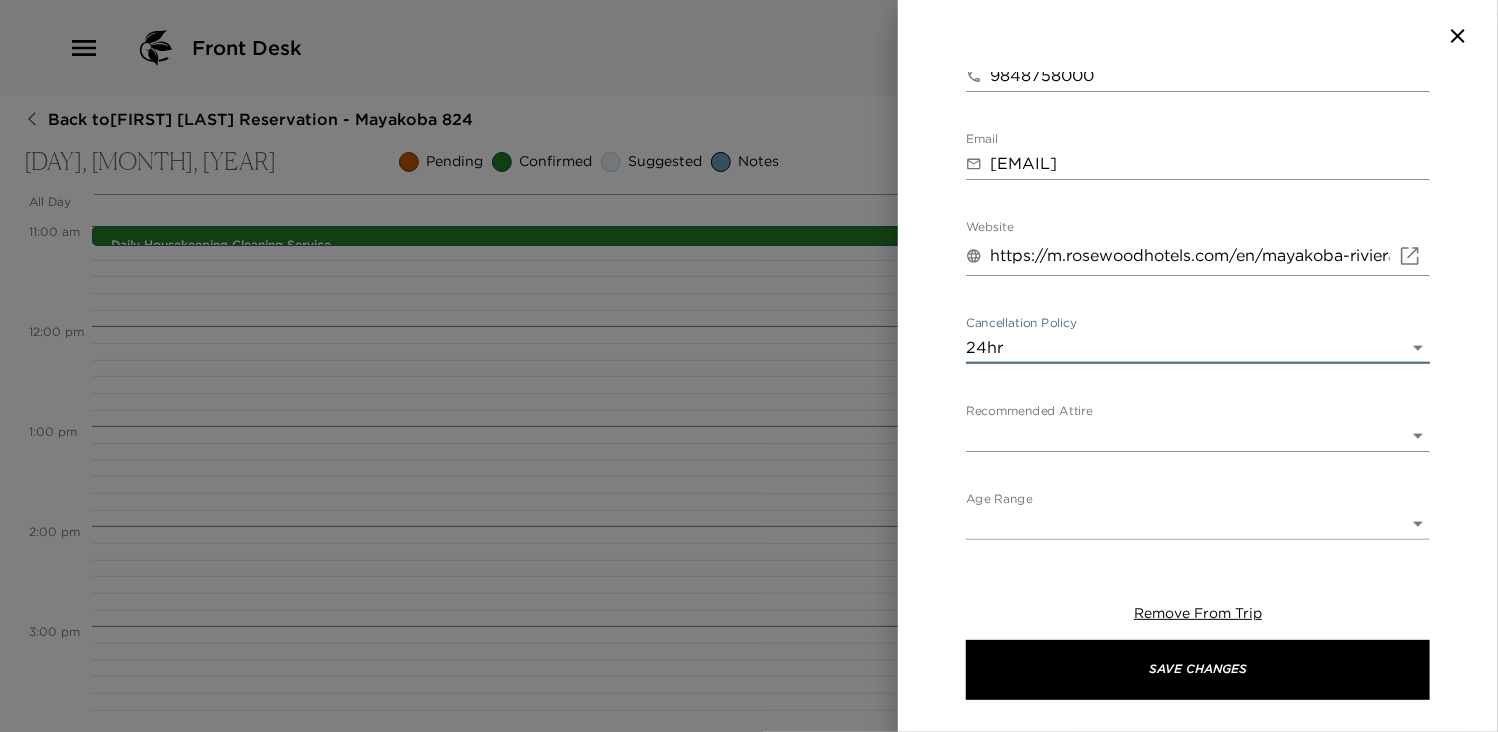 click on "Front Desk Back to  Manju Bewtra Reservation - Mayakoba 824 Wednesday, August 20, 2025 Pending Confirmed Suggested Notes Trip View Agenda View PDF View Print All Day Wed 08/20 12:00 AM 1:00 AM 2:00 AM 3:00 AM 4:00 AM 5:00 AM 6:00 AM 7:00 AM 8:00 AM 9:00 AM 10:00 AM 11:00 AM 12:00 PM 1:00 PM 2:00 PM 3:00 PM 4:00 PM 5:00 PM 6:00 PM 7:00 PM 8:00 PM 9:00 PM 10:00 PM 11:00 PM Daily Housekeeping Cleaning Service 11:00am - 11:00am Playa del Carmen Quintana Roo
México Clone Custom cei ​ Results (2) La Ceiba Garden & kitchen Cooking Class Restaurant Reservation - La Ceiba Garden & kitchen Restaurant Reservation - La Ceiba Garden & kitchen Start Date & Time 08/20/2025 07:00 PM to End Date & Time 08/20/2025 07:00 PM Number of Adults (18+) 4 Number of Children 0 Status Confirmed Confirmed Hide From Member Request Transportation Concierge Notes x Cost ​ $5,100 Mx pesos pp x Address ​ Ctra. Federal Cancún-Playa del Carmen KM 298
Solidaridad Q. Roo 77710
Mexico x Phone Number ​ 9848758000 Email ​ Website ​ ​" at bounding box center (749, 366) 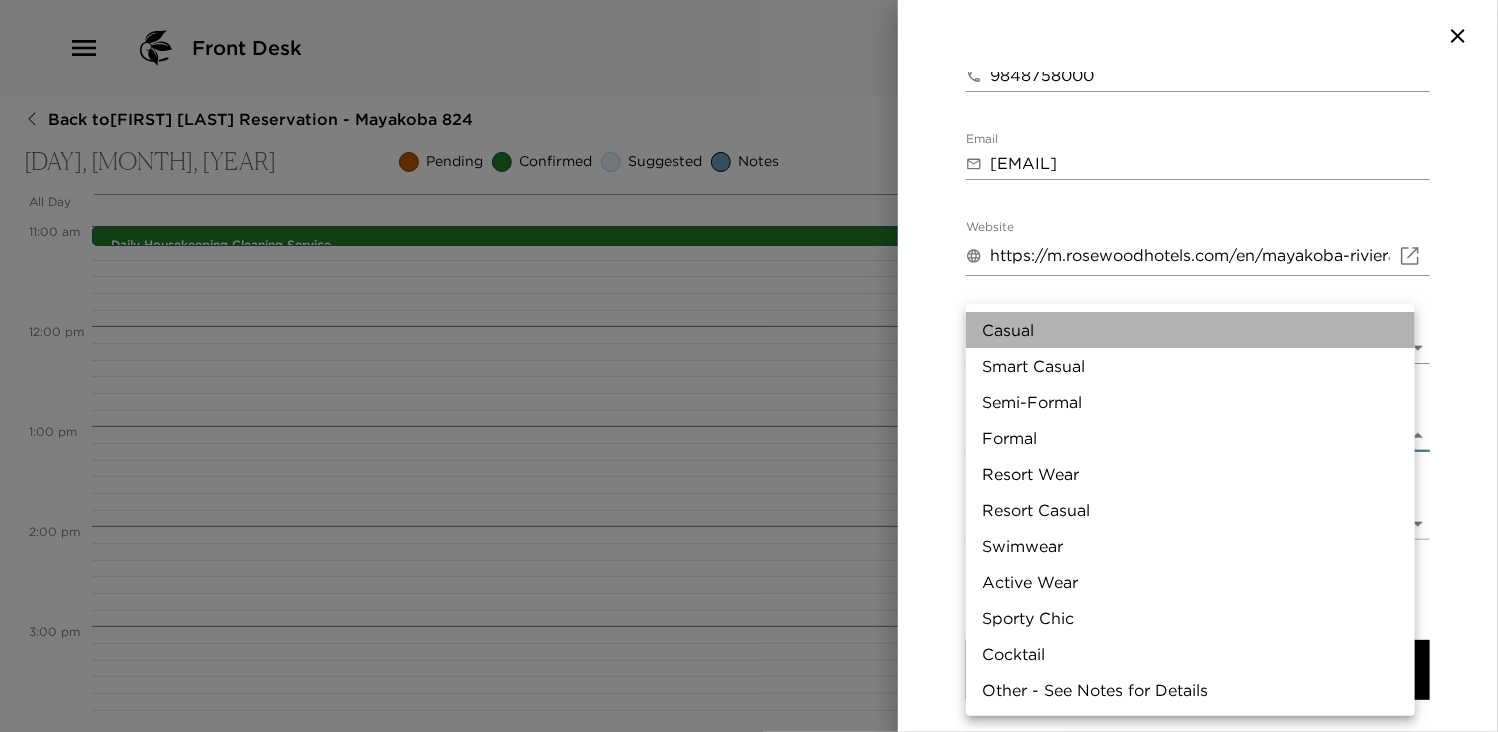 click on "Casual" at bounding box center (1190, 330) 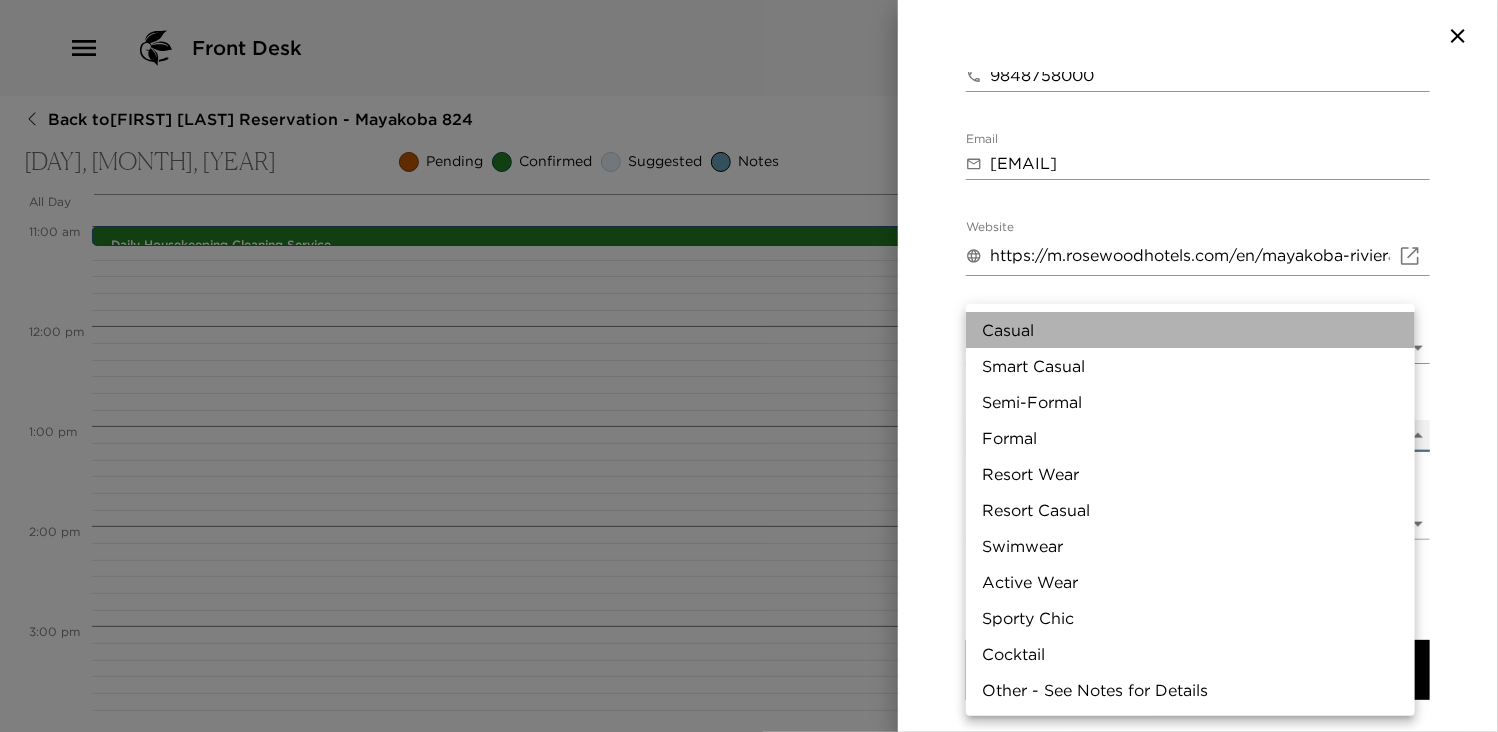type on "Casual" 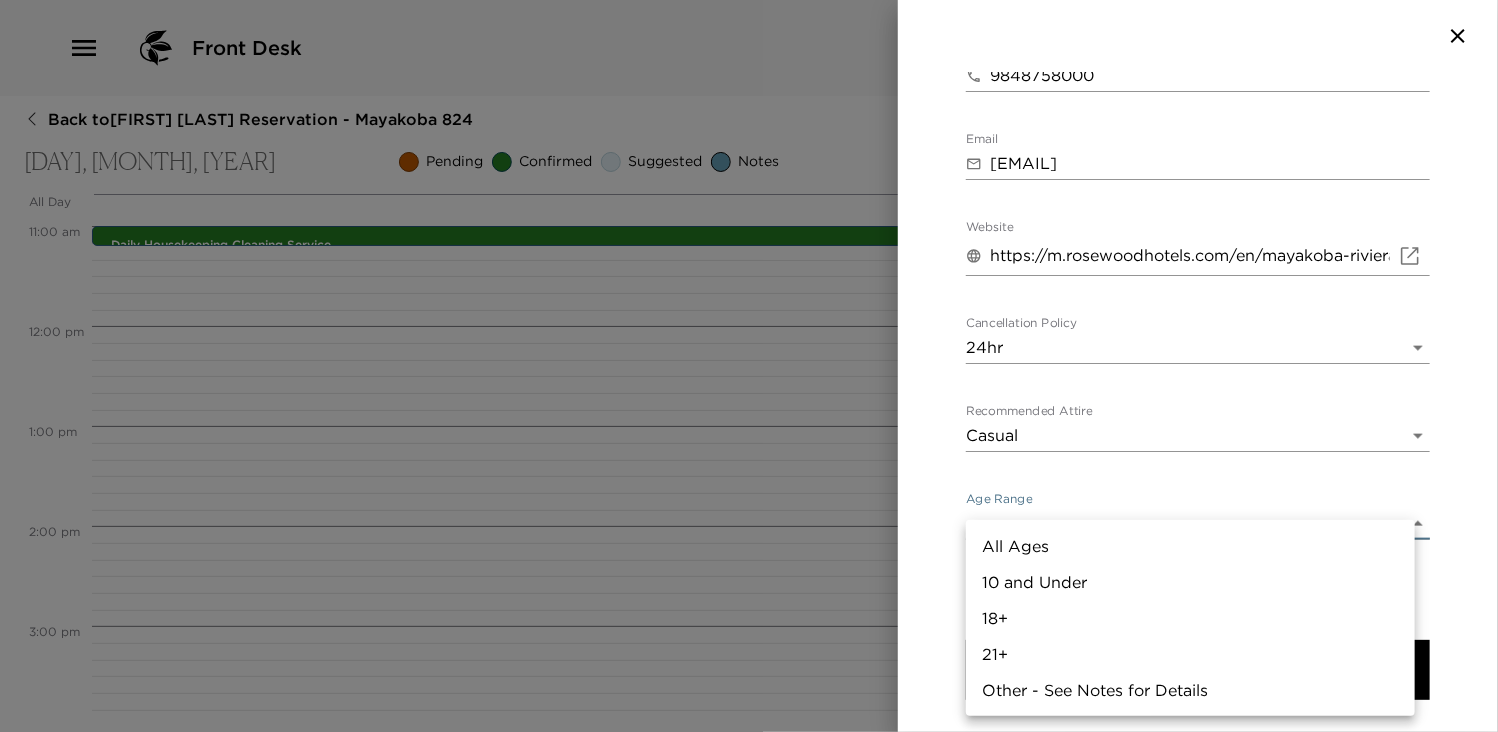 click on "Front Desk Back to  Manju Bewtra Reservation - Mayakoba 824 Wednesday, August 20, 2025 Pending Confirmed Suggested Notes Trip View Agenda View PDF View Print All Day Wed 08/20 12:00 AM 1:00 AM 2:00 AM 3:00 AM 4:00 AM 5:00 AM 6:00 AM 7:00 AM 8:00 AM 9:00 AM 10:00 AM 11:00 AM 12:00 PM 1:00 PM 2:00 PM 3:00 PM 4:00 PM 5:00 PM 6:00 PM 7:00 PM 8:00 PM 9:00 PM 10:00 PM 11:00 PM Daily Housekeeping Cleaning Service 11:00am - 11:00am Playa del Carmen Quintana Roo
México Clone Custom cei ​ Results (2) La Ceiba Garden & kitchen Cooking Class Restaurant Reservation - La Ceiba Garden & kitchen Restaurant Reservation - La Ceiba Garden & kitchen Start Date & Time 08/20/2025 07:00 PM to End Date & Time 08/20/2025 07:00 PM Number of Adults (18+) 4 Number of Children 0 Status Confirmed Confirmed Hide From Member Request Transportation Concierge Notes x Cost ​ $5,100 Mx pesos pp x Address ​ Ctra. Federal Cancún-Playa del Carmen KM 298
Solidaridad Q. Roo 77710
Mexico x Phone Number ​ 9848758000 Email ​ Website ​ ​" at bounding box center (749, 366) 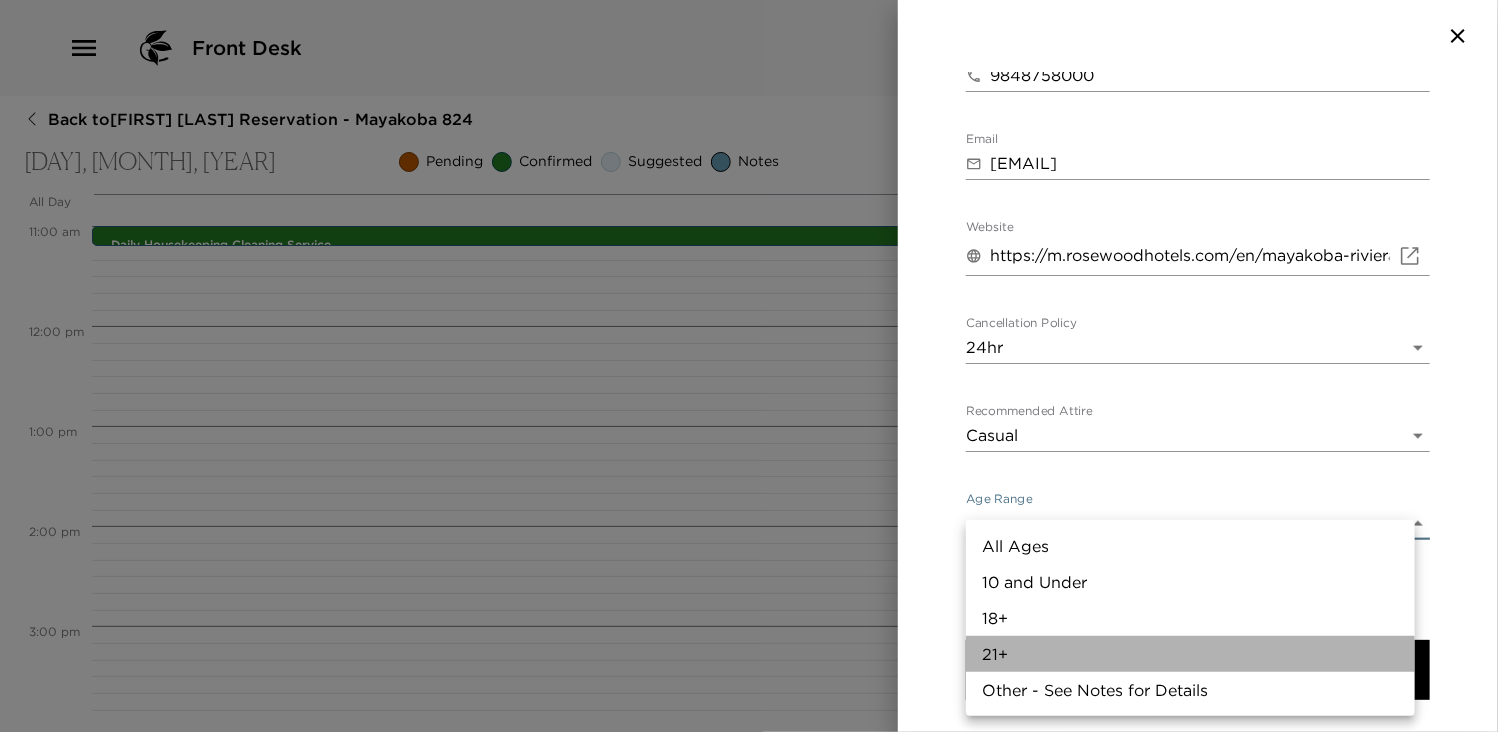 click on "21+" at bounding box center (1190, 654) 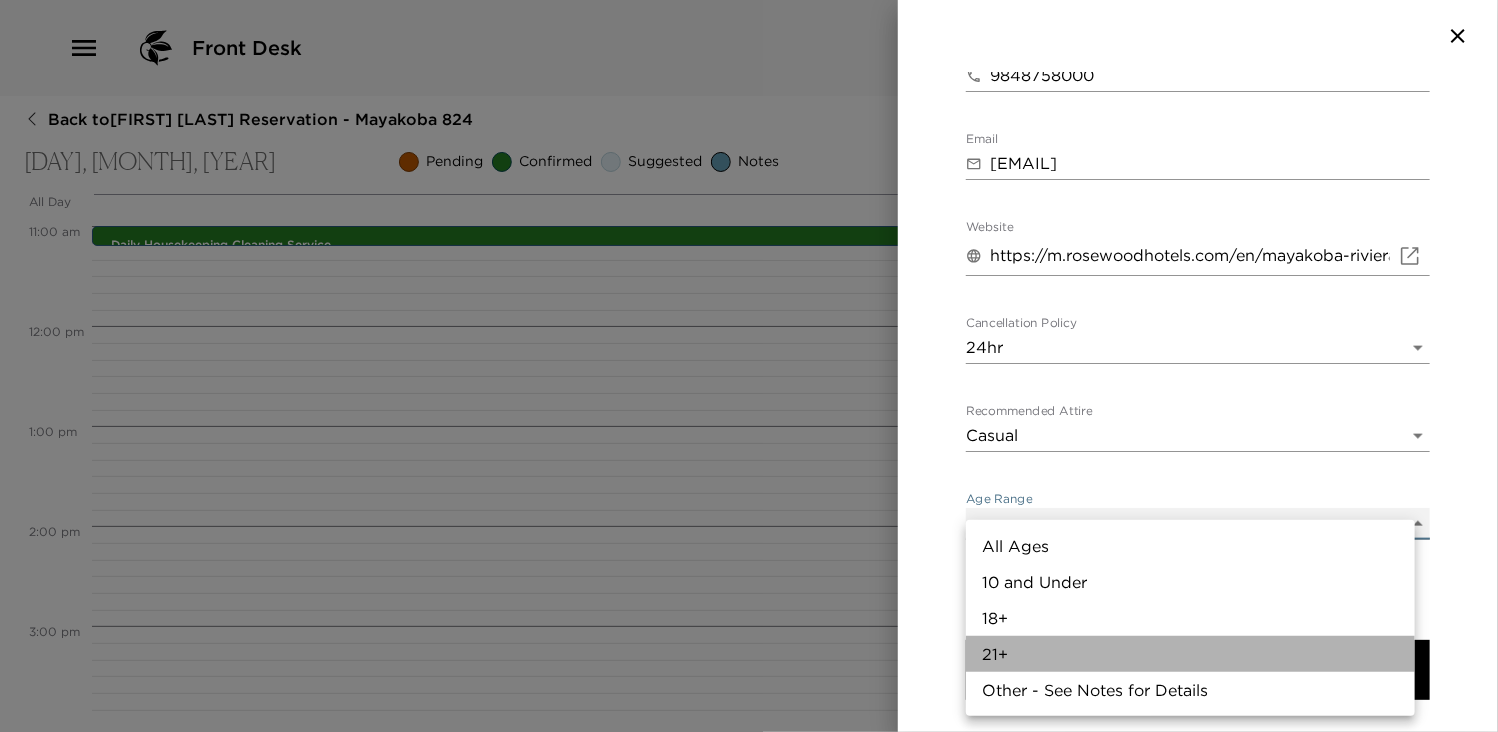 type on "21+" 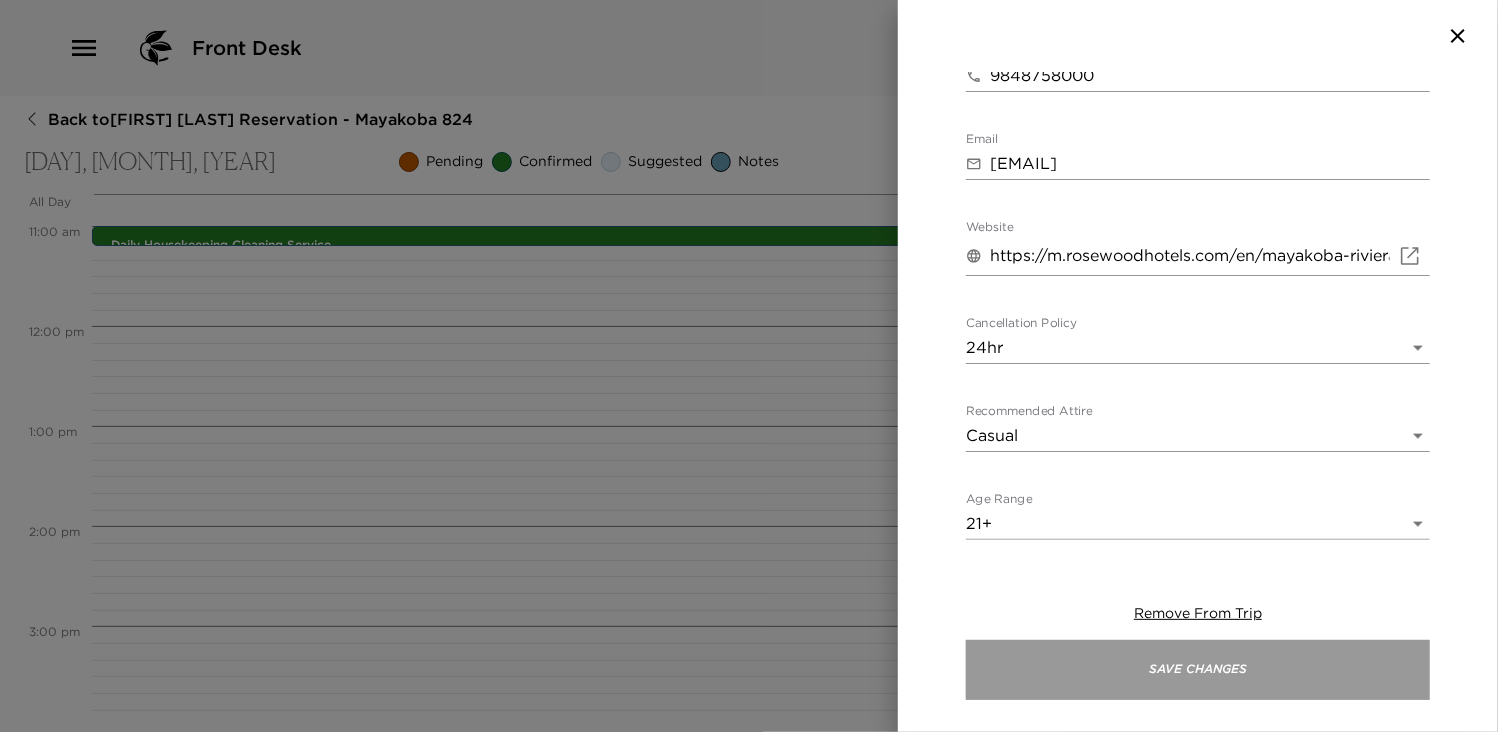 click on "Save Changes" at bounding box center [1198, 670] 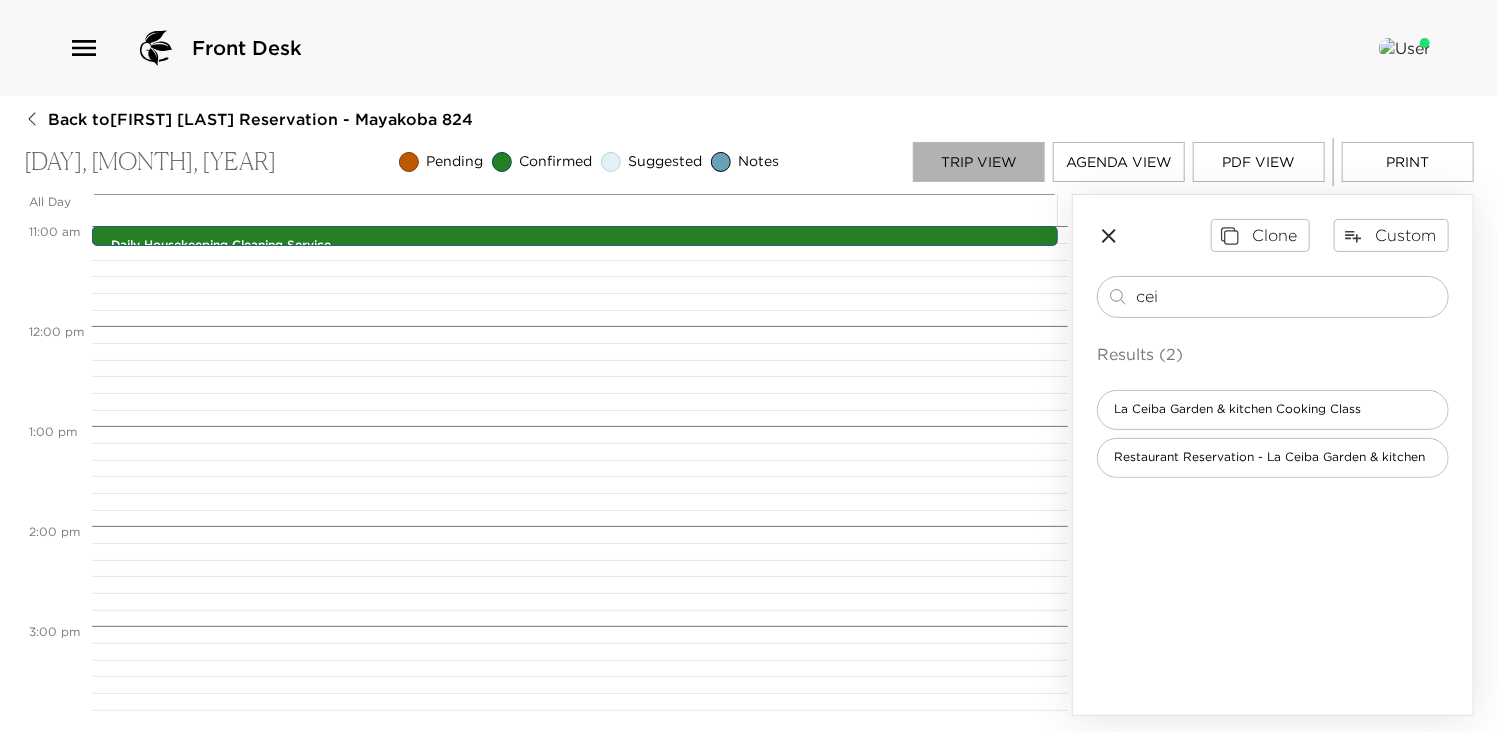 click on "Trip View" at bounding box center (979, 162) 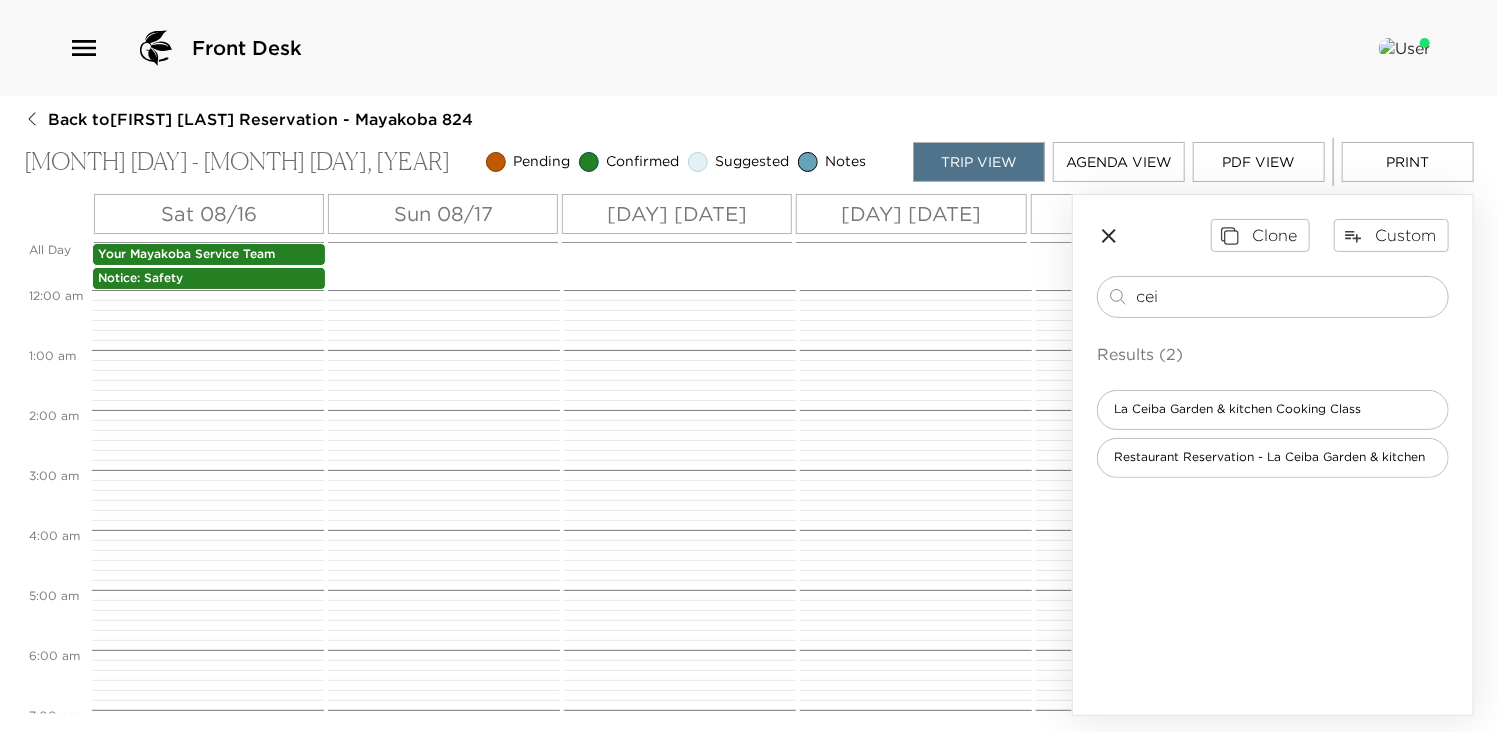 scroll, scrollTop: 480, scrollLeft: 0, axis: vertical 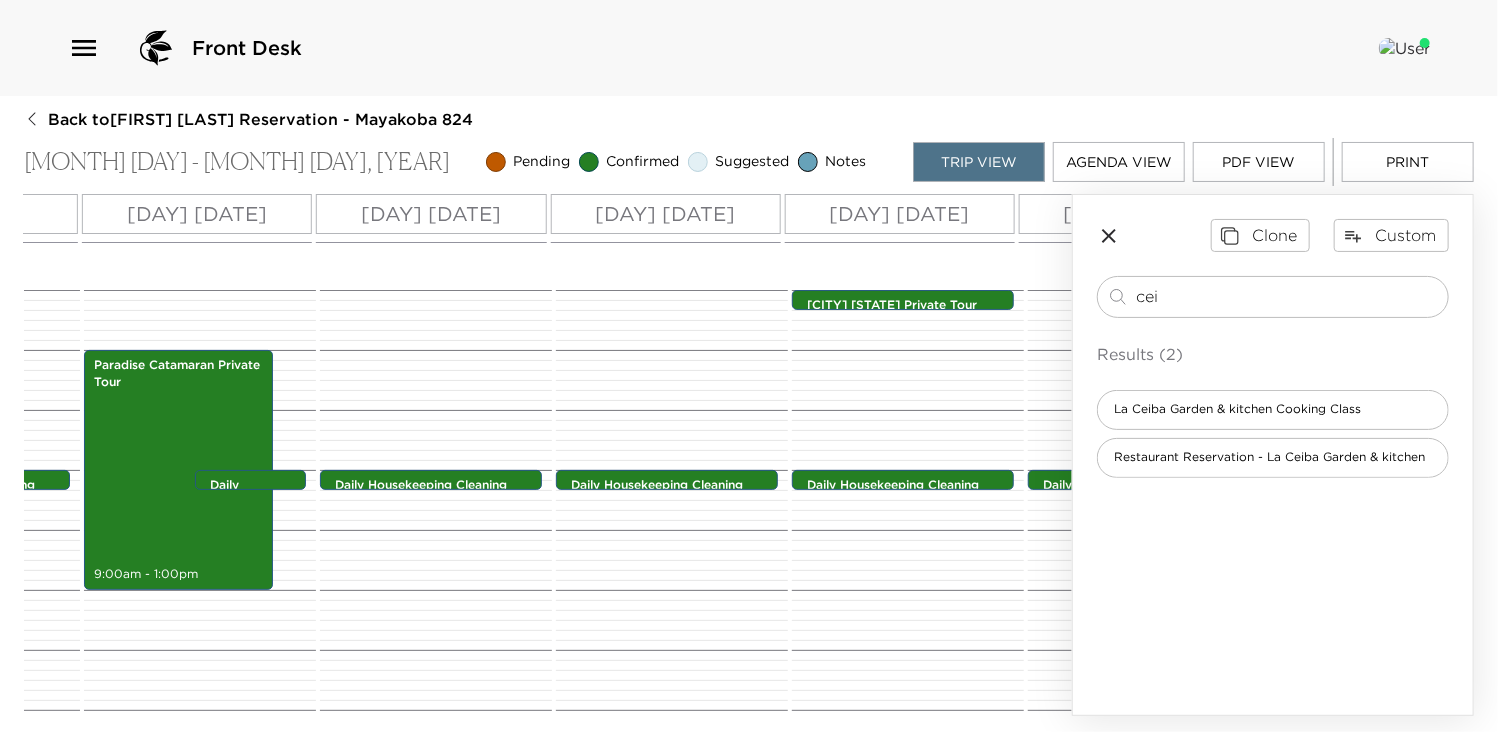 click on "Thu 08/21" at bounding box center [900, 214] 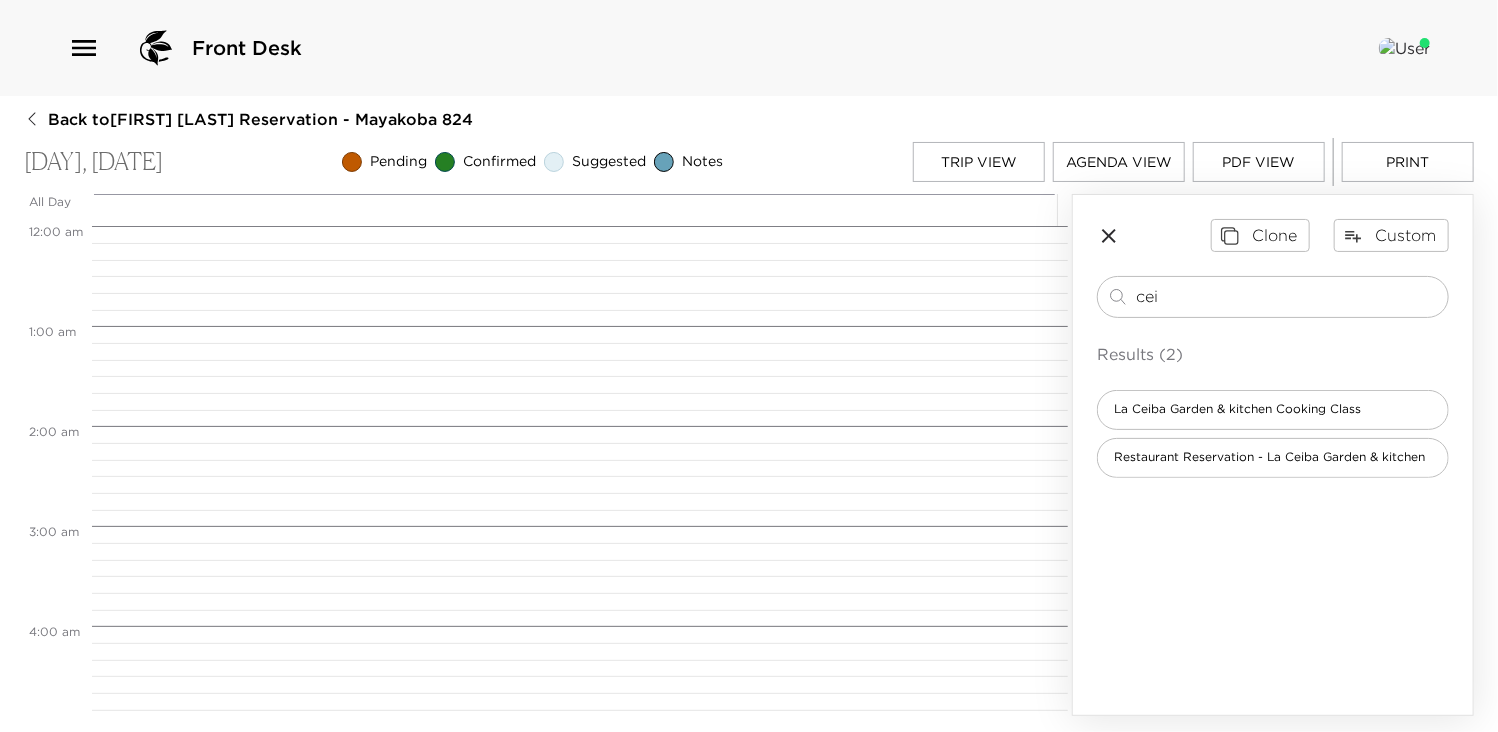 scroll, scrollTop: 0, scrollLeft: 0, axis: both 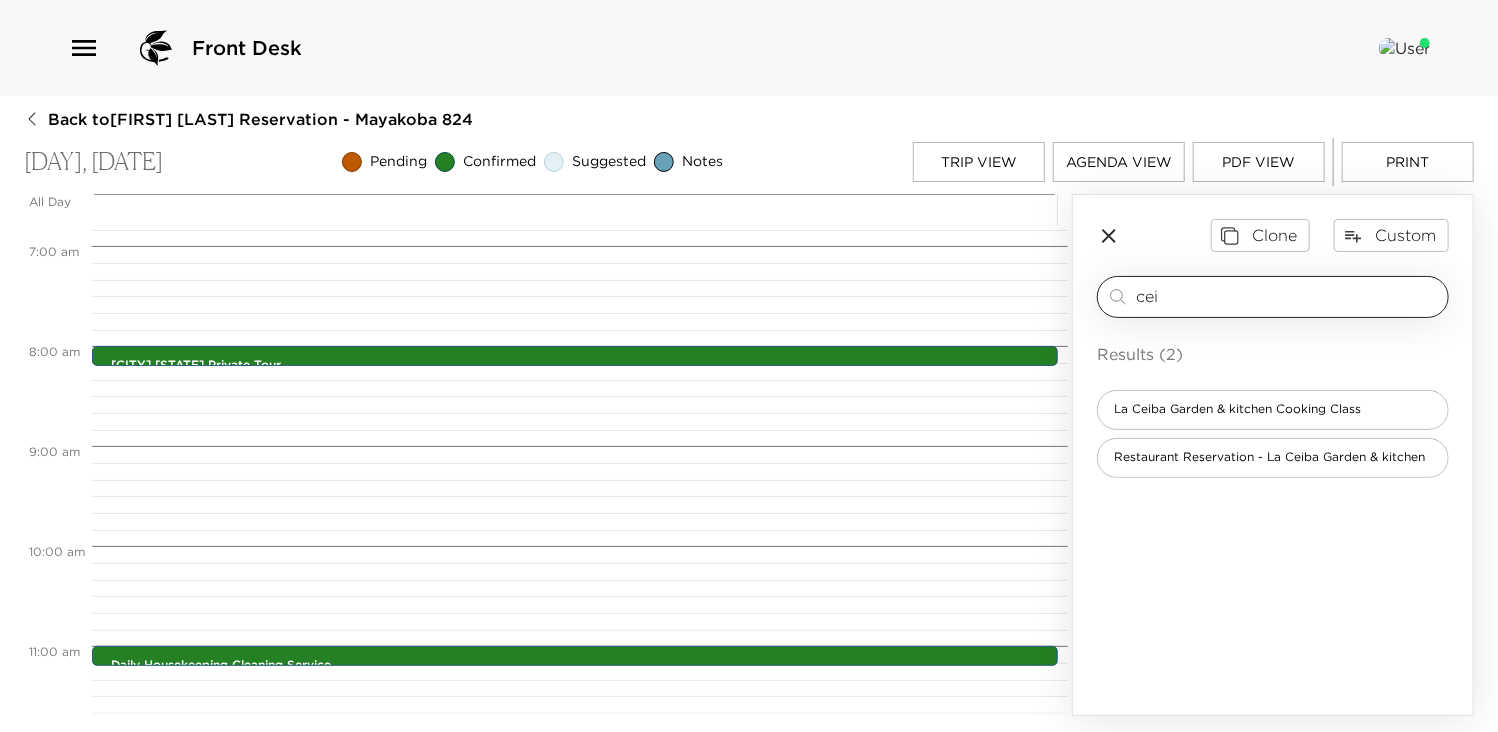 click on "cei" at bounding box center (1288, 296) 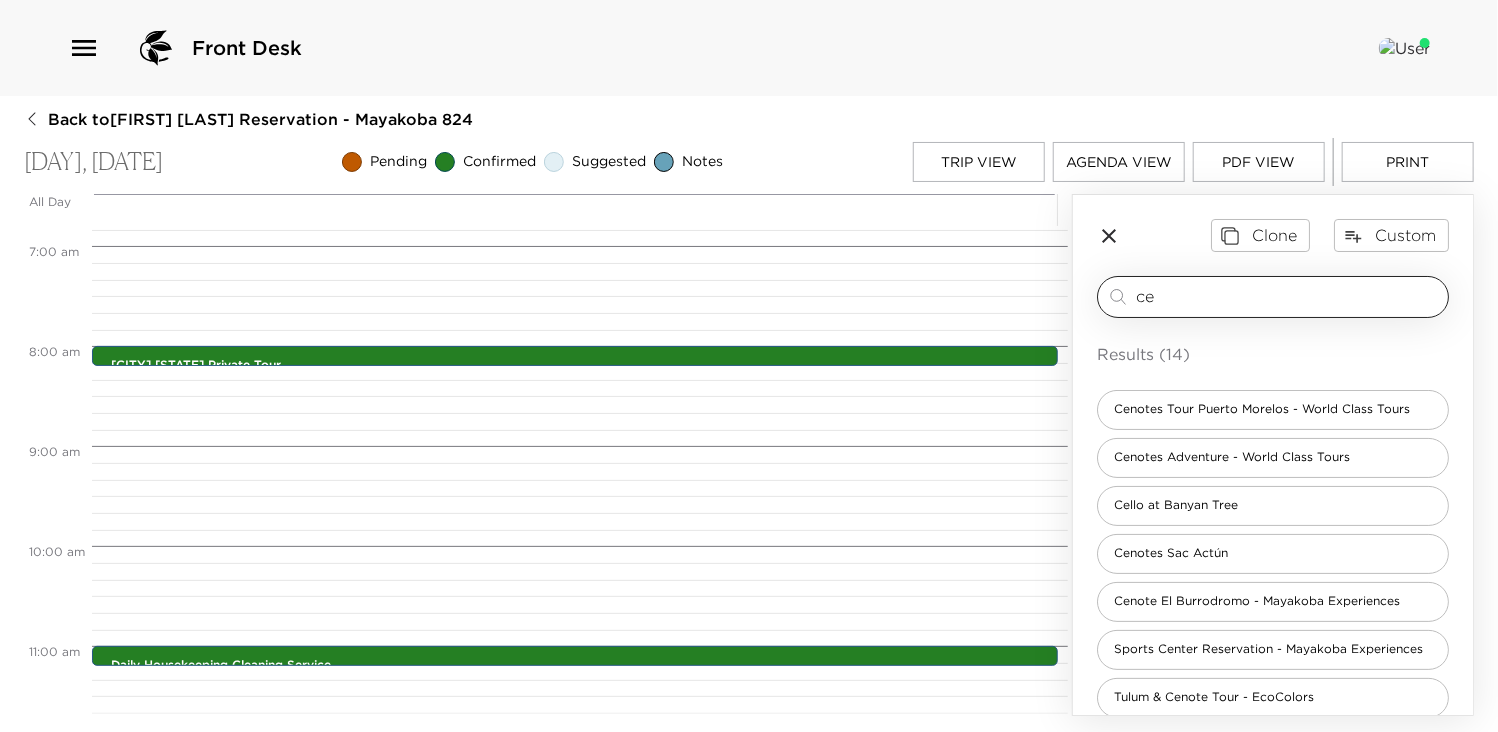 type on "c" 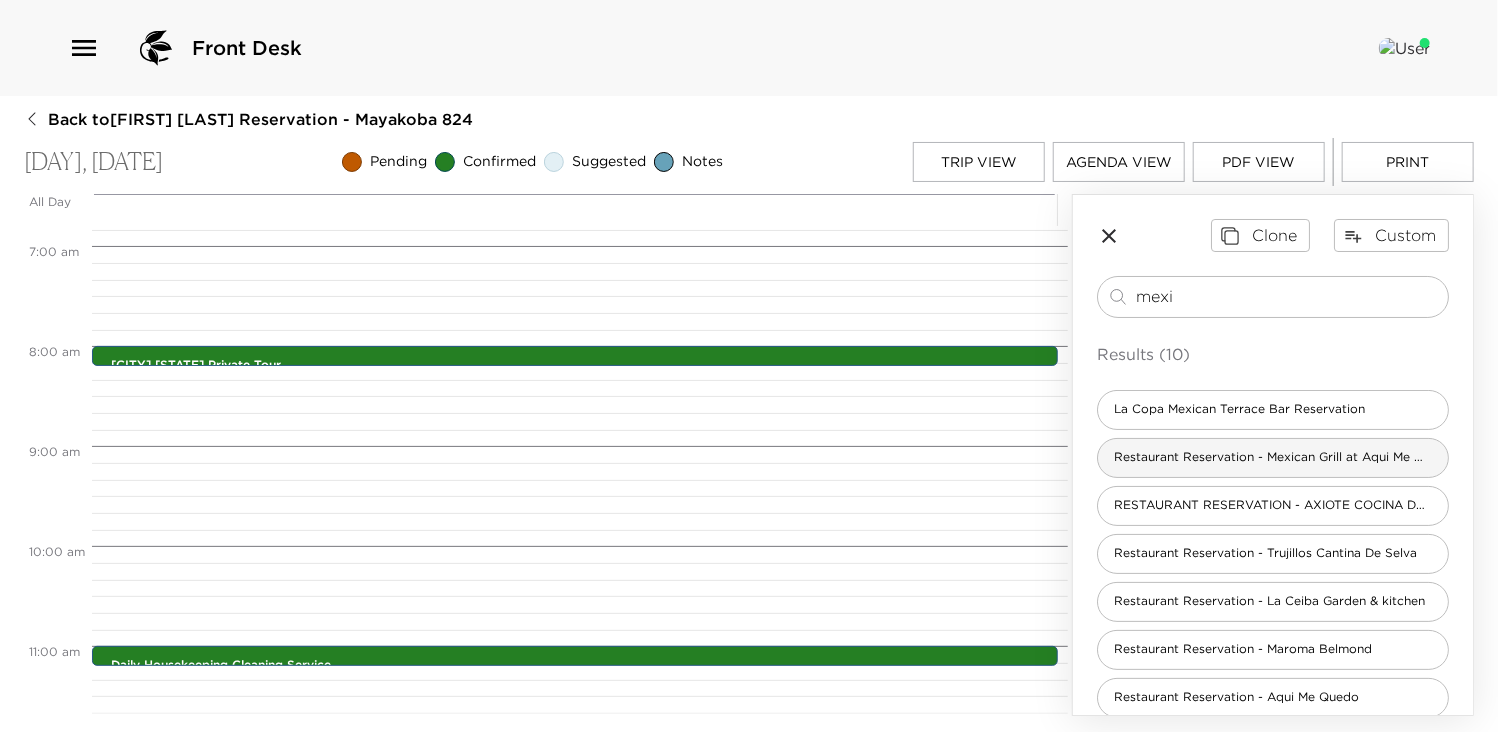 type on "mexi" 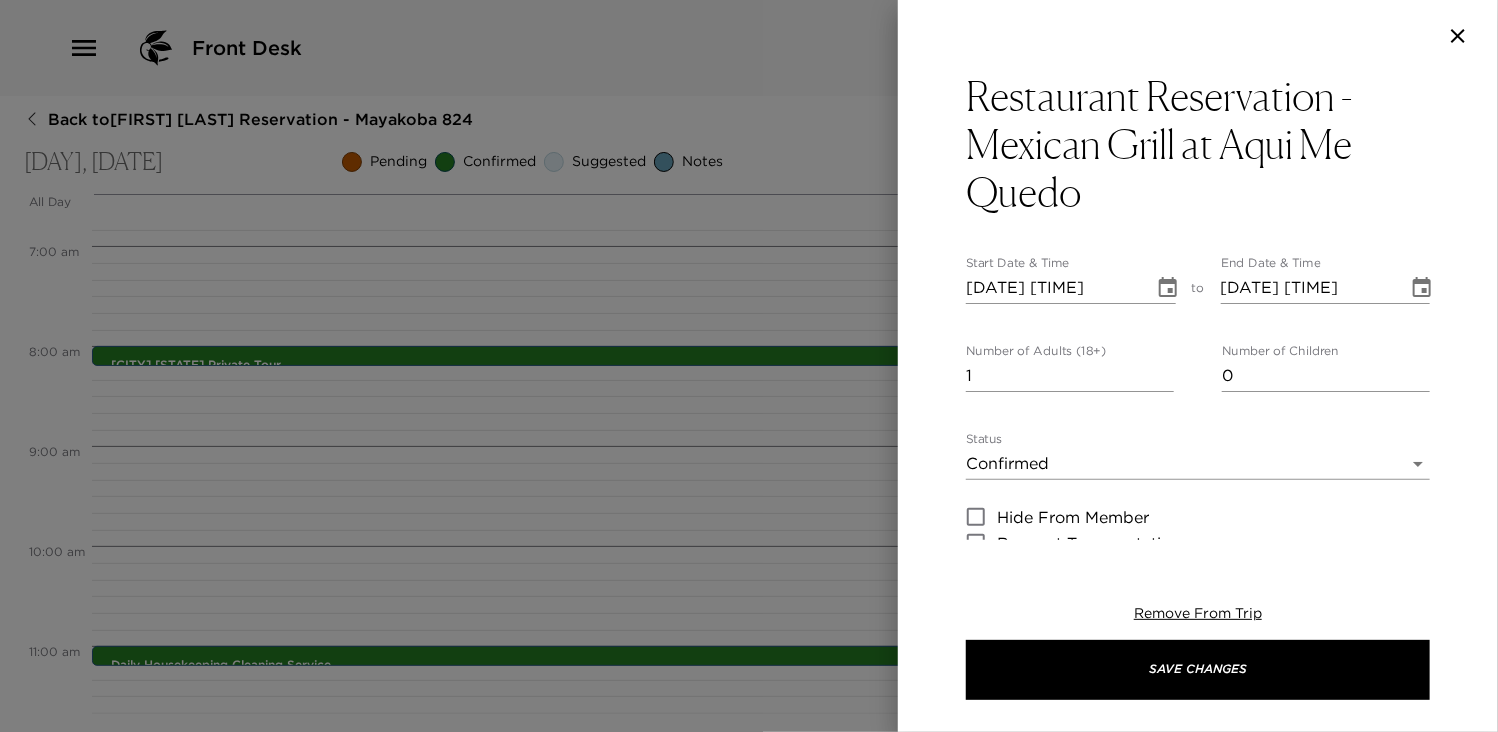 type on "Your dinenr reservation for  this special event Mexican Grill at Aqui Me Quedo Restaurant has been confirmed by ____
At live stations, chefs prepare a variety of meats, seafood and vegetables over open-flame charcoal grills, accompanied by marinades and sauces.
Freshly made tortillas for quesadillas and tacos, salads and decadent desserts are enjoyed to the rhythm of live music and captivating views of the sea for a celebratory feel.
Seating is available around the pool deck or on the beach, and a welcome cocktail is included.
Pricing Does Not Include Alcohol Or Taxes And Service Charge.
*Schedule Subject To Change Based On Availability" 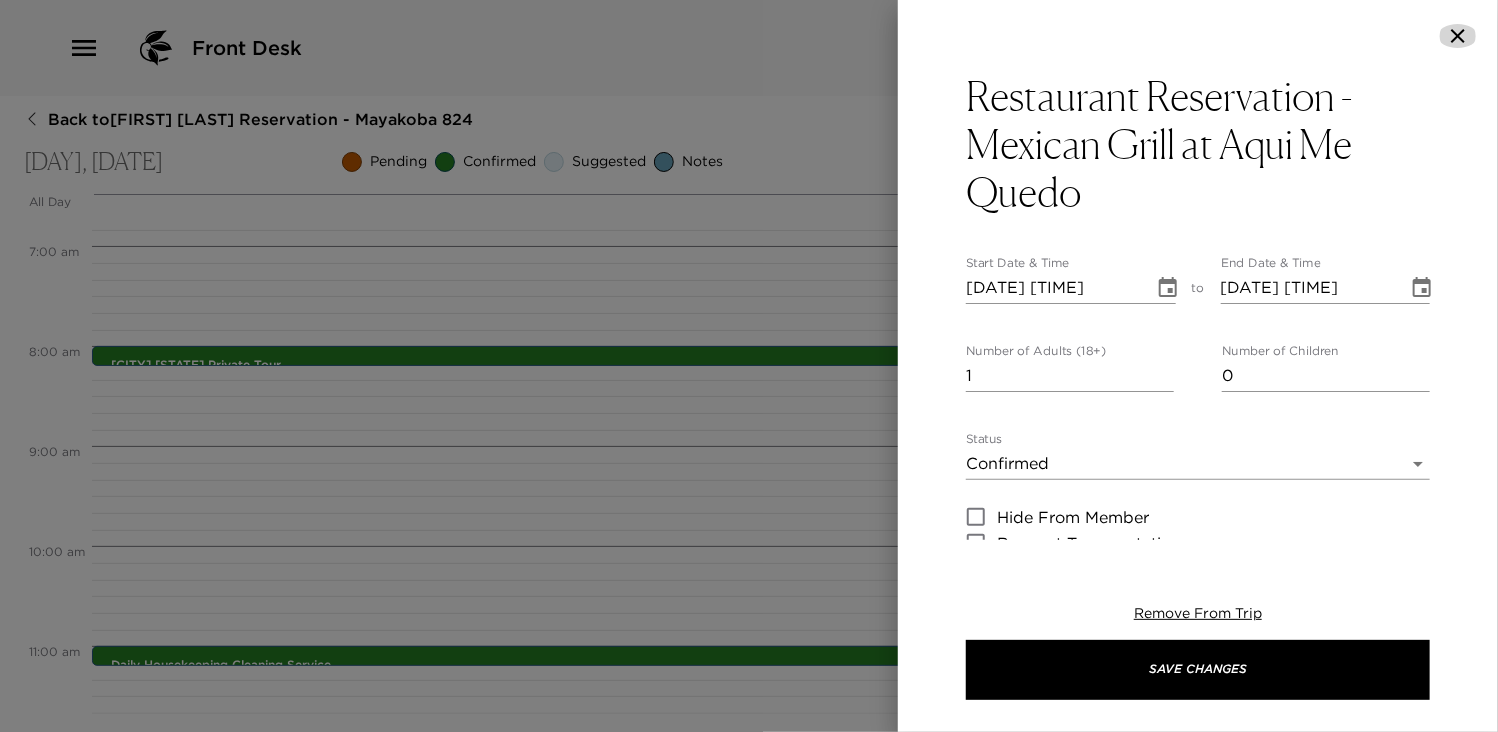 click 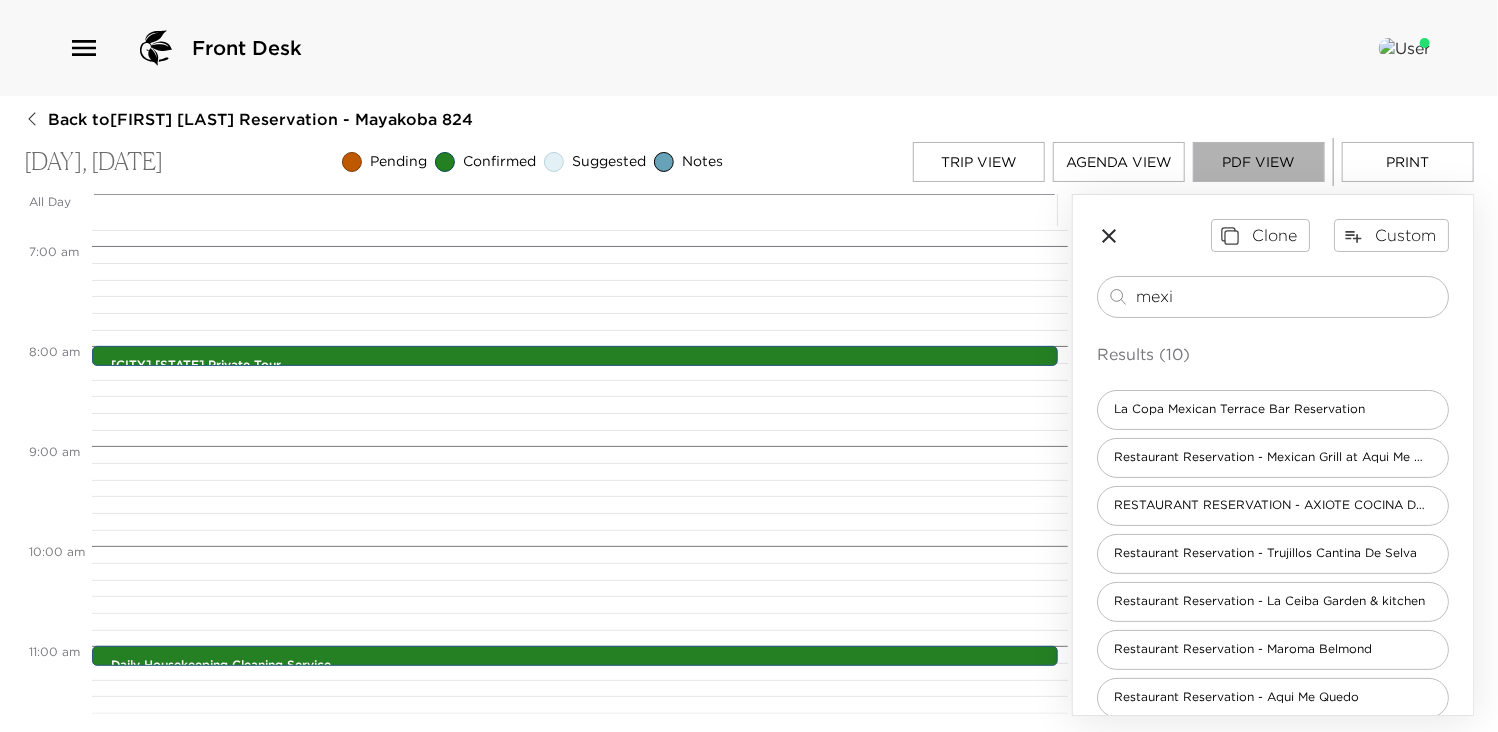 click on "PDF View" at bounding box center (1259, 162) 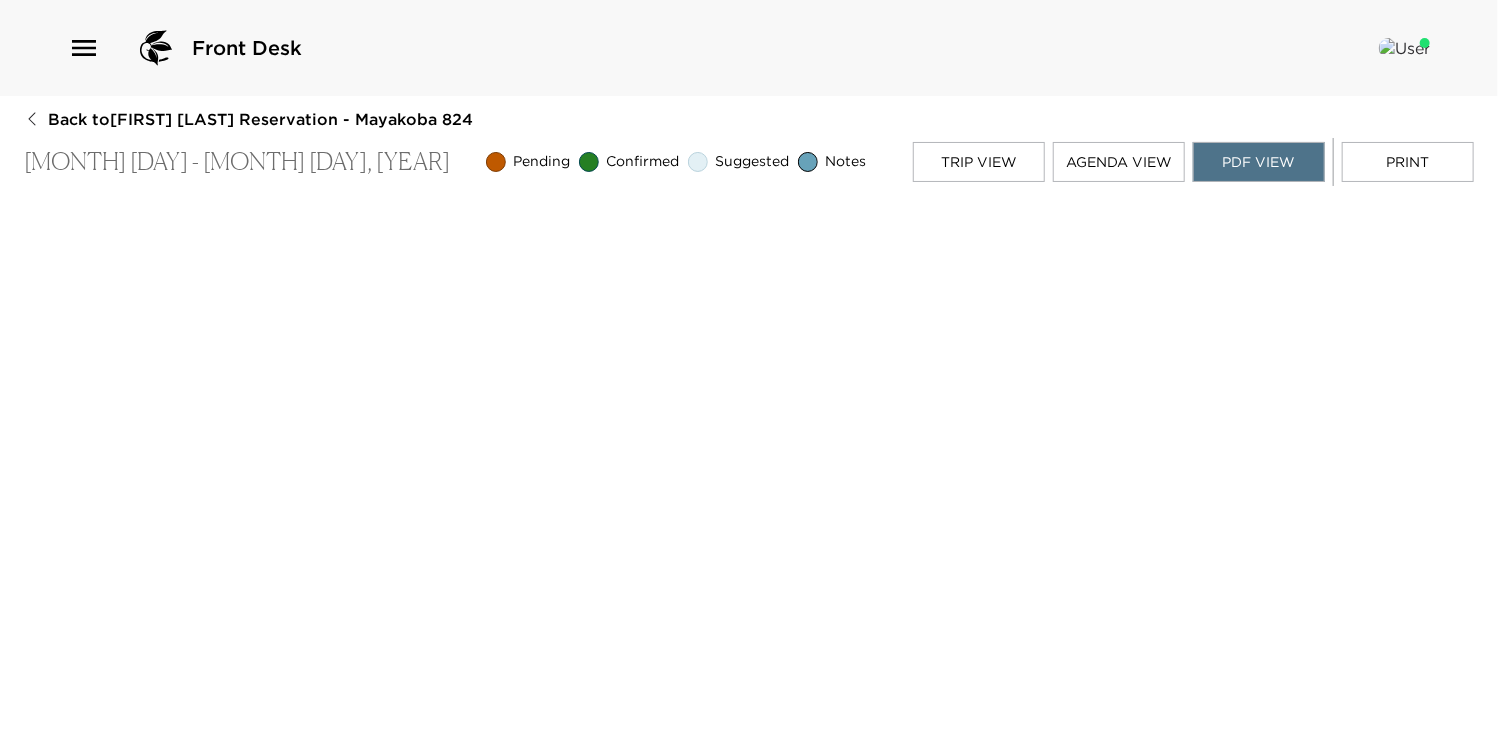 click 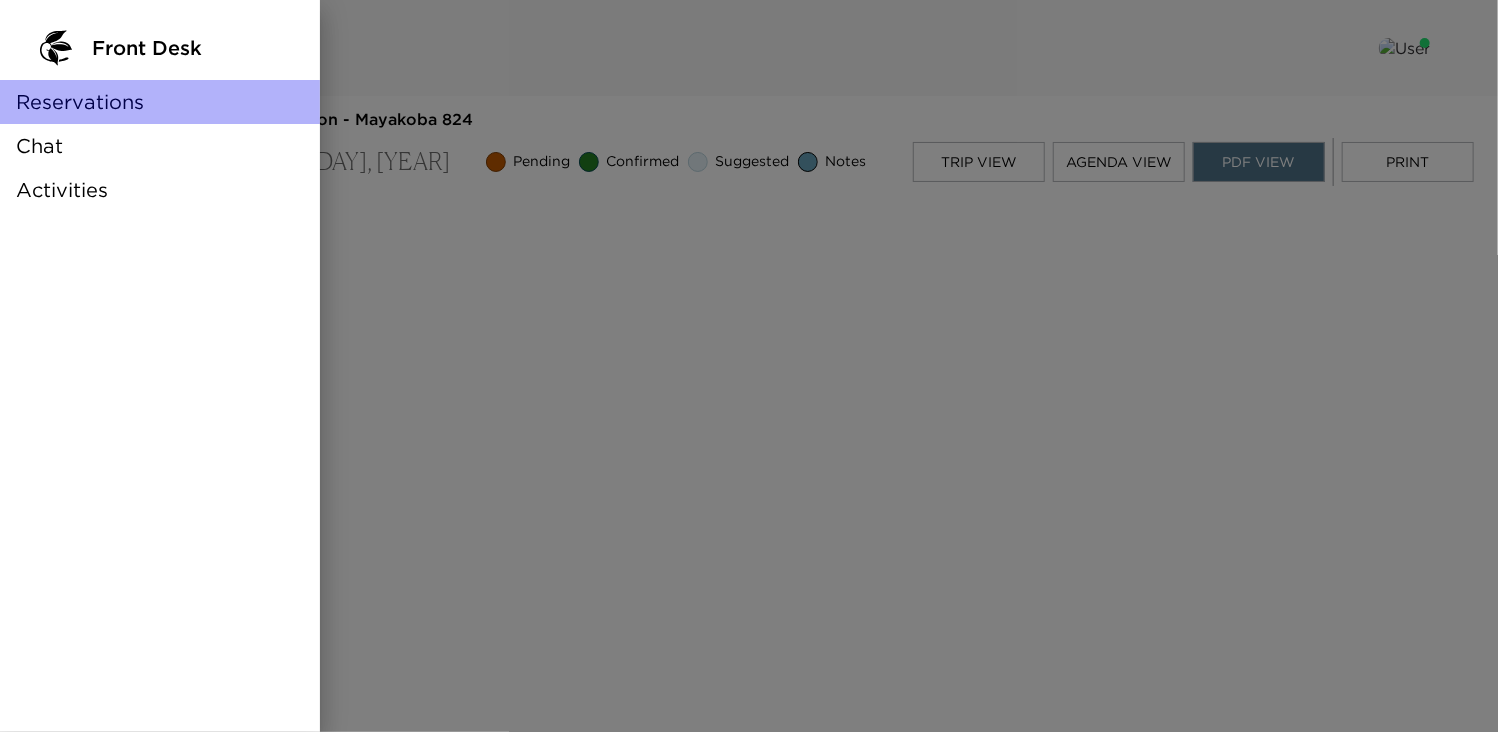 click on "Reservations" at bounding box center (80, 102) 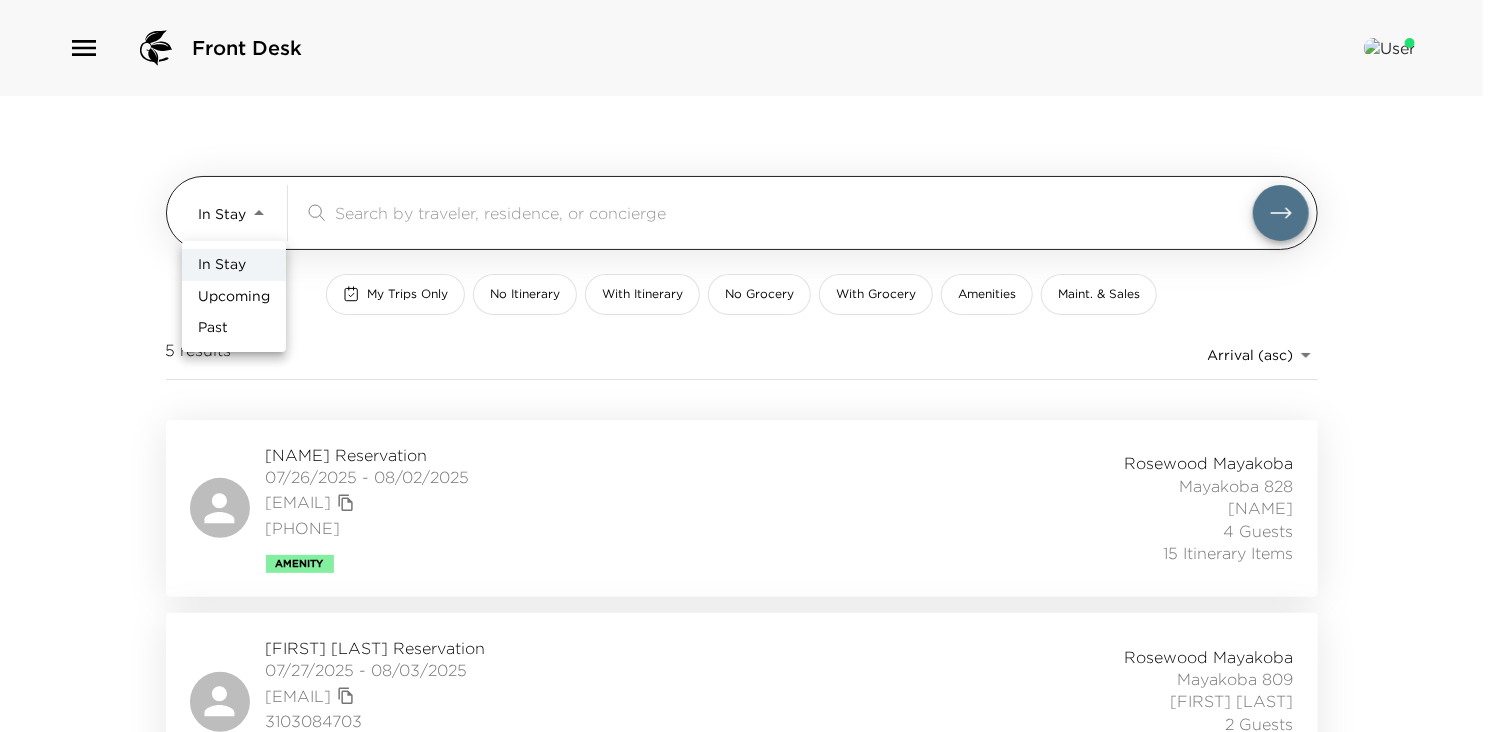 click on "Front Desk In Stay In-Stay ​ My Trips Only No Itinerary With Itinerary No Grocery With Grocery Amenities Maint. & Sales 5 results Arrival (asc) reservations_prod_arrival_asc Andy Wilson Reservation 07/26/2025 - 08/02/2025 andwilson@deloitte.com 248 703 2641 Amenity Rosewood Mayakoba Mayakoba 828 Mario Rullan 4 Guests 15 Itinerary Items Betsy Bridges Reservation 07/27/2025 - 08/03/2025 betsyb@redcar.com 3103084703 Ultra Amenity Rosewood Mayakoba Mayakoba 809 Antonio Hernandez 2 Guests 16 Itinerary Items Andrea Clarke Reservation 07/27/2025 - 08/02/2025 aeclarke@gmail.com 8017923387 Ultra Rosewood Mayakoba Mayakoba 830 Mario Rullan 8 Guests 12 Itinerary Items Sage Kelly Reservation 08/02/2025 - 08/09/2025 skelly995@gmail.com (917) 498-0294 Rosewood Mayakoba Mayakoba 830 Mario Rullan 1 Guest 0 Itinerary Items Kira Neal Reservation 08/02/2025 - 08/09/2025 neal.kira.m@gmail.com (949) 493-3370 Rosewood Mayakoba Mayakoba 828 Mario Rullan 1 Guest 5 Itinerary Items In Stay Upcoming Past" at bounding box center (749, 366) 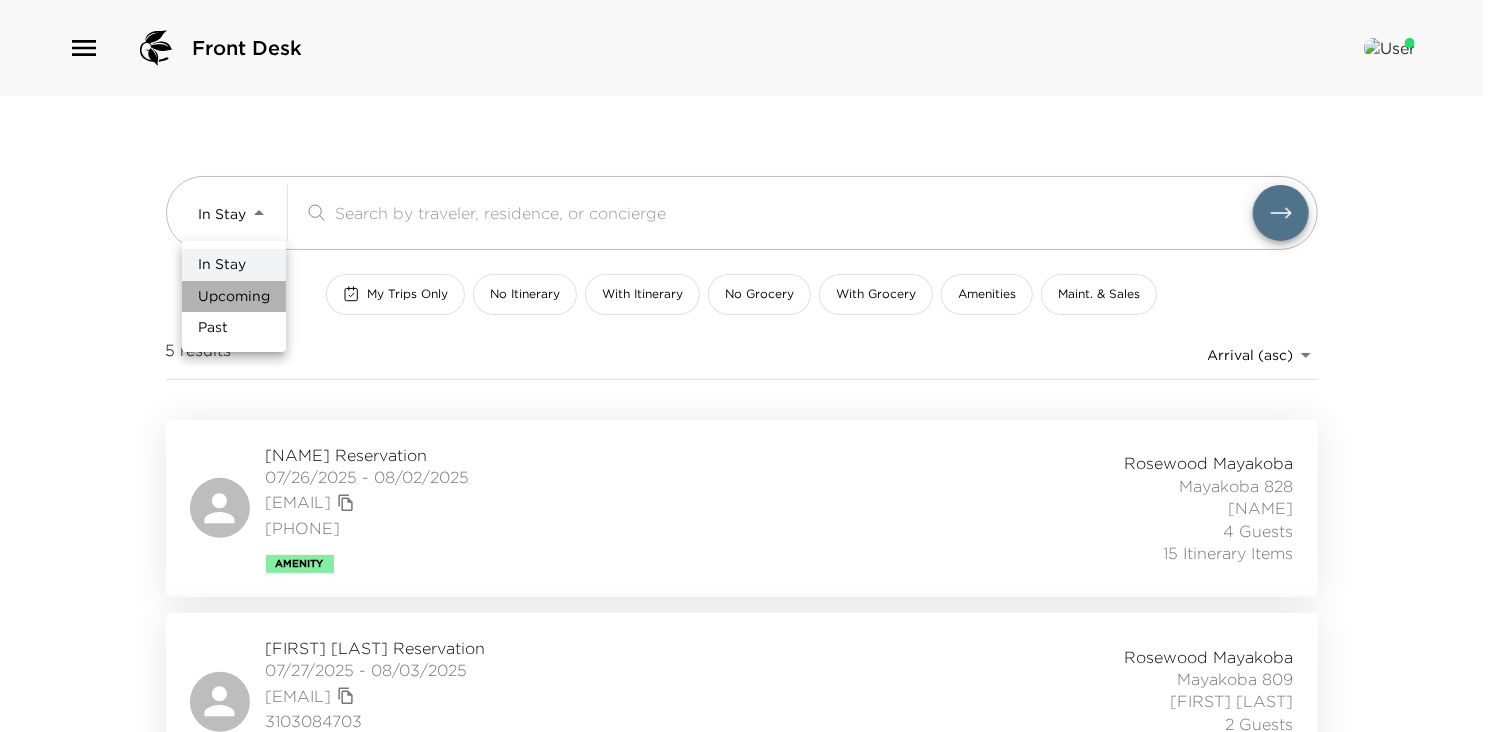 click on "Upcoming" at bounding box center (234, 297) 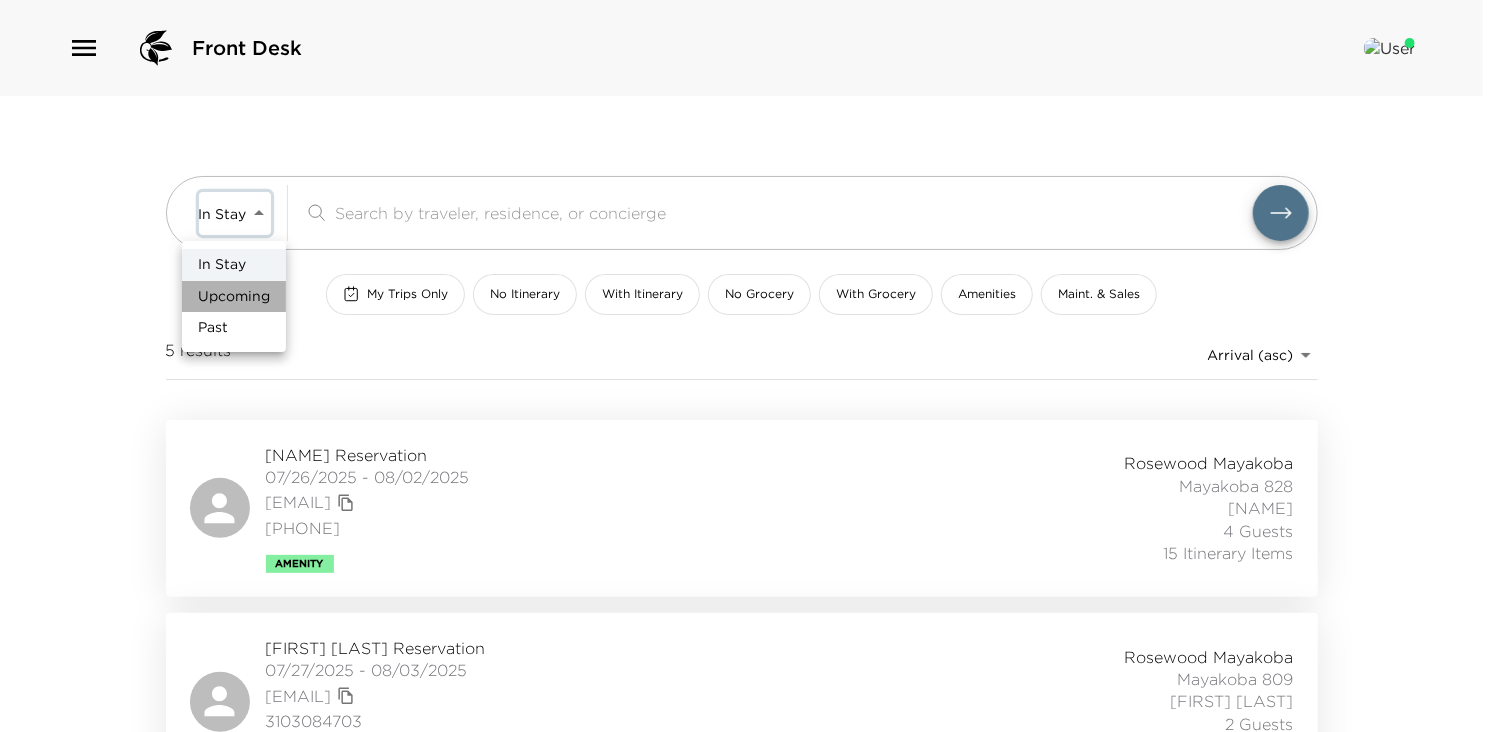 type on "Upcoming" 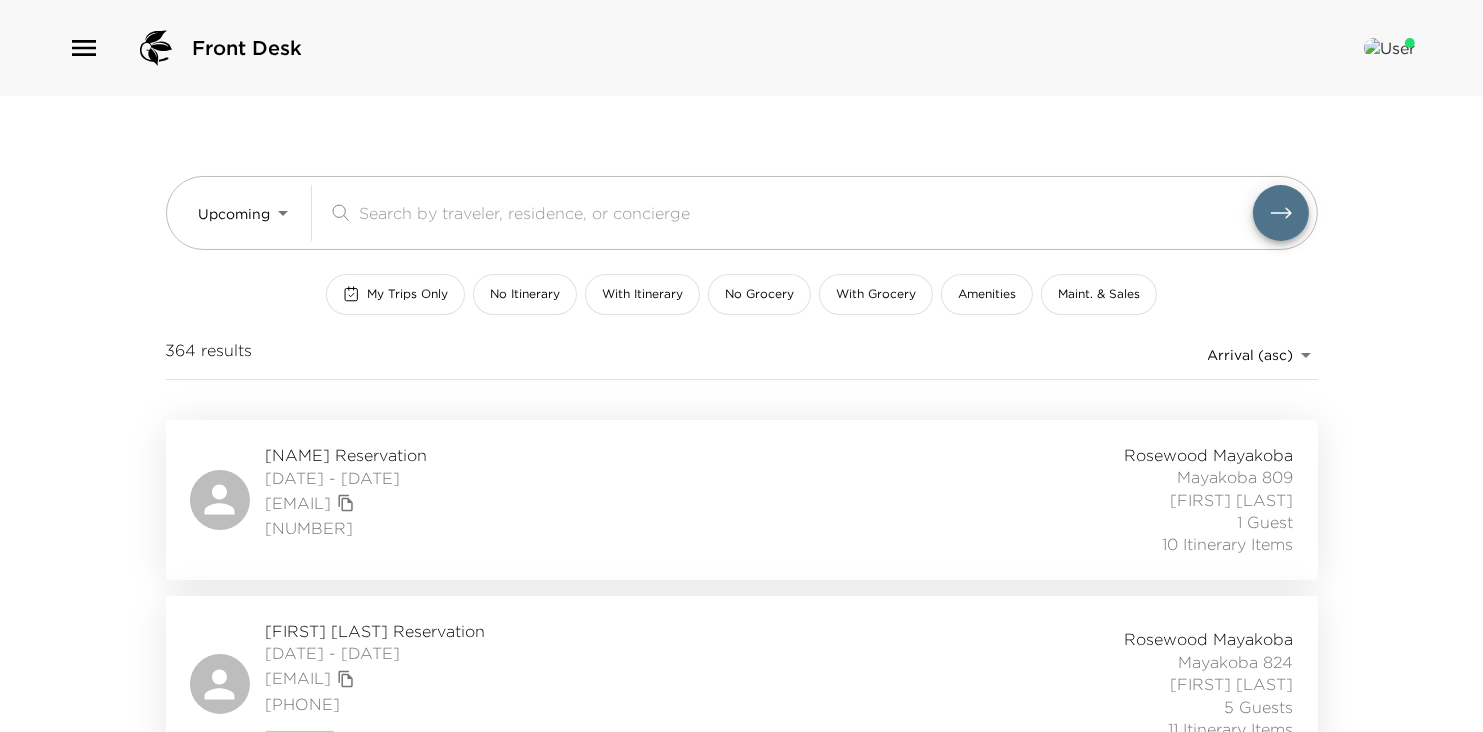 click on "Fernanda Klatzkin Reservation" at bounding box center [376, 631] 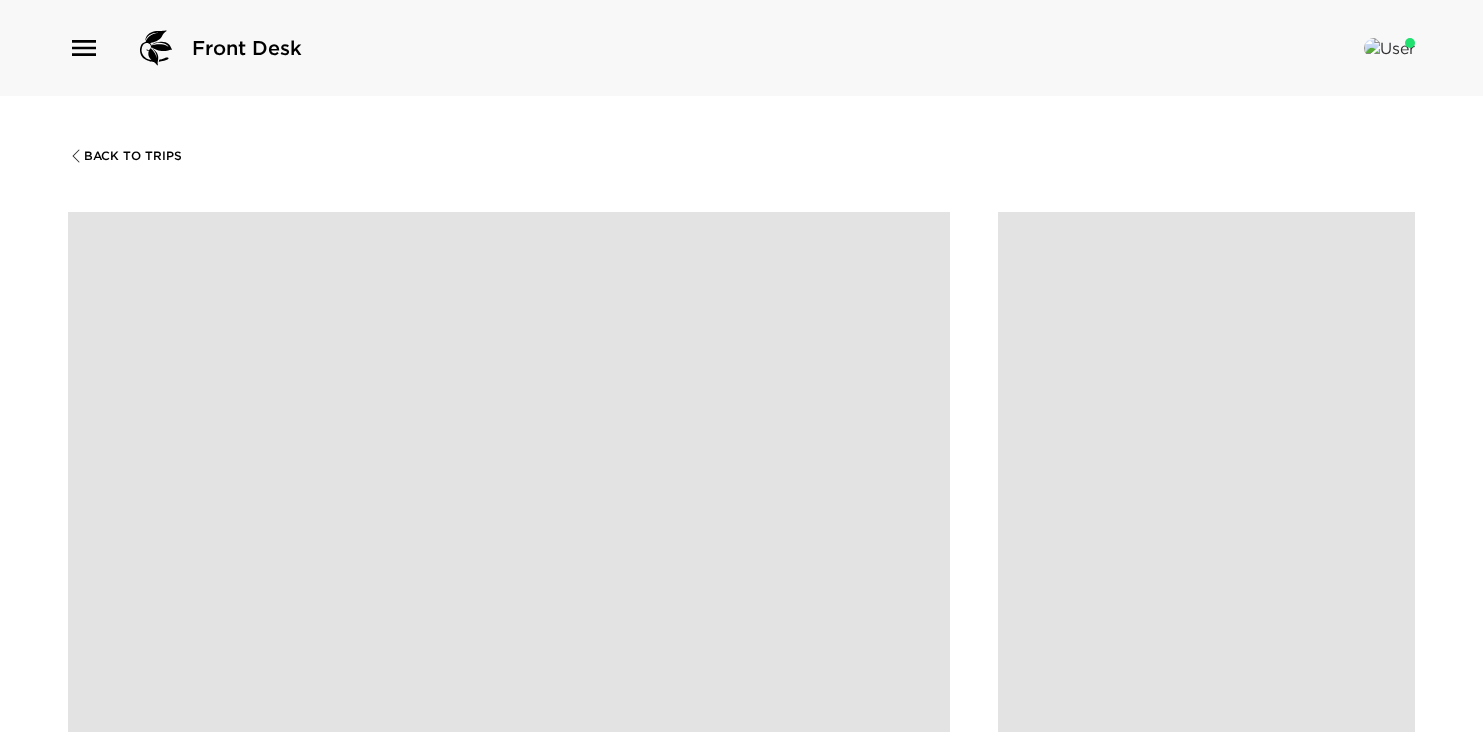 scroll, scrollTop: 0, scrollLeft: 0, axis: both 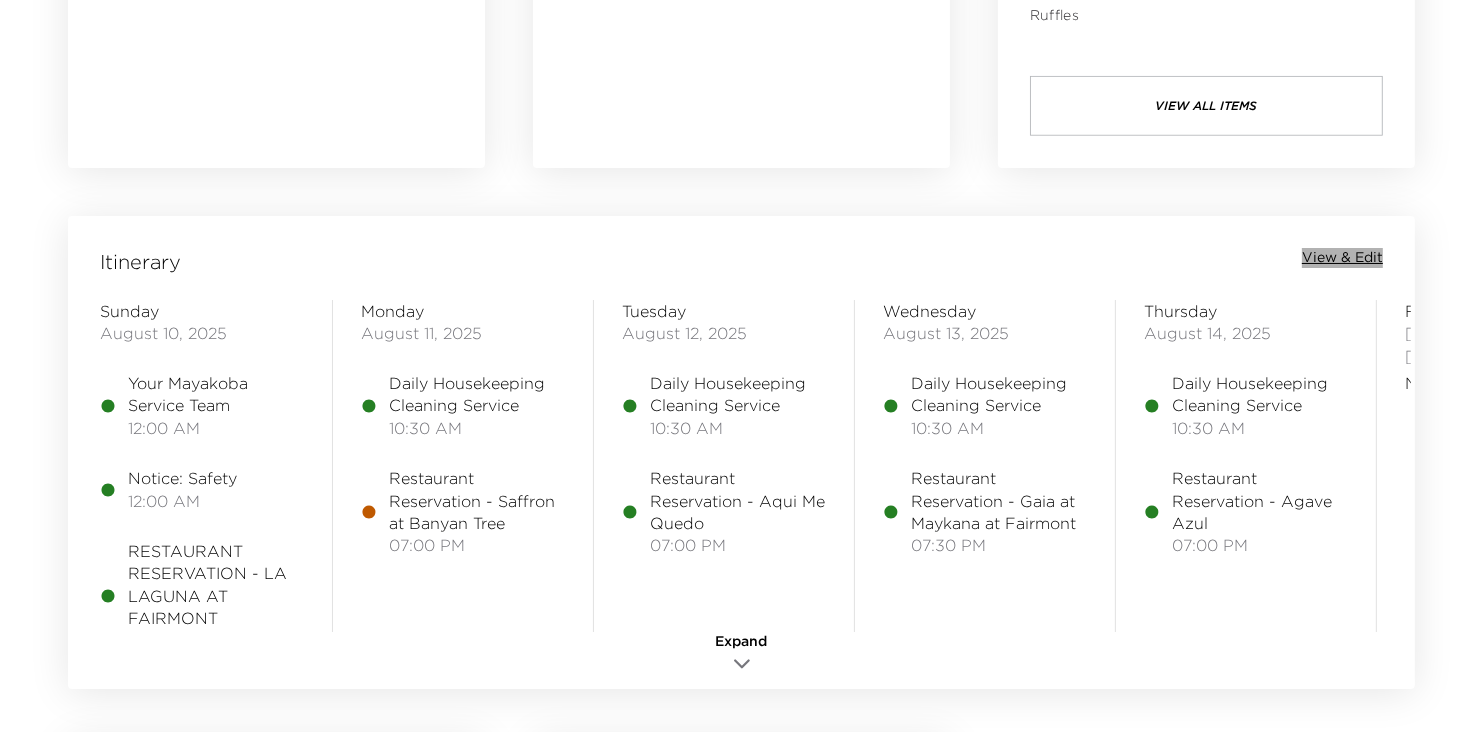 click on "View & Edit" at bounding box center (1342, 258) 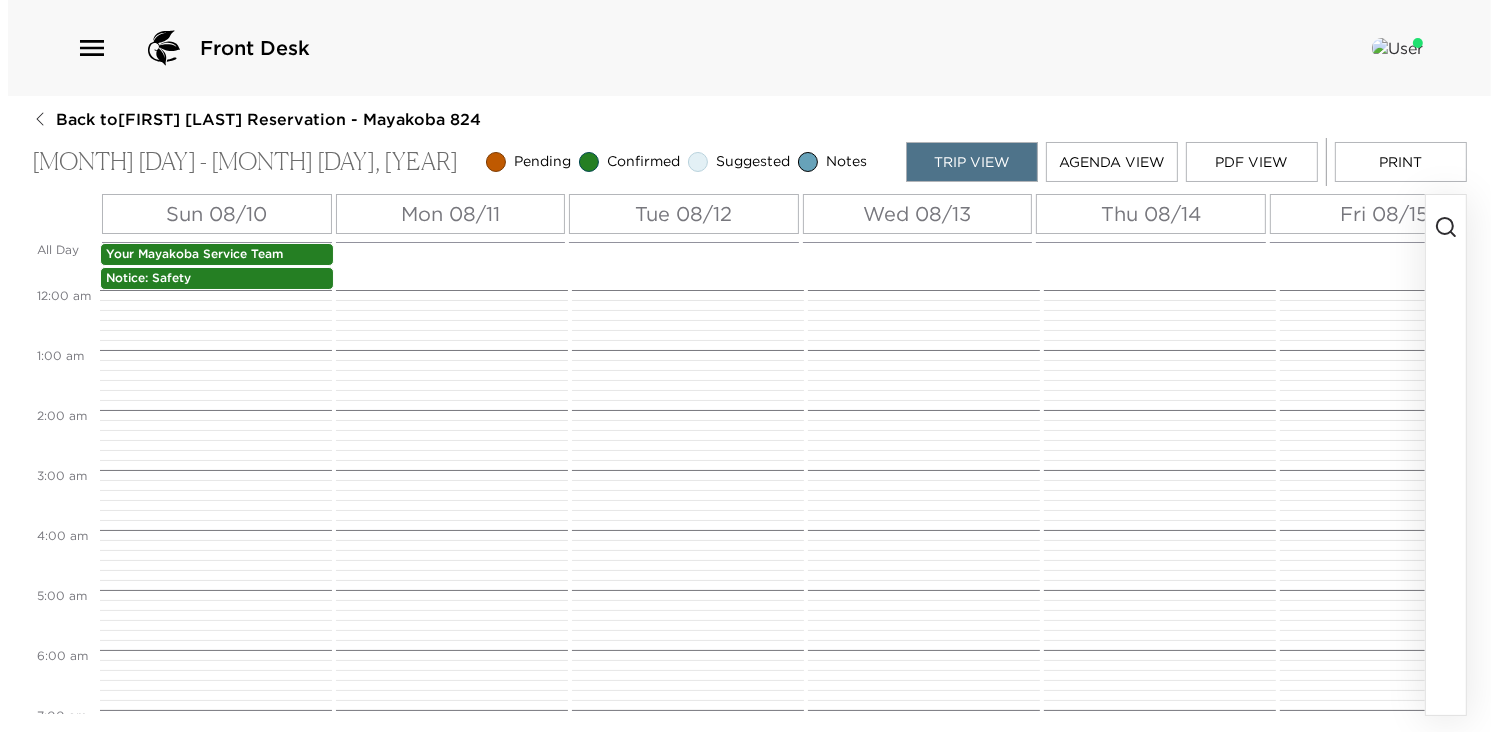 scroll, scrollTop: 0, scrollLeft: 0, axis: both 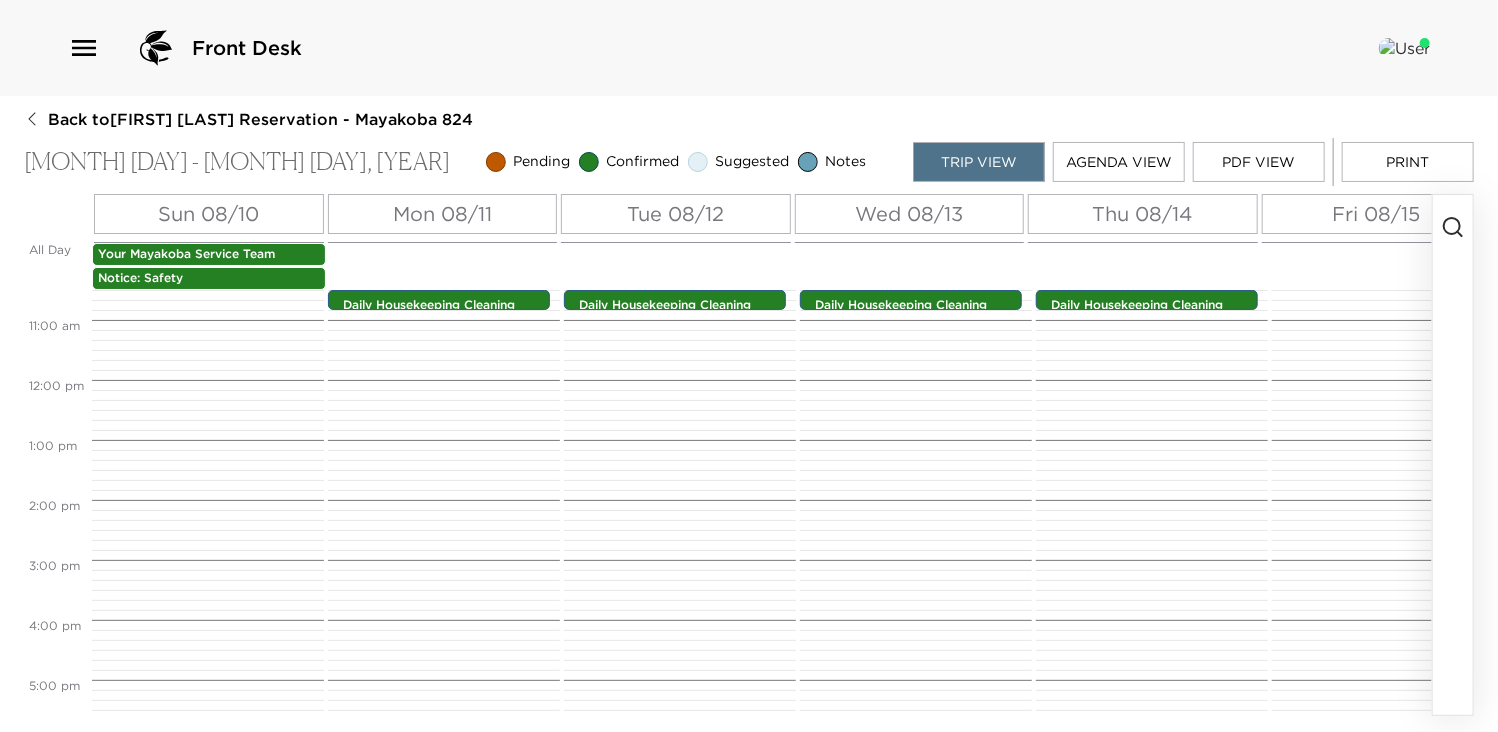 click on "Mon 08/11" at bounding box center (443, 214) 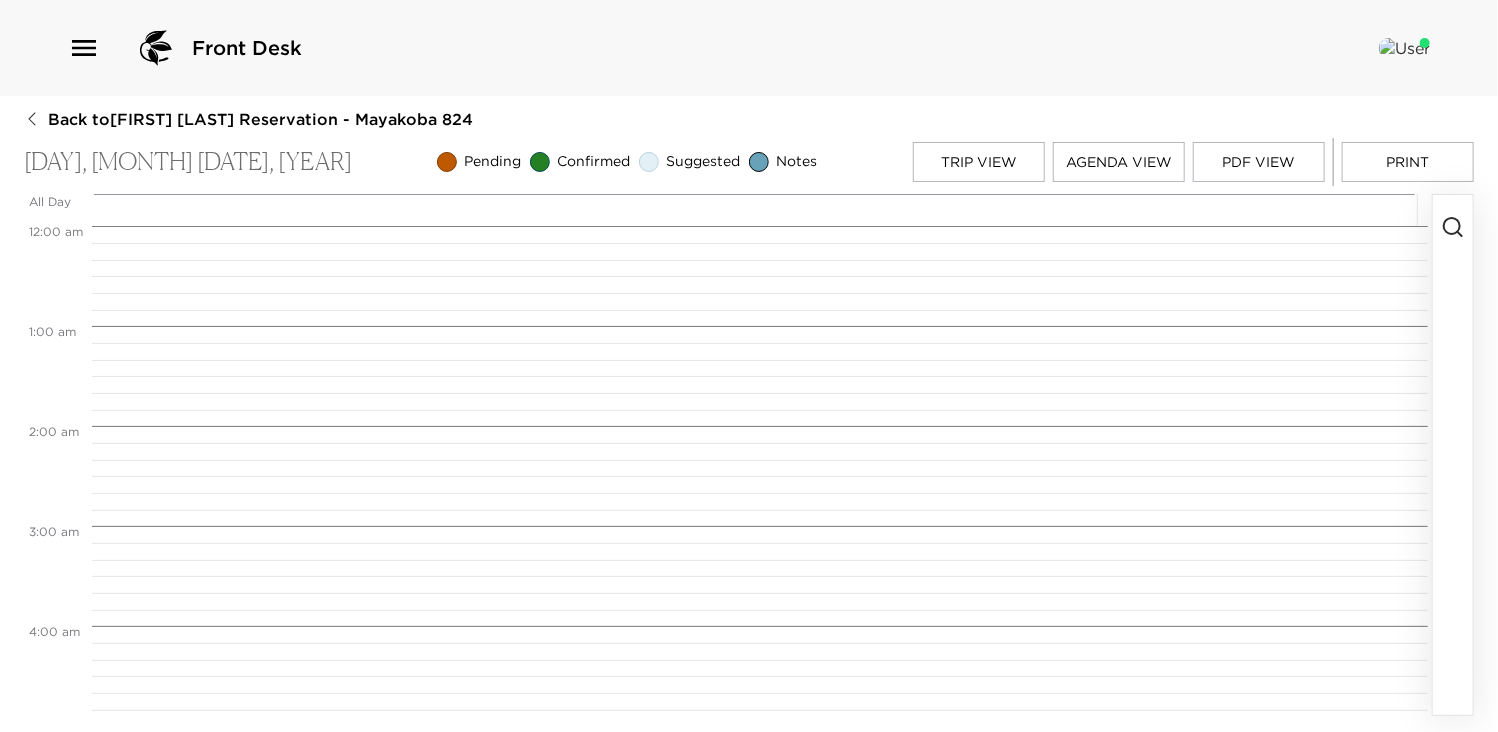 scroll, scrollTop: 1050, scrollLeft: 0, axis: vertical 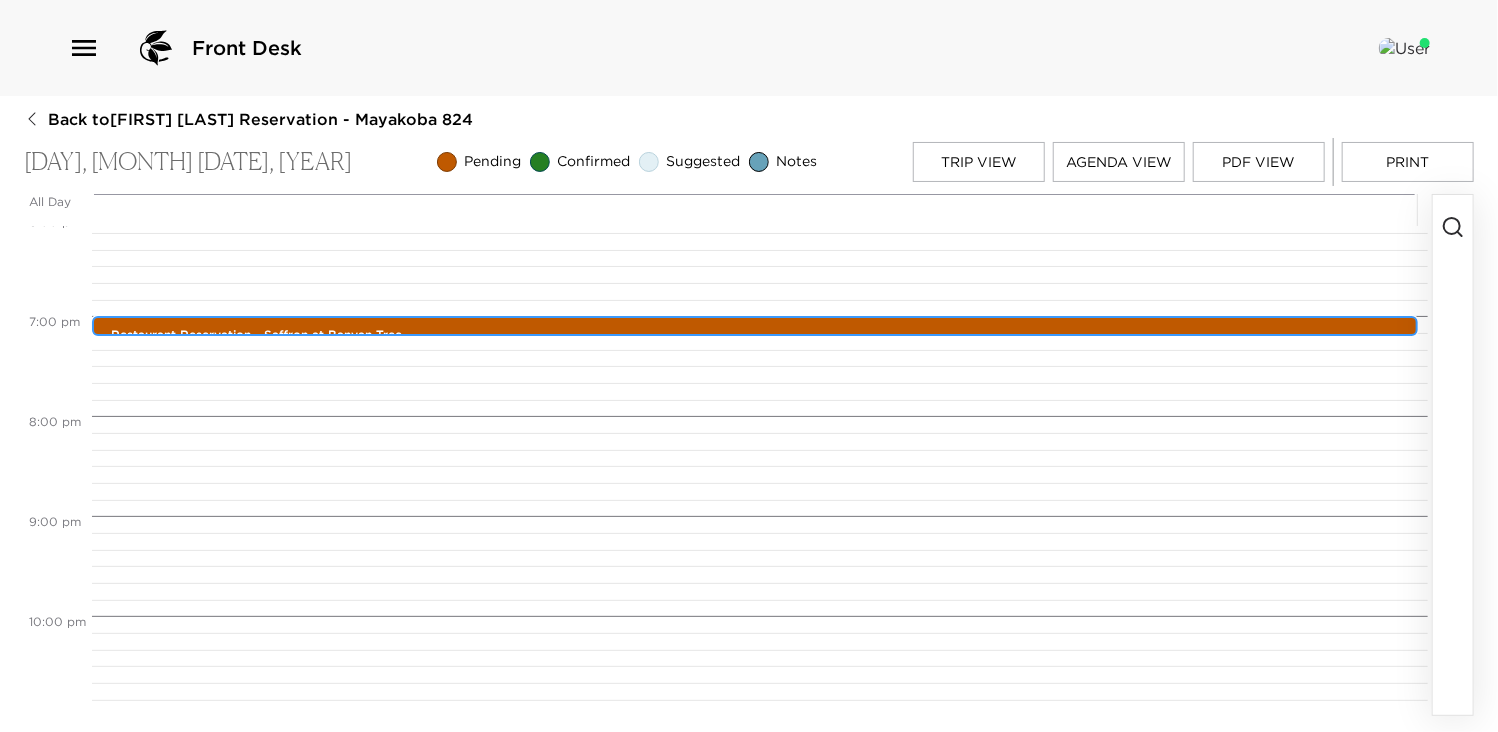 click on "Restaurant Reservation - Saffron at Banyan Tree" at bounding box center (760, 335) 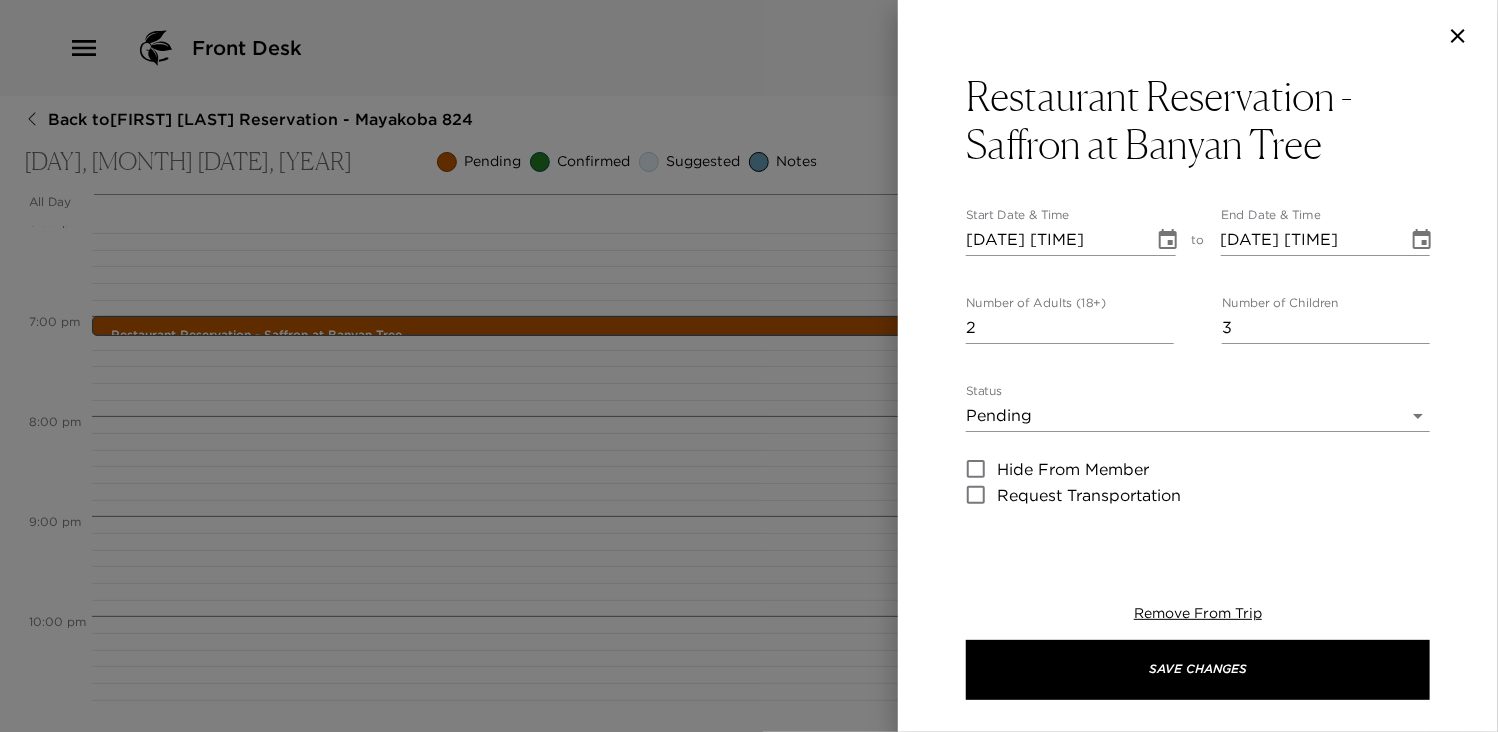 click on "Front Desk Back to [FIRST] [LAST] Reservation - Mayakoba 824 [DAY], [MONTH] [DATE], [YEAR] Pending Confirmed Suggested Notes Trip View Agenda View PDF View Print All Day Mon 08/11 12:00 AM 1:00 AM 2:00 AM 3:00 AM 4:00 AM 5:00 AM 6:00 AM 7:00 AM 8:00 AM 9:00 AM 10:00 AM 11:00 AM 12:00 PM 1:00 PM 2:00 PM 3:00 PM 4:00 PM 5:00 PM 6:00 PM 7:00 PM 8:00 PM 9:00 PM 10:00 PM 11:00 PM Daily Housekeeping Cleaning Service 10:30am - 10:30am Playa del Carmen Quintana Roo
México Restaurant Reservation - Saffron at Banyan Tree 7:00pm - 7:00pm [ADDRESS] Restaurant Reservation - Saffron at Banyan Tree Start Date ​& Time [DATE] [TIME] to End Date ​& Time [DATE] [TIME] Number of Adults (18+) [NUMBER] Number of Children [NUMBER] Status Pending Pending Hide From Member Request Transportation Concierge Notes x Cost ​ x Address ​ [ADDRESS] x Phone Number ​ [PHONE] Email ​ Website ​ Cancellation Policy" at bounding box center (749, 366) 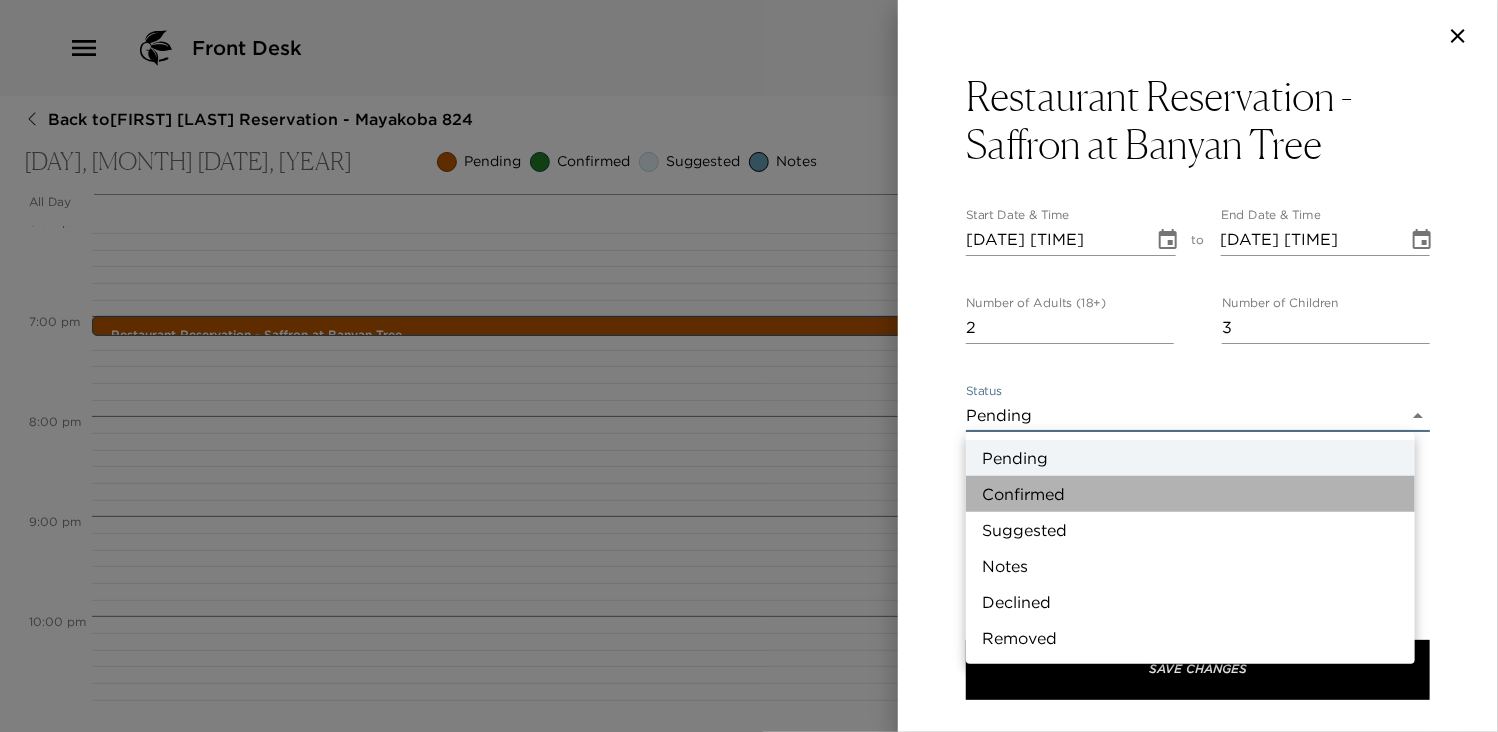 click on "Confirmed" at bounding box center [1190, 494] 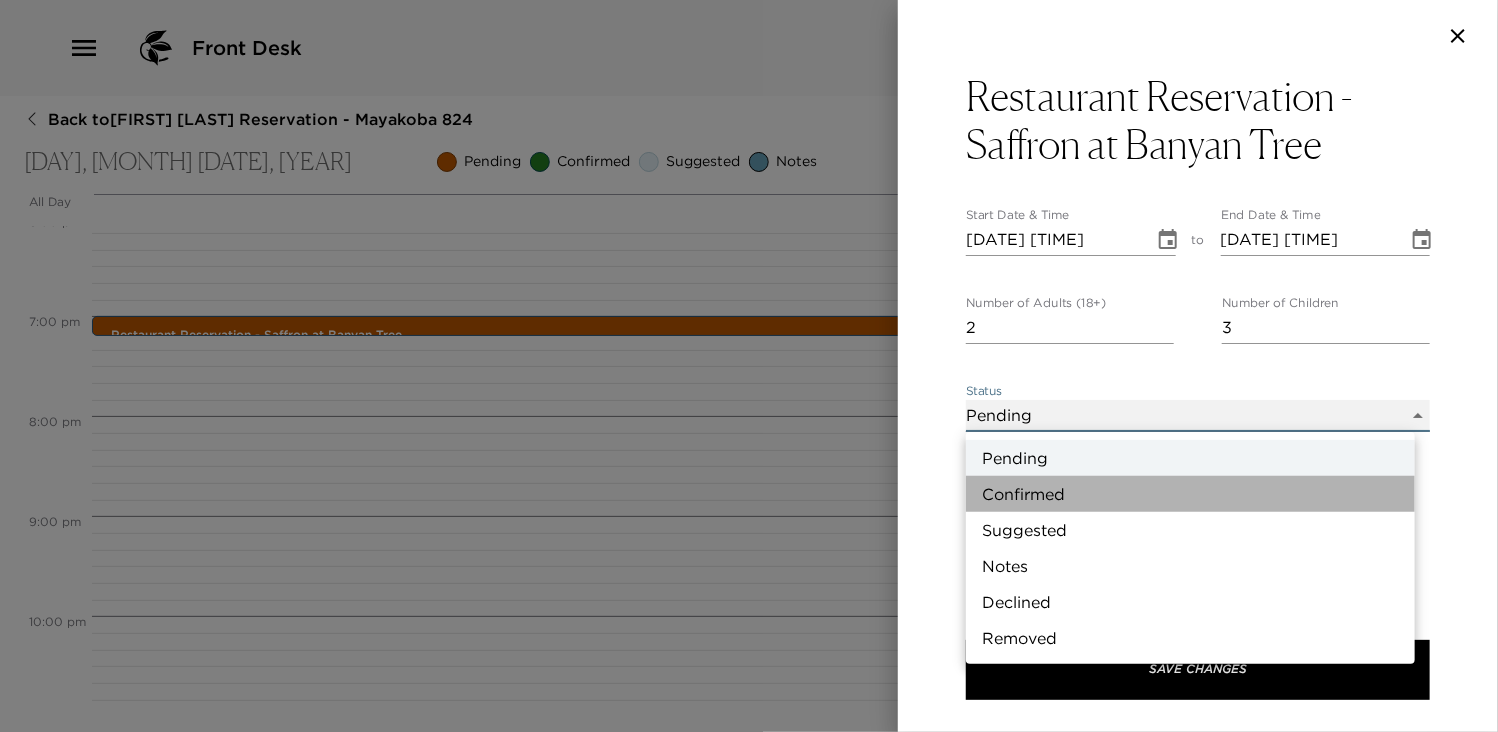 type on "Confirmed" 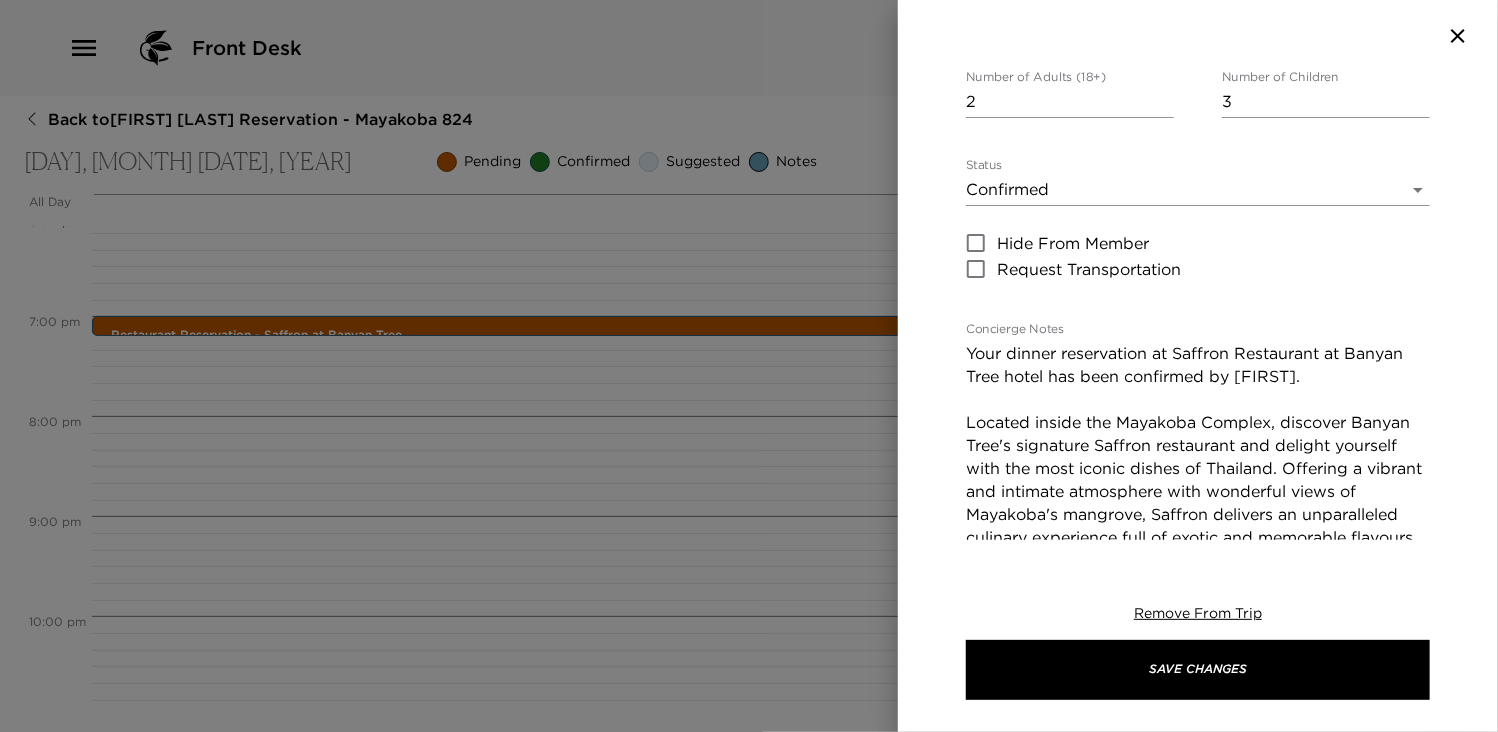 scroll, scrollTop: 280, scrollLeft: 0, axis: vertical 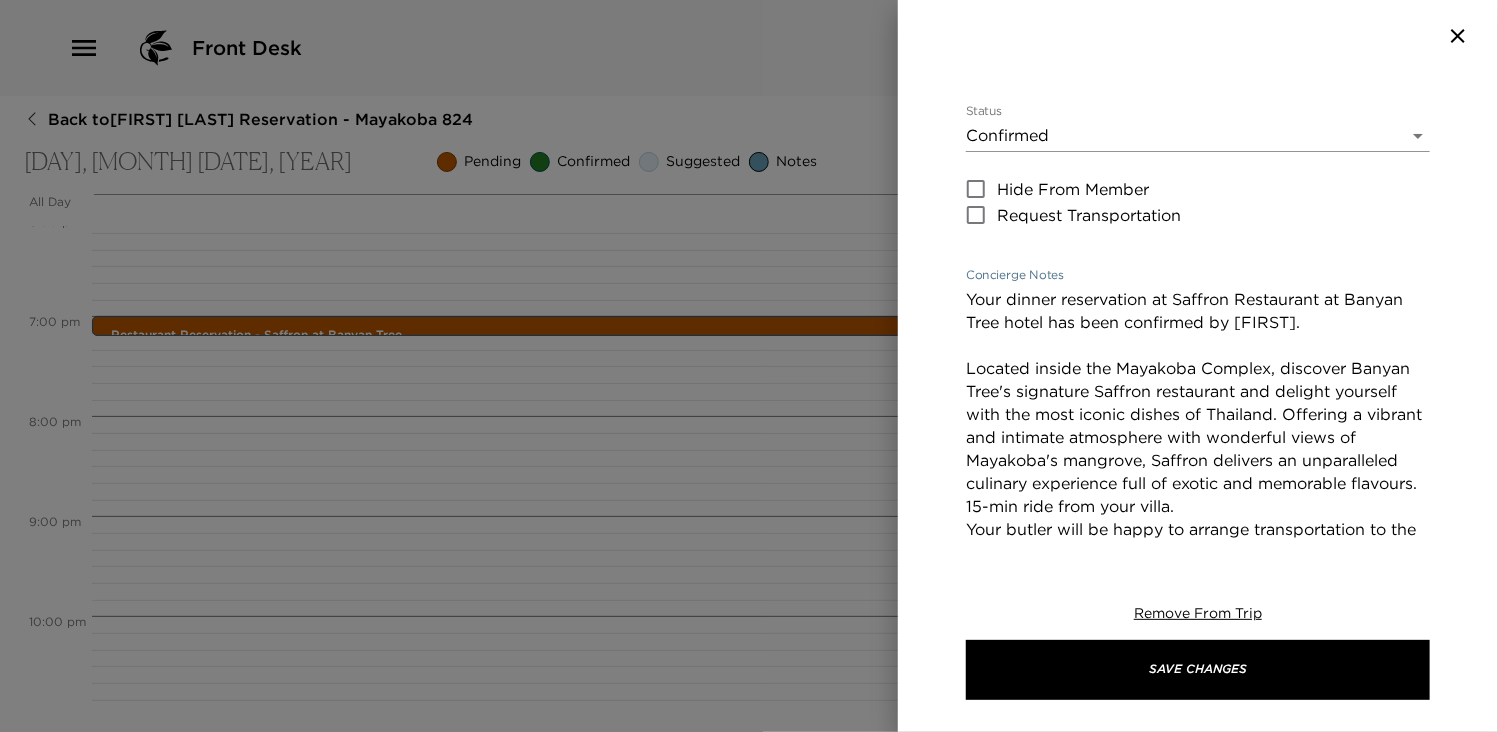 click on "Your dinner reservation at Saffron Restaurant at Banyan Tree hotel has been confirmed by [FIRST].
Located inside the Mayakoba Complex, discover Banyan Tree's signature Saffron restaurant and delight yourself with the most iconic dishes of Thailand. Offering a vibrant and intimate atmosphere with wonderful views of Mayakoba's mangrove, Saffron delivers an unparalleled culinary experience full of exotic and memorable flavours. 15-min ride from your villa.
Your butler will be happy to arrange transportation to the resort.
Enjoy!" at bounding box center [1198, 449] 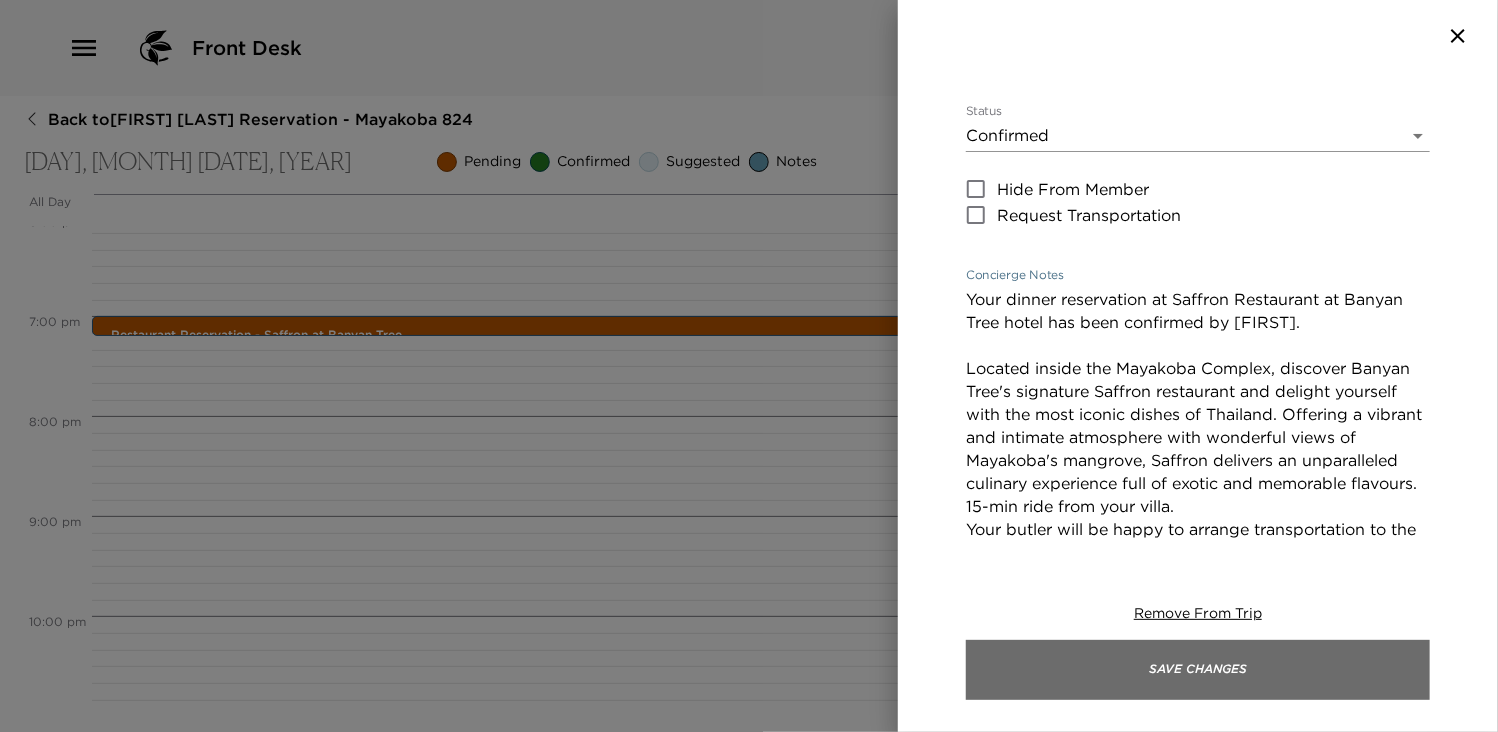 type on "Your dinner reservation at Saffron Restaurant at Banyan Tree hotel has been confirmed by [FIRST].
Located inside the Mayakoba Complex, discover Banyan Tree's signature Saffron restaurant and delight yourself with the most iconic dishes of Thailand. Offering a vibrant and intimate atmosphere with wonderful views of Mayakoba's mangrove, Saffron delivers an unparalleled culinary experience full of exotic and memorable flavours. 15-min ride from your villa.
Your butler will be happy to arrange transportation to the resort.
Enjoy!" 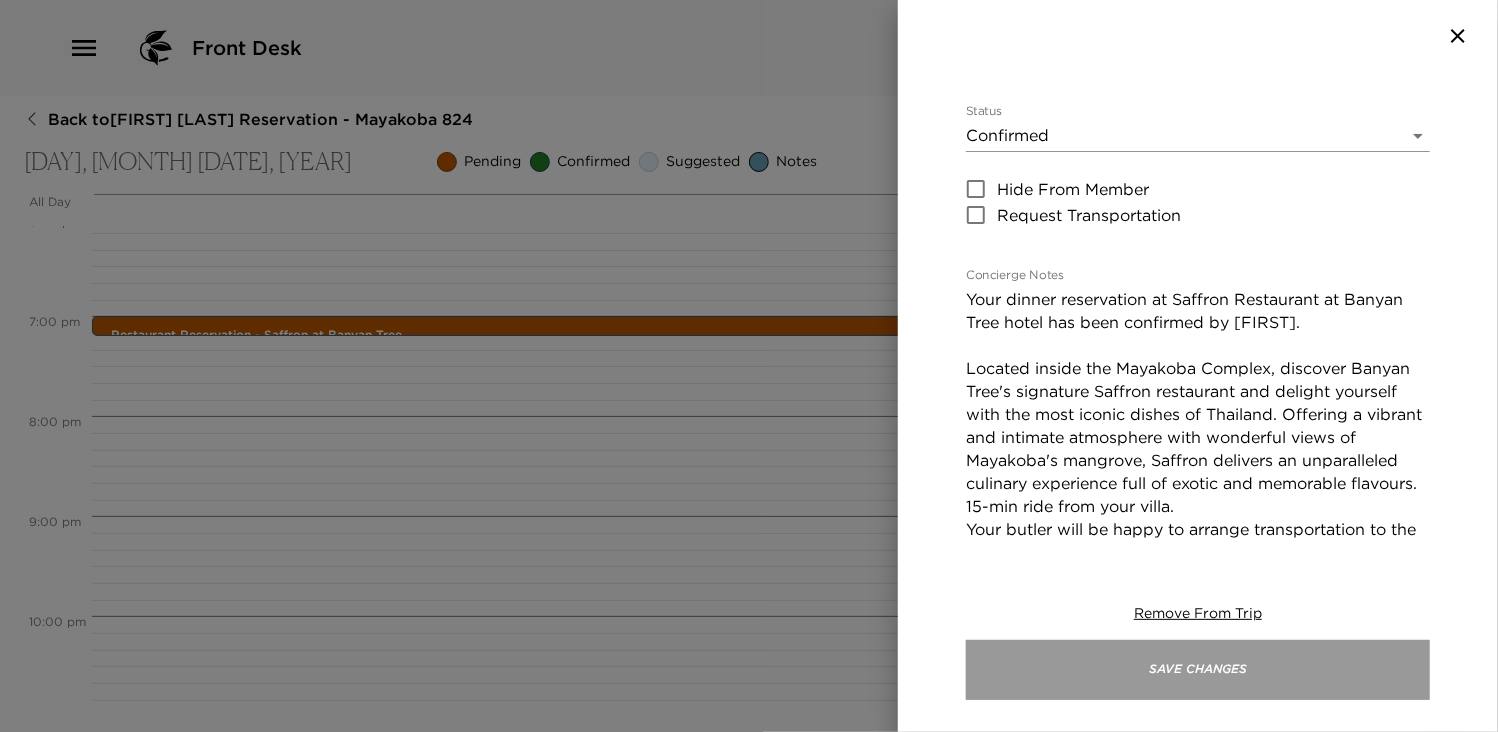 click on "Save Changes" at bounding box center [1198, 670] 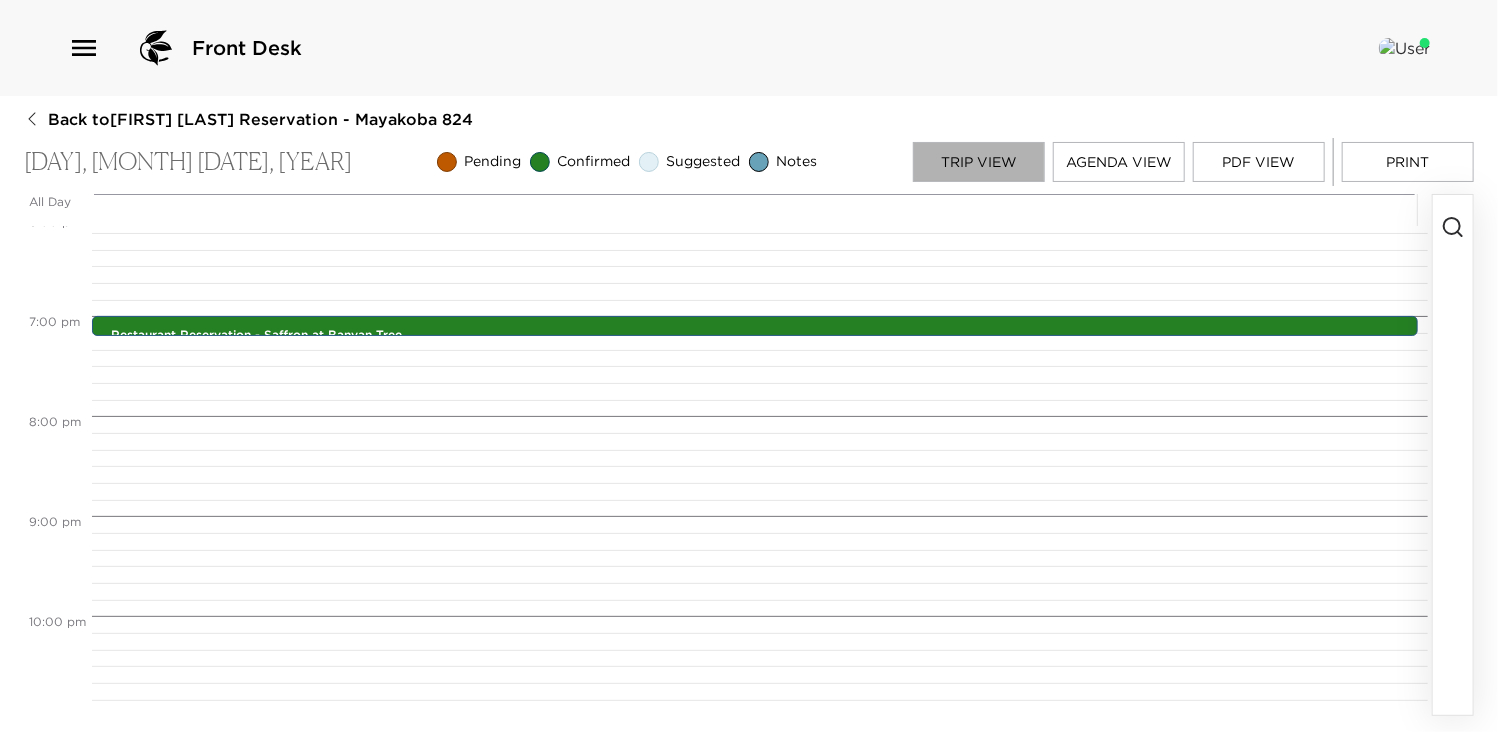 click on "Trip View" at bounding box center [979, 162] 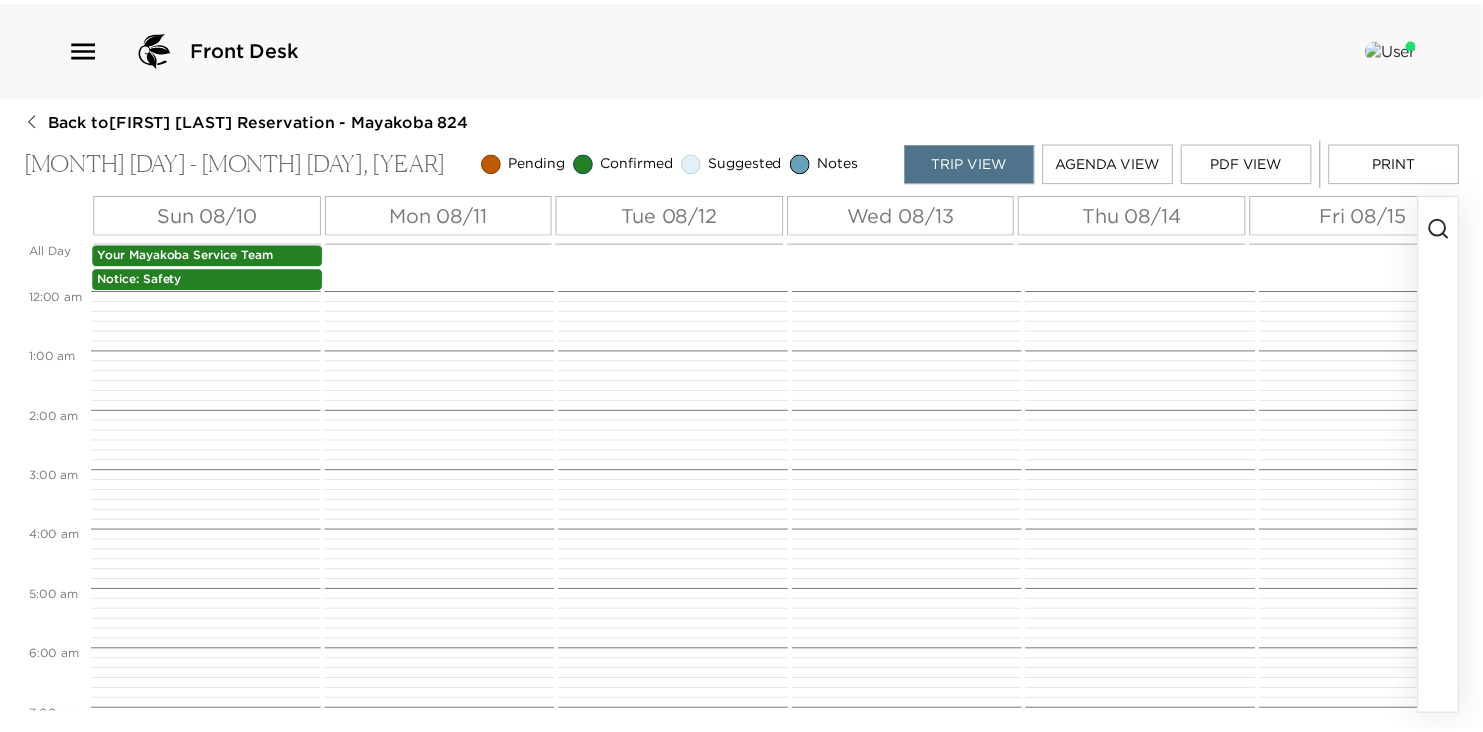 scroll, scrollTop: 630, scrollLeft: 0, axis: vertical 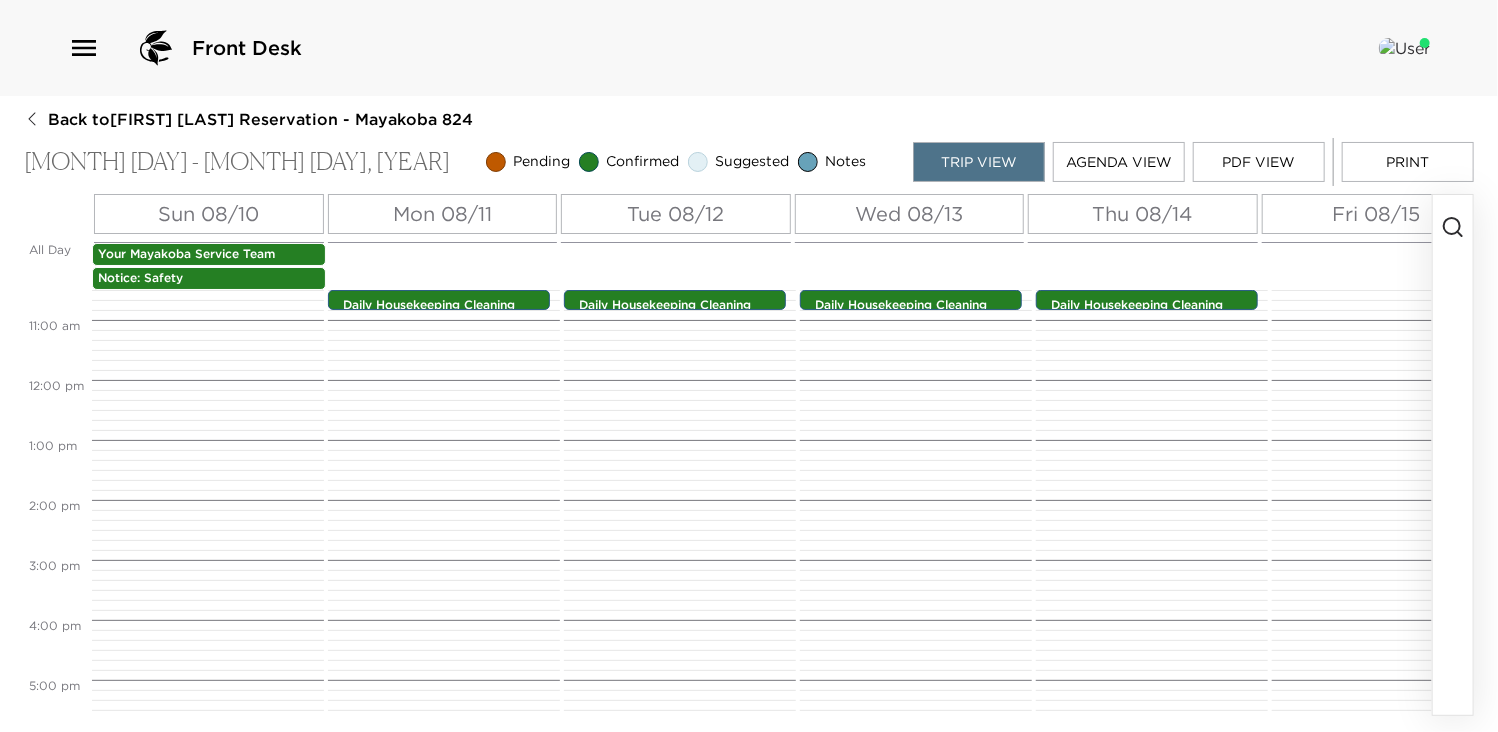 click on "PDF View" at bounding box center (1259, 162) 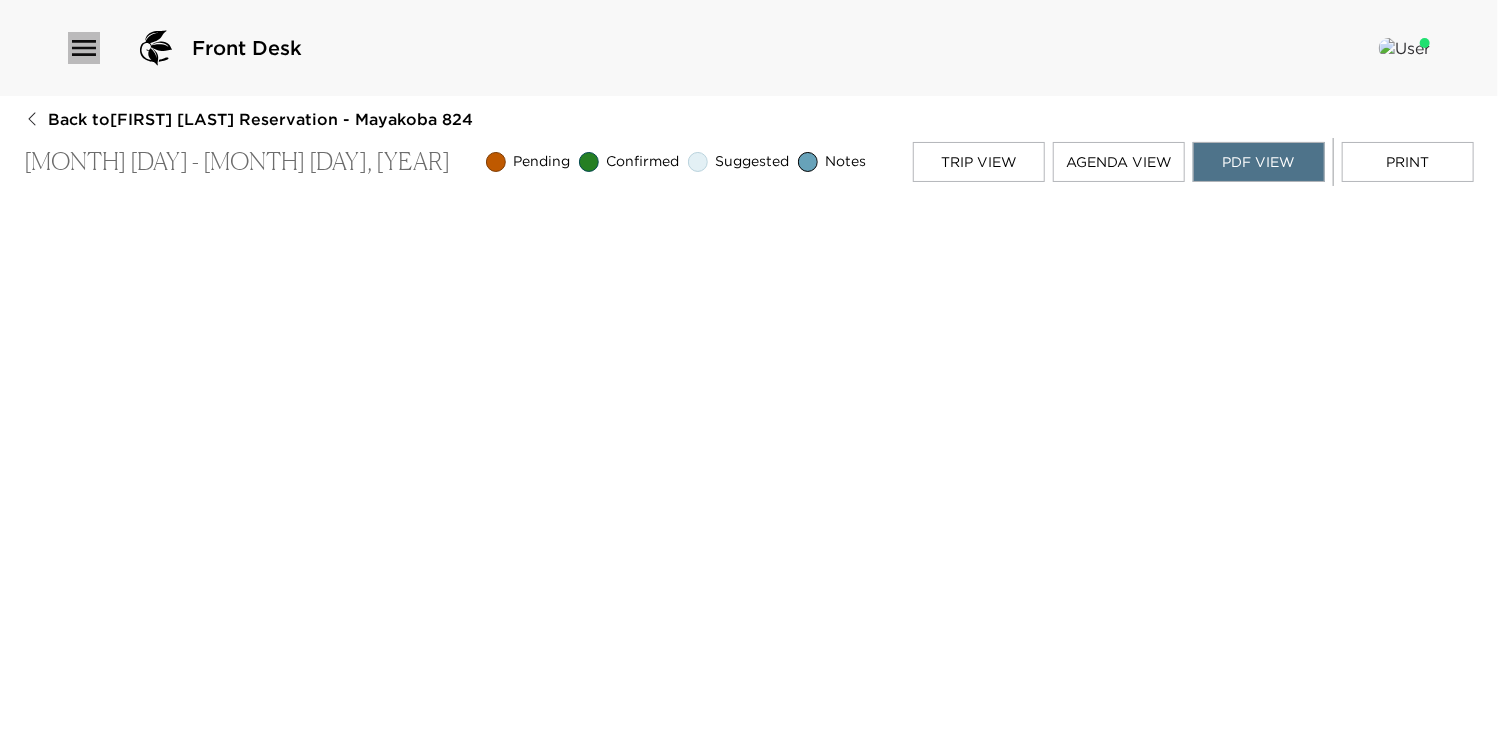 click 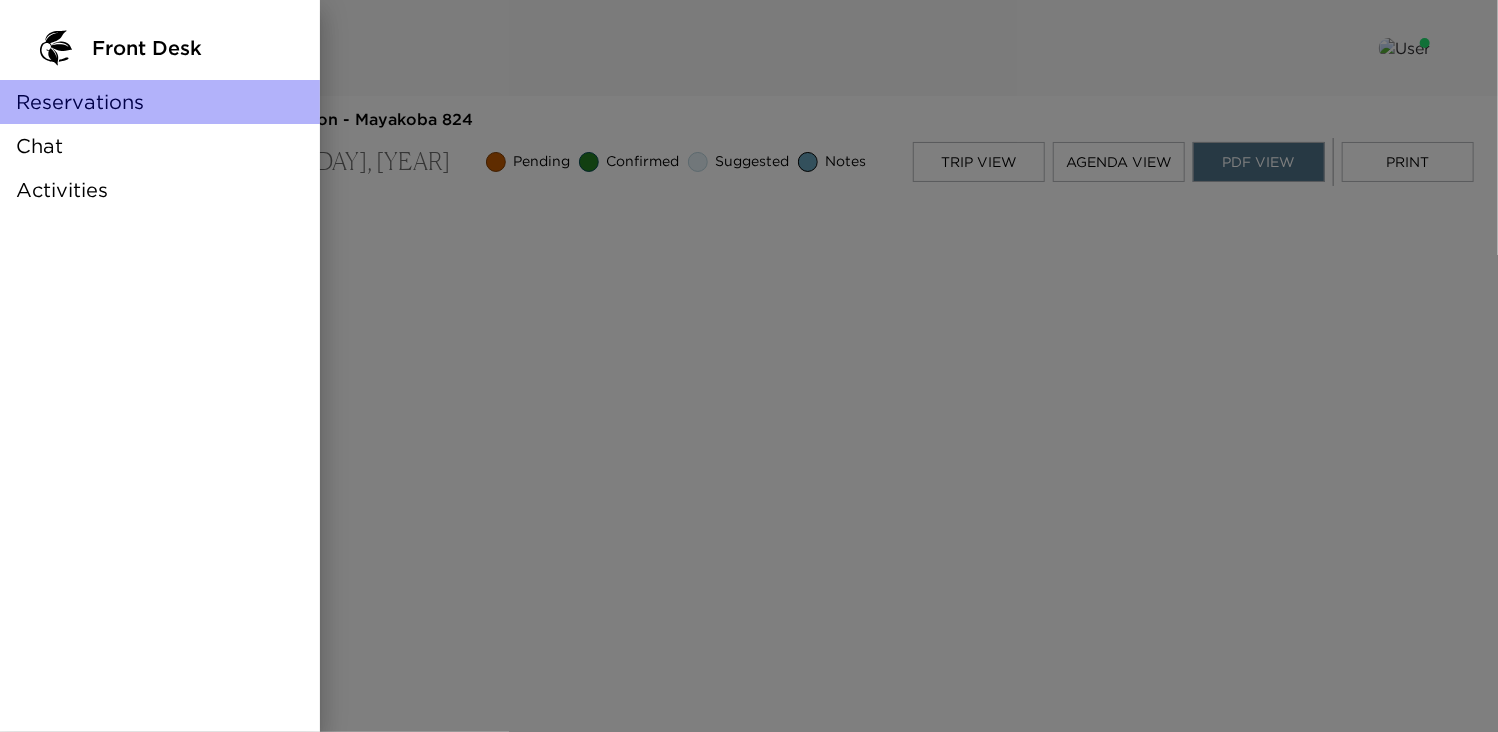 click on "Reservations" at bounding box center (80, 102) 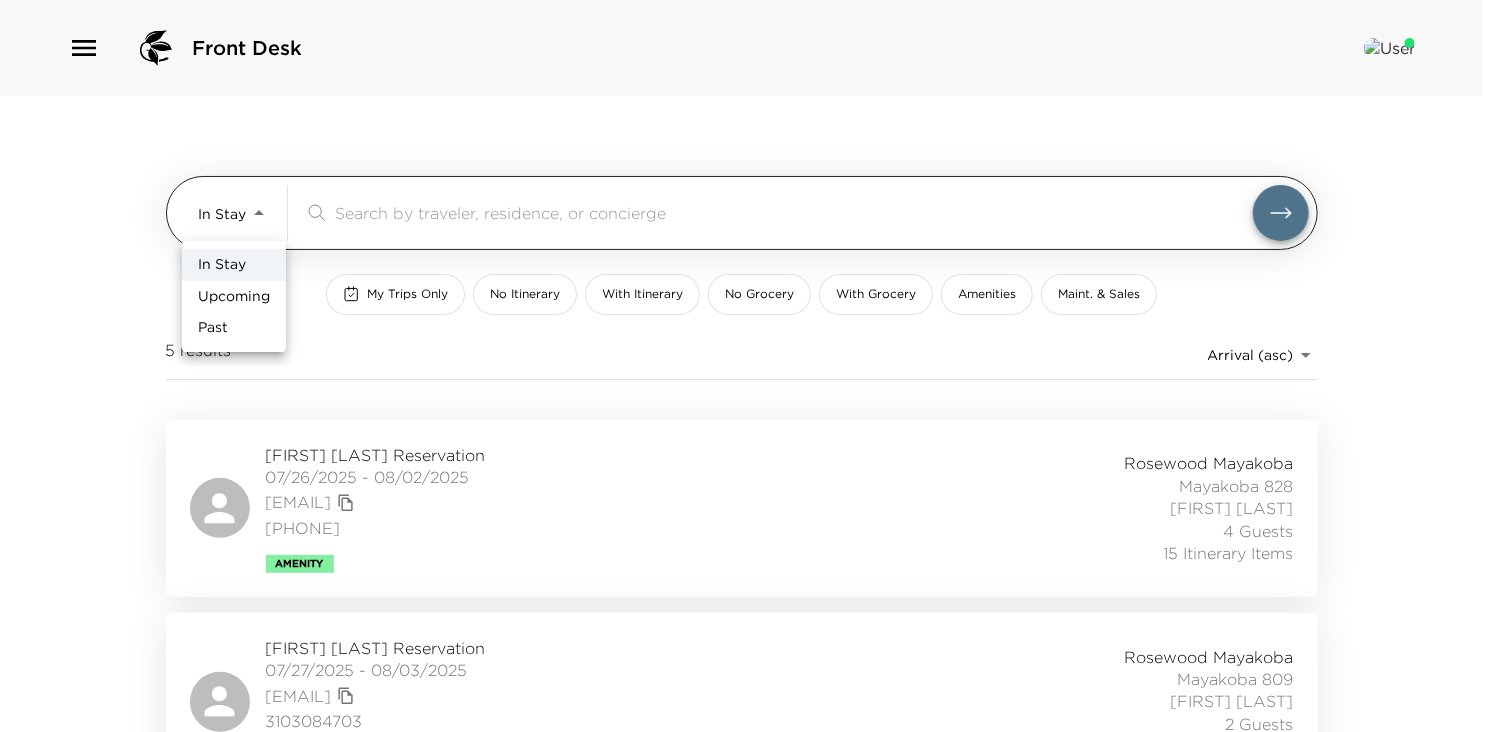 click on "Front Desk In Stay In-Stay ​​ My Trips Only No Itinerary With Itinerary No Grocery With Grocery Amenities Maint. & Sales 48 results Arrival (asc) reservations_prod_arrival_asc [FIRST] [LAST] Reservation [DATE] - [DATE] [EMAIL] [PHONE] Amenity Rosewood Mayakoba Mayakoba 824 [FIRST] [LAST] 4 Guests 15 Itinerary Items [FIRST] [LAST] Reservation [DATE] - [DATE] [EMAIL] [PHONE] Ultra Amenity Rosewood Mayakoba Mayakoba 809 [FIRST] [LAST] 2 Guests 16 Itinerary Items [FIRST] [LAST] Reservation [DATE] - [DATE] [EMAIL] [PHONE] Ultra Rosewood Mayakoba Mayakoba 830 [FIRST] [LAST] 8 Guests 12 Itinerary Items [FIRST] [LAST] Reservation [DATE] - [DATE] [EMAIL] ([PHONE]) Rosewood Mayakoba Mayakoba 830 [FIRST] [LAST] 1 Guest 0 Itinerary Items [FIRST] [LAST] Reservation [DATE] - [DATE] [EMAIL] ([PHONE]) Rosewood Mayakoba Mayakoba 828 [FIRST] [LAST] 1 Guest 5 Itinerary Items In Stay Upcoming Past" at bounding box center [749, 366] 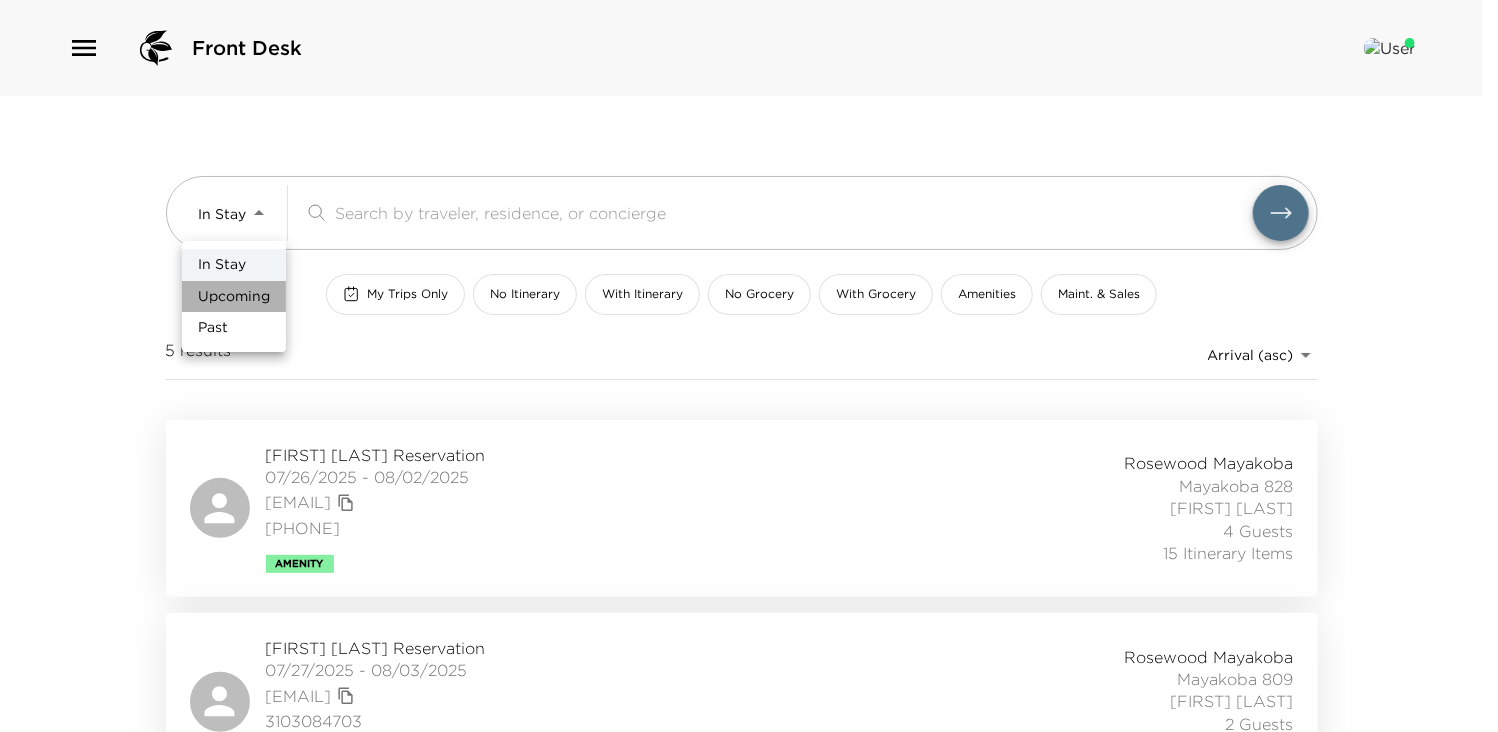 click on "Upcoming" at bounding box center [234, 297] 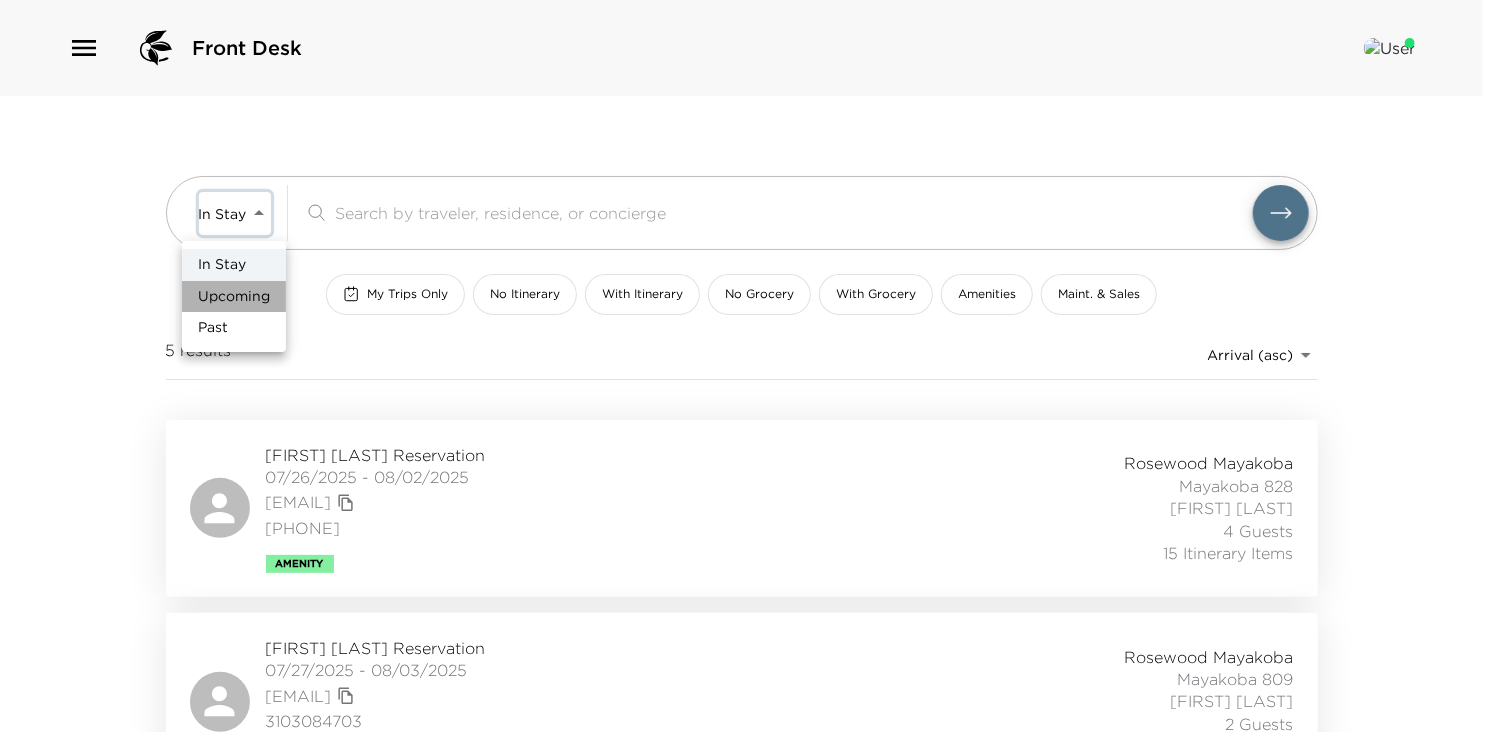type on "Upcoming" 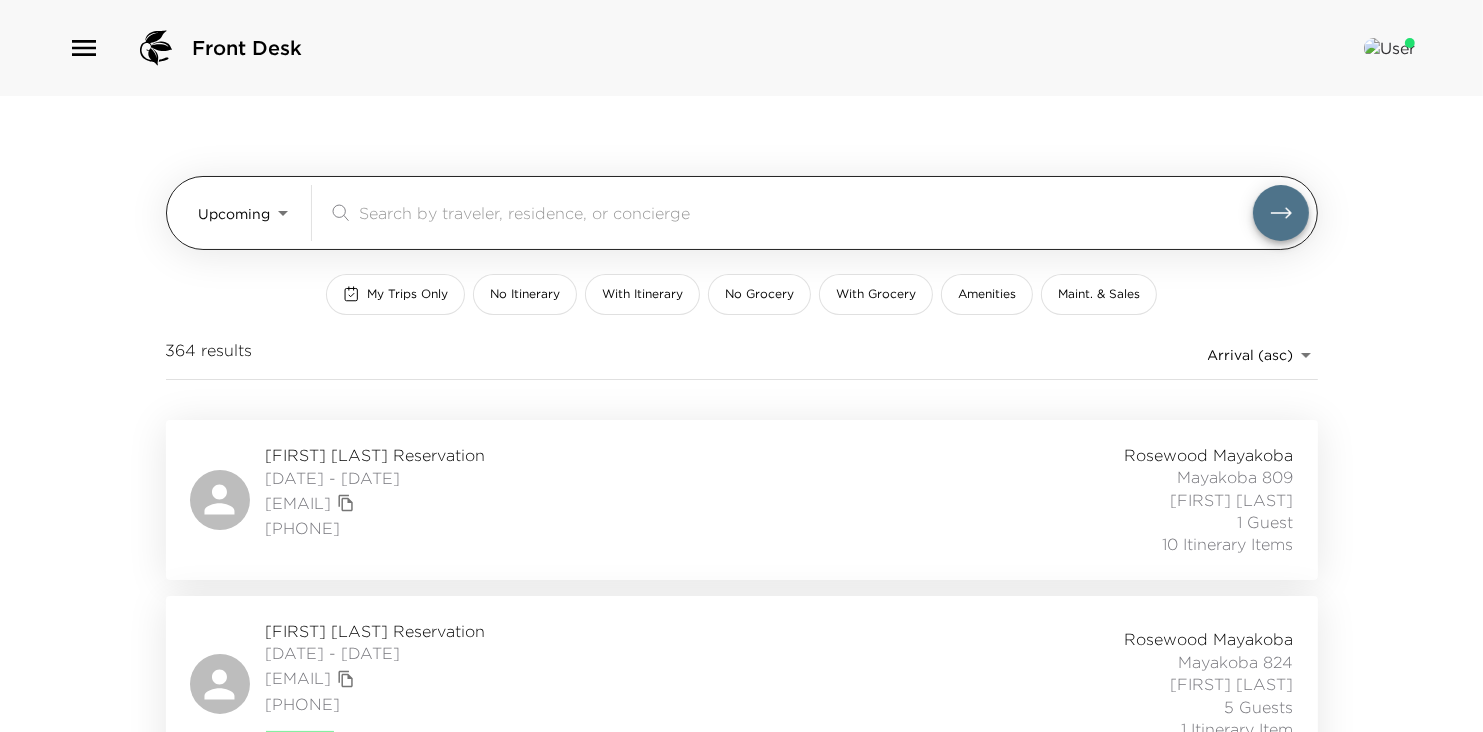 click at bounding box center (806, 212) 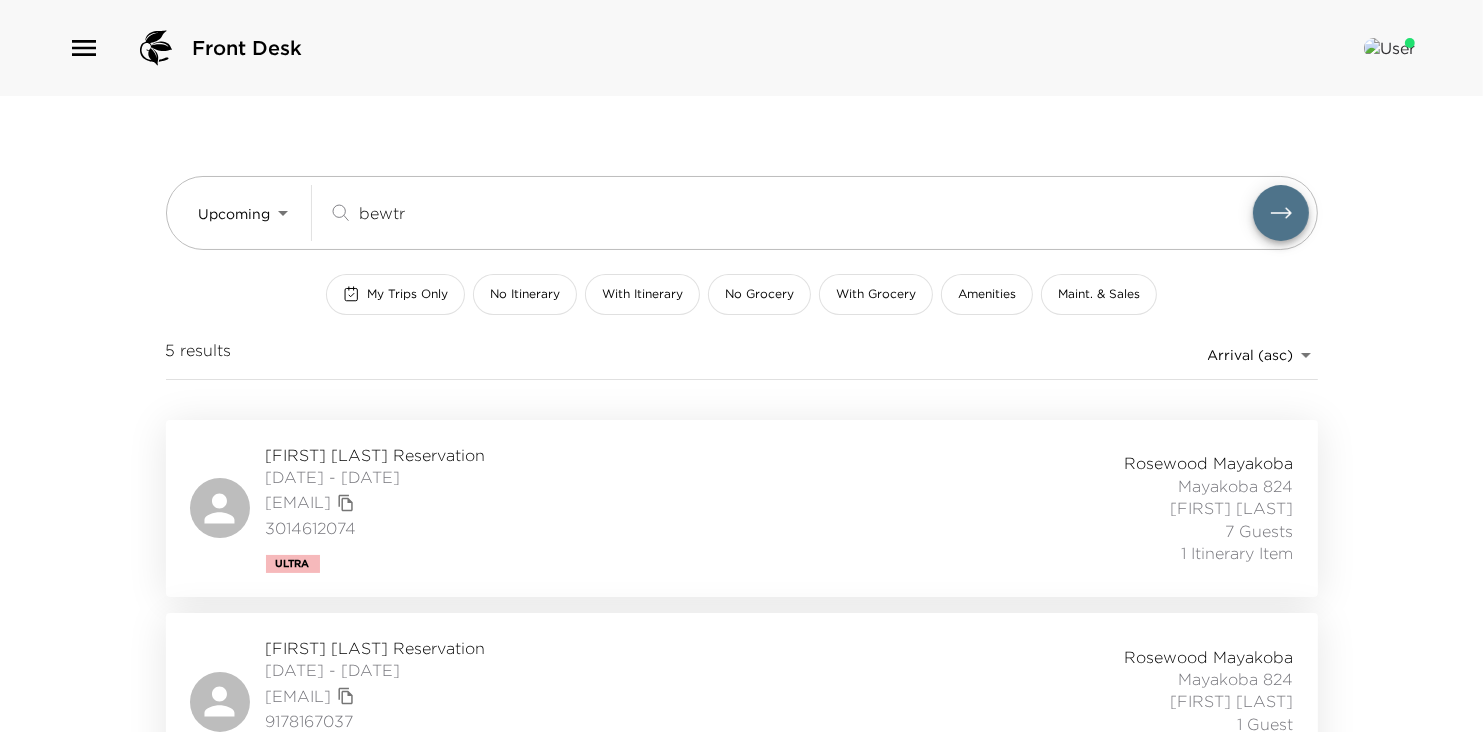 type on "bewtr" 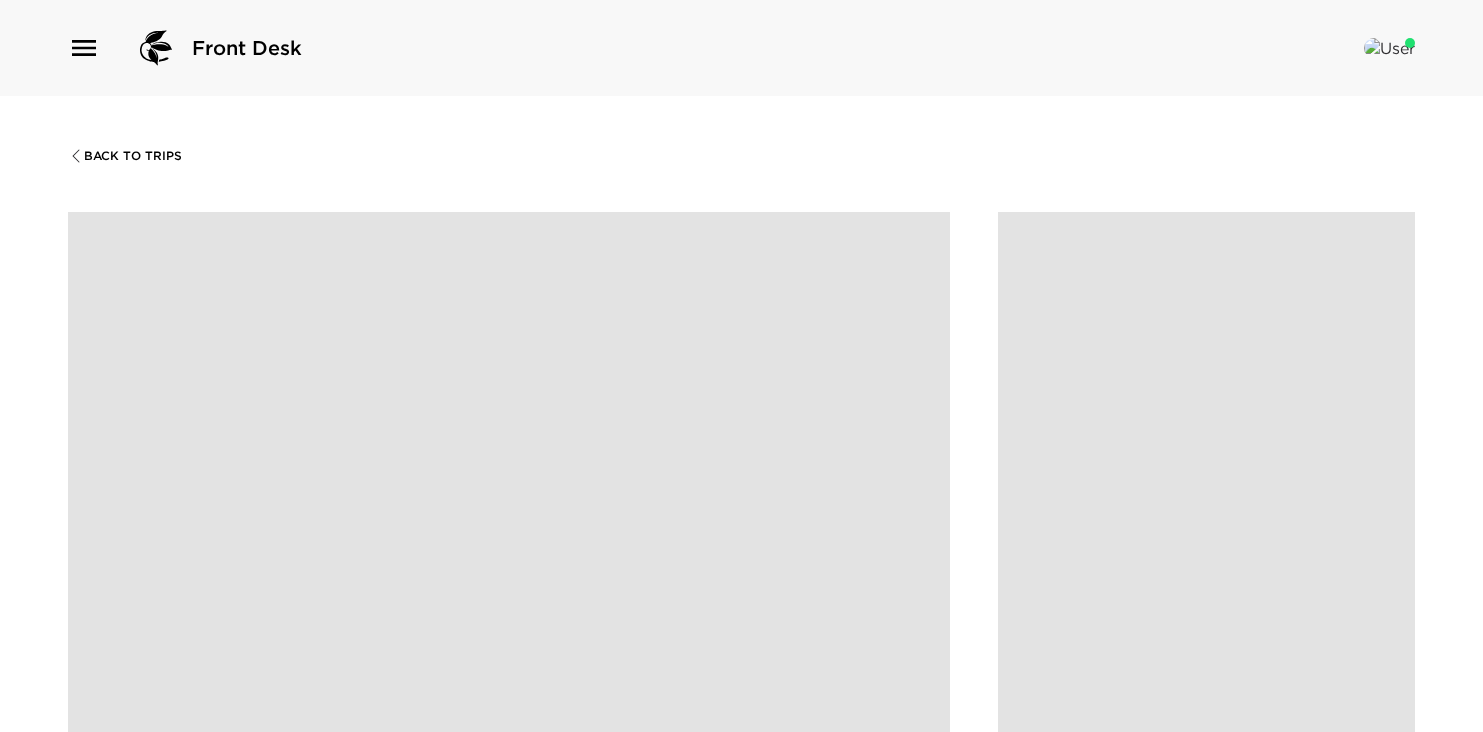scroll, scrollTop: 0, scrollLeft: 0, axis: both 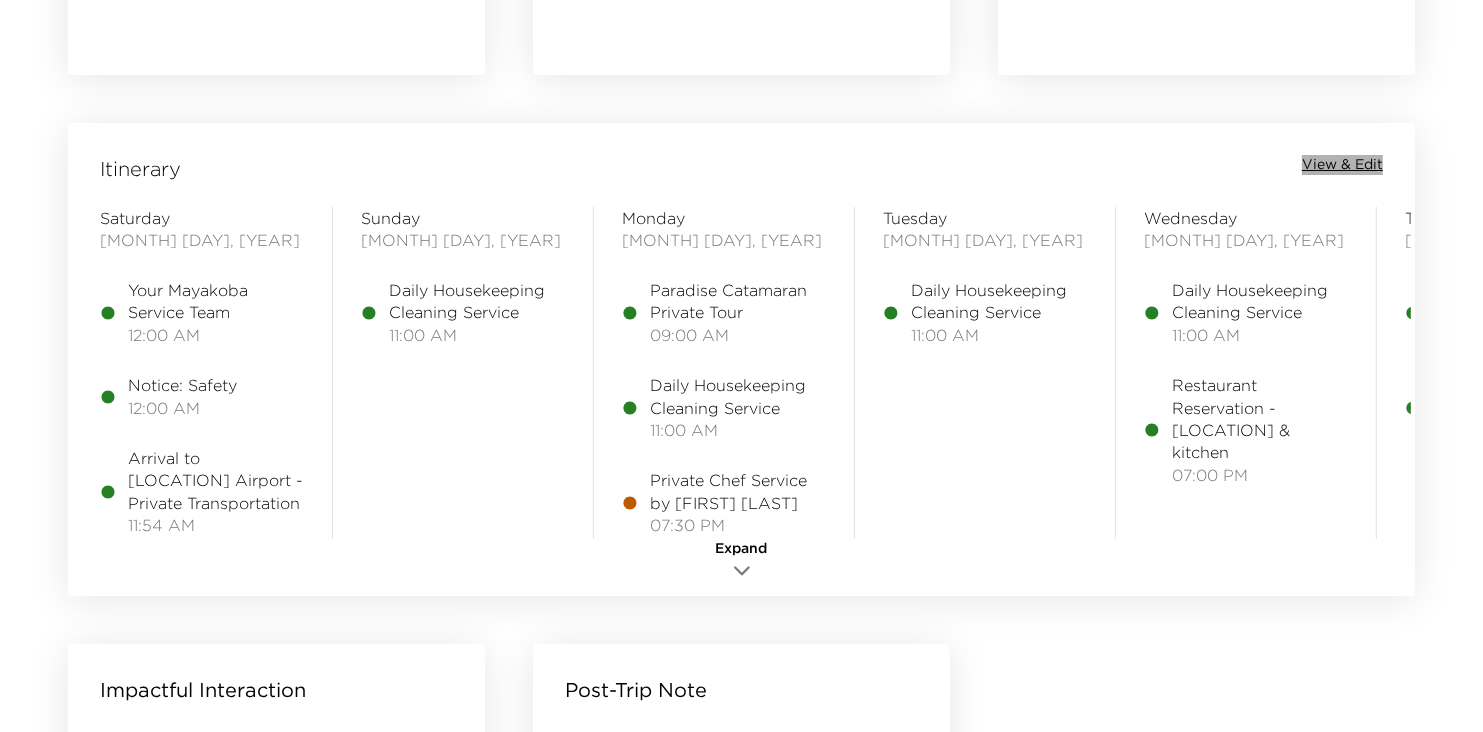 click on "View & Edit" at bounding box center (1342, 165) 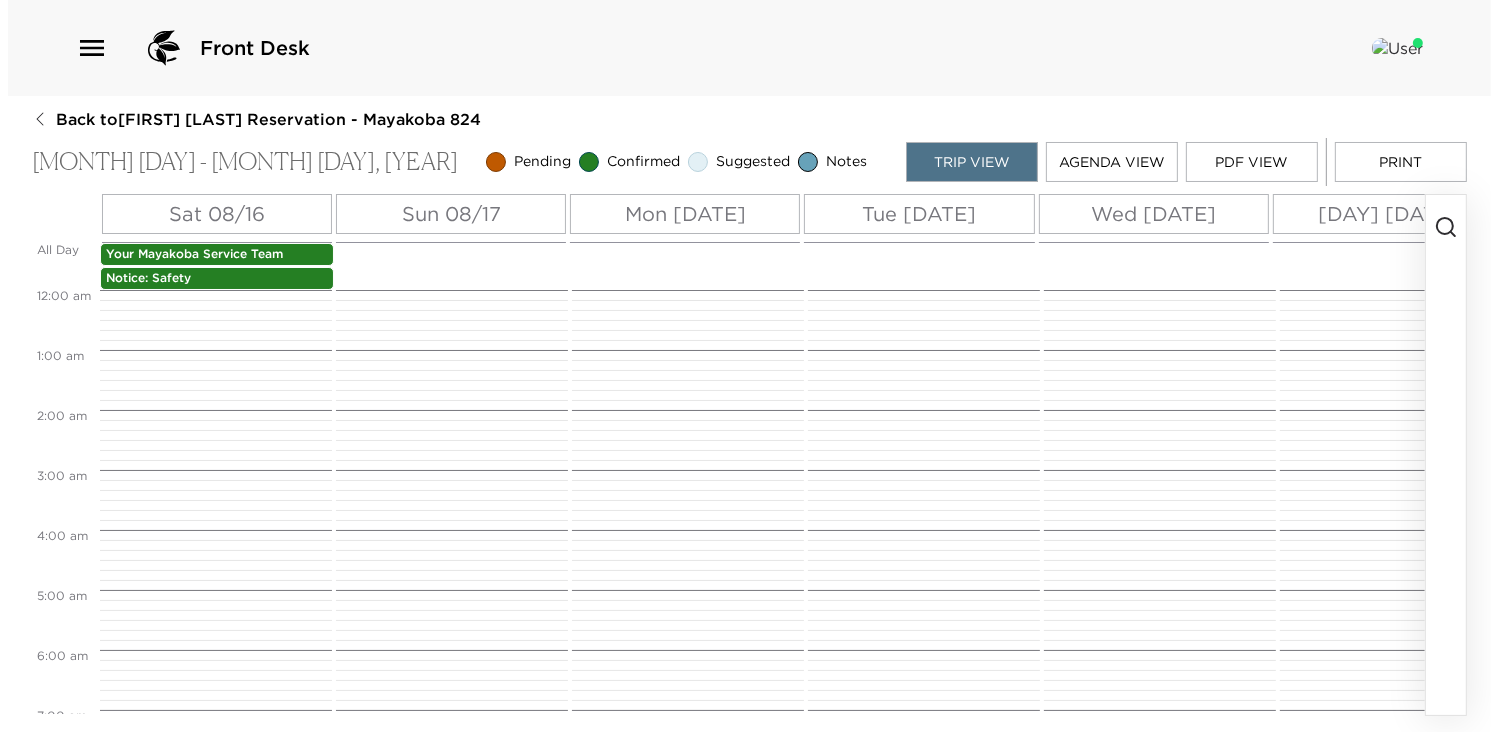 scroll, scrollTop: 0, scrollLeft: 0, axis: both 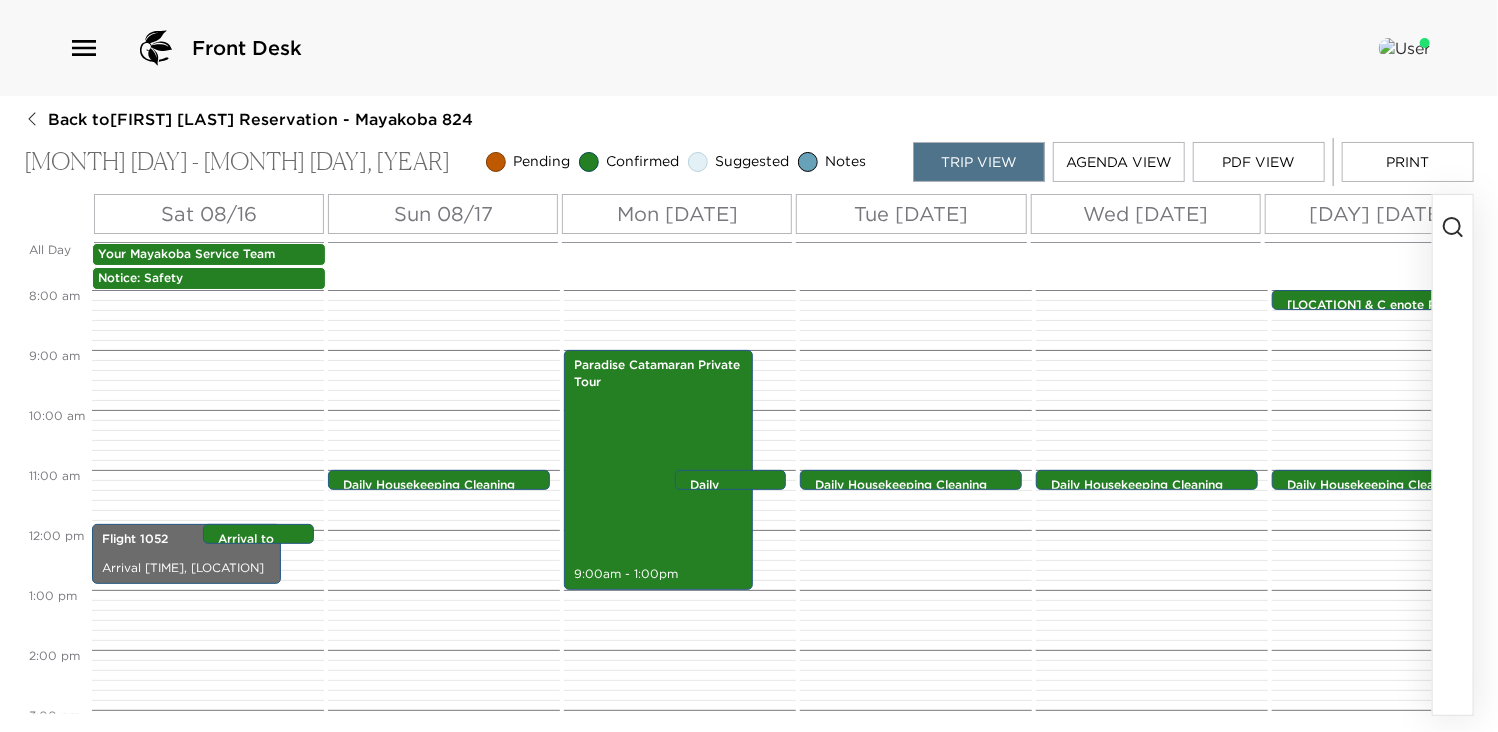 click on "[DAY] [DATE]" at bounding box center (1380, 214) 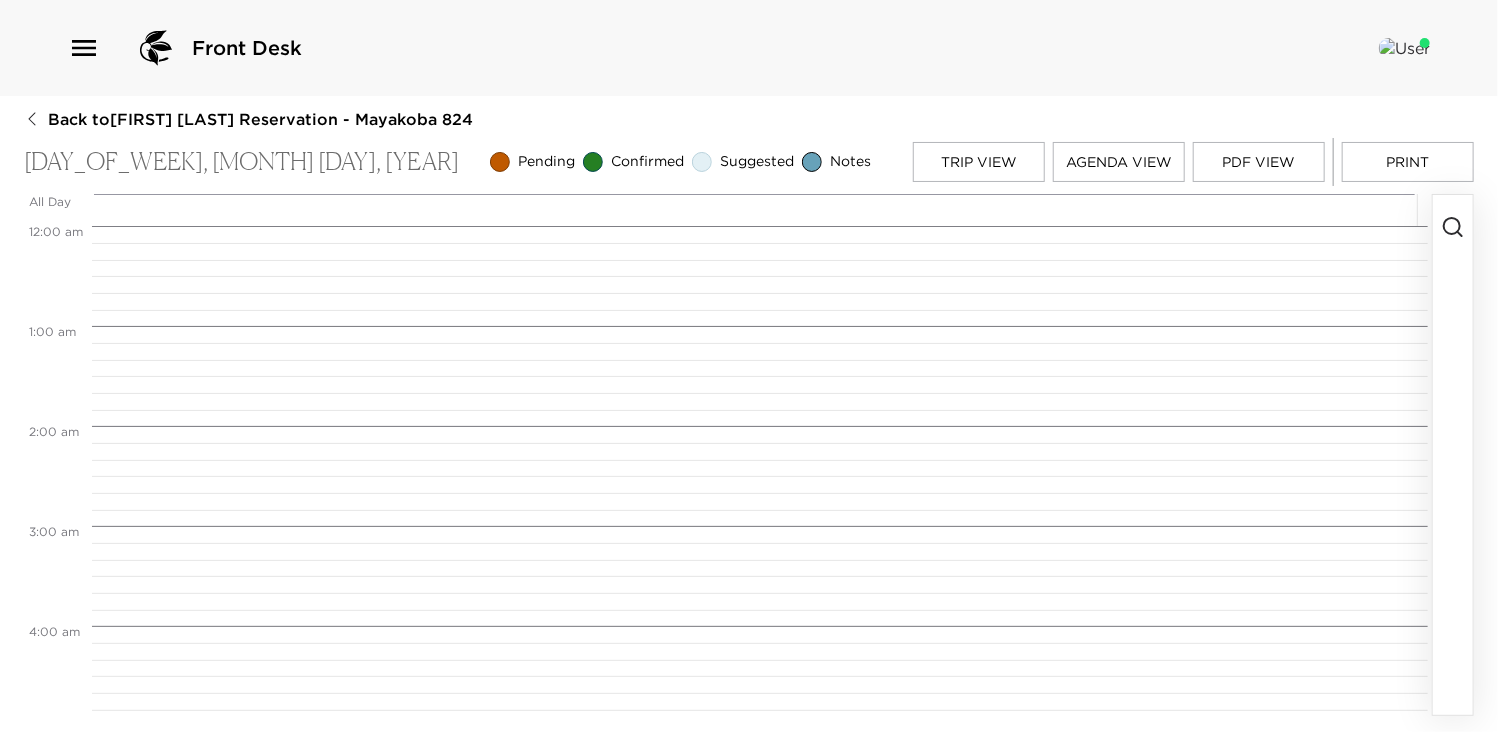 scroll, scrollTop: 800, scrollLeft: 0, axis: vertical 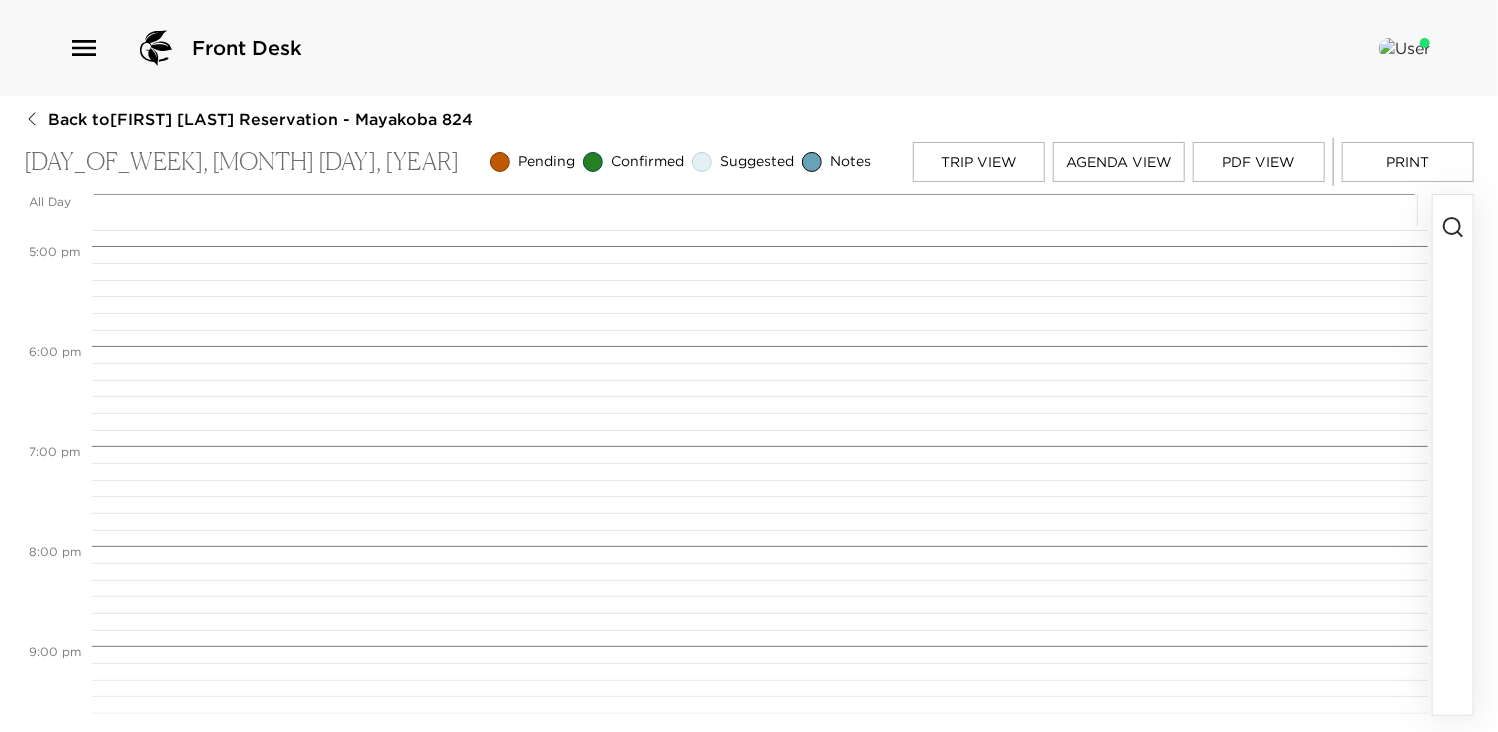 click 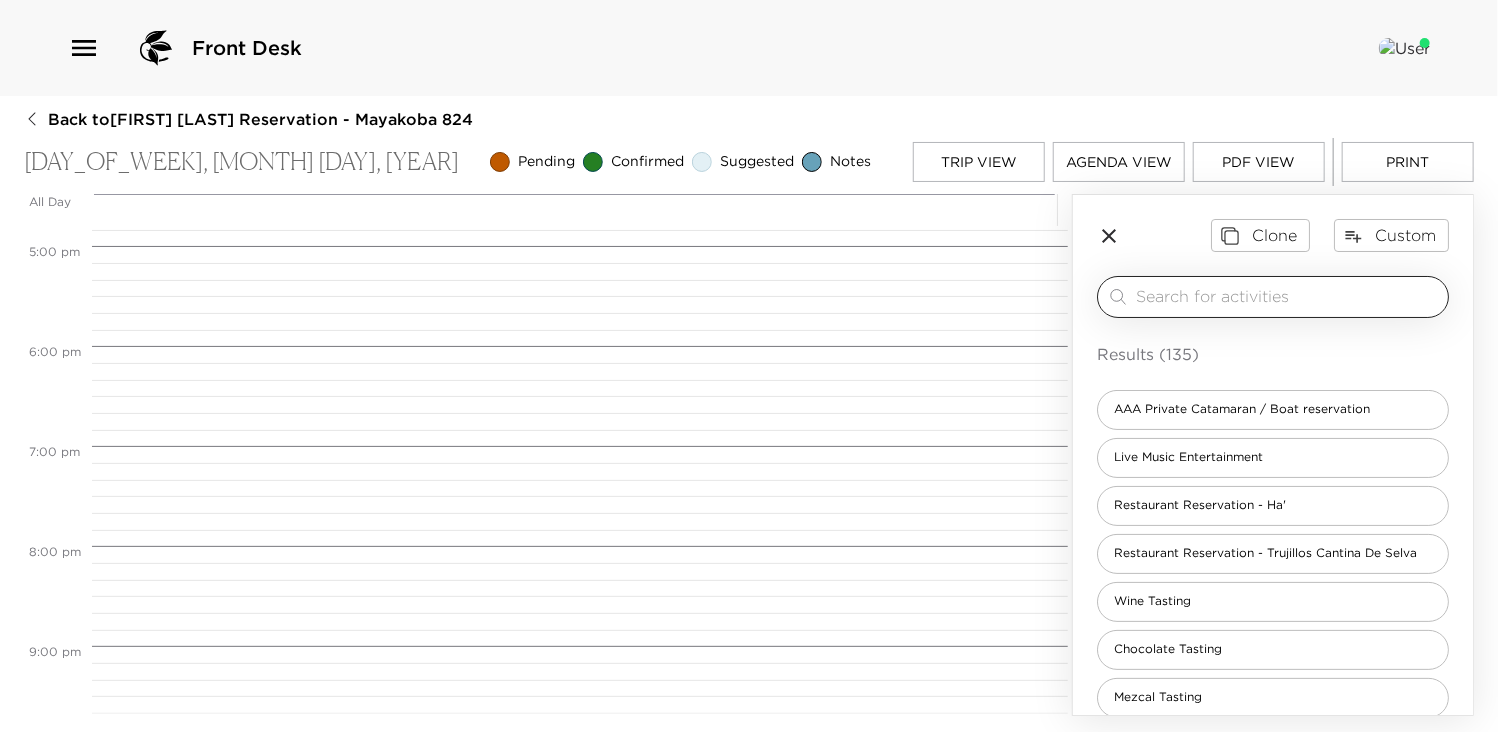 click at bounding box center [1288, 296] 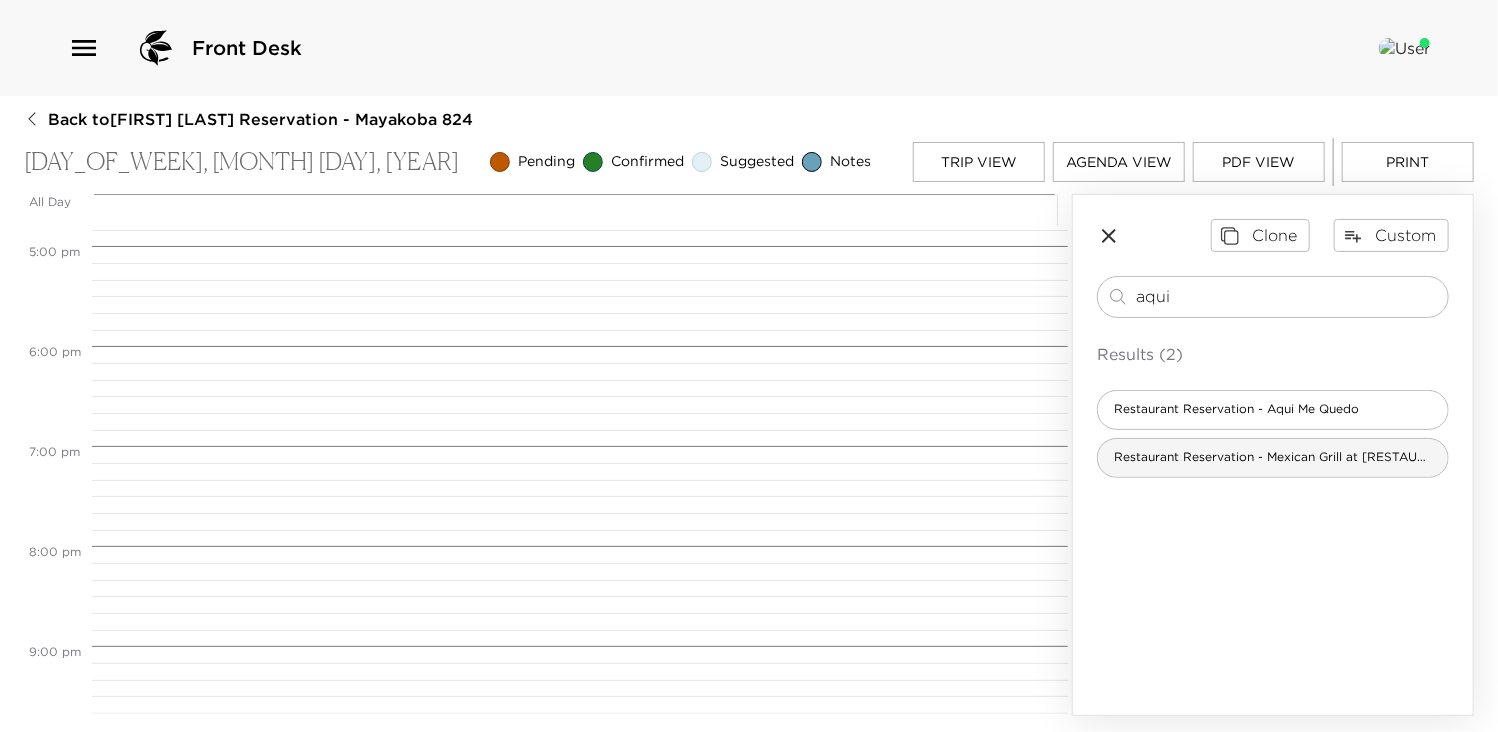 type on "aqui" 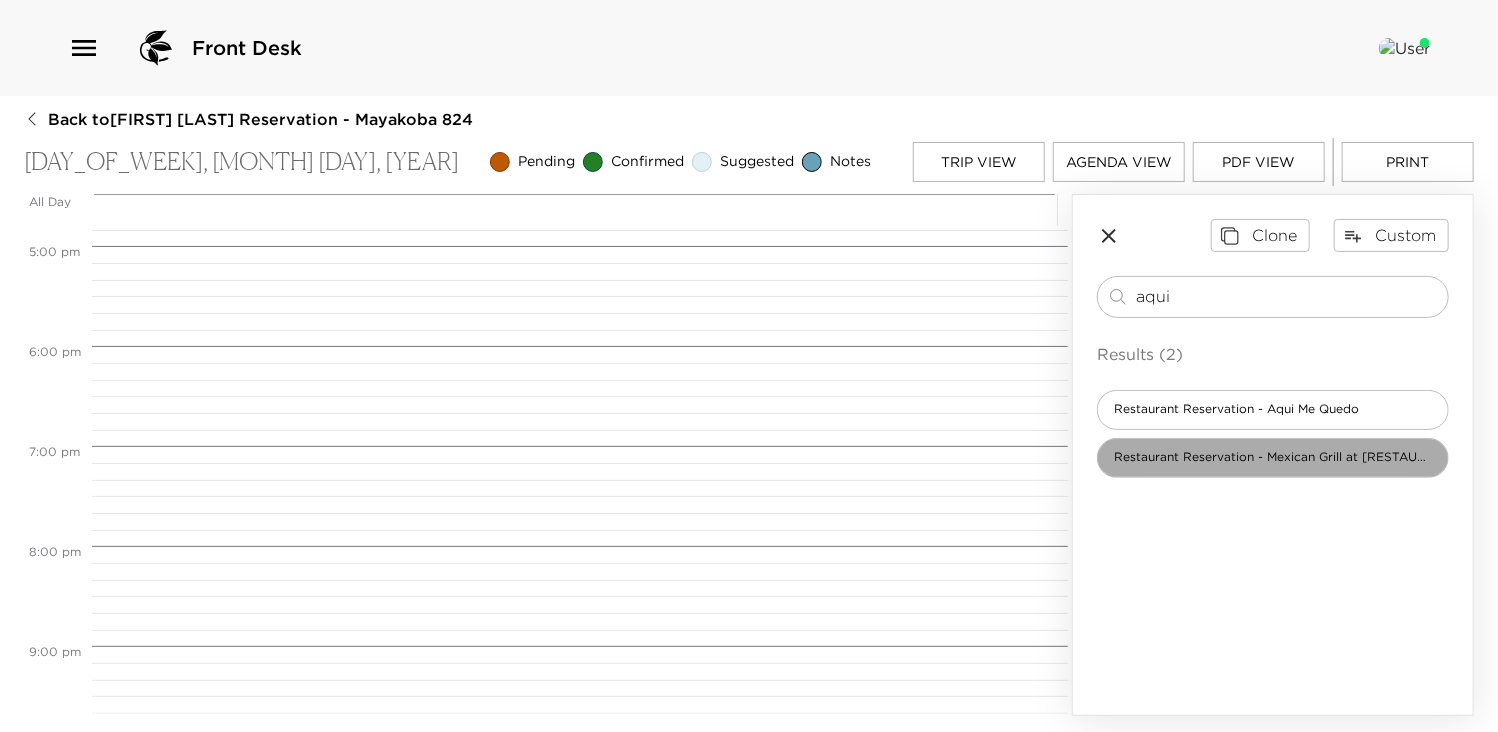 click on "Restaurant Reservation - Mexican Grill at [RESTAURANT_NAME]" at bounding box center [1273, 457] 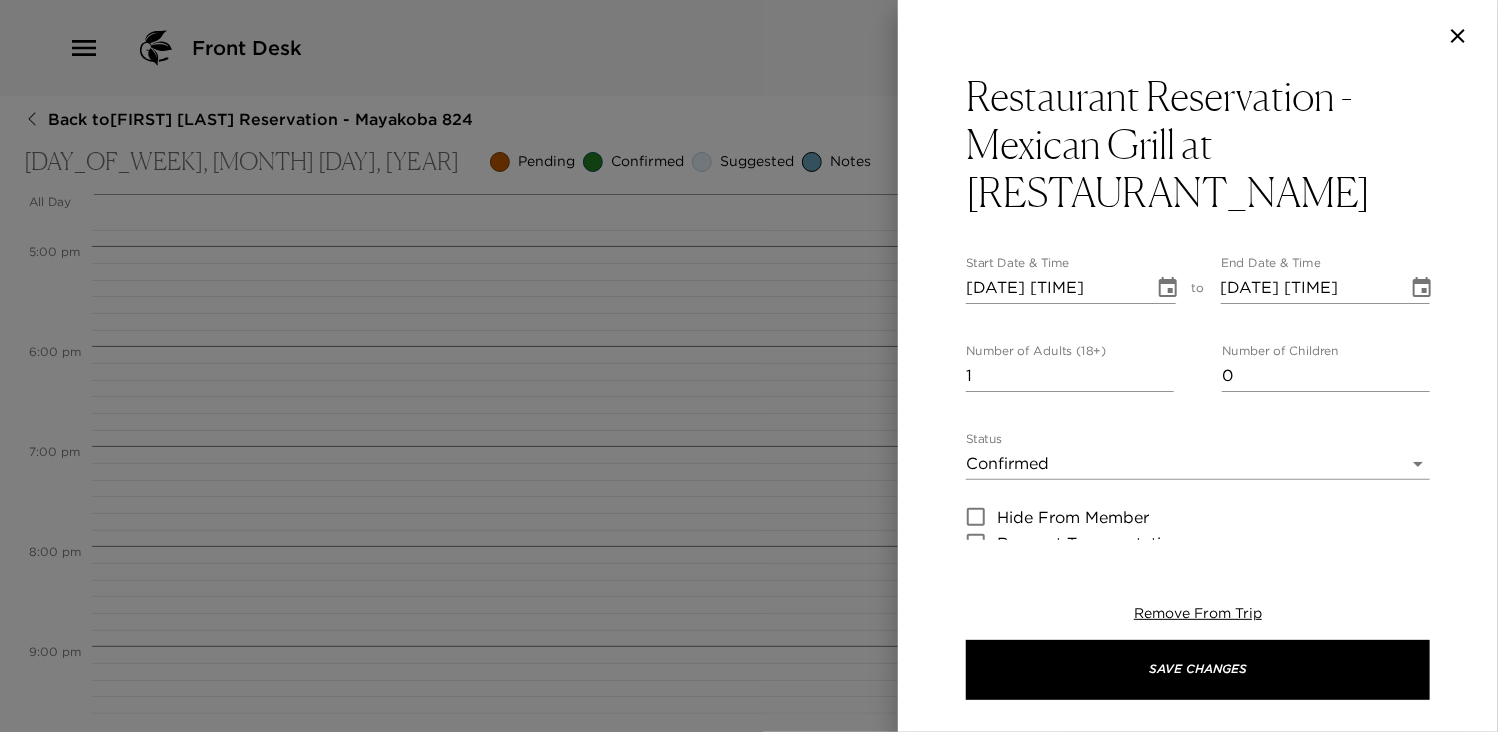 type on "Your dinenr reservation for this special event Mexican Grill at Aqui Me Quedo Restaurant has been confirmed by [NAME]
At live stations, chefs prepare a variety of meats, seafood and vegetables over open-flame charcoal grills, accompanied by marinades and sauces.
Freshly made tortillas for quesadillas and tacos, salads and decadent desserts are enjoyed to the rhythm of live music and captivating views of the sea for a celebratory feel.
Seating is available around the pool deck or on the beach, and a welcome cocktail is included.
Pricing Does Not Include Alcohol Or Taxes And Service Charge.
*Schedule Subject To Change Based On Availability" 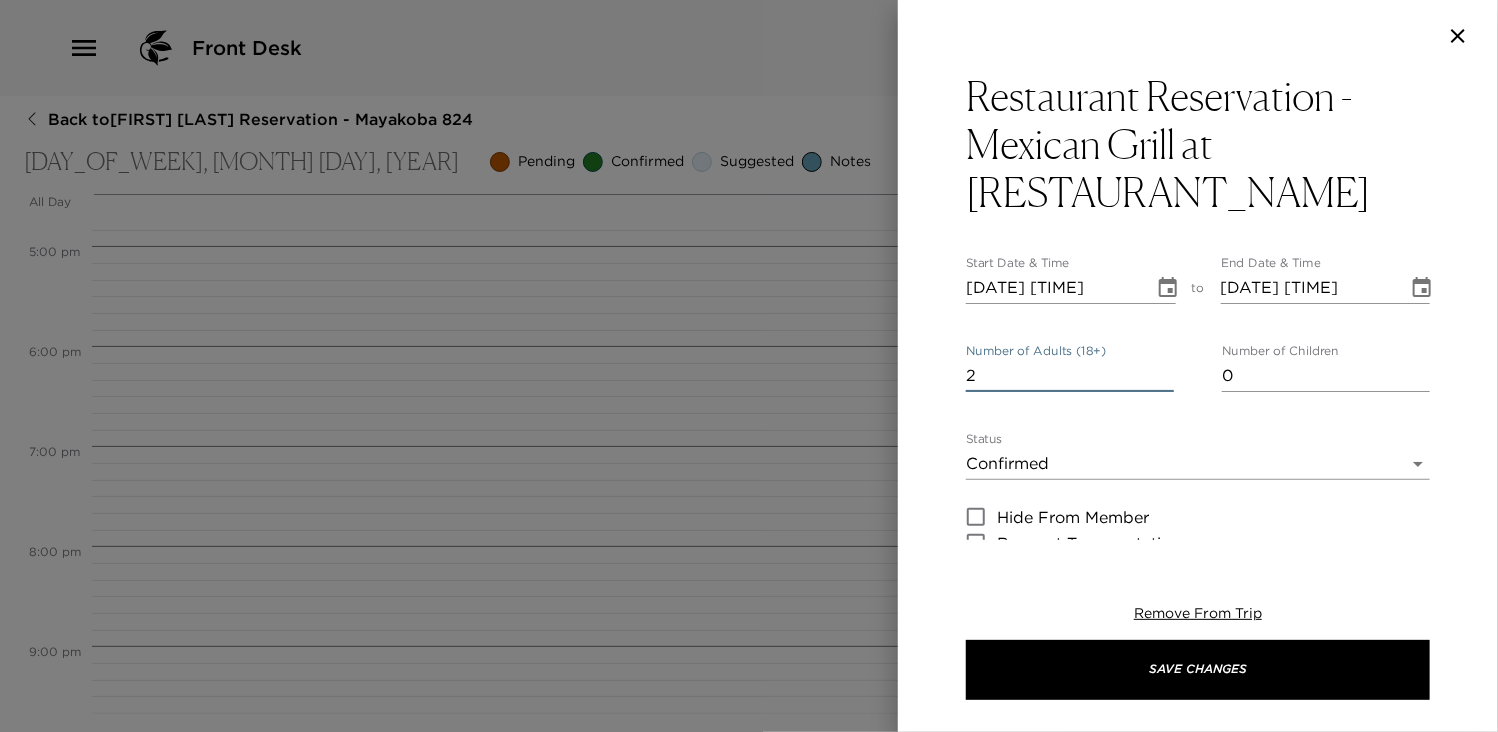 click on "2" at bounding box center [1070, 376] 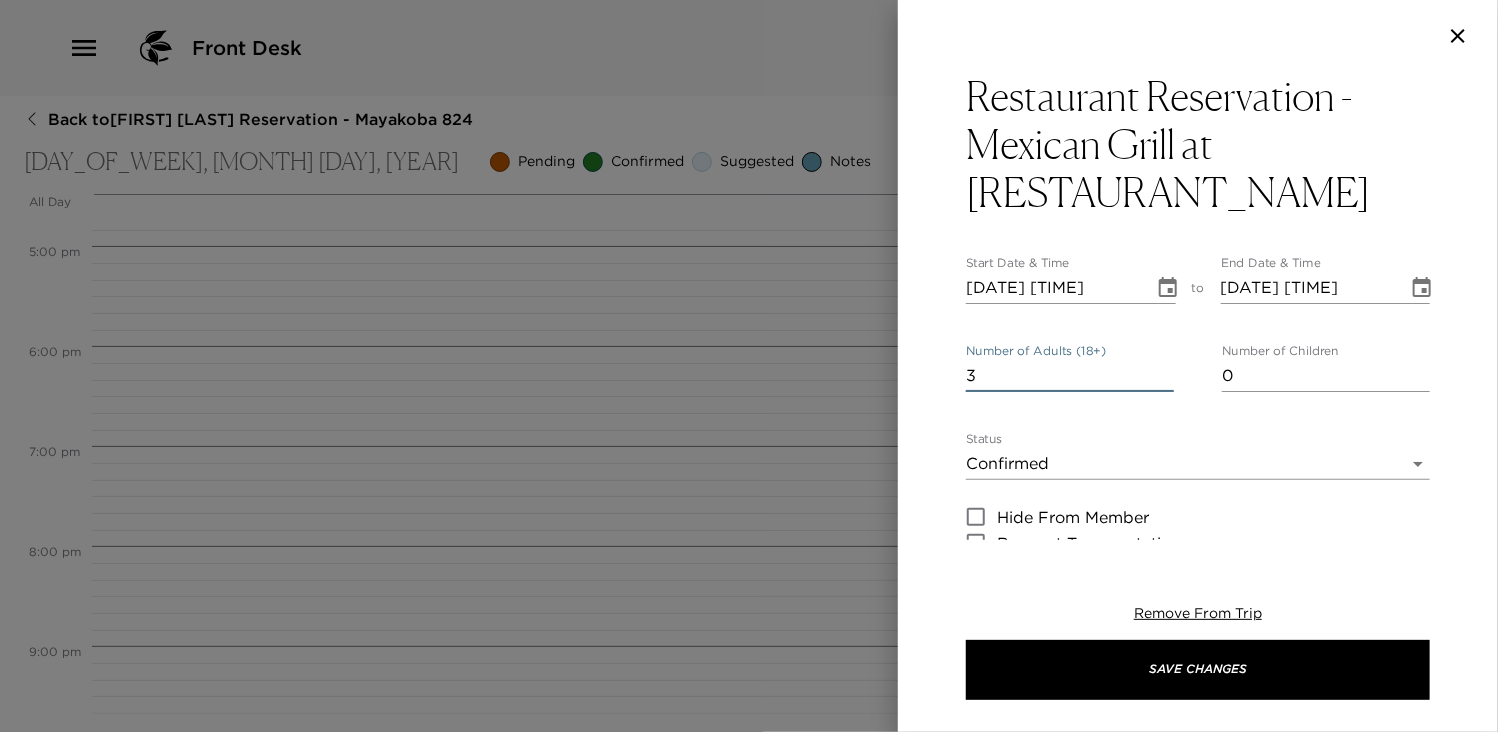click on "3" at bounding box center (1070, 376) 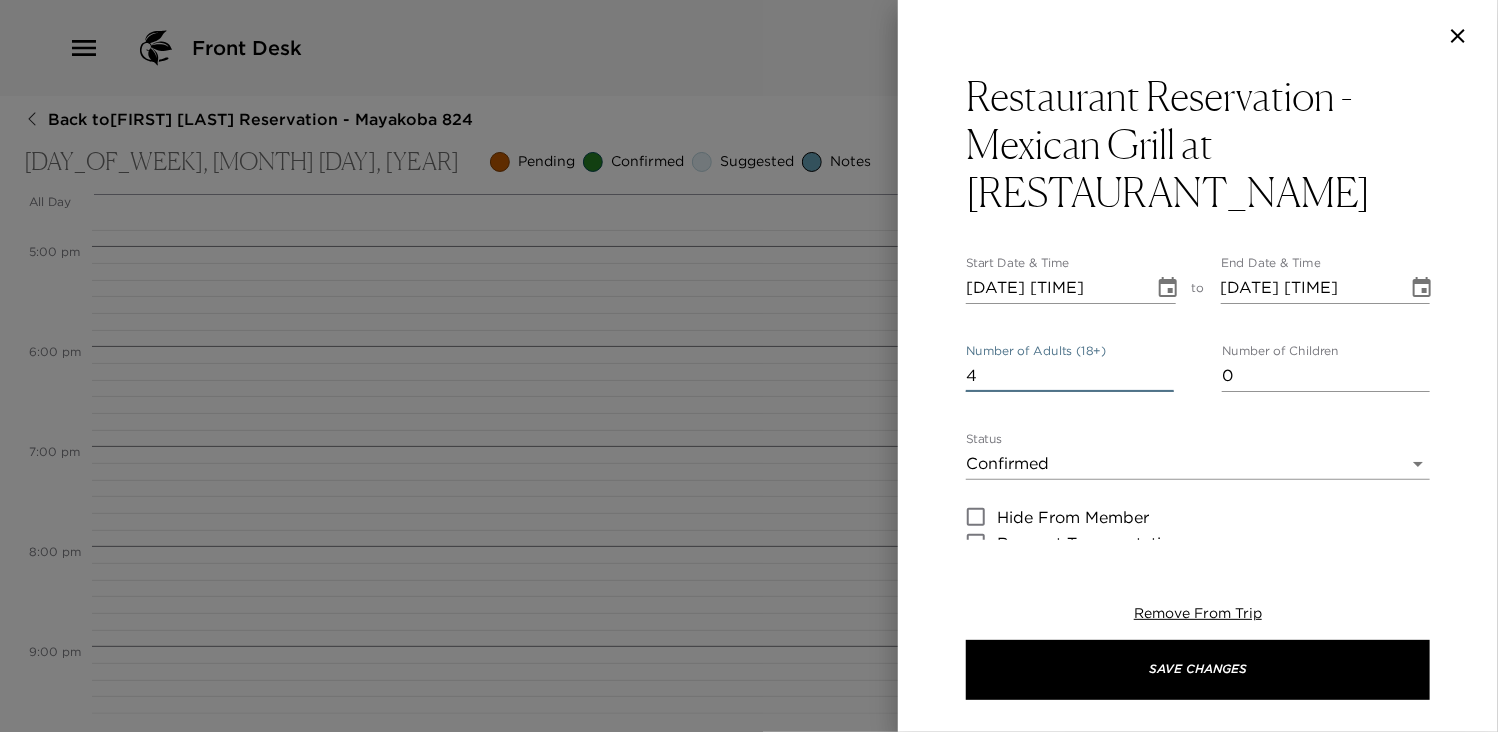type on "4" 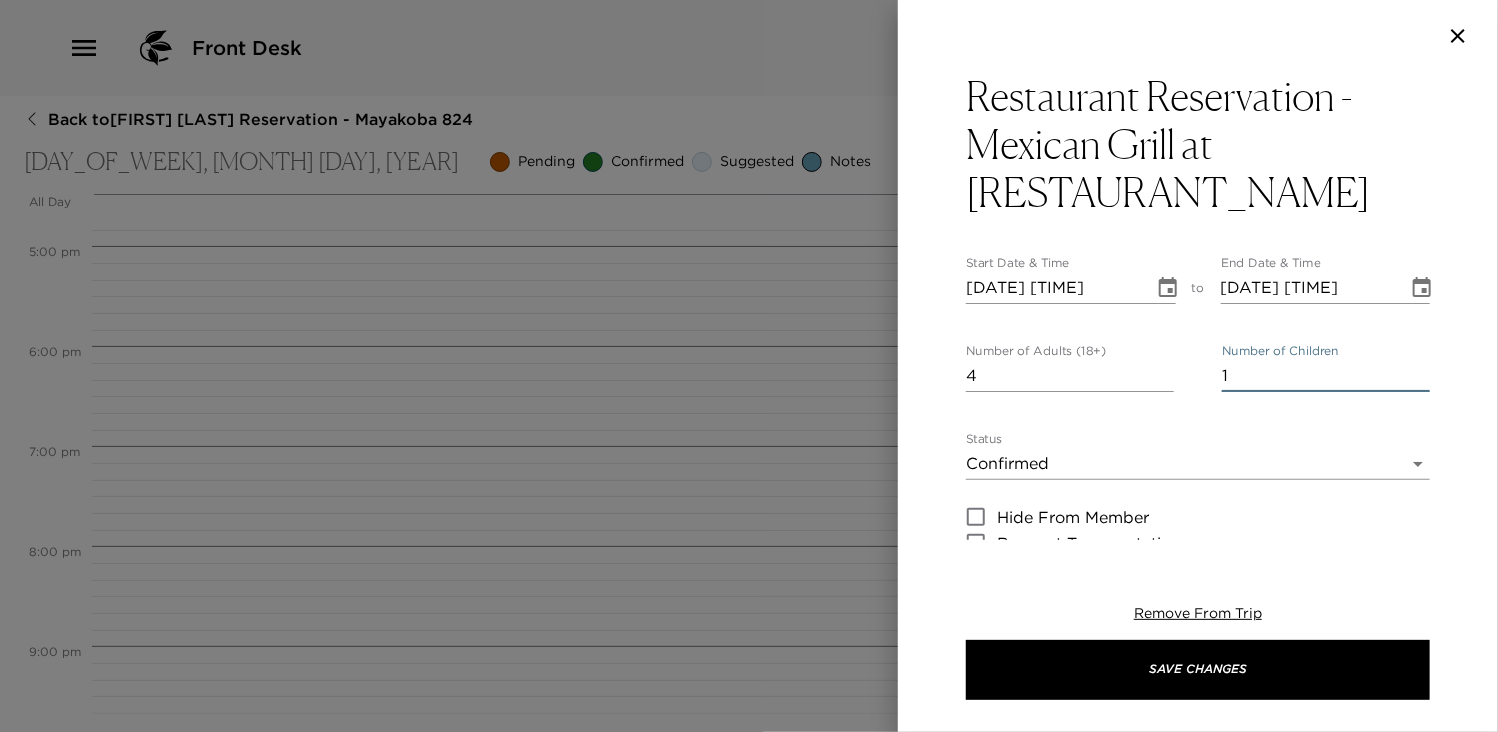 click on "1" at bounding box center (1326, 376) 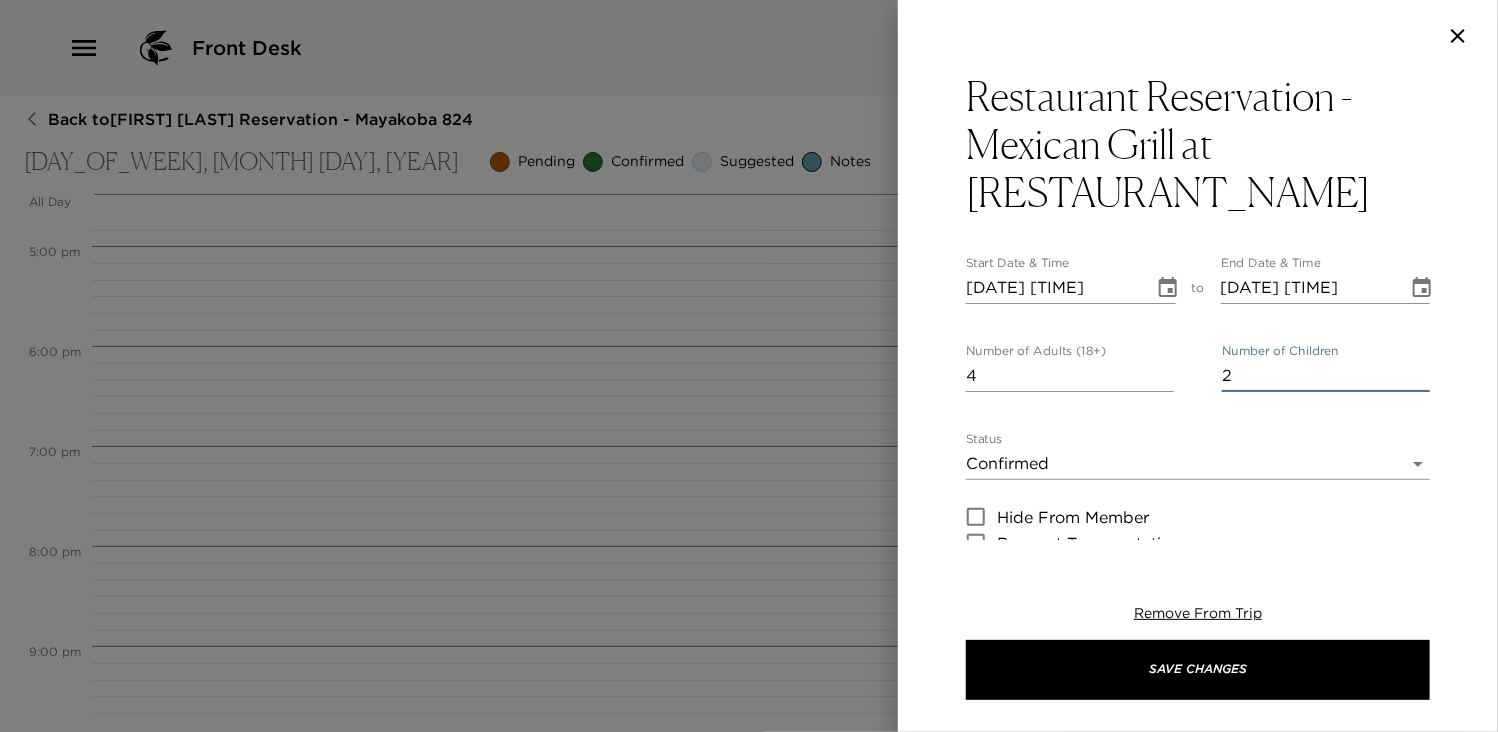 click on "2" at bounding box center [1326, 376] 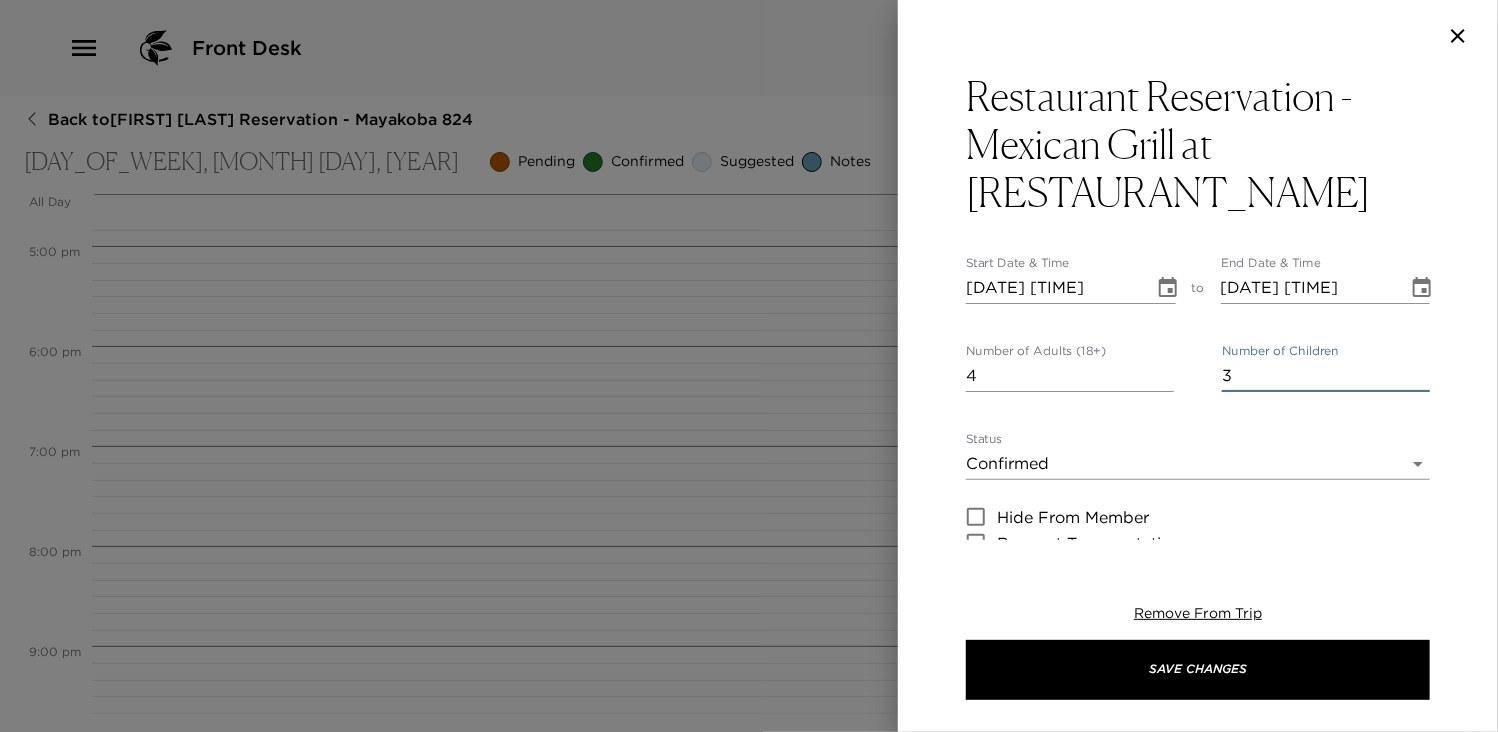 type on "3" 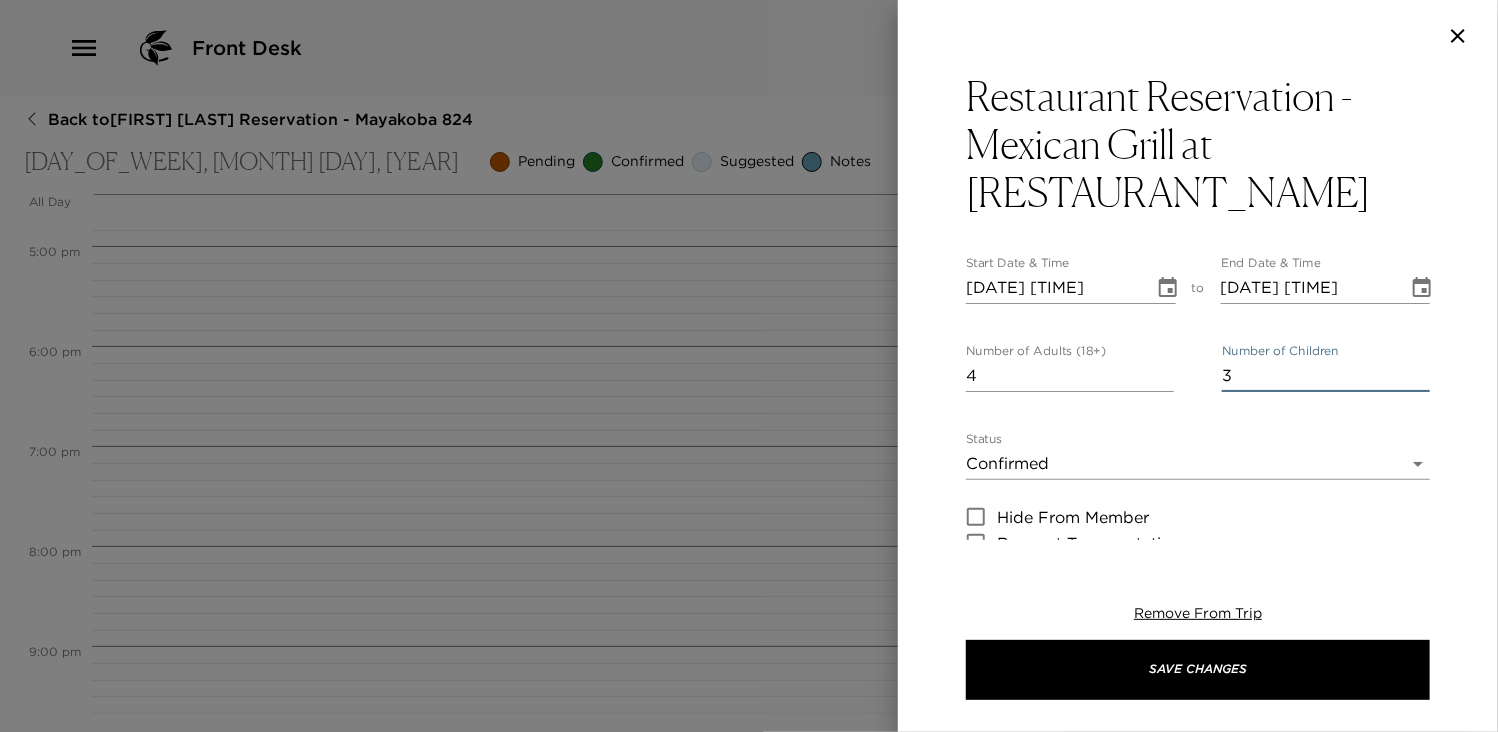 click on "[DATE] [TIME]" at bounding box center (1053, 288) 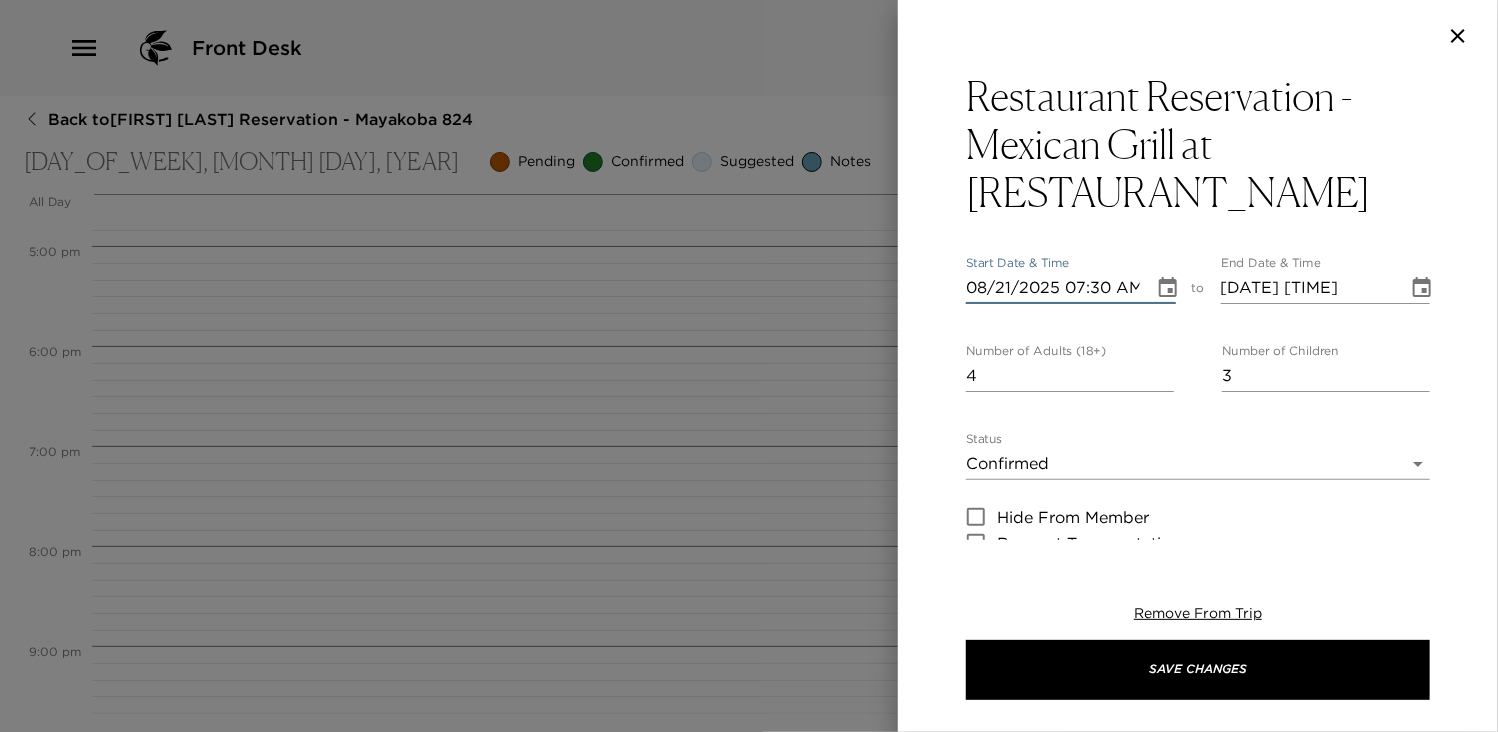 type on "08/21/2025 07:30 PM" 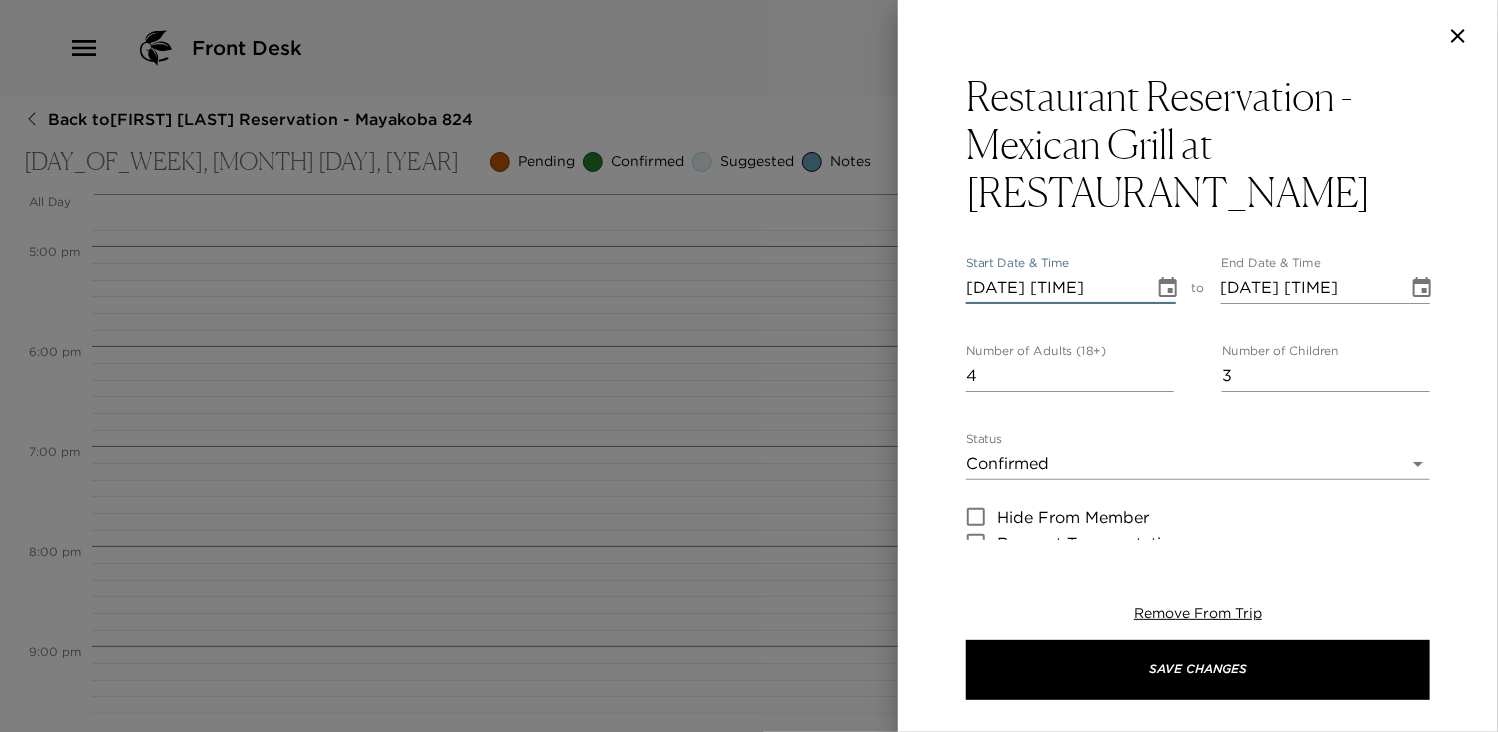 type on "08/21/2025 08:30 PM" 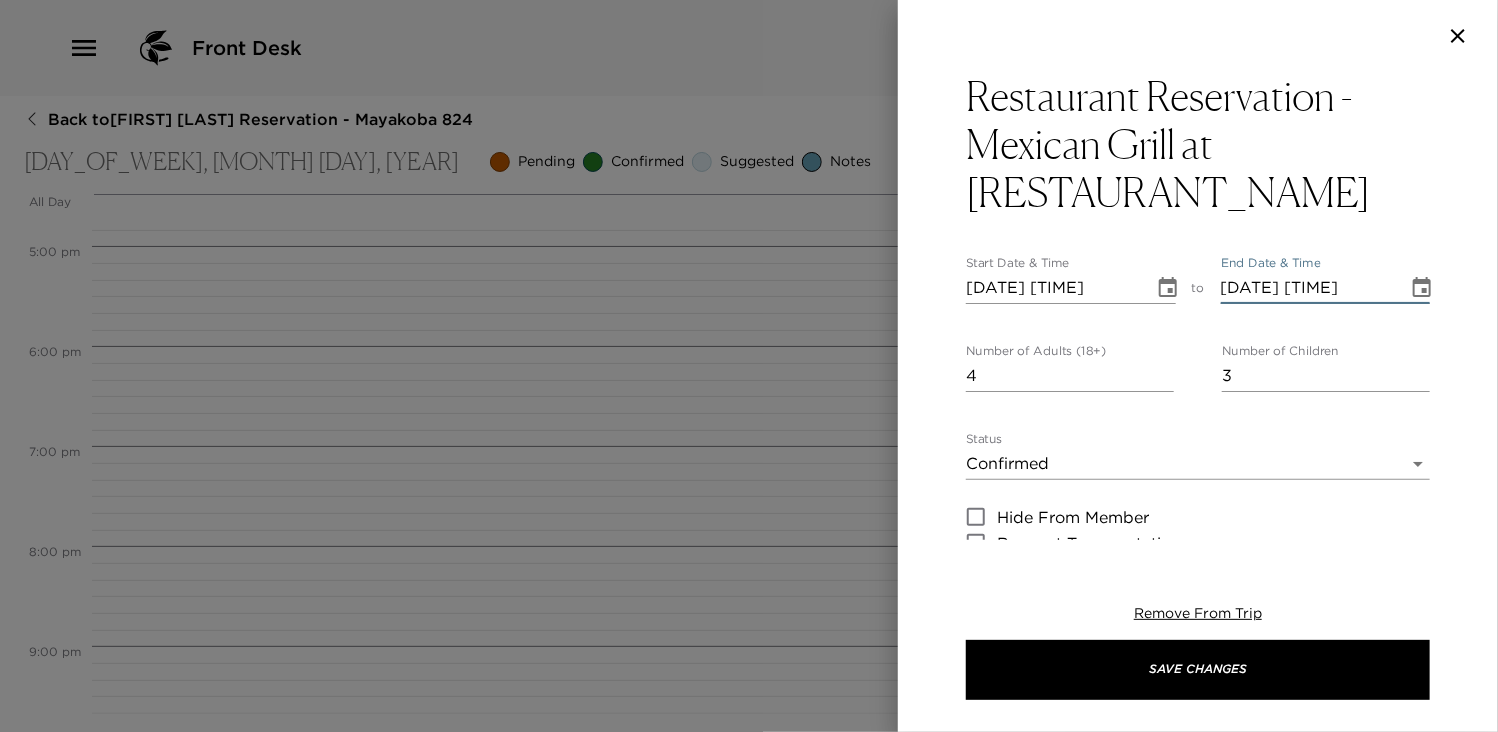 click on "08/21/2025 08:30 PM" at bounding box center (1308, 288) 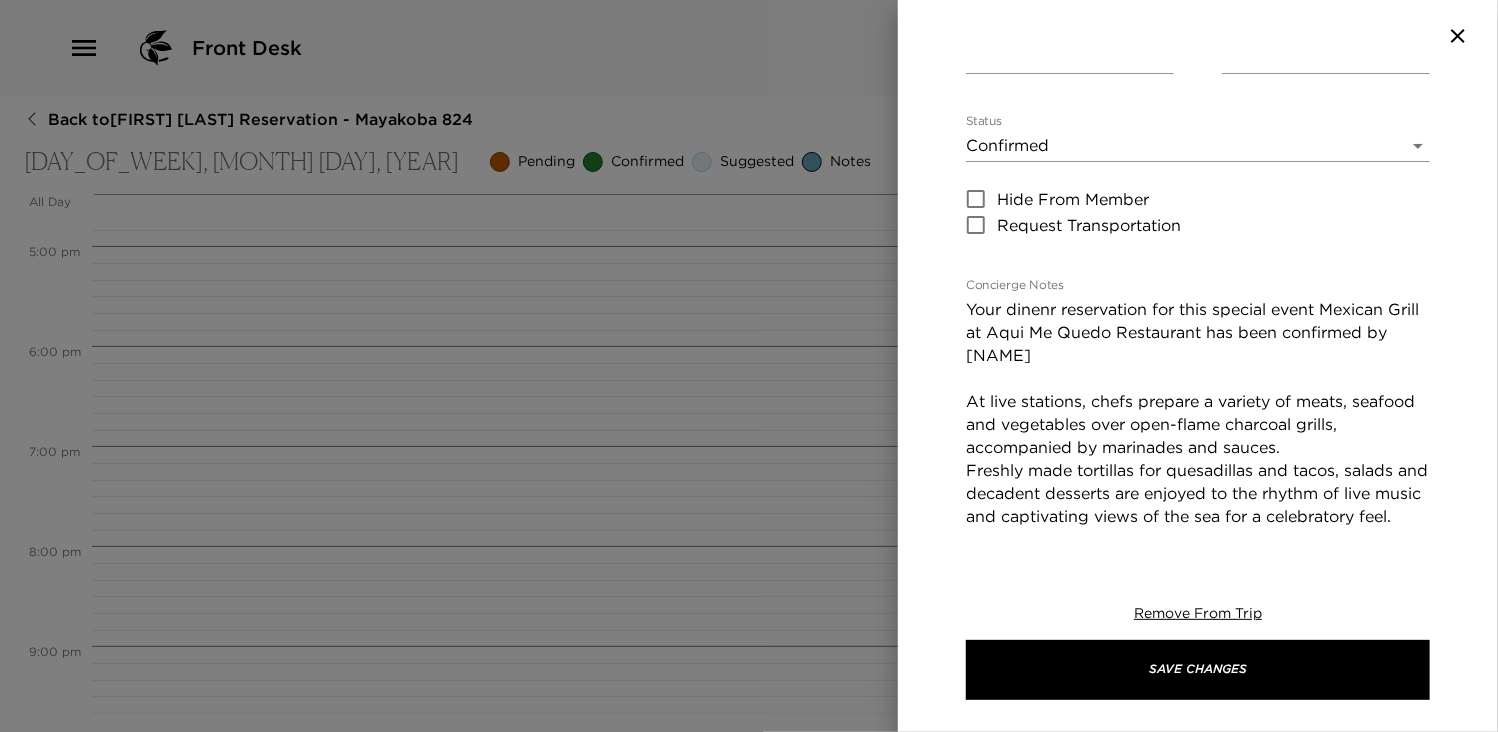 scroll, scrollTop: 320, scrollLeft: 0, axis: vertical 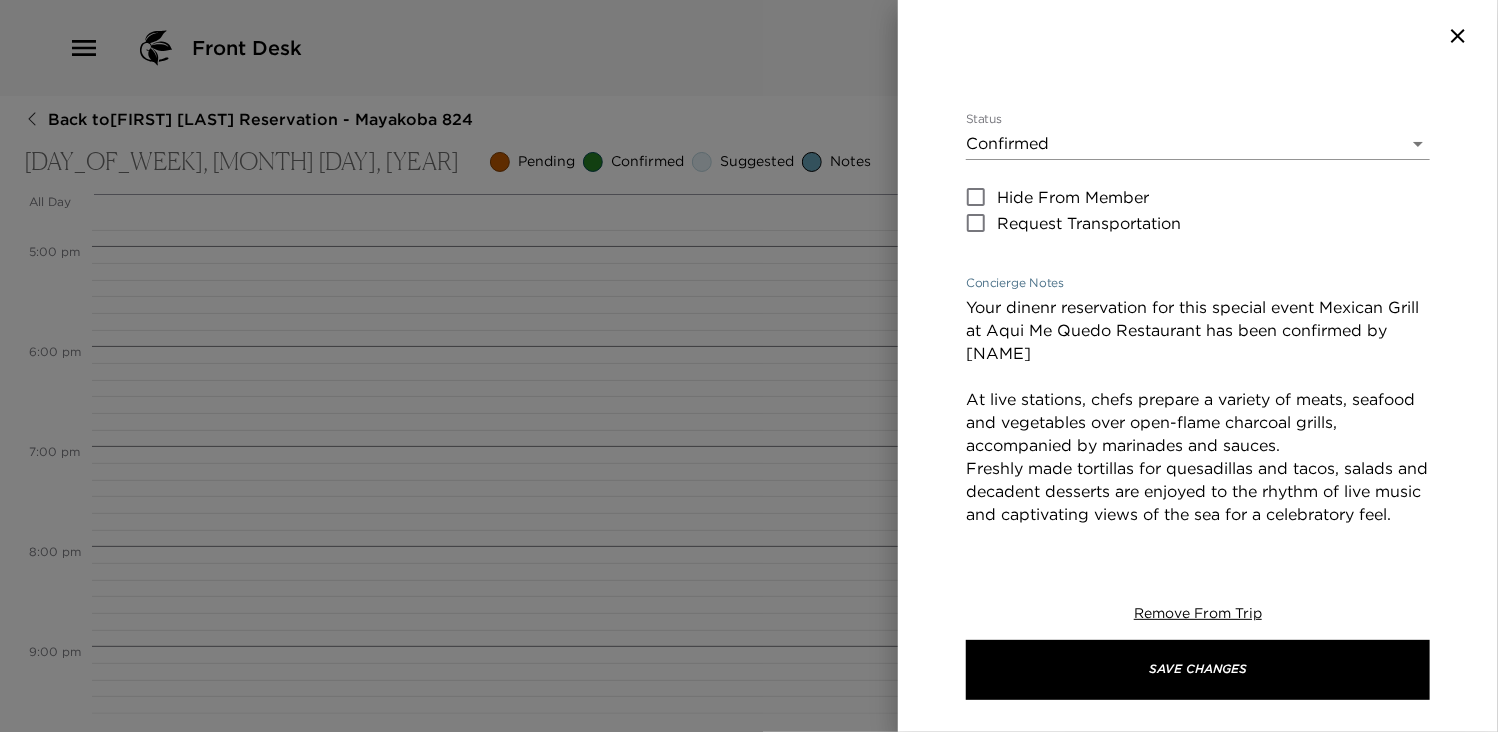 click on "Your dinenr reservation for this special event Mexican Grill at Aqui Me Quedo Restaurant has been confirmed by ____
At live stations, chefs prepare a variety of meats, seafood and vegetables over open-flame charcoal grills, accompanied by marinades and sauces.
Freshly made tortillas for quesadillas and tacos, salads and decadent desserts are enjoyed to the rhythm of live music and captivating views of the sea for a celebratory feel.
Seating is available around the pool deck or on the beach, and a welcome cocktail is included.
Pricing Does Not Include Alcohol Or Taxes And Service Charge.
*Schedule Subject To Change Based On Availability" at bounding box center (1198, 514) 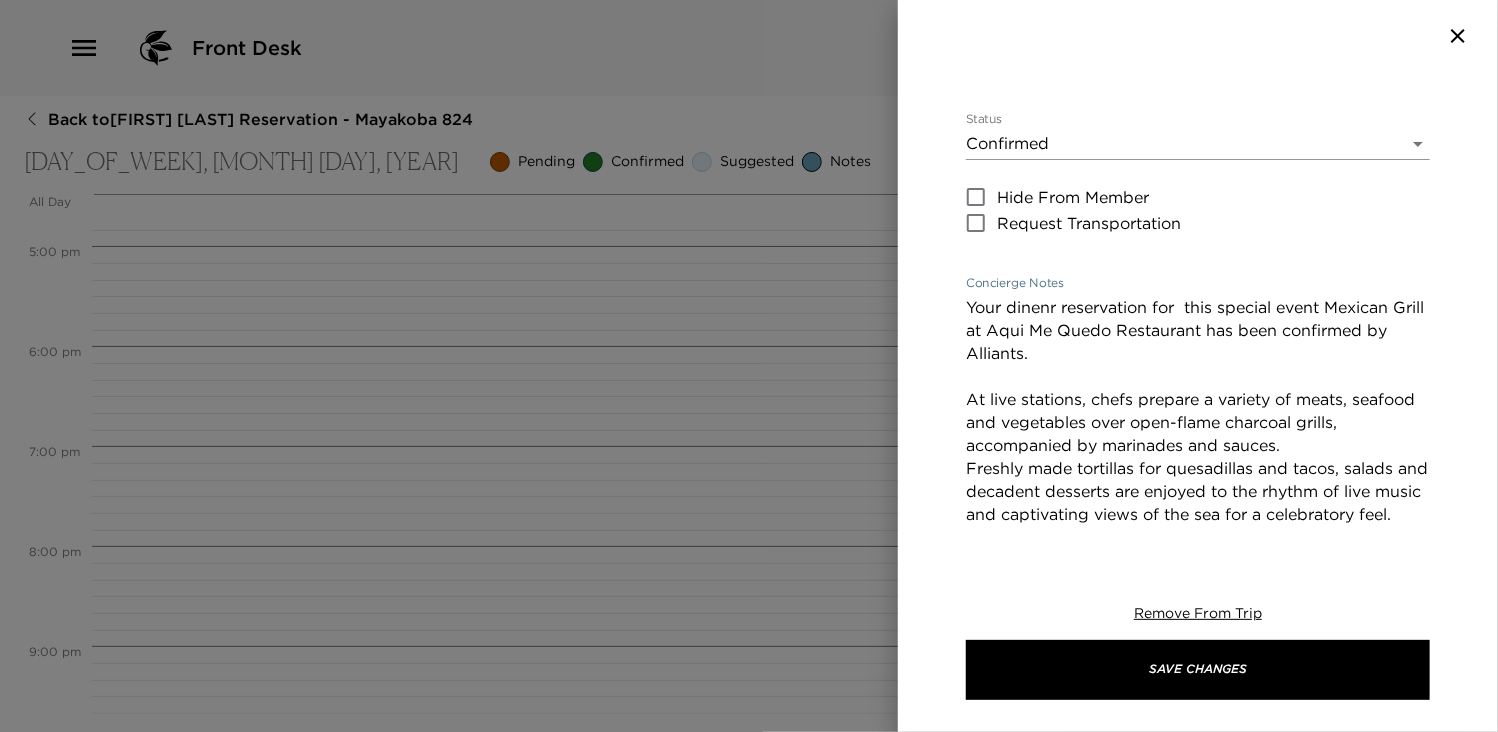 type on "Your dinenr reservation for  this special event Mexican Grill at Aqui Me Quedo Restaurant has been confirmed by Alliants.
At live stations, chefs prepare a variety of meats, seafood and vegetables over open-flame charcoal grills, accompanied by marinades and sauces.
Freshly made tortillas for quesadillas and tacos, salads and decadent desserts are enjoyed to the rhythm of live music and captivating views of the sea for a celebratory feel.
Seating is available around the pool deck or on the beach, and a welcome cocktail is included.
Pricing Does Not Include Alcohol Or Taxes And Service Charge.
*Schedule Subject To Change Based On Availability" 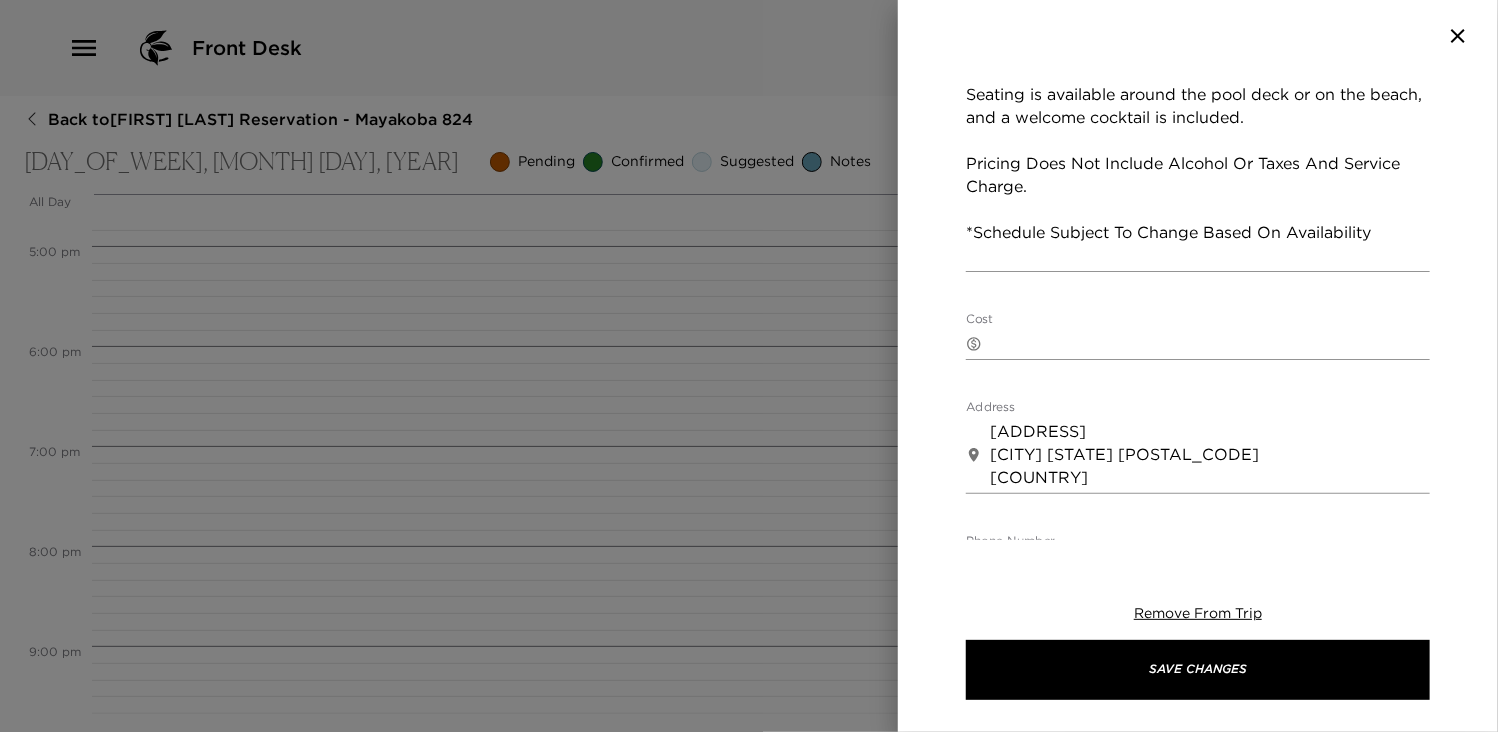 scroll, scrollTop: 826, scrollLeft: 0, axis: vertical 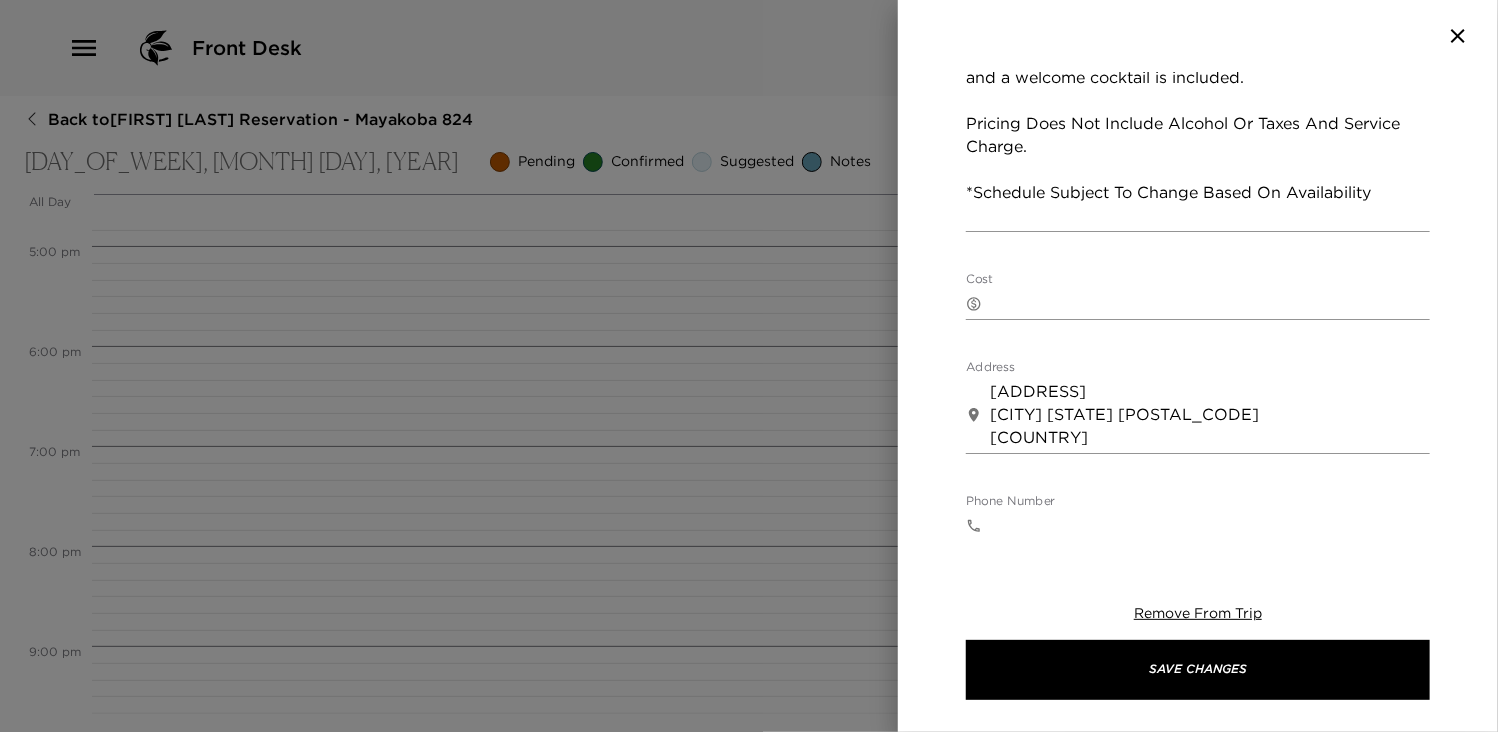 click on "​ x" at bounding box center (1198, 304) 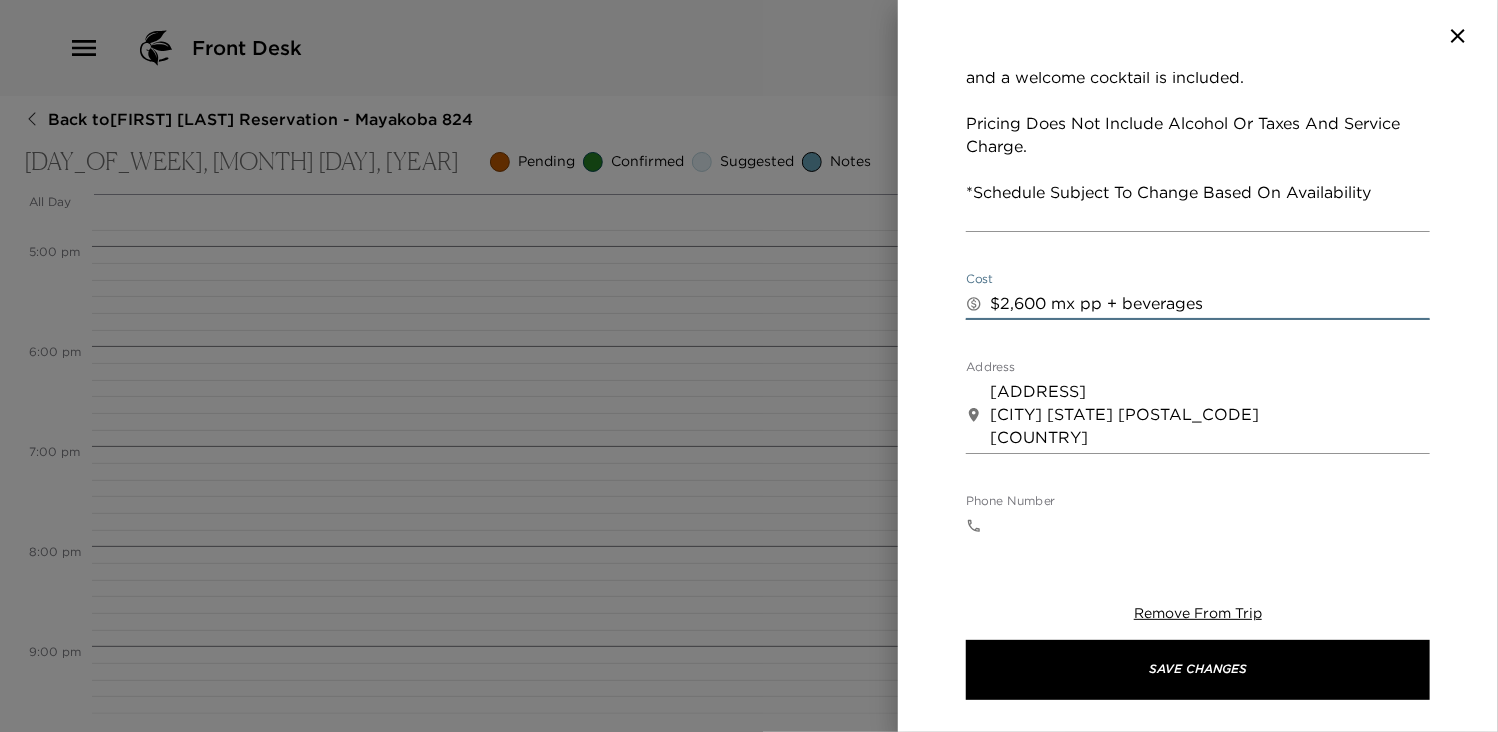 type on "$2,600 mx pp + beverages" 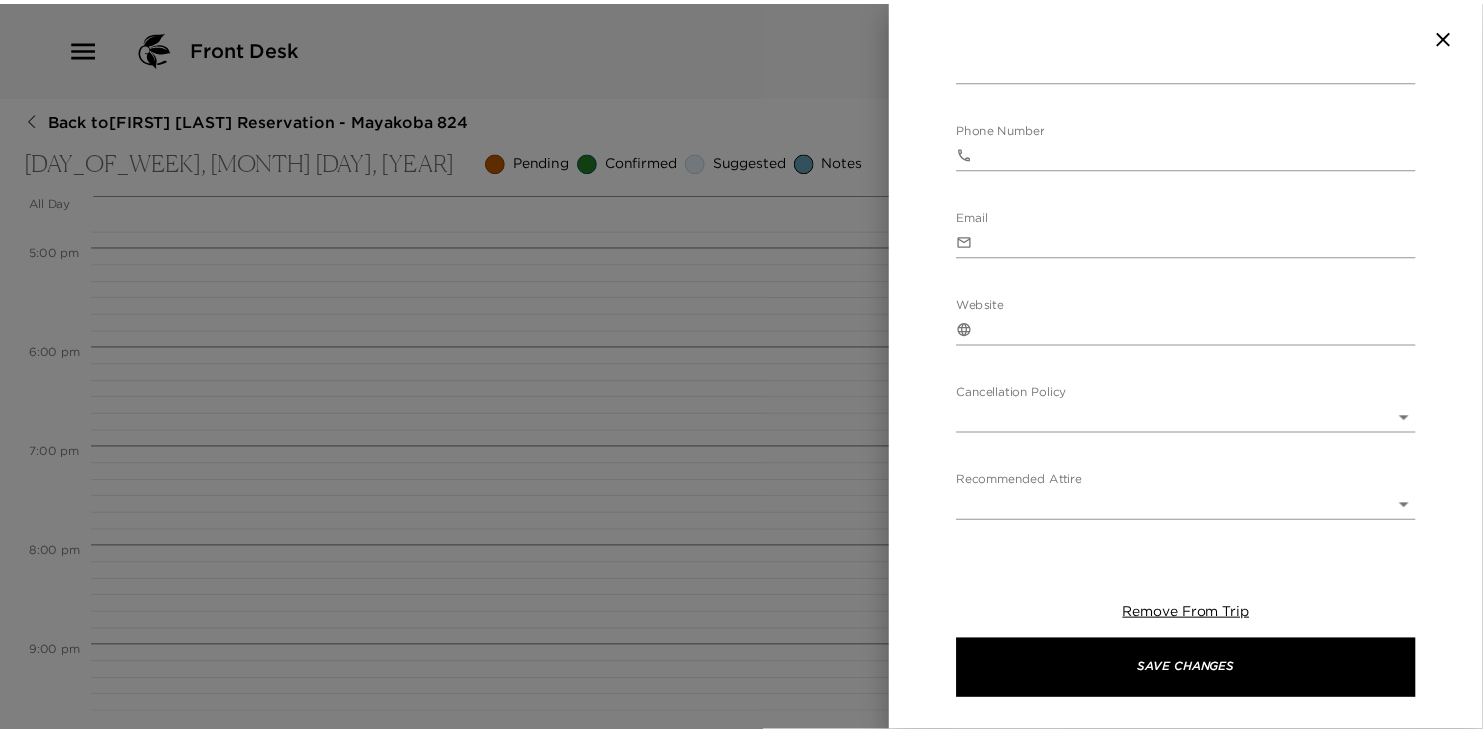 scroll, scrollTop: 1239, scrollLeft: 0, axis: vertical 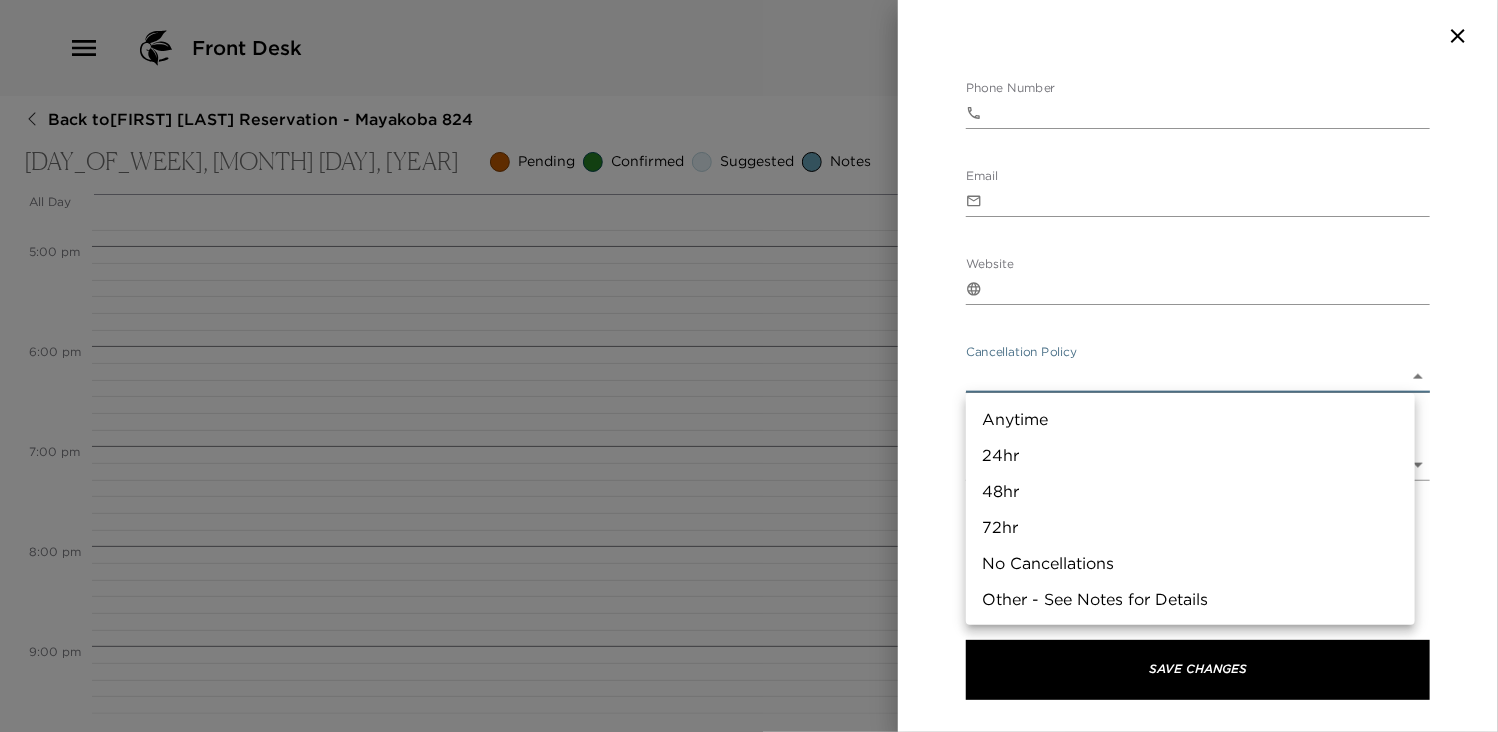 click on "Front Desk Back to  Manju Bewtra Reservation - Mayakoba 824 Thursday, August 21, 2025 Pending Confirmed Suggested Notes Trip View Agenda View PDF View Print All Day Thu 08/21 12:00 AM 1:00 AM 2:00 AM 3:00 AM 4:00 AM 5:00 AM 6:00 AM 7:00 AM 8:00 AM 9:00 AM 10:00 AM 11:00 AM 12:00 PM 1:00 PM 2:00 PM 3:00 PM 4:00 PM 5:00 PM 6:00 PM 7:00 PM 8:00 PM 9:00 PM 10:00 PM 11:00 PM Tulum & C enote Private Tour 8:00am - 8:00am Daily Housekeeping Cleaning Service 11:00am - 11:00am Playa del Carmen Quintana Roo
México Clone Custom aqui ​ Results (2) Restaurant Reservation - Aqui Me Quedo Restaurant Reservation - Mexican Grill at Aqui Me Quedo Restaurant Reservation - Mexican Grill at Aqui Me Quedo Start Date & Time 08/21/2025 07:30 PM to End Date & Time 08/21/2025 08:30 PM Number of Adults (18+) 4 Number of Children 3 Status Confirmed Confirmed Hide From Member Request Transportation Concierge Notes x Cost ​ $2,600 mx pp + beverages x Address ​ x Phone Number ​ Email ​ Website ​ Cancellation Policy ​ ​ ​" at bounding box center (749, 366) 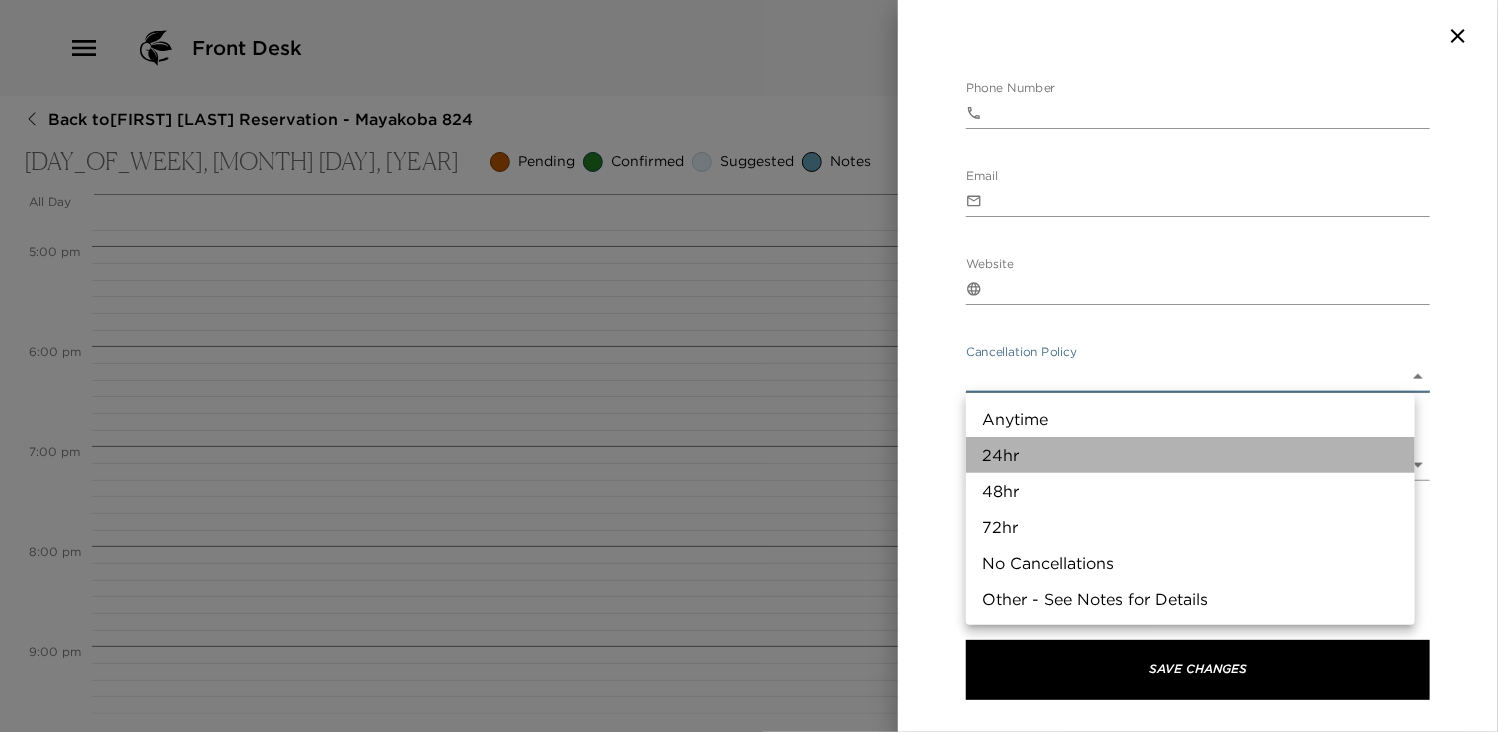 click on "24hr" at bounding box center [1190, 455] 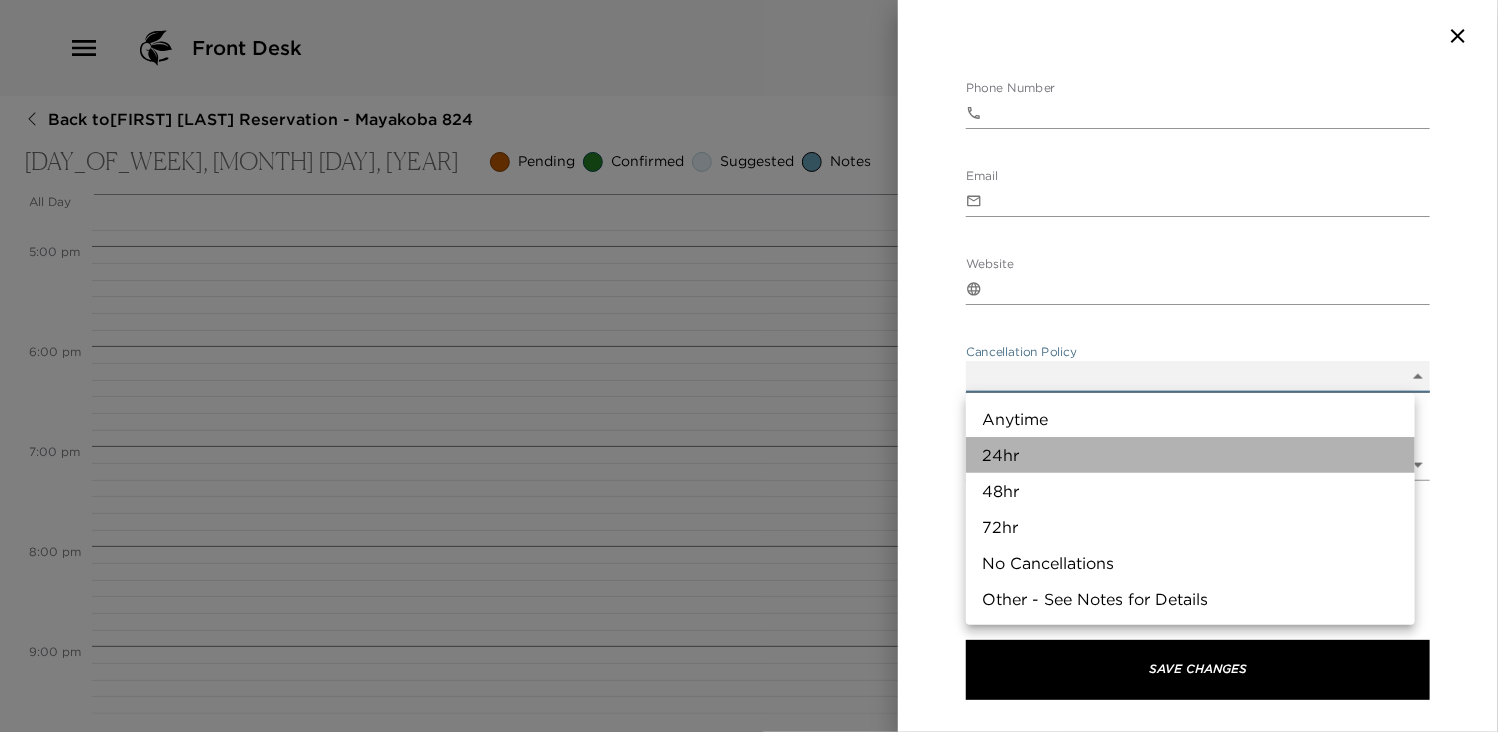 type on "24hr" 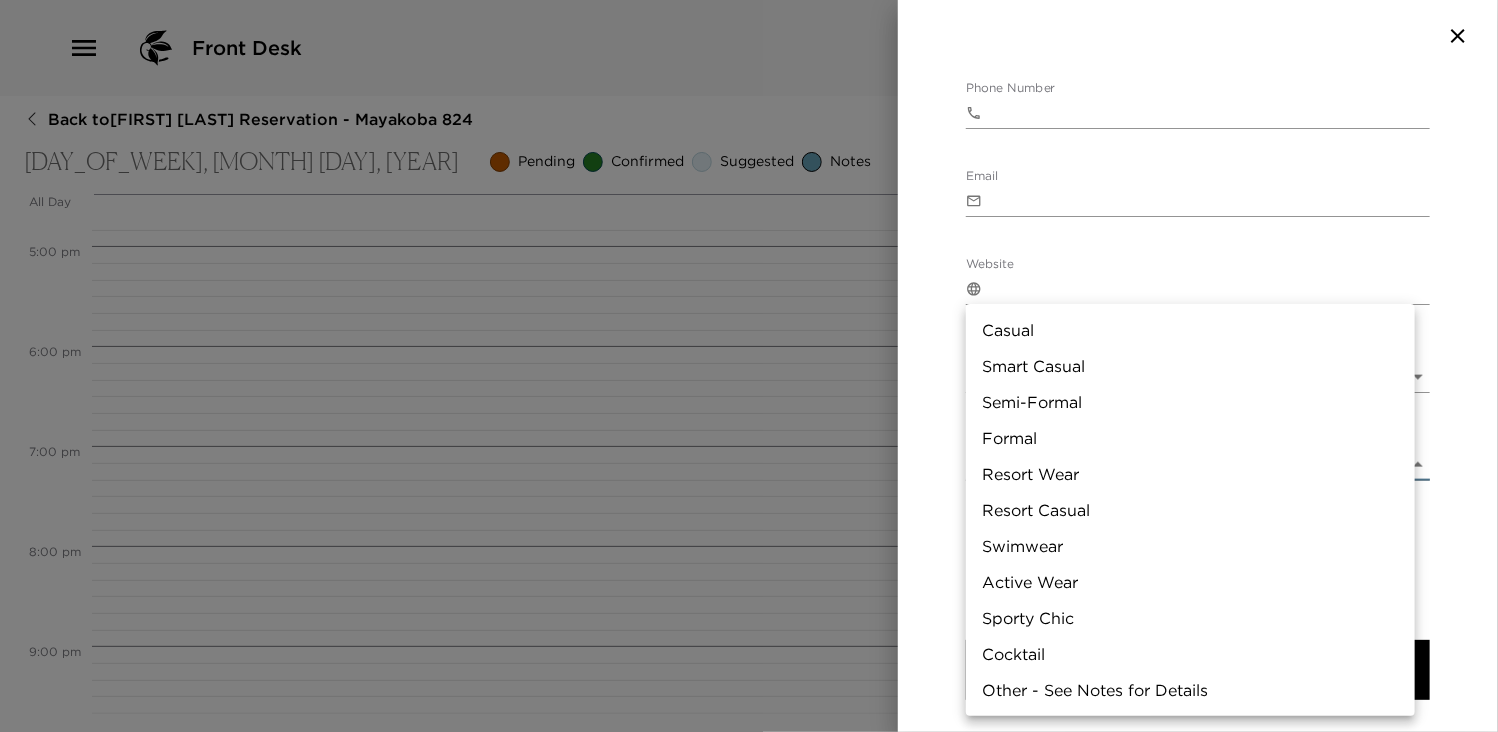 click on "Front Desk Back to  Manju Bewtra Reservation - Mayakoba 824 Thursday, August 21, 2025 Pending Confirmed Suggested Notes Trip View Agenda View PDF View Print All Day Thu 08/21 12:00 AM 1:00 AM 2:00 AM 3:00 AM 4:00 AM 5:00 AM 6:00 AM 7:00 AM 8:00 AM 9:00 AM 10:00 AM 11:00 AM 12:00 PM 1:00 PM 2:00 PM 3:00 PM 4:00 PM 5:00 PM 6:00 PM 7:00 PM 8:00 PM 9:00 PM 10:00 PM 11:00 PM Tulum & C enote Private Tour 8:00am - 8:00am Daily Housekeeping Cleaning Service 11:00am - 11:00am Playa del Carmen Quintana Roo
México Clone Custom aqui ​ Results (2) Restaurant Reservation - Aqui Me Quedo Restaurant Reservation - Mexican Grill at Aqui Me Quedo Restaurant Reservation - Mexican Grill at Aqui Me Quedo Start Date & Time 08/21/2025 07:30 PM to End Date & Time 08/21/2025 08:30 PM Number of Adults (18+) 4 Number of Children 3 Status Confirmed Confirmed Hide From Member Request Transportation Concierge Notes x Cost ​ $2,600 mx pp + beverages x Address ​ x Phone Number ​ Email ​ Website ​ Cancellation Policy 24hr 24hr" at bounding box center (749, 366) 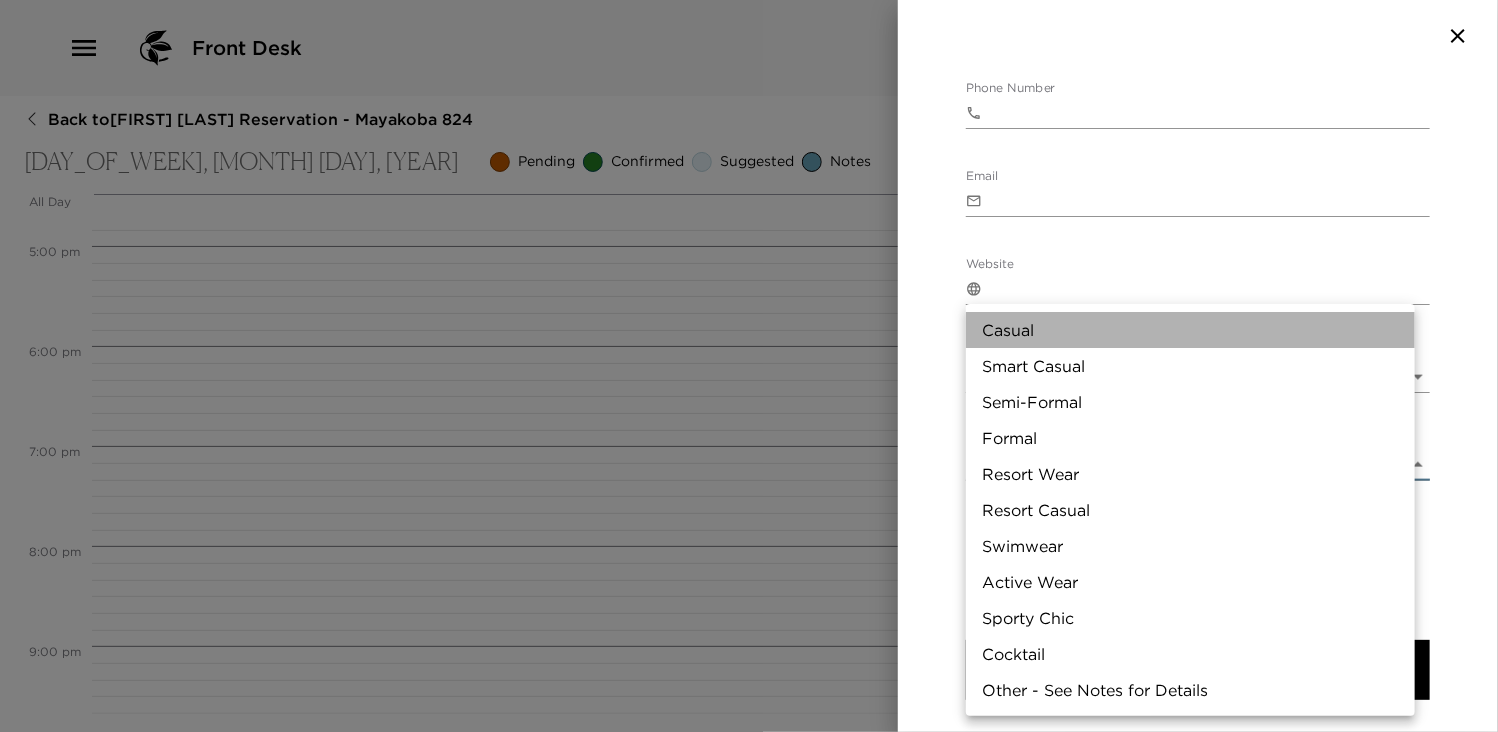 click on "Casual" at bounding box center (1190, 330) 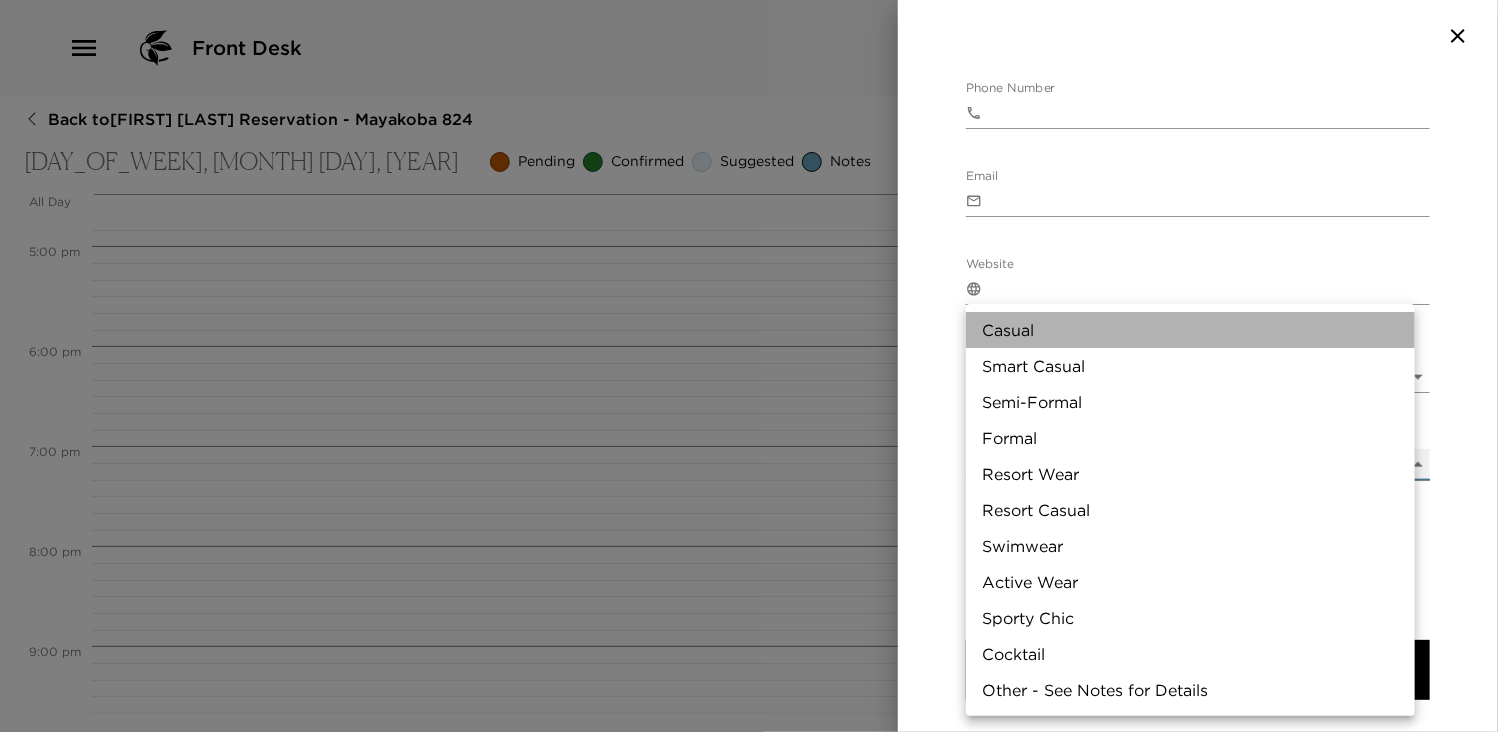 type on "Casual" 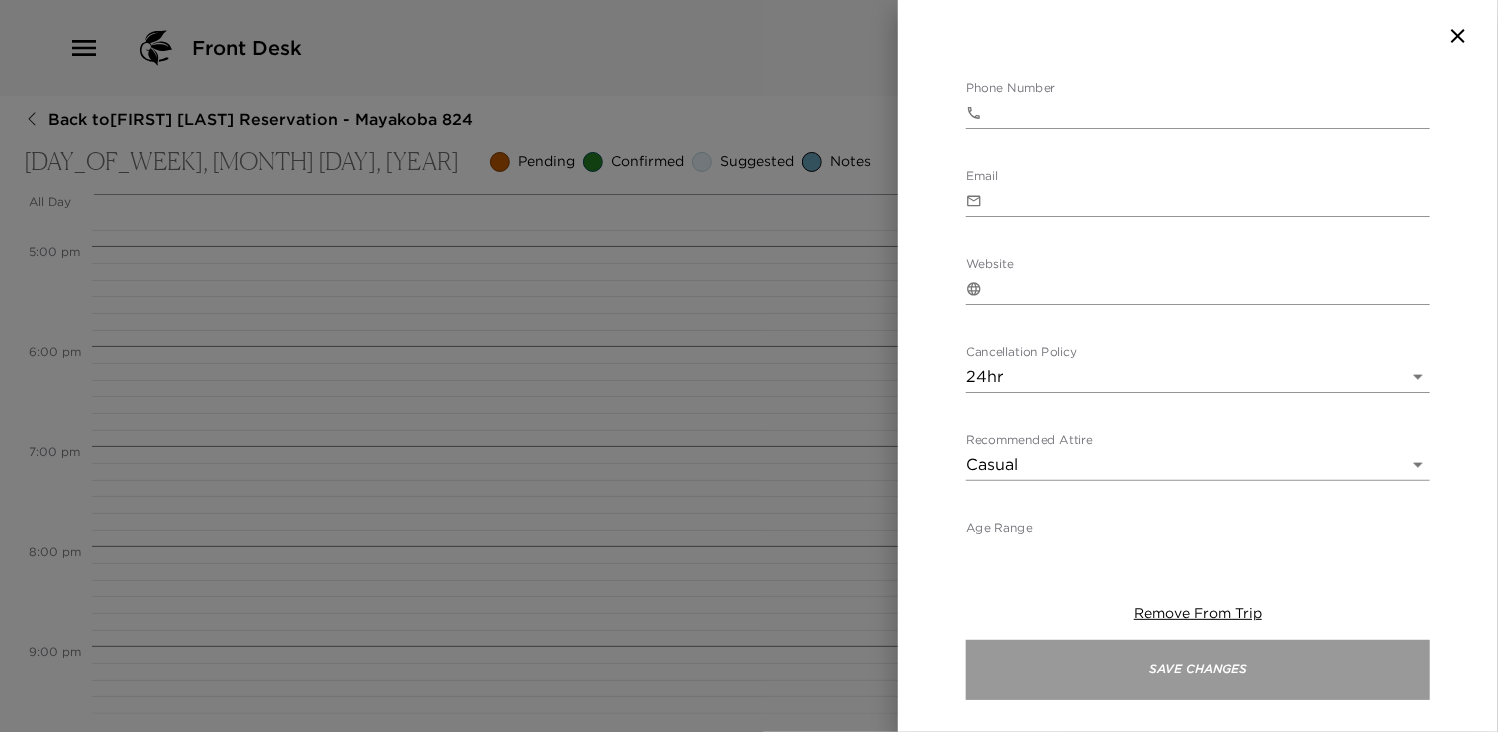 click on "Save Changes" at bounding box center [1198, 670] 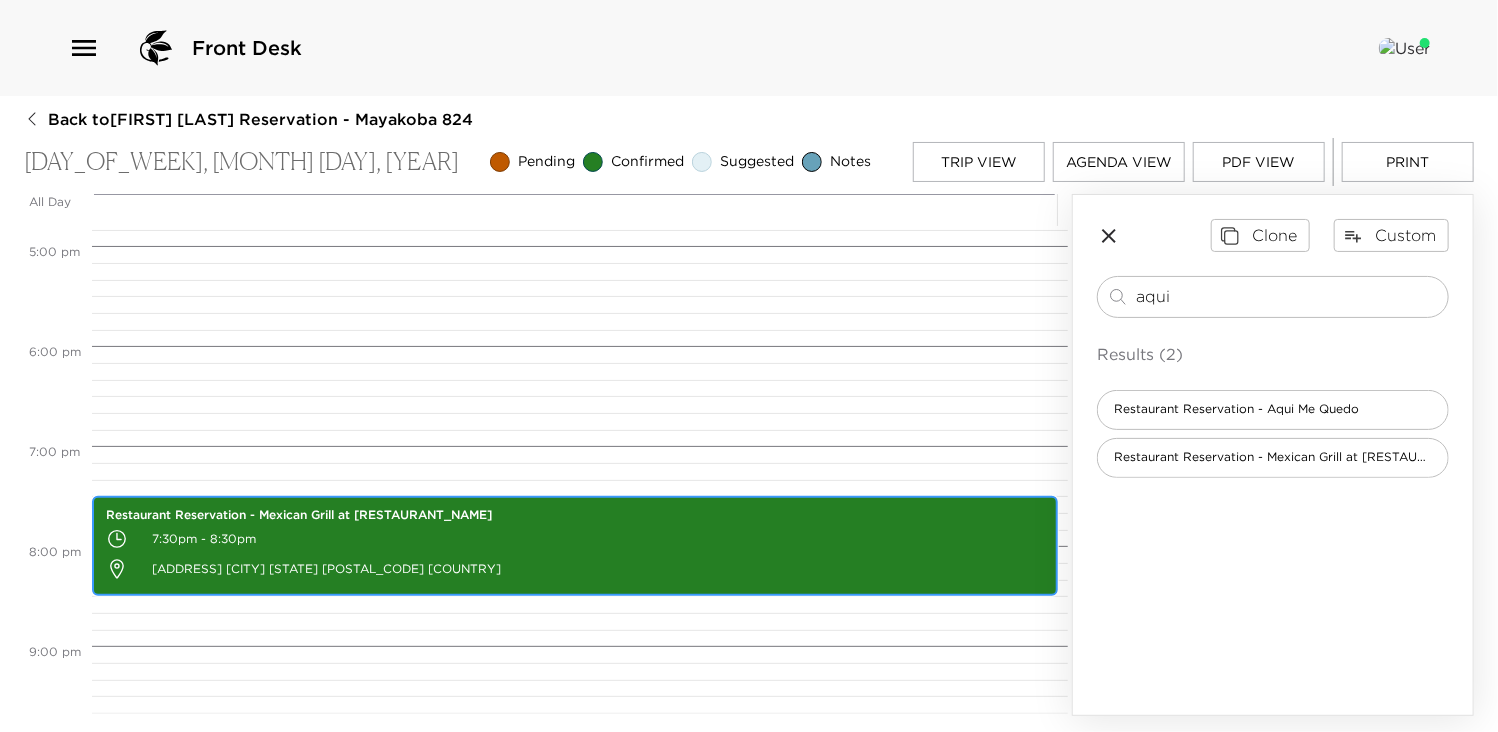 click on "7:30pm - 8:30pm" at bounding box center (575, 539) 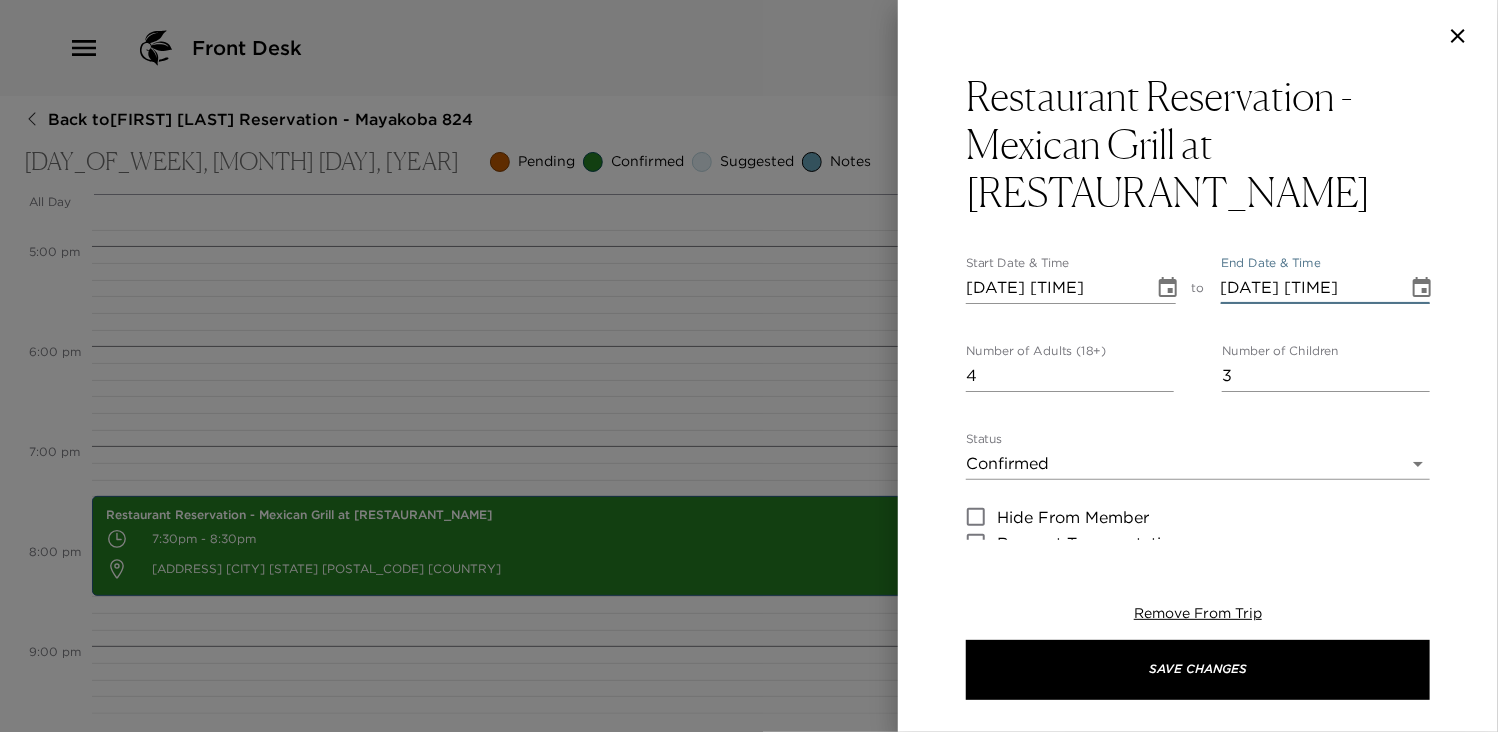 click on "08/21/2025 08:30 PM" at bounding box center [1308, 288] 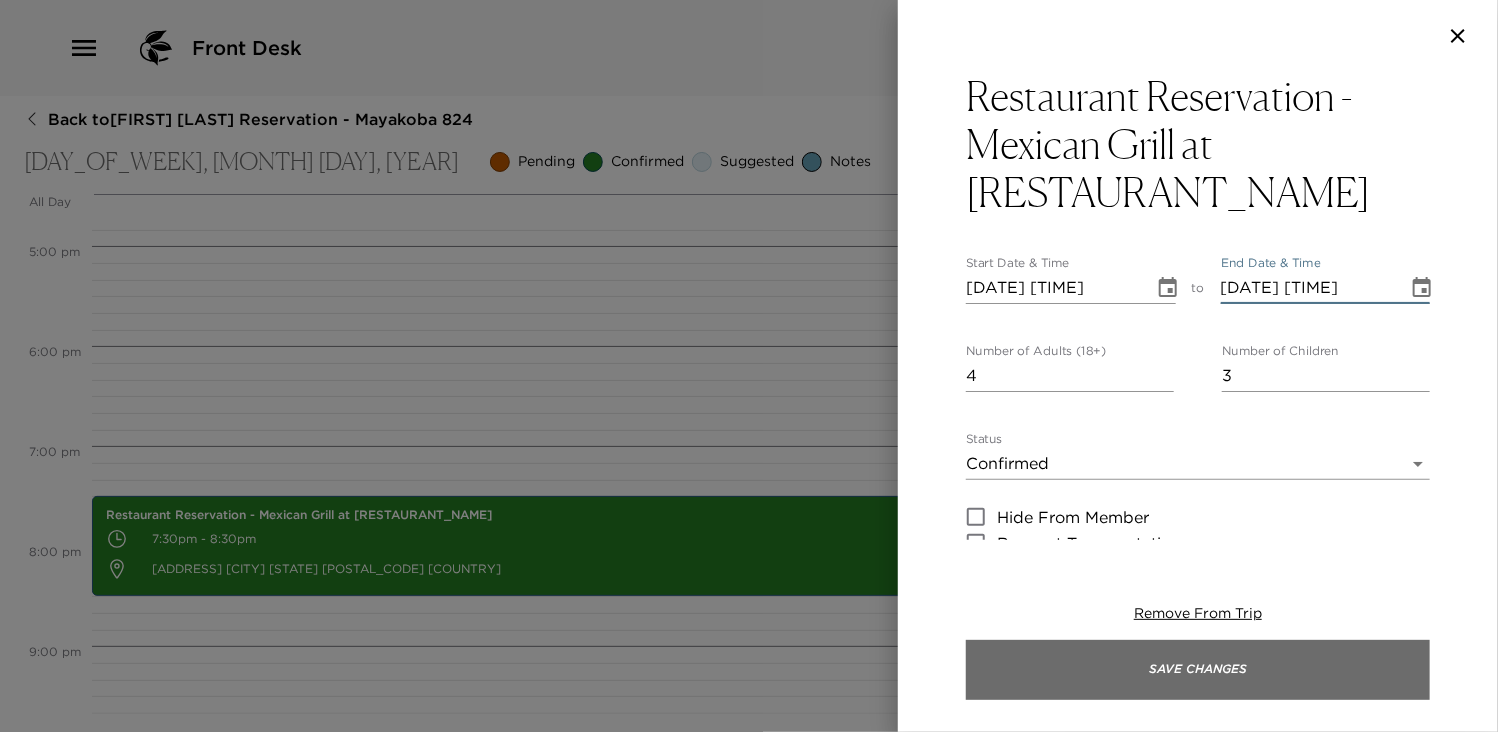 type on "08/21/2025 07:30 PM" 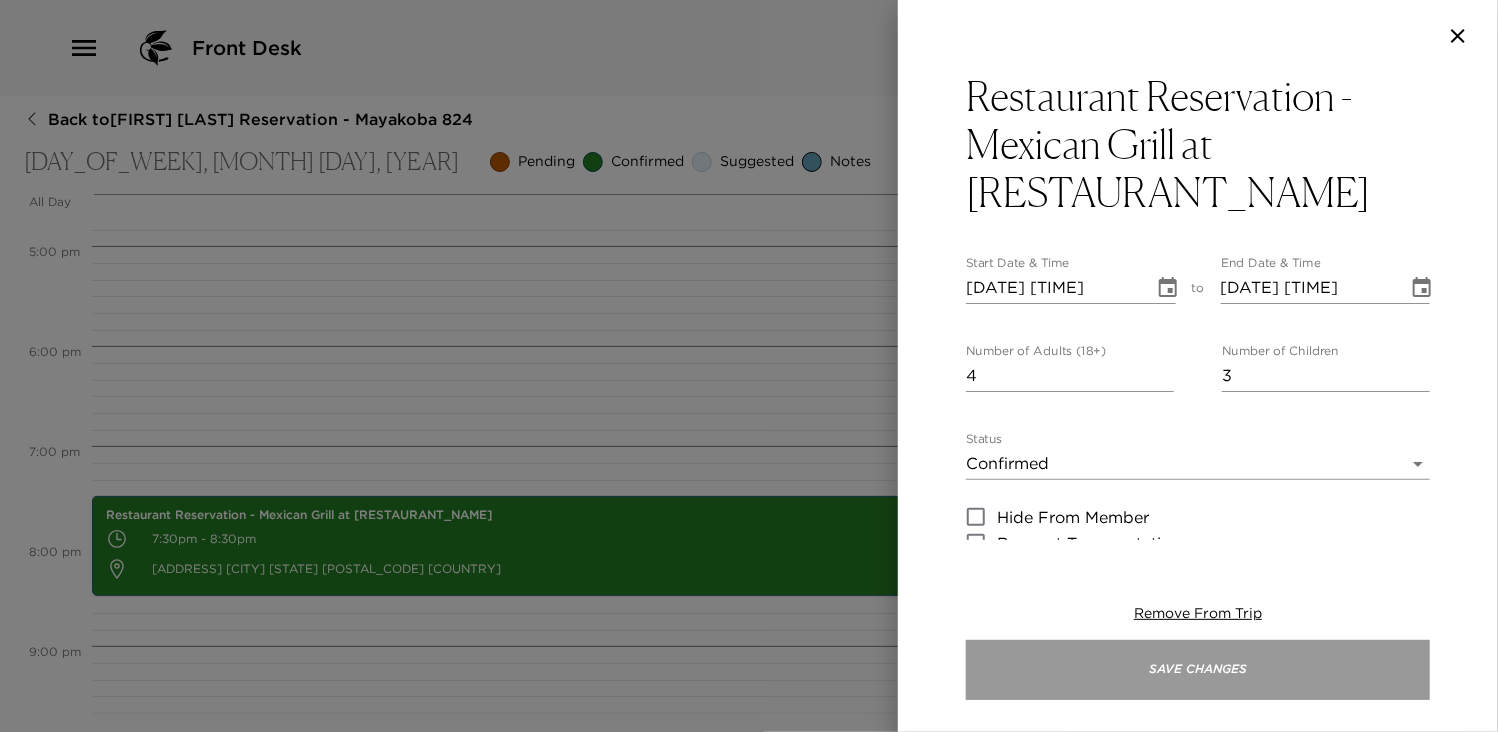 click on "Save Changes" at bounding box center (1198, 670) 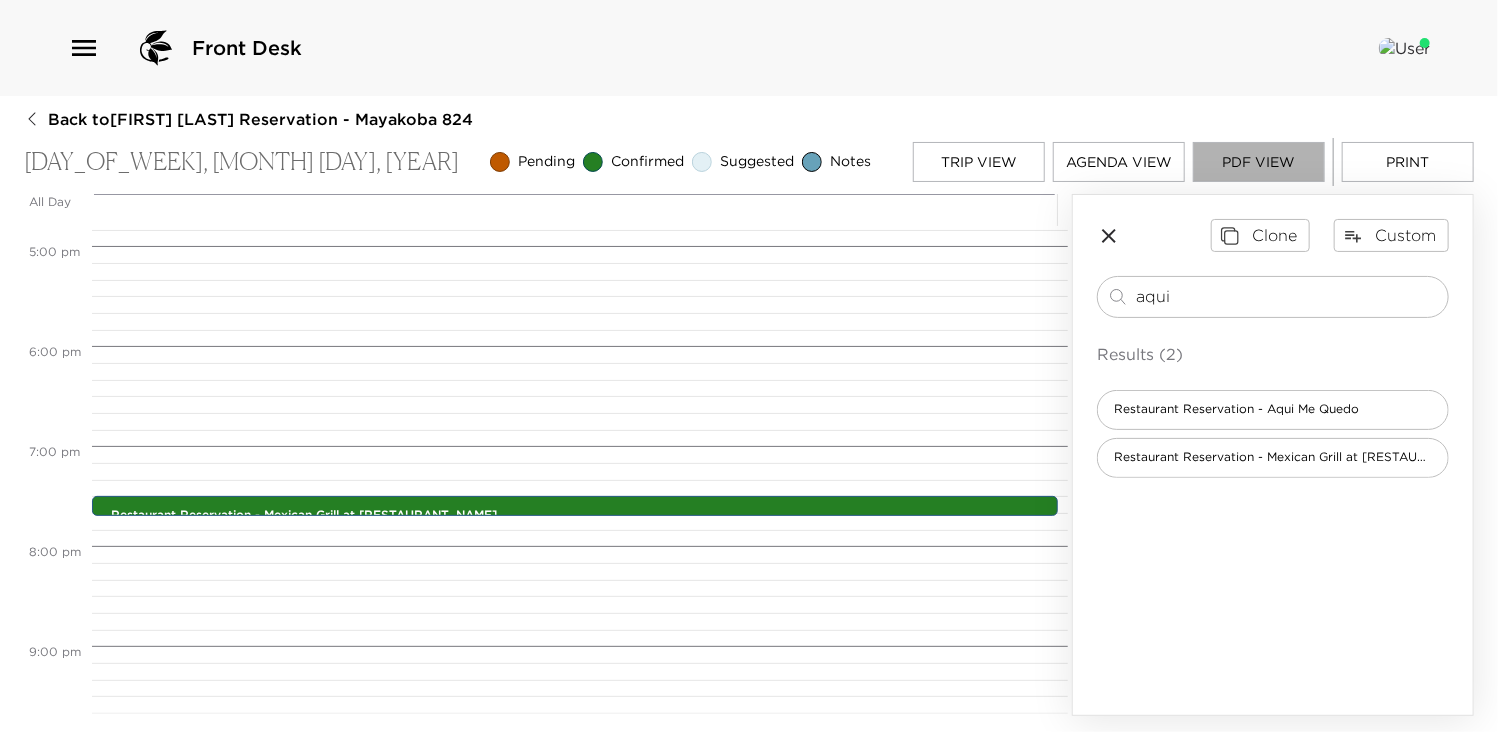 click on "PDF View" at bounding box center [1259, 162] 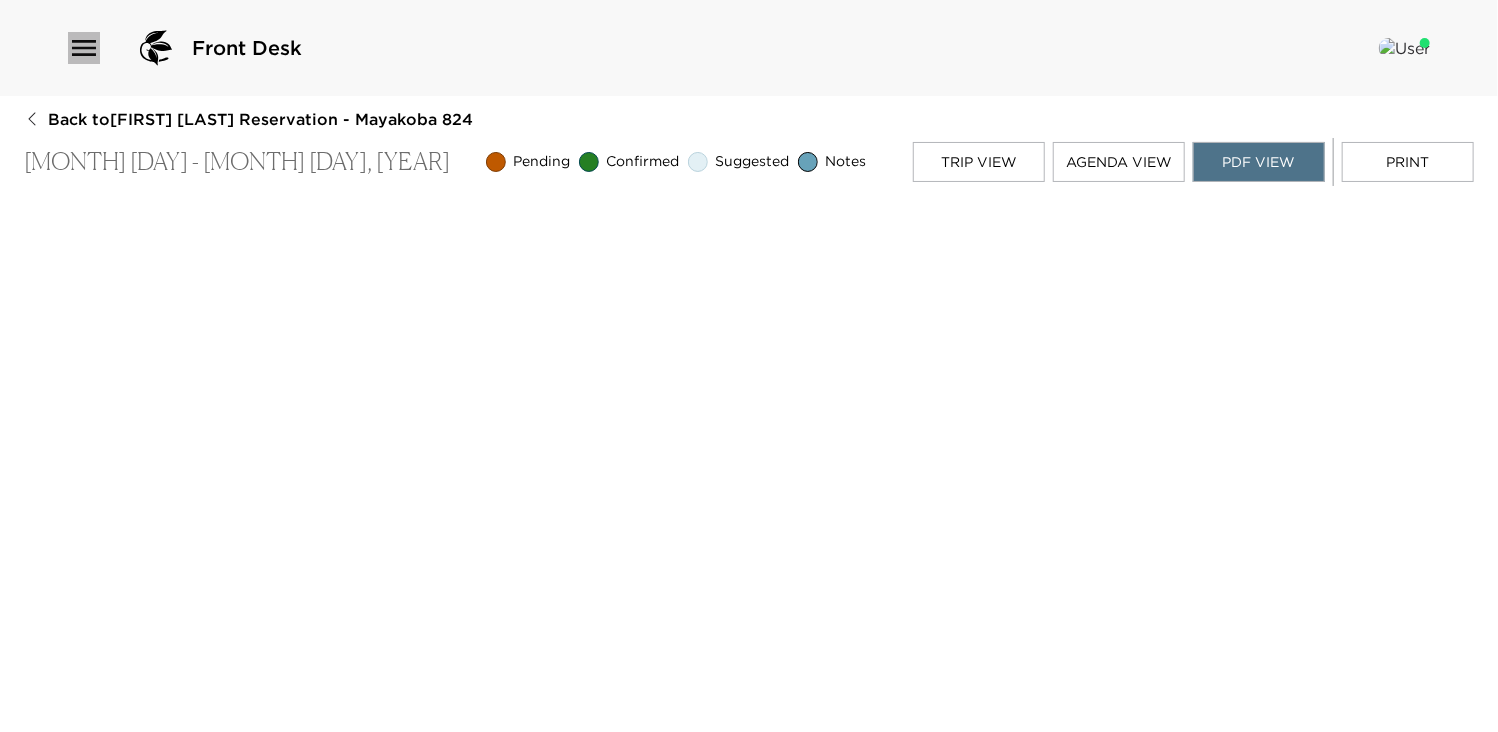 click 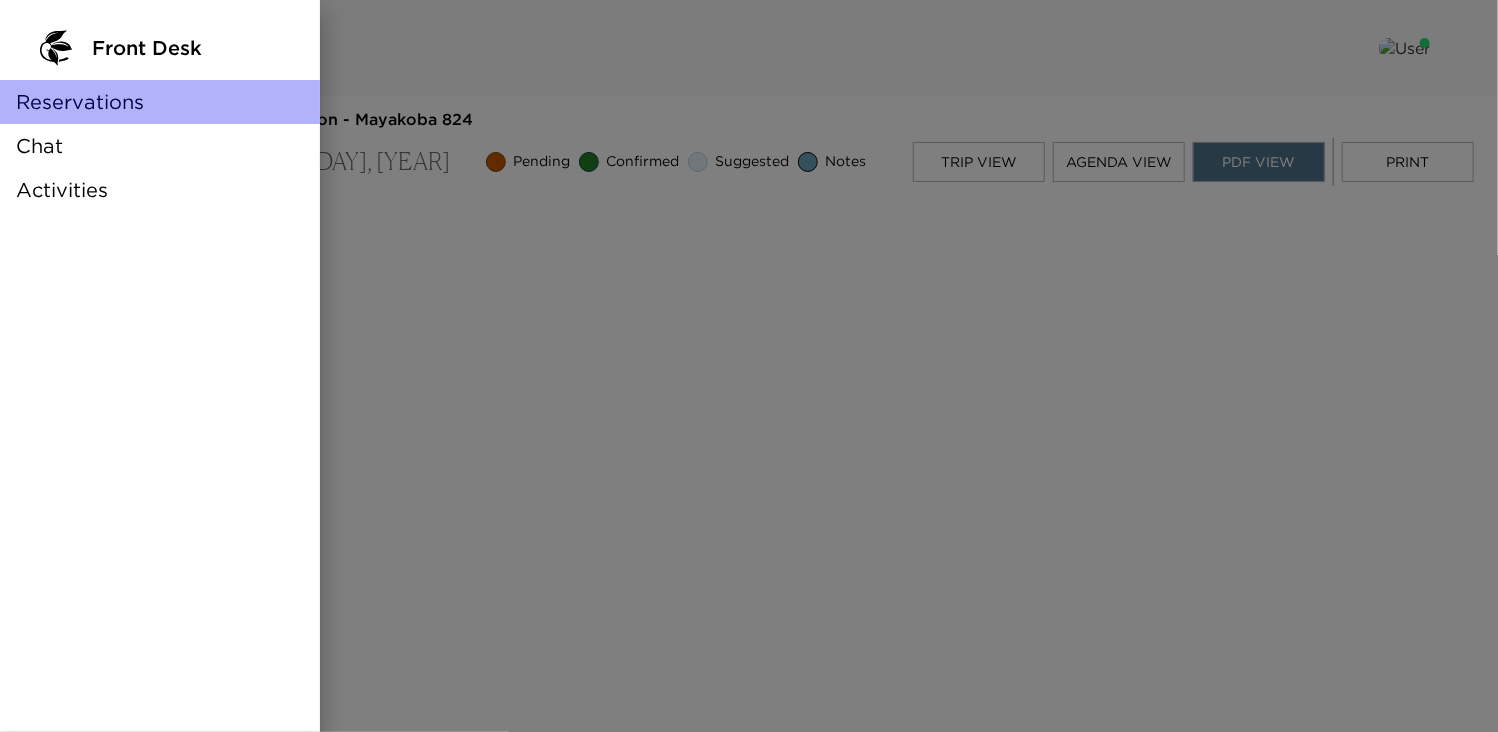 click on "Reservations" at bounding box center [80, 102] 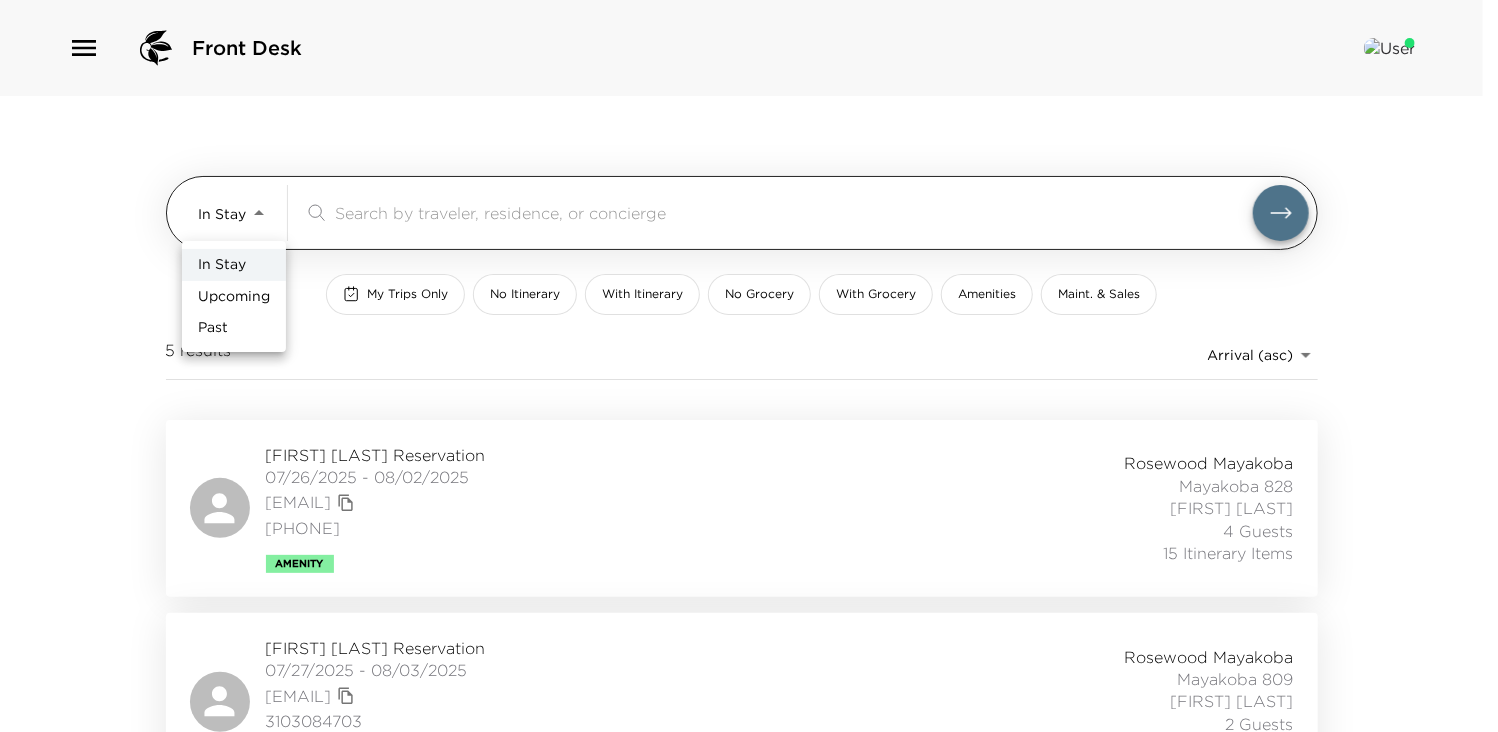 click on "Front Desk In Stay In-Stay ​ My Trips Only No Itinerary With Itinerary No Grocery With Grocery Amenities Maint. & Sales 5 results Arrival (asc) reservations_prod_arrival_asc Andy Wilson Reservation 07/26/2025 - 08/02/2025 andwilson@deloitte.com 248 703 2641 Amenity Rosewood Mayakoba Mayakoba 828 Mario Rullan 4 Guests 15 Itinerary Items Betsy Bridges Reservation 07/27/2025 - 08/03/2025 betsyb@redcar.com 3103084703 Ultra Amenity Rosewood Mayakoba Mayakoba 809 Antonio Hernandez 2 Guests 16 Itinerary Items Andrea Clarke Reservation 07/27/2025 - 08/02/2025 aeclarke@gmail.com 8017923387 Ultra Rosewood Mayakoba Mayakoba 830 Mario Rullan 8 Guests 12 Itinerary Items Sage Kelly Reservation 08/02/2025 - 08/09/2025 skelly995@gmail.com (917) 498-0294 Rosewood Mayakoba Mayakoba 830 Mario Rullan 1 Guest 0 Itinerary Items Kira Neal Reservation 08/02/2025 - 08/09/2025 neal.kira.m@gmail.com (949) 493-3370 Rosewood Mayakoba Mayakoba 828 Mario Rullan 1 Guest 5 Itinerary Items In Stay Upcoming Past" at bounding box center [749, 366] 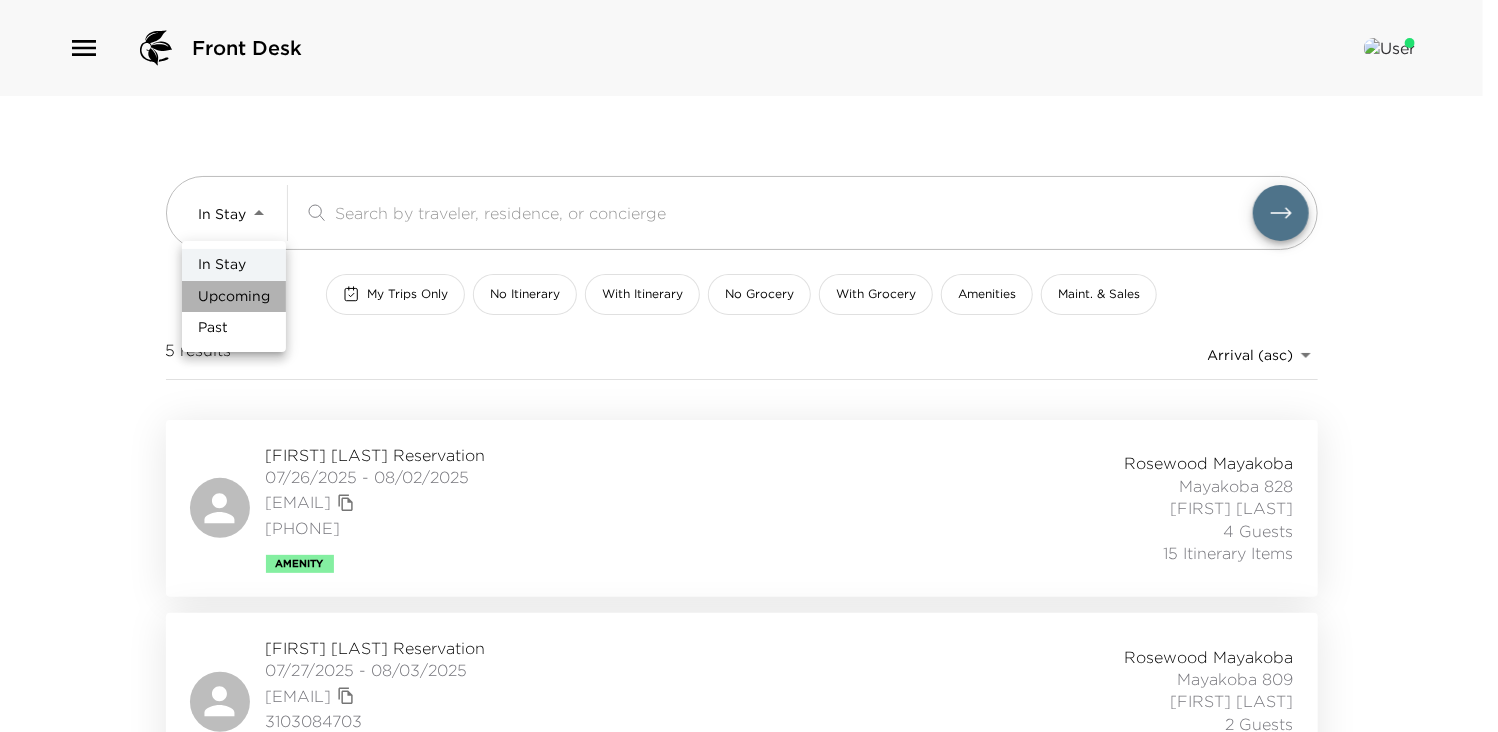 click on "Upcoming" at bounding box center (234, 297) 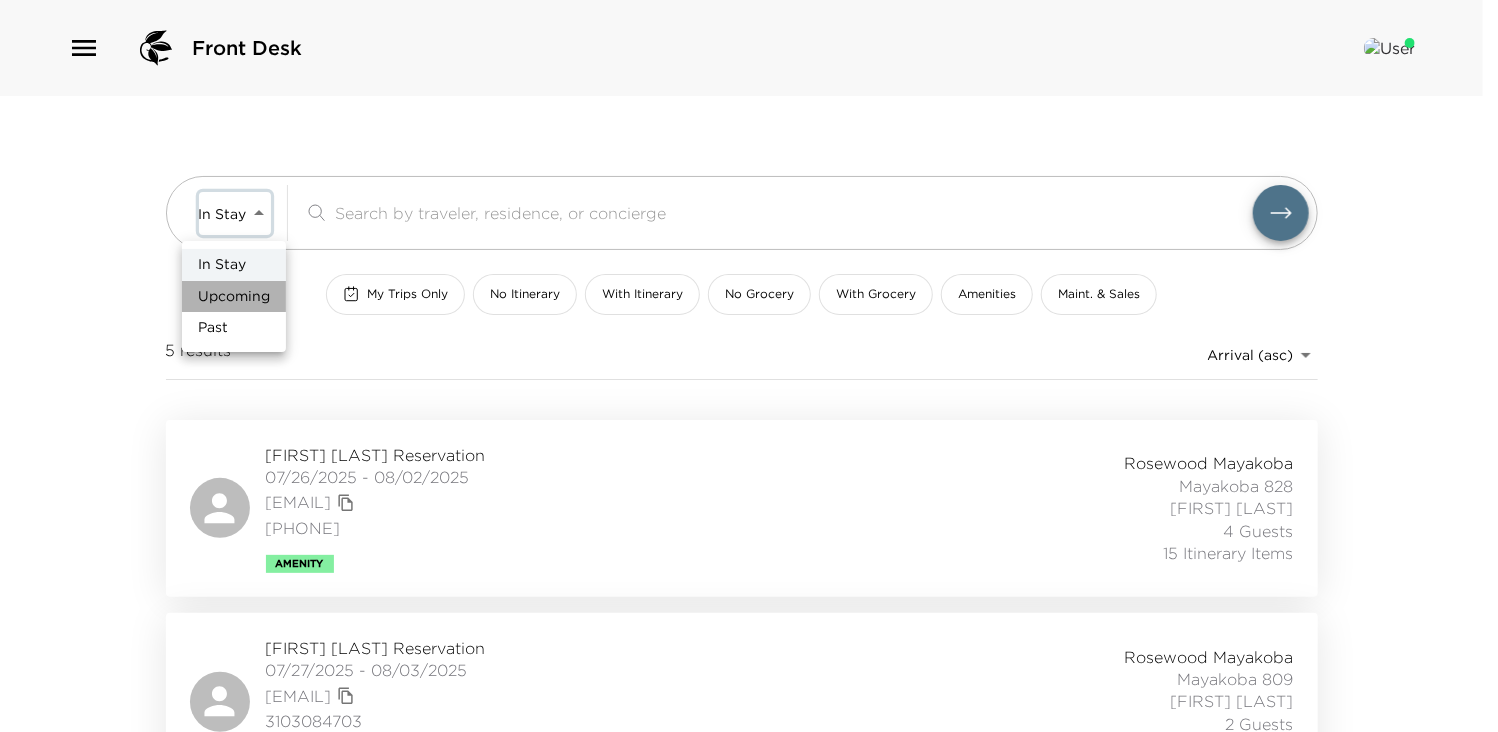 type on "Upcoming" 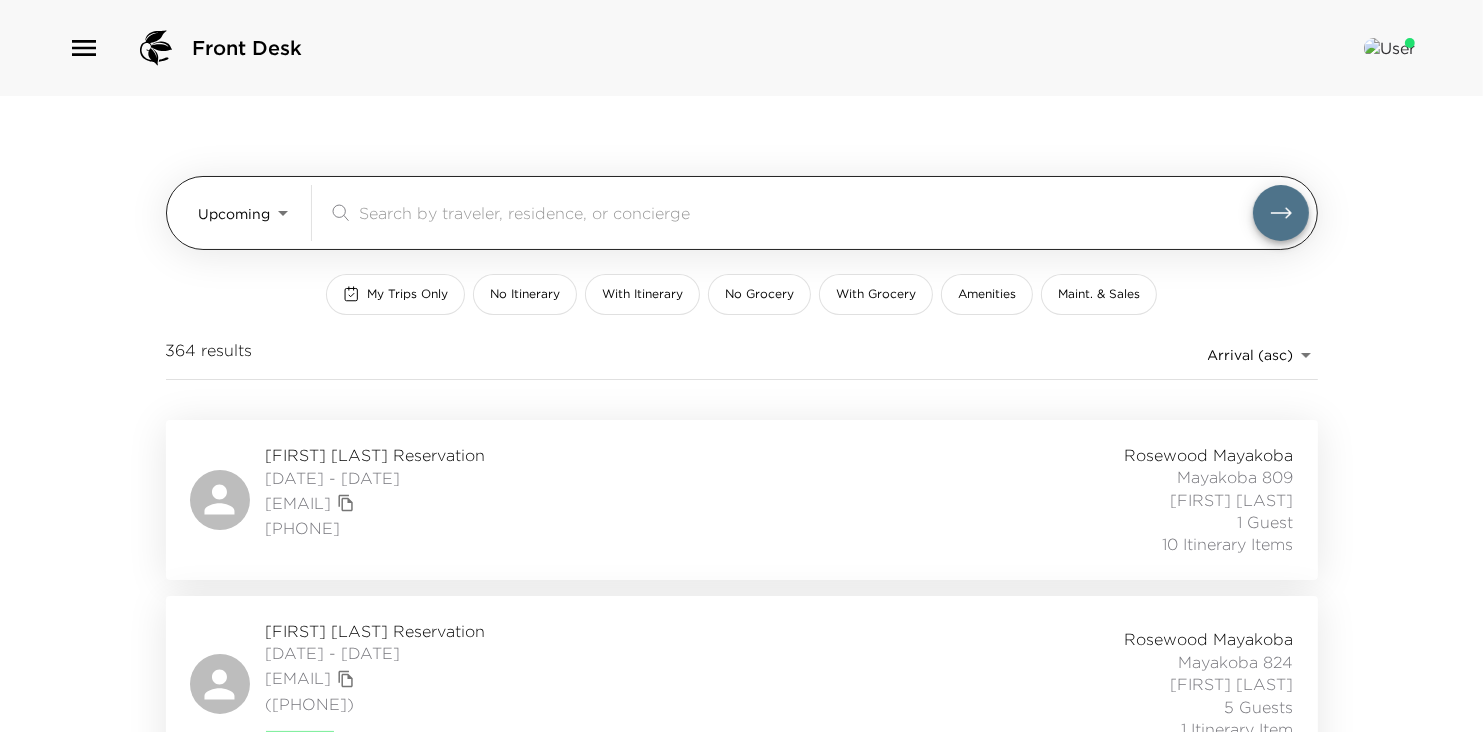 click at bounding box center [806, 212] 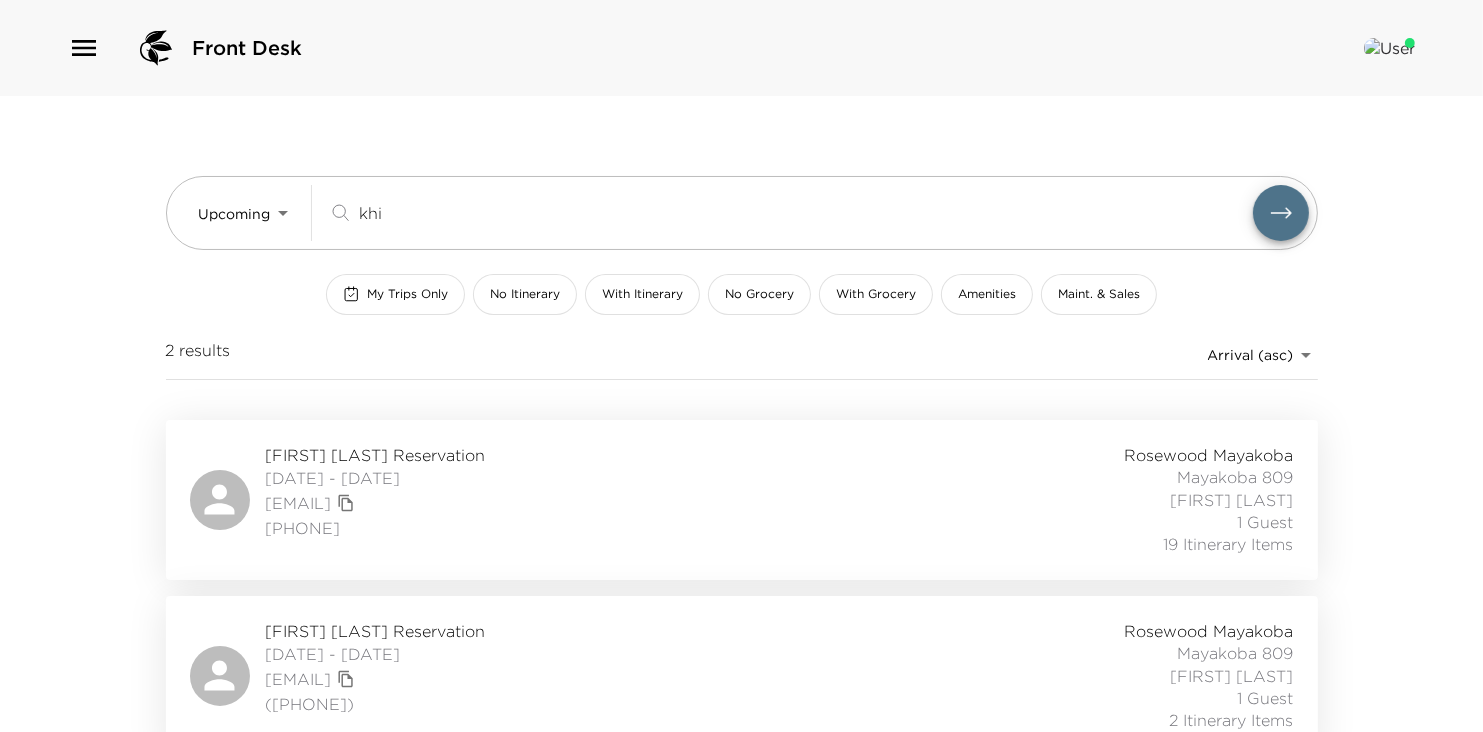 type on "khi" 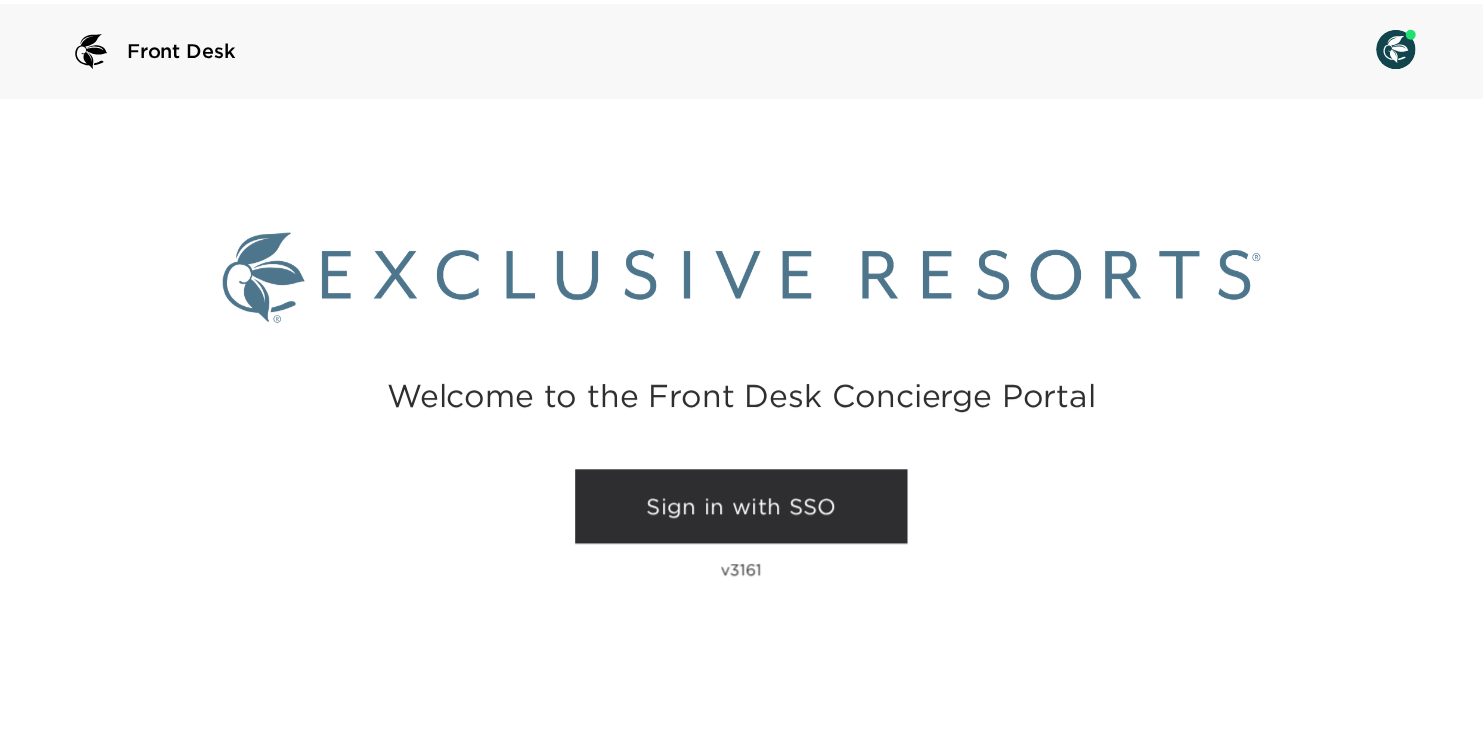 scroll, scrollTop: 0, scrollLeft: 0, axis: both 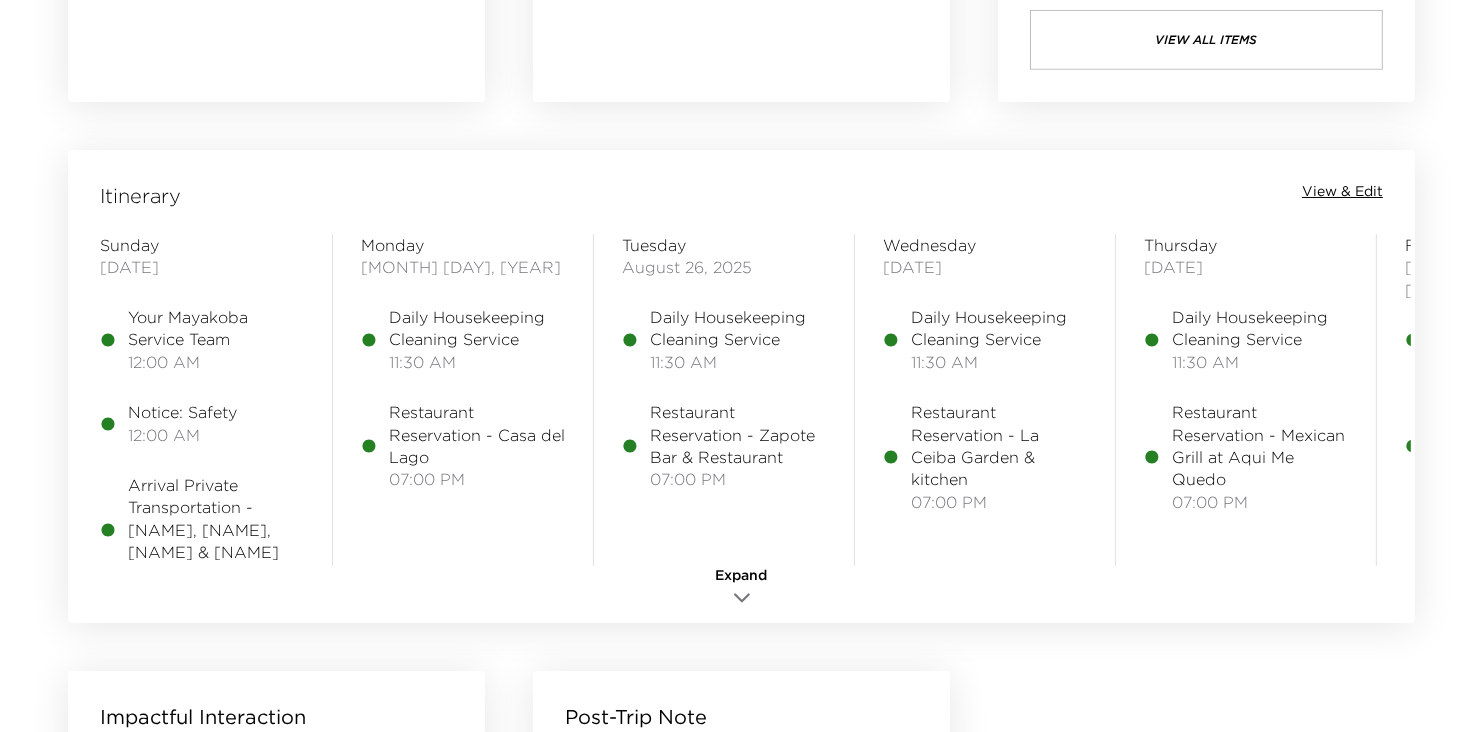click on "View & Edit" at bounding box center [1342, 192] 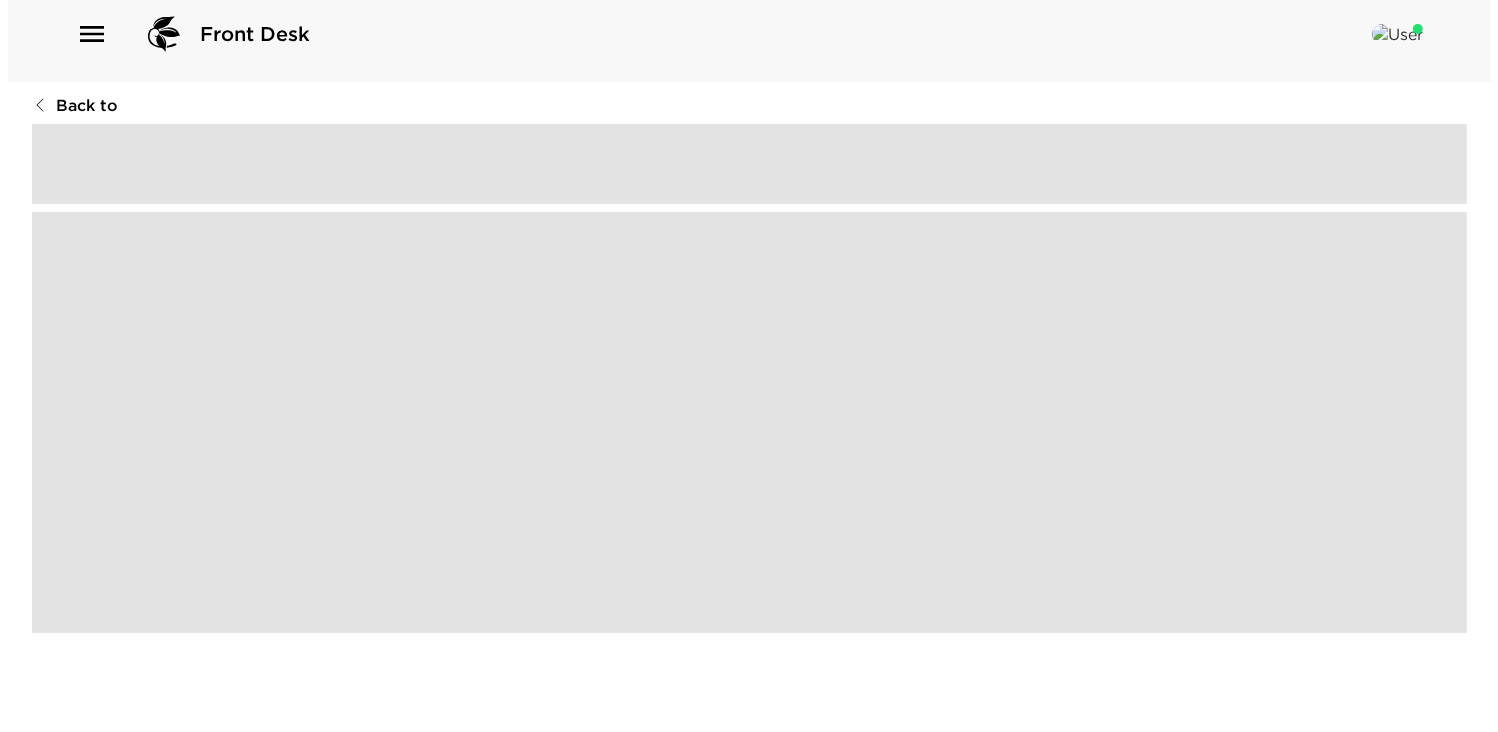 scroll, scrollTop: 0, scrollLeft: 0, axis: both 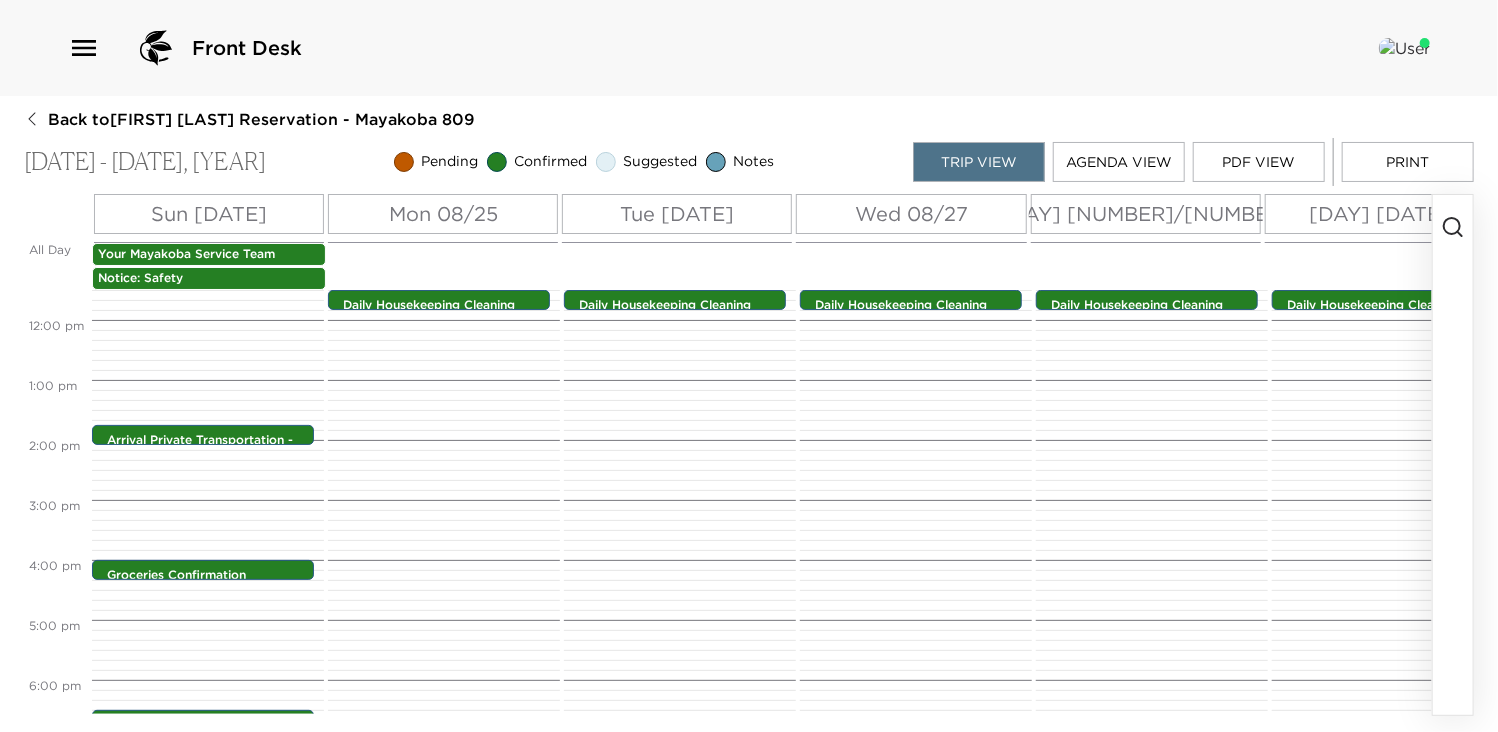 click on "Wed 08/27" at bounding box center [911, 214] 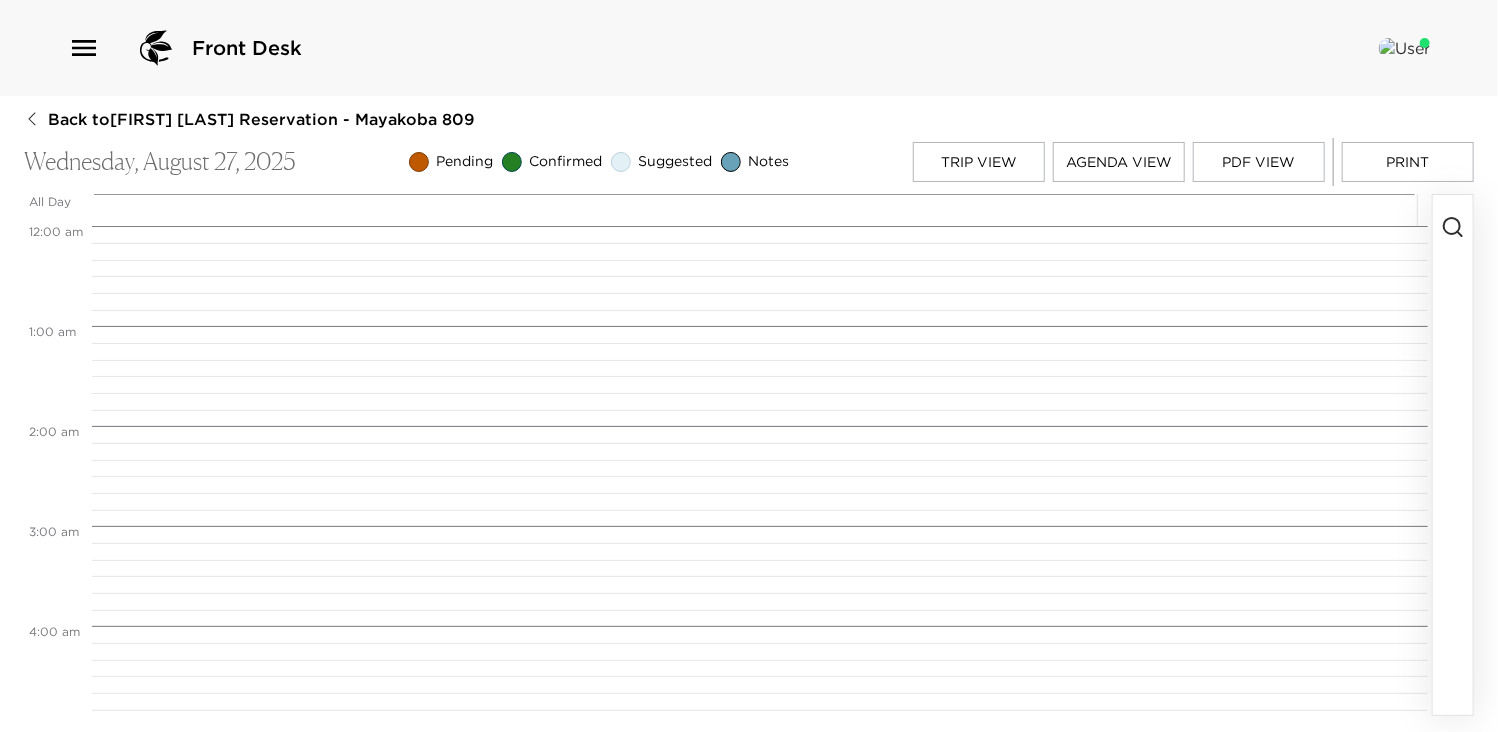 scroll, scrollTop: 1150, scrollLeft: 0, axis: vertical 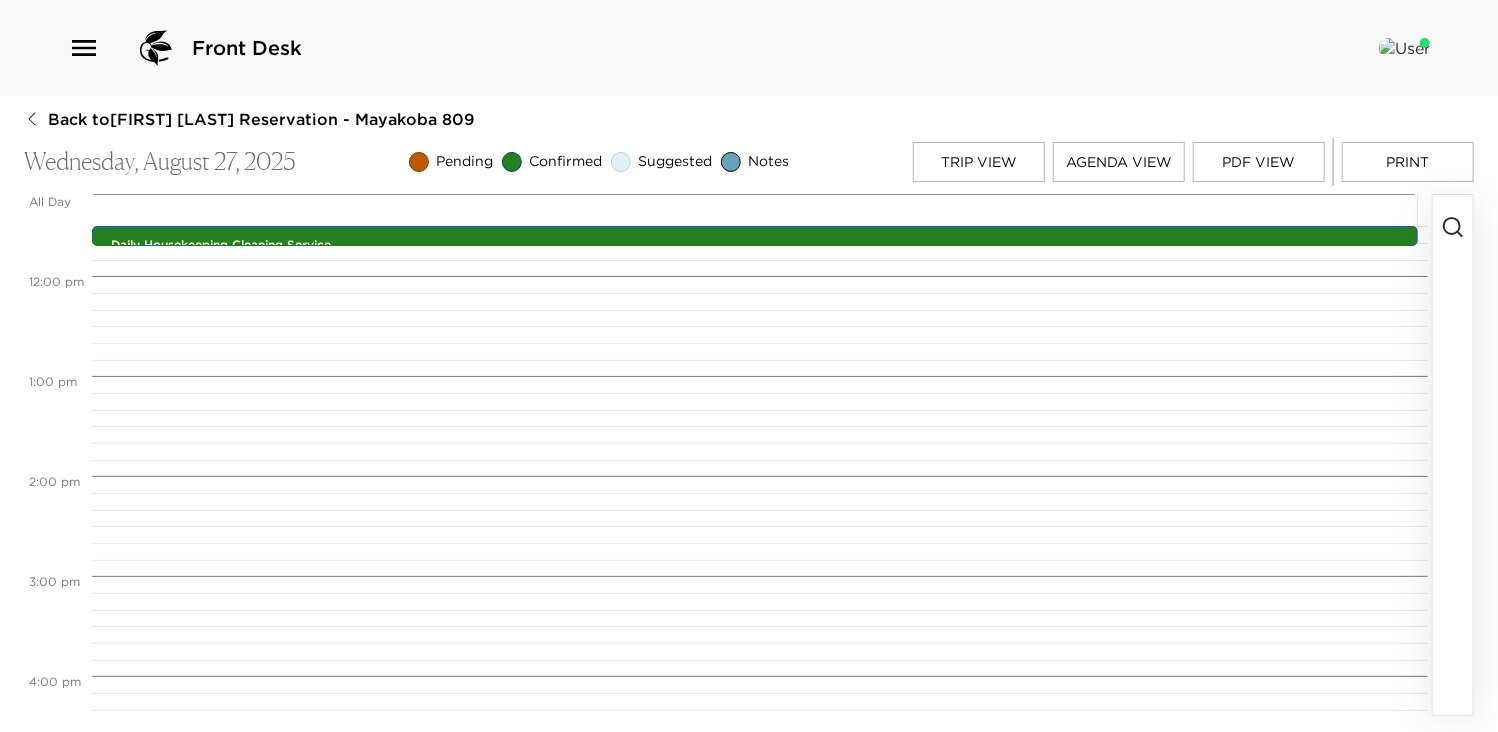 click 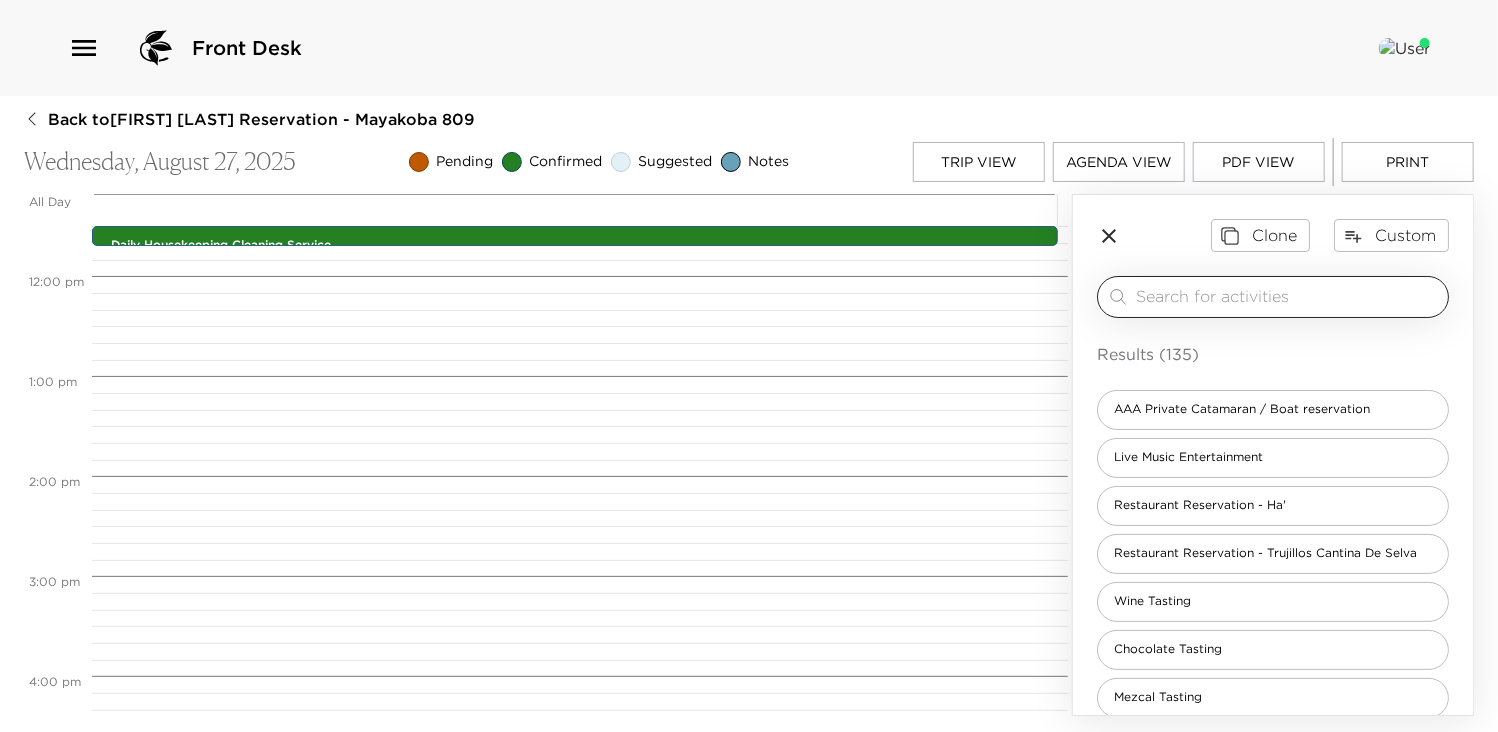 click at bounding box center (1288, 296) 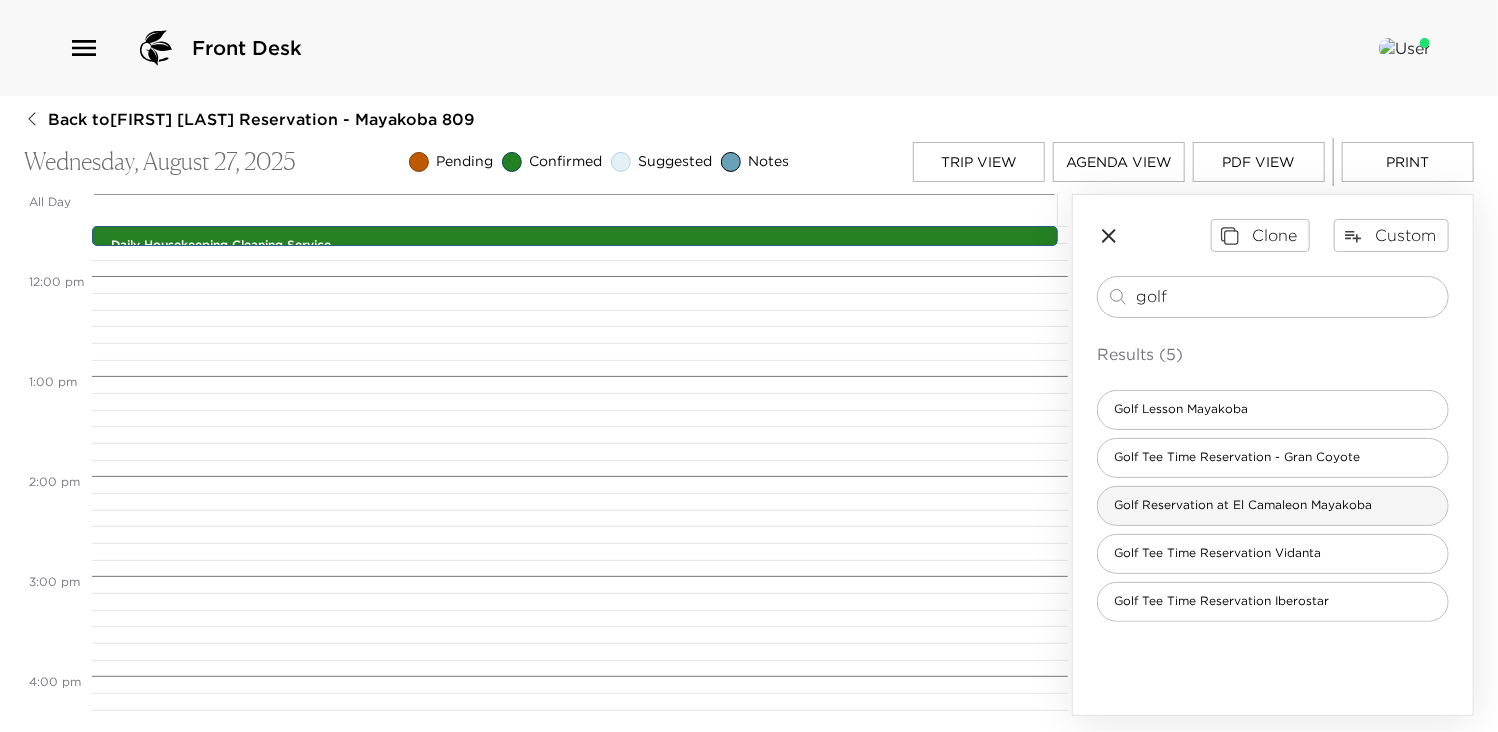 type on "golf" 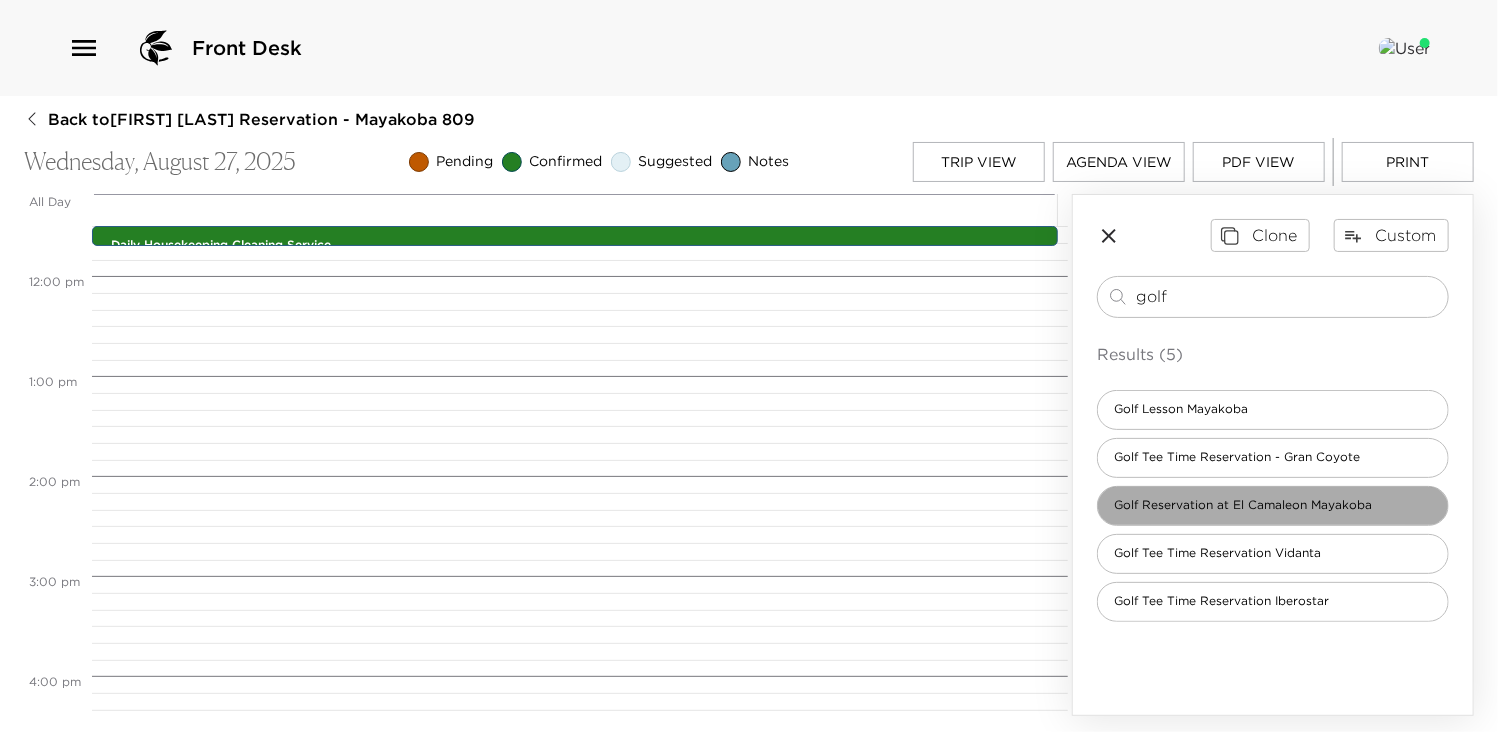 click on "Golf Reservation at El Camaleon Mayakoba" at bounding box center [1243, 505] 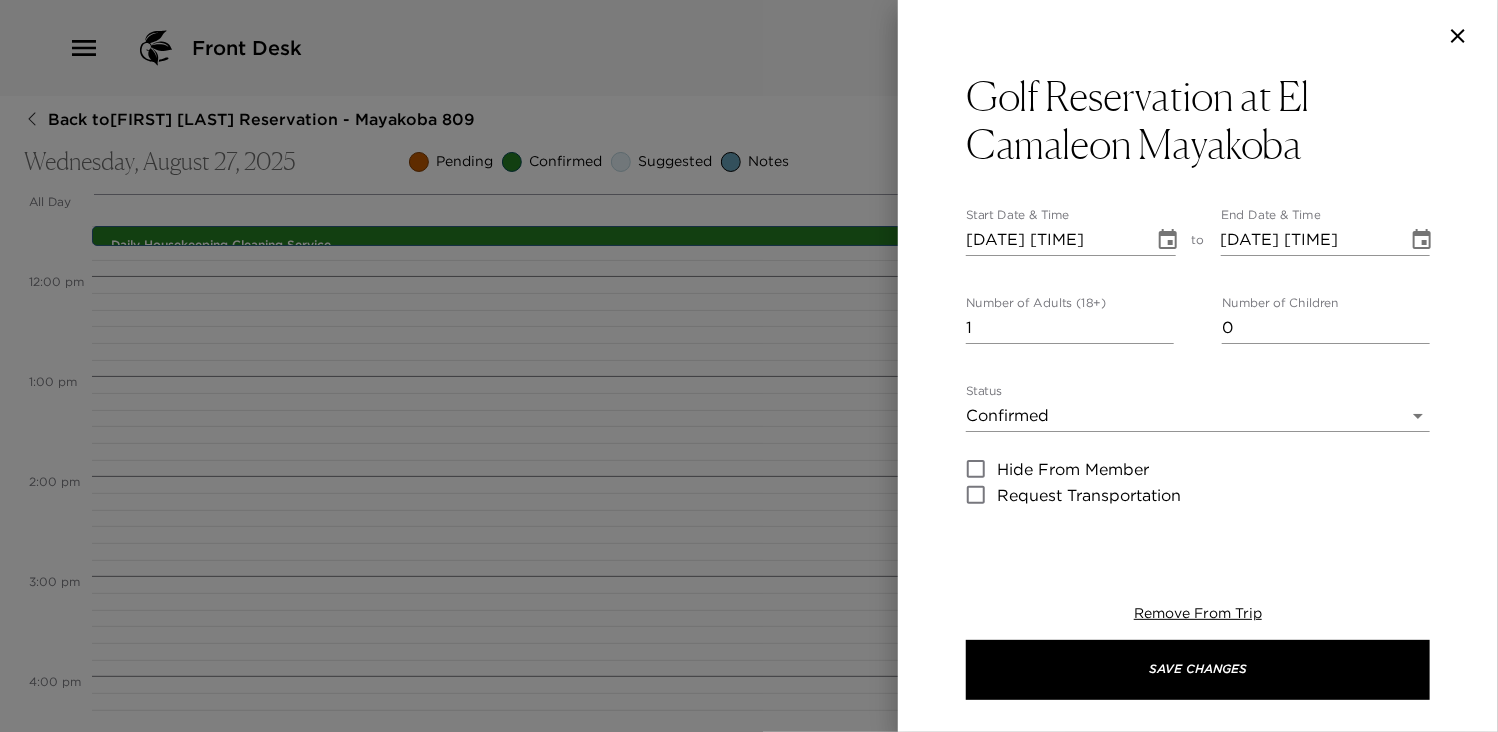 type on "Your tee time golf reservation at El Camaleon Mayakoba Golf Club it's been confirmed by ___.
Mayakoba's centerpiece is the Greg Norman-designed masterpiece, El Camaléon Championship Golf Course. Located within the gates of the resort, El Camaleón meanders through the lush landscape of Mayakoba, including tropical jungle, dense mangroves, freshwater canals, and pristine Riviera Maya oceanfront. In 2007, it became the first golf course in Latin America to host an official PGA Tour.
Complimentary transportation to and from the course to Rosewood is provided.
COURSE FEATURES 18 Holes Par 72 7,024 yards 74.8 rating Slope 139 Paspalum grass Golf carts are equipped with GPS Food & Beverage cart service" 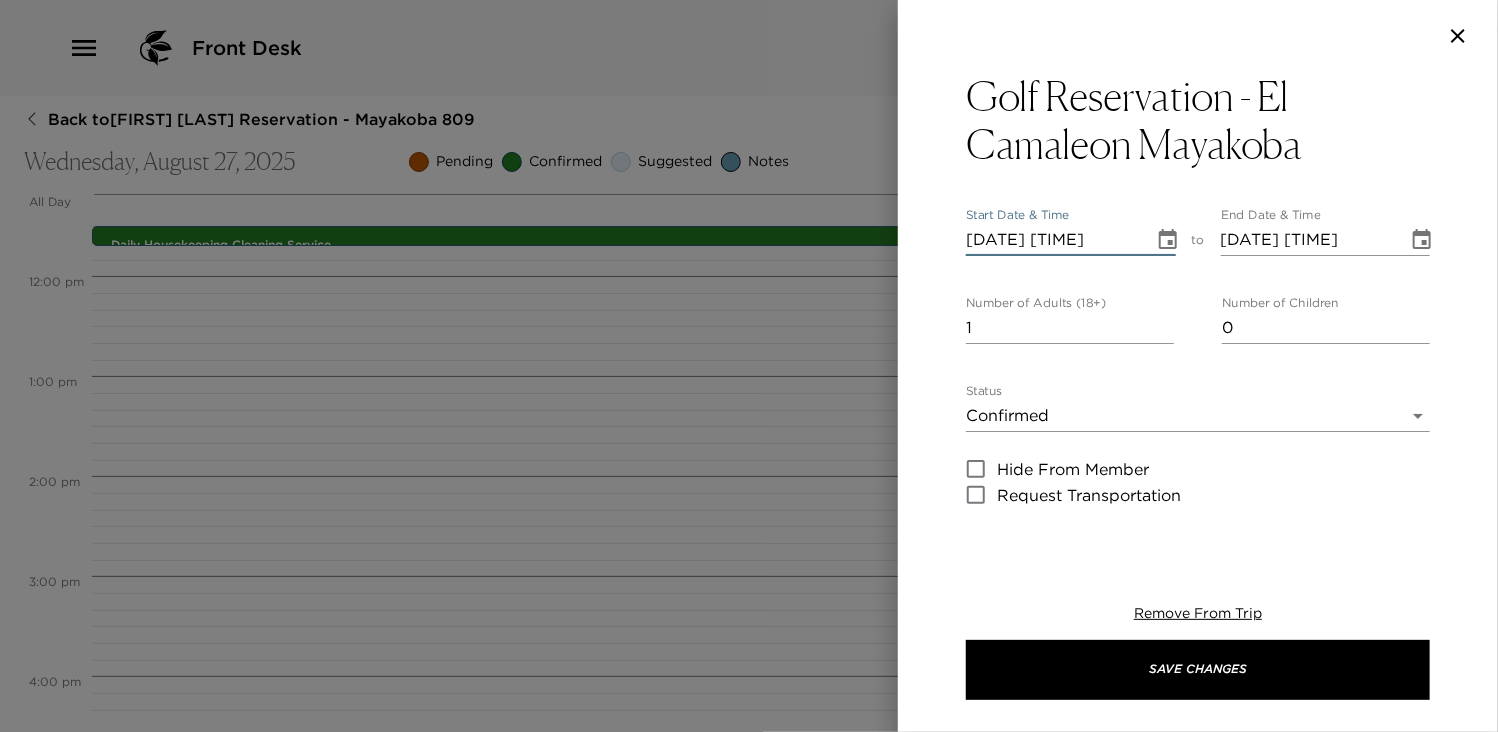 click on "[DATE] [TIME]" at bounding box center [1053, 240] 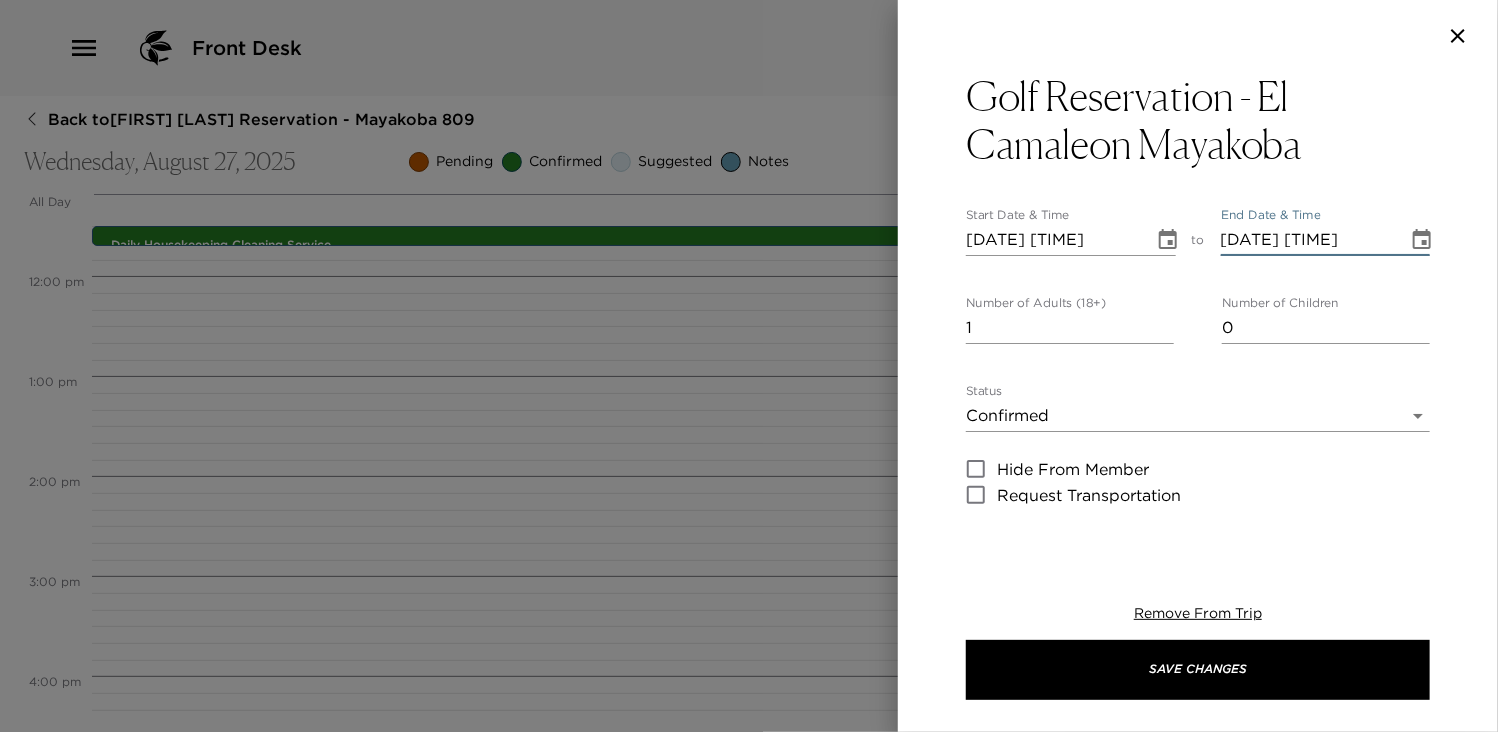 click on "[DATE] [TIME]" at bounding box center [1308, 240] 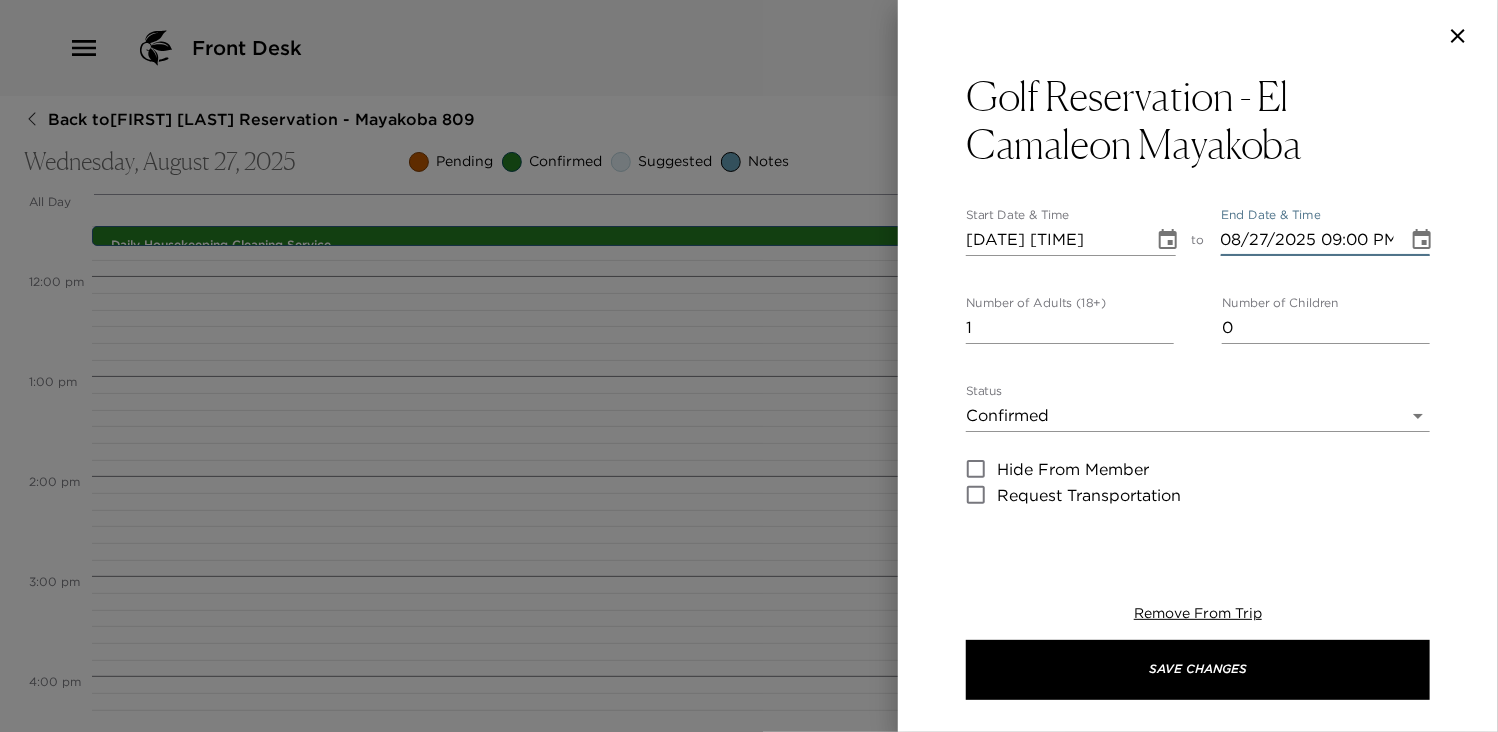type on "08/27/2025 09:00 PM" 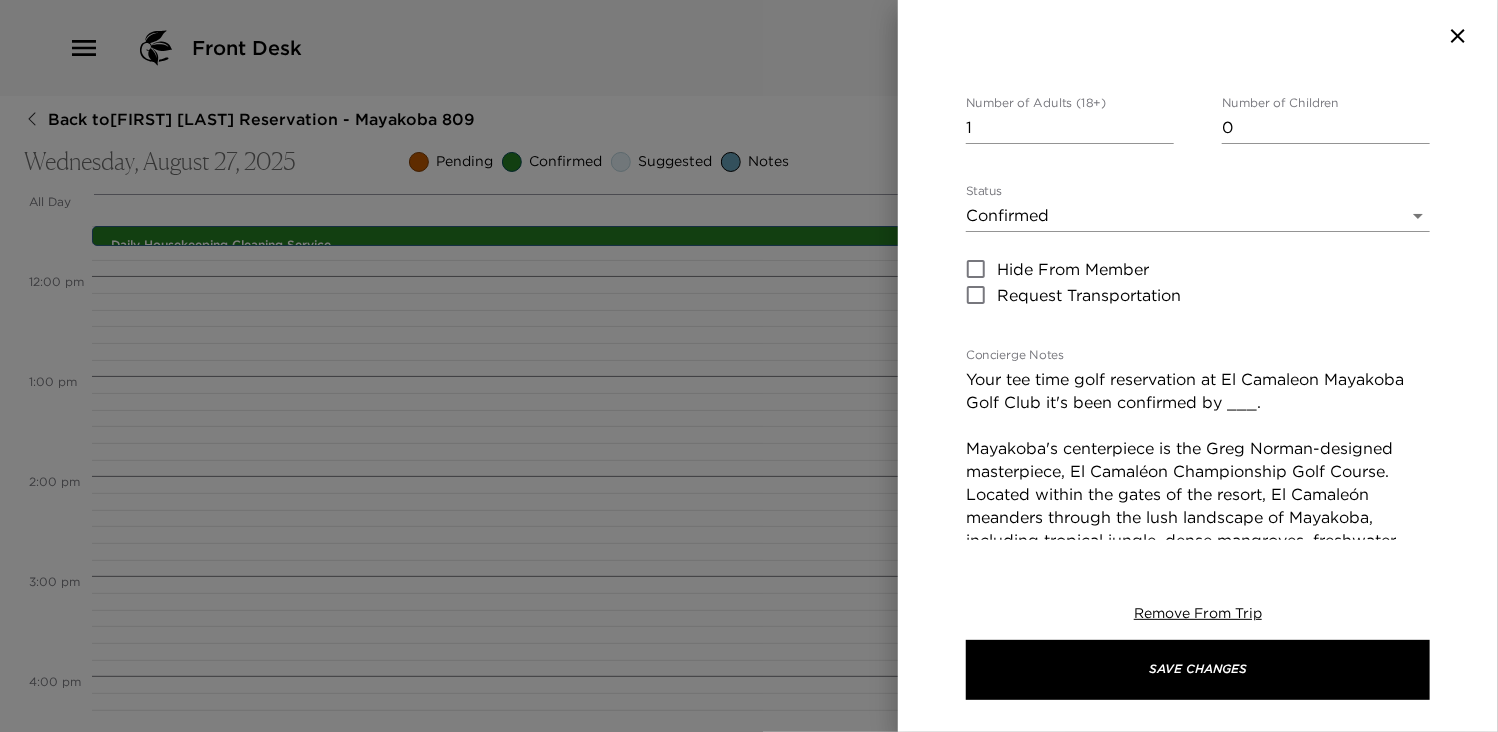 scroll, scrollTop: 240, scrollLeft: 0, axis: vertical 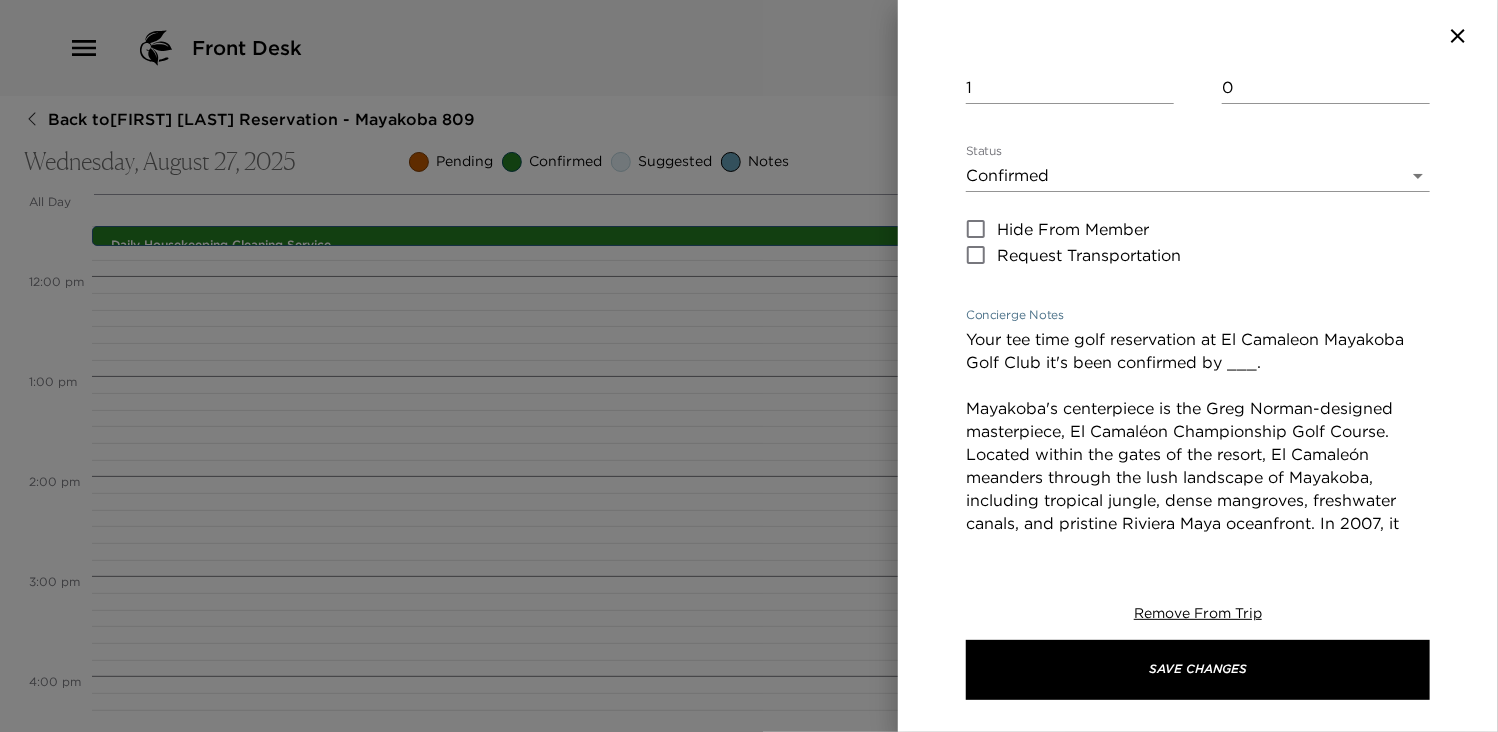 click on "Your tee time golf reservation at El Camaleon Mayakoba Golf Club it's been confirmed by ___.
Mayakoba's centerpiece is the Greg Norman-designed masterpiece, El Camaléon Championship Golf Course. Located within the gates of the resort, El Camaleón meanders through the lush landscape of Mayakoba, including tropical jungle, dense mangroves, freshwater canals, and pristine Riviera Maya oceanfront. In 2007, it became the first golf course in Latin America to host an official PGA Tour.
Complimentary transportation to and from the course to Rosewood is provided.
COURSE FEATURES 18 Holes Par 72 7,024 yards 74.8 rating Slope 139 Paspalum grass Golf carts are equipped with GPS Food & Beverage cart service" at bounding box center (1198, 523) 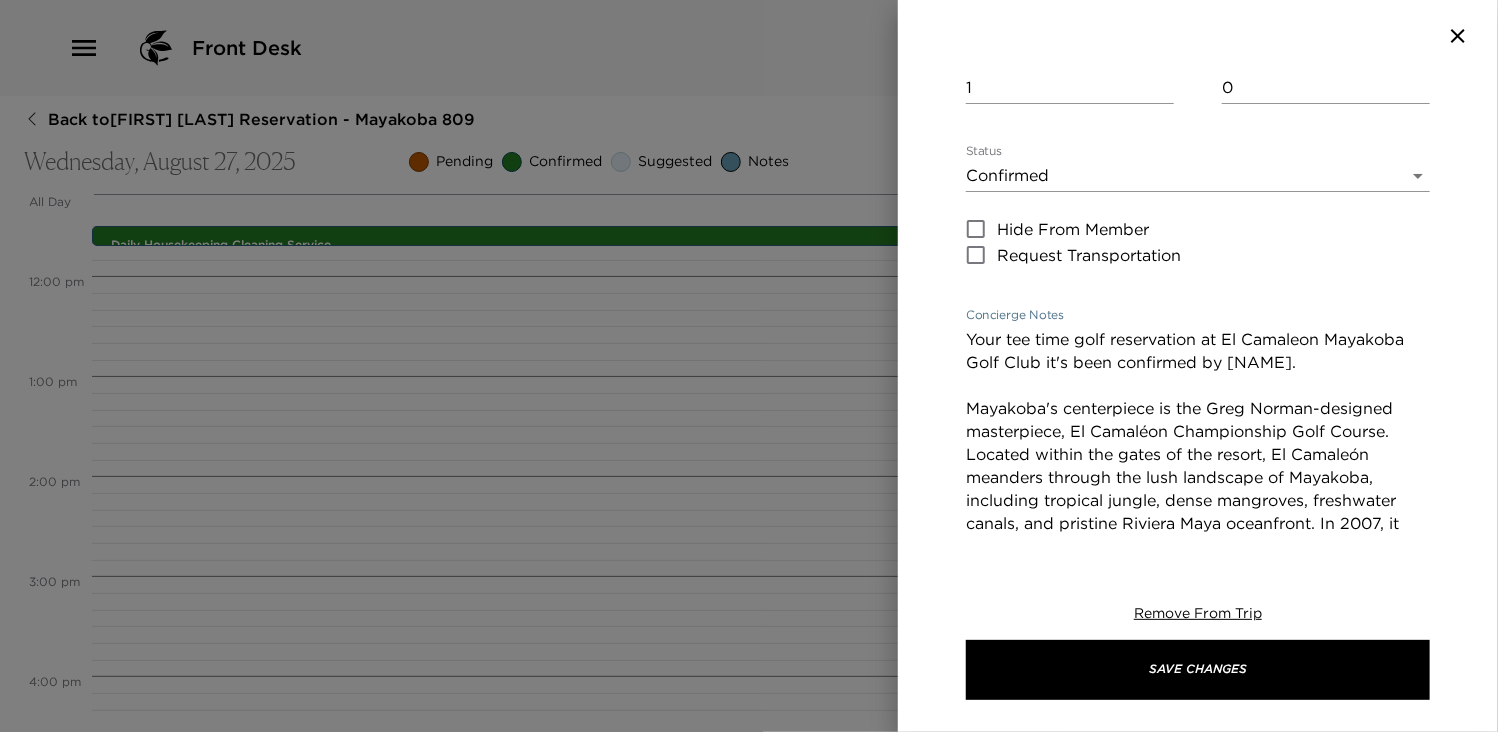 type on "Your tee time golf reservation at El Camaleon Mayakoba Golf Club it's been confirmed by [NAME].
Mayakoba's centerpiece is the Greg Norman-designed masterpiece, El Camaléon Championship Golf Course. Located within the gates of the resort, El Camaleón meanders through the lush landscape of Mayakoba, including tropical jungle, dense mangroves, freshwater canals, and pristine Riviera Maya oceanfront. In 2007, it became the first golf course in Latin America to host an official PGA Tour.
Complimentary transportation to and from the course to Rosewood is provided.
COURSE FEATURES 18 Holes Par 72 7,024 yards 74.8 rating Slope 139 Paspalum grass Golf carts are equipped with GPS Food & Beverage cart service" 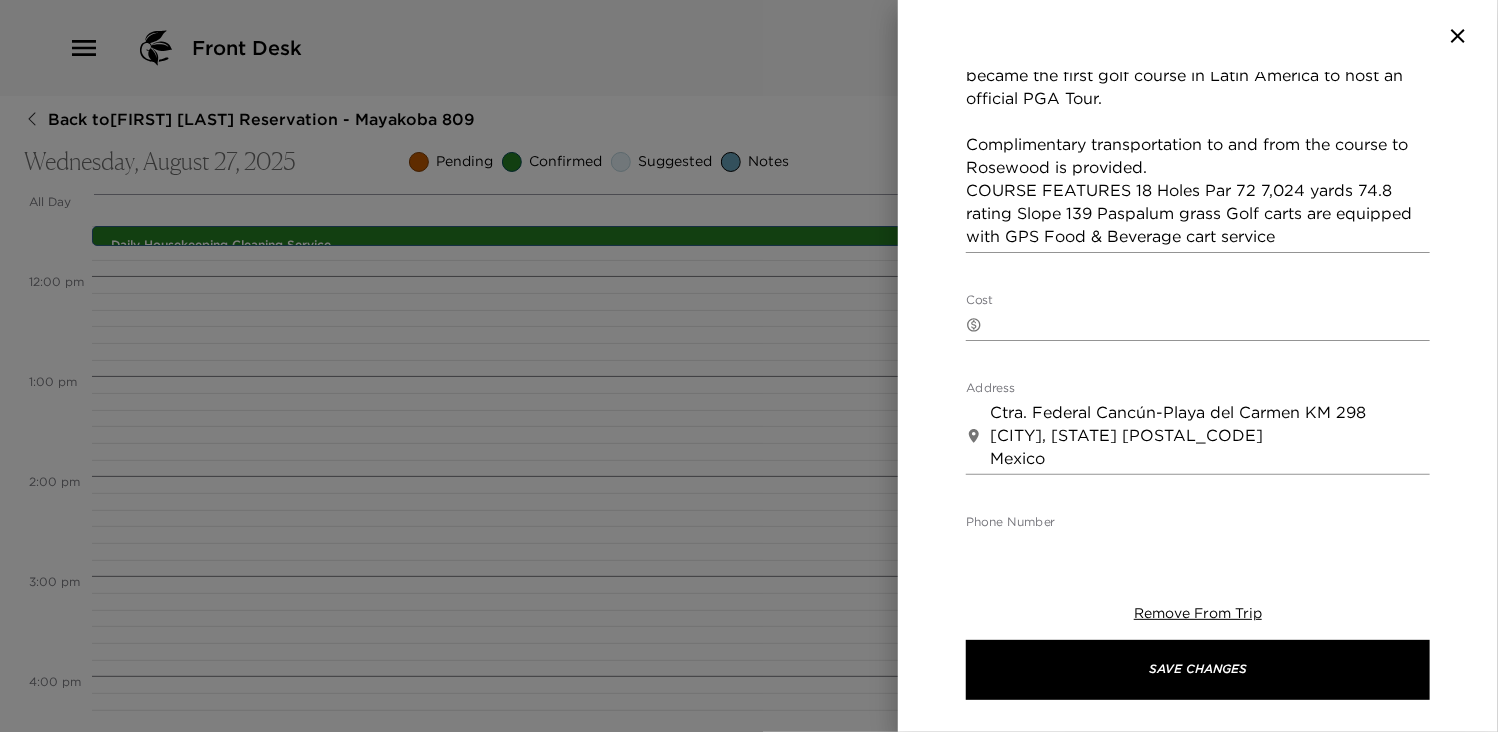 scroll, scrollTop: 720, scrollLeft: 0, axis: vertical 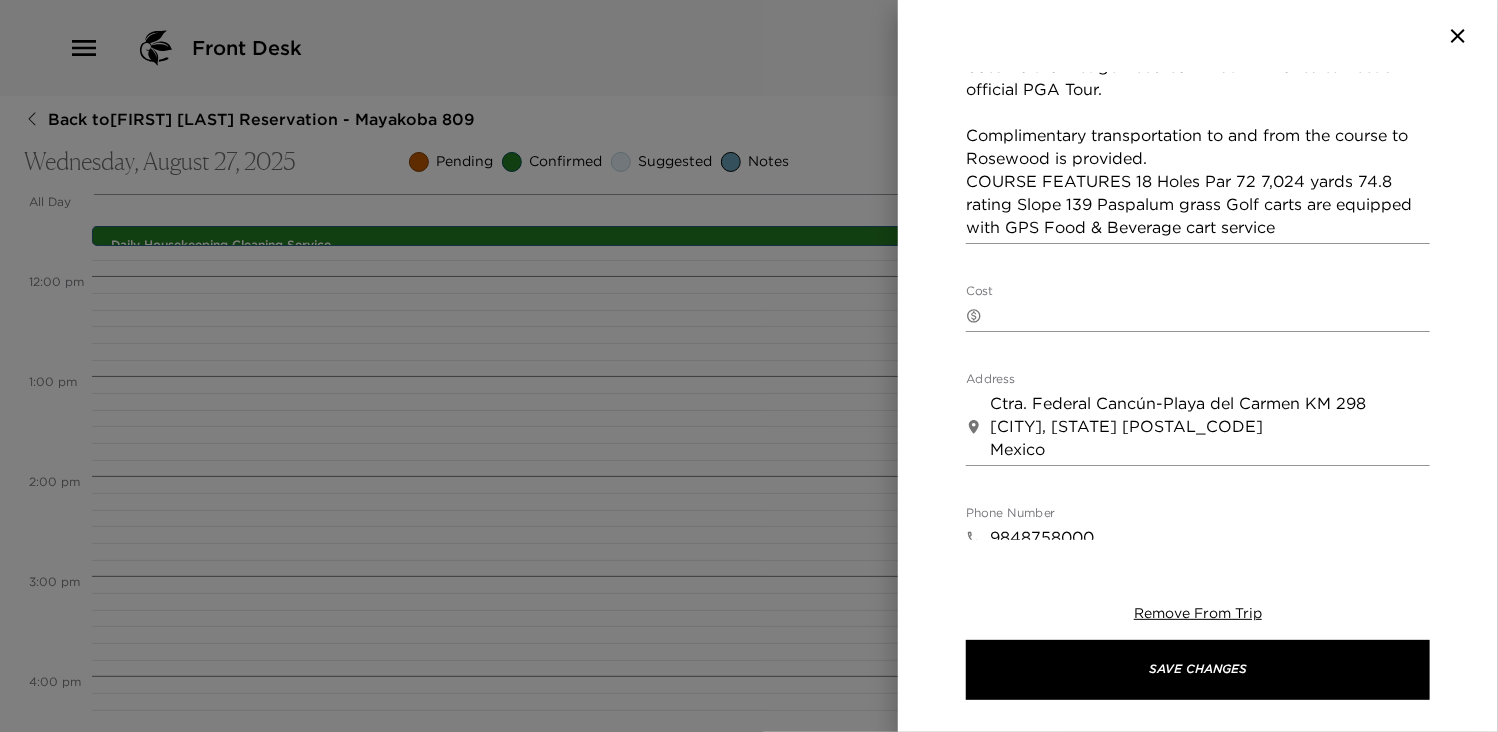 click on "Cost" at bounding box center (1210, 315) 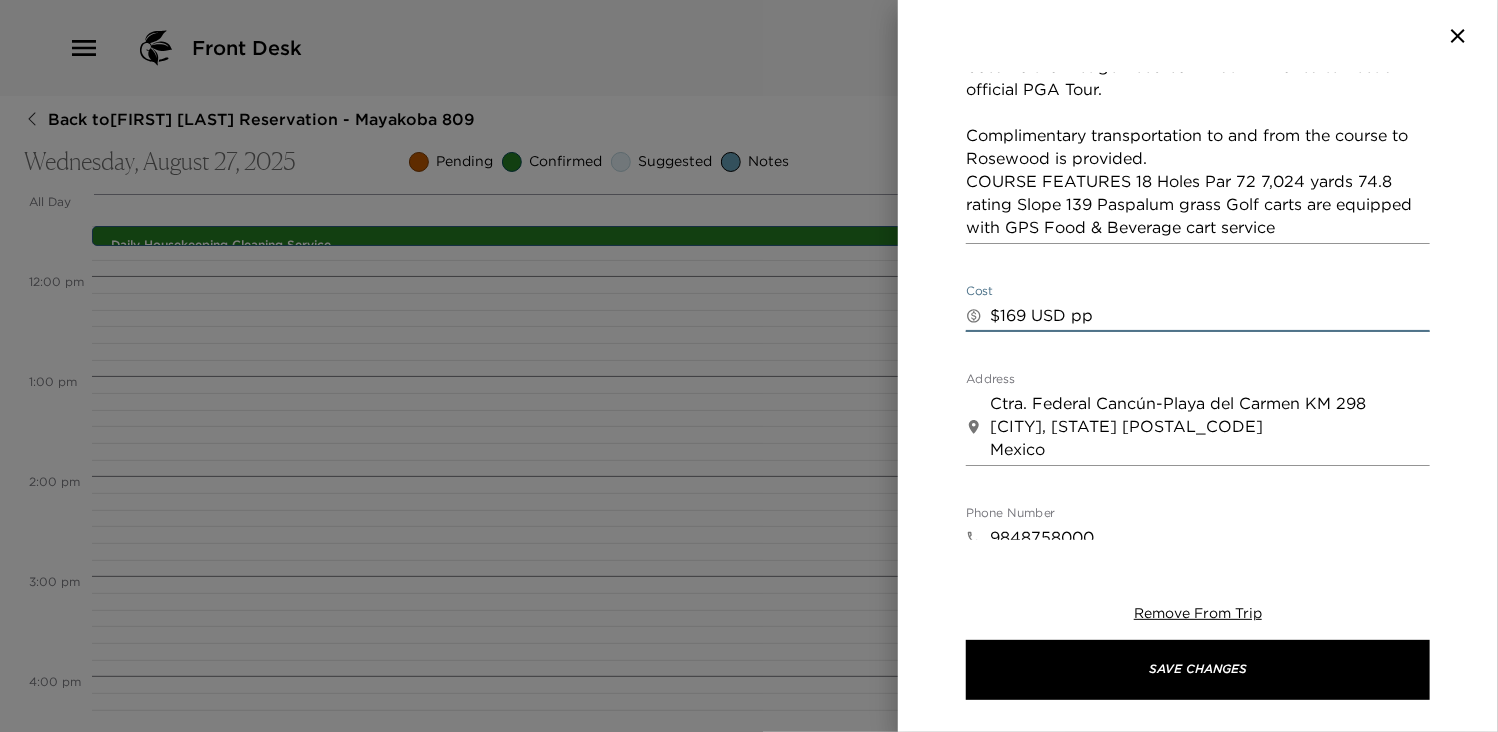 type on "$169 USD pp" 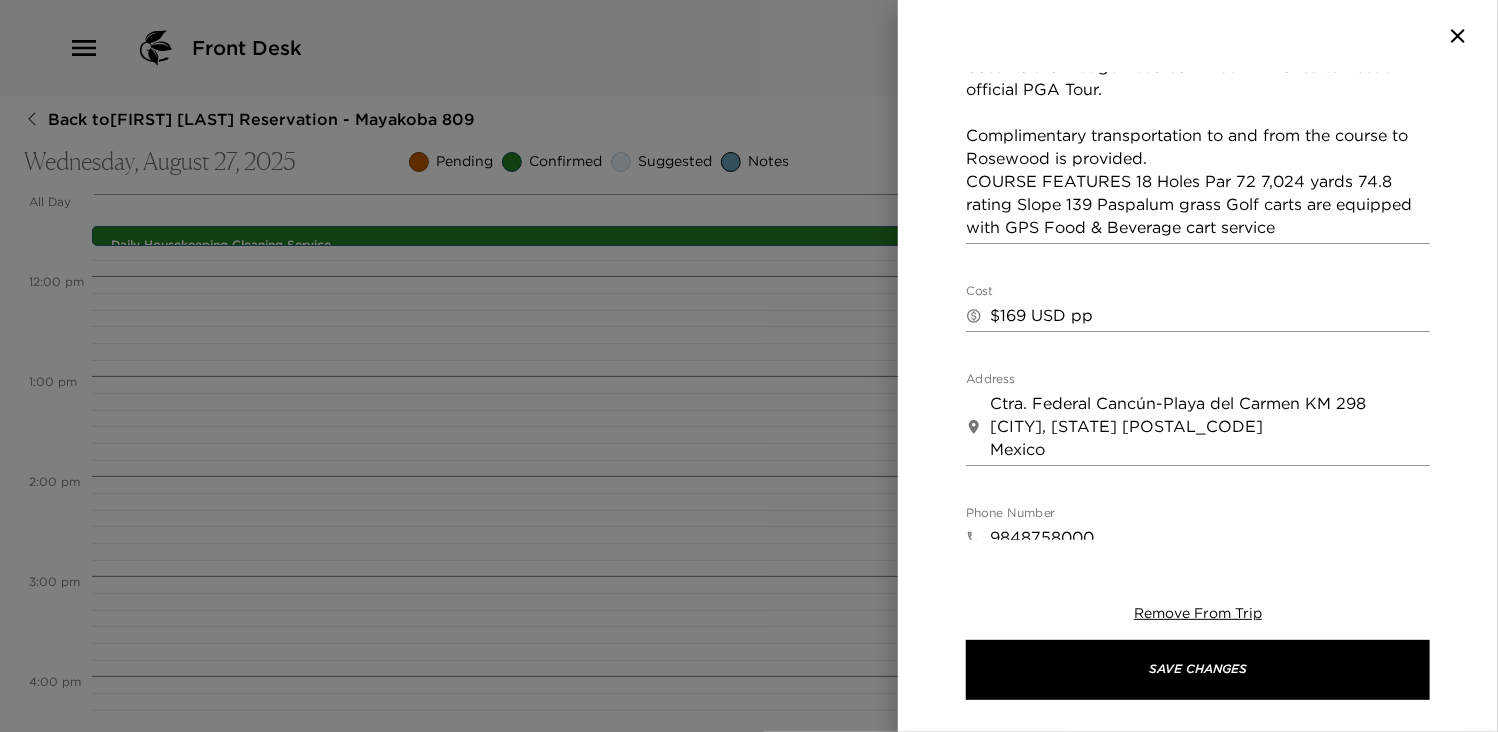 click on "Golf Reservation - El Camaleon Mayakoba Start Date & Time [DATE] [TIME] to End Date & Time [DATE] [TIME] Number of Adults (18+) 1 Number of Children 0 Status Confirmed Confirmed Hide From Member Request Transportation Concierge Notes Your tee time golf reservation at El Camaleon Mayakoba Golf Club it's been confirmed by [FIRST] [LAST].
Mayakoba's centerpiece is the Greg Norman-designed masterpiece, El Camaléon Championship Golf Course. Located within the gates of the resort, El Camaleón meanders through the lush landscape of Mayakoba, including tropical jungle, dense mangroves, freshwater canals, and pristine Riviera Maya oceanfront. In 2007, it became the first golf course in Latin America to host an official PGA Tour.
Complimentary transportation to and from the course to Rosewood is provided.
COURSE FEATURES 18 Holes Par 72 7,024 yards 74.8 rating Slope 139 Paspalum grass Golf carts are equipped with GPS Food & Beverage cart service x Cost ​ $169 USD pp x Address ​ x Phone Number ​ [EMAIL]" at bounding box center (1198, 306) 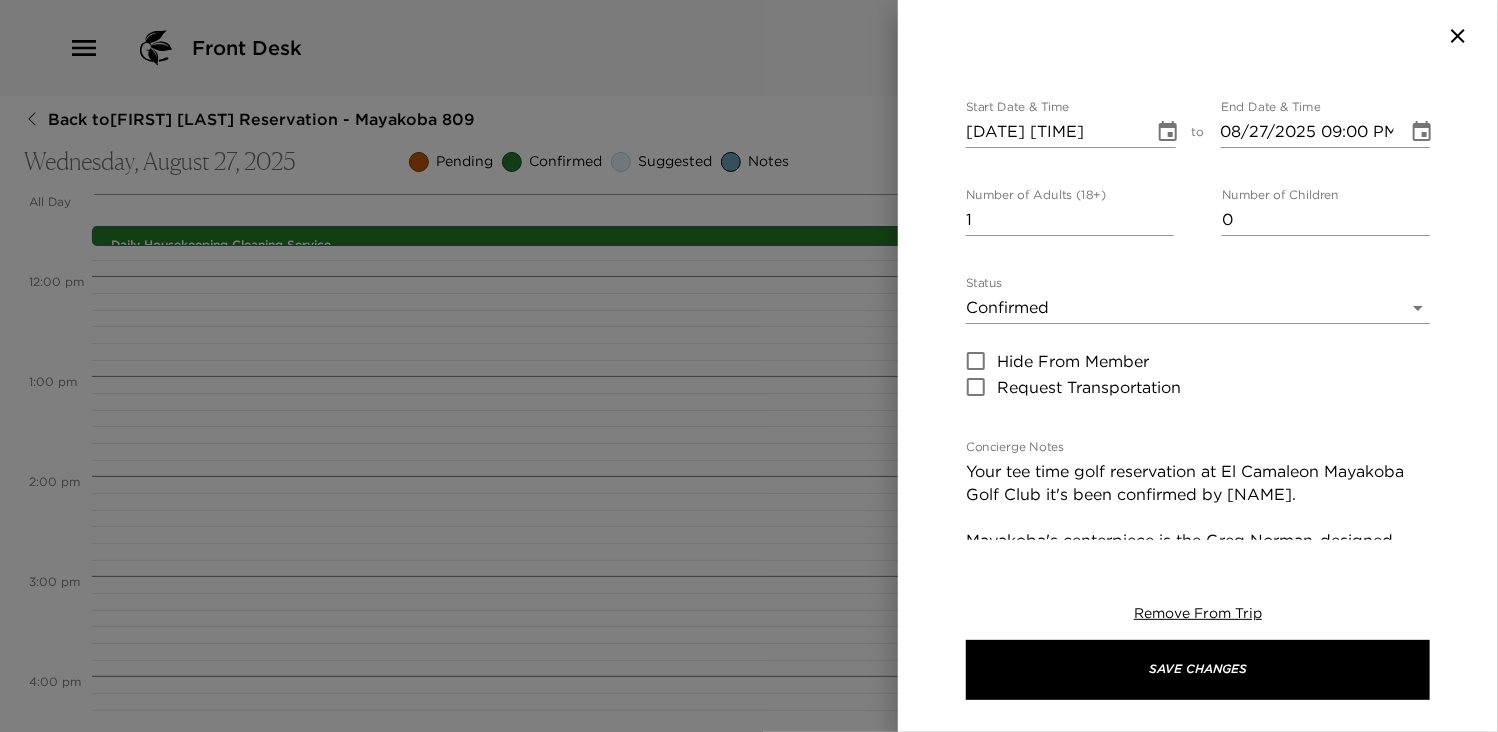scroll, scrollTop: 68, scrollLeft: 0, axis: vertical 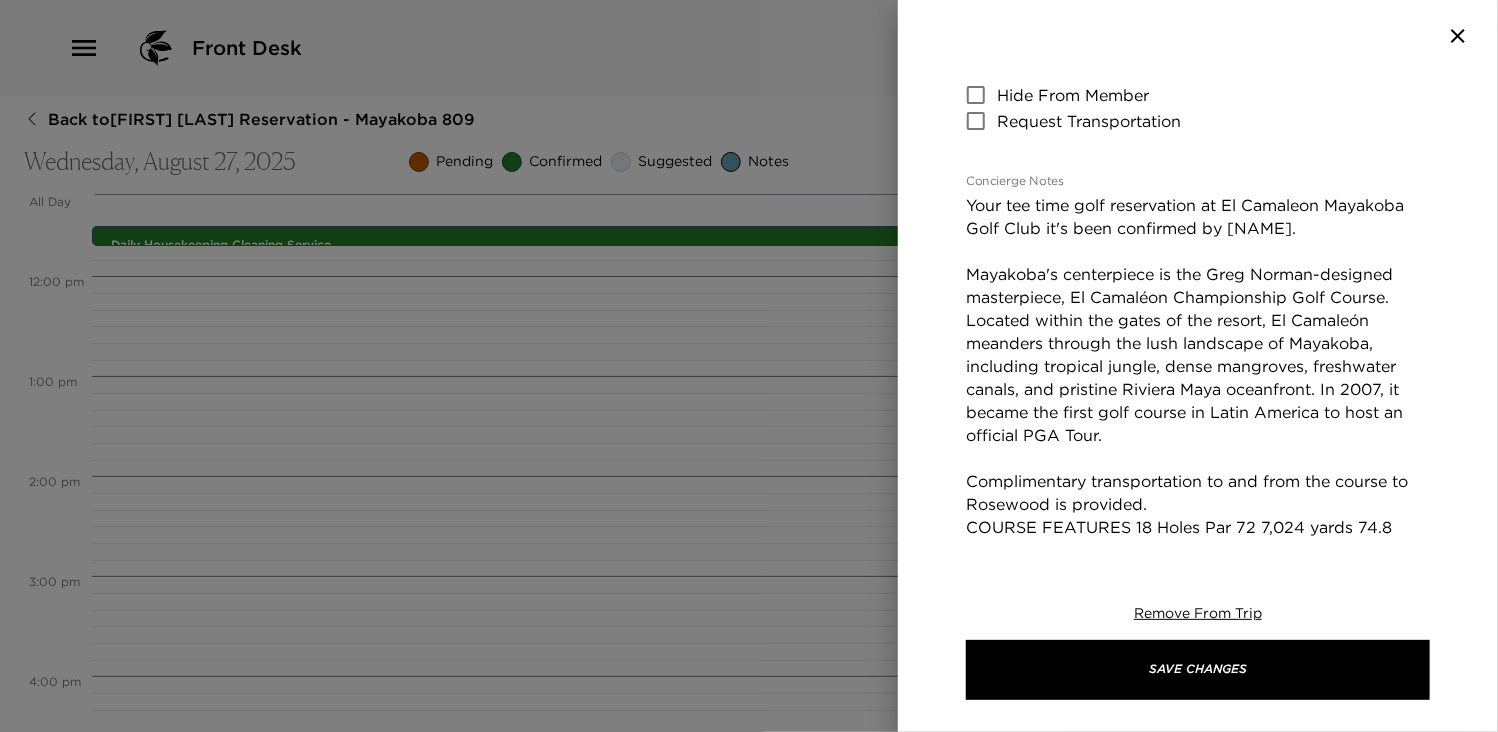 click on "Your tee time golf reservation at El Camaleon Mayakoba Golf Club it's been confirmed by [NAME].
Mayakoba's centerpiece is the Greg Norman-designed masterpiece, El Camaléon Championship Golf Course. Located within the gates of the resort, El Camaleón meanders through the lush landscape of Mayakoba, including tropical jungle, dense mangroves, freshwater canals, and pristine Riviera Maya oceanfront. In 2007, it became the first golf course in Latin America to host an official PGA Tour.
Complimentary transportation to and from the course to Rosewood is provided.
COURSE FEATURES 18 Holes Par 72 7,024 yards 74.8 rating Slope 139 Paspalum grass Golf carts are equipped with GPS Food & Beverage cart service" at bounding box center [1198, 389] 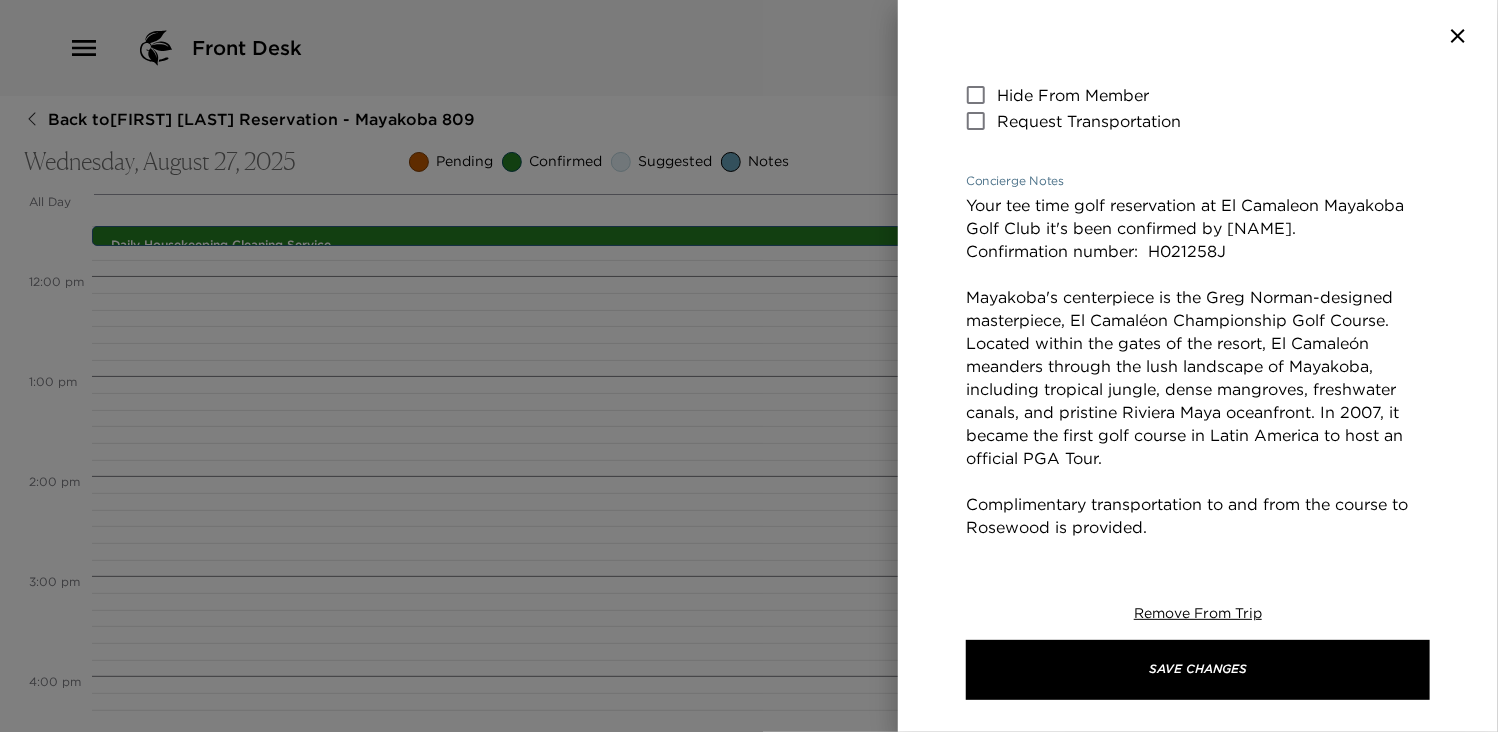 click on "Your tee time golf reservation at El Camaleon Mayakoba Golf Club it's been confirmed by [NAME].
Confirmation number:  H021258J
Mayakoba's centerpiece is the Greg Norman-designed masterpiece, El Camaléon Championship Golf Course. Located within the gates of the resort, El Camaleón meanders through the lush landscape of Mayakoba, including tropical jungle, dense mangroves, freshwater canals, and pristine Riviera Maya oceanfront. In 2007, it became the first golf course in Latin America to host an official PGA Tour.
Complimentary transportation to and from the course to Rosewood is provided.
COURSE FEATURES 18 Holes Par 72 7,024 yards 74.8 rating Slope 139 Paspalum grass Golf carts are equipped with GPS Food & Beverage cart service" at bounding box center (1198, 401) 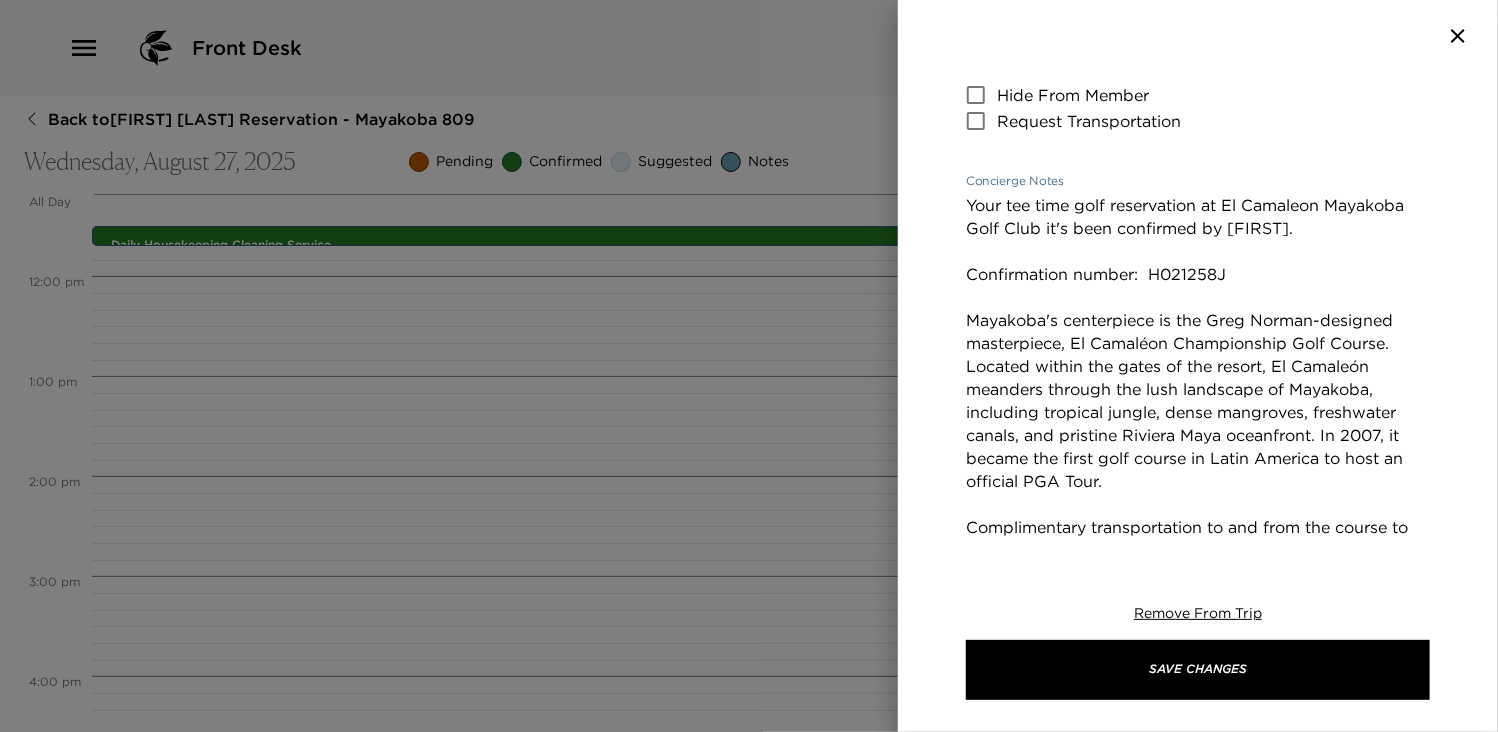 type on "Your tee time golf reservation at El Camaleon Mayakoba Golf Club it's been confirmed by [FIRST].
Confirmation number:  H021258J
Mayakoba's centerpiece is the Greg Norman-designed masterpiece, El Camaléon Championship Golf Course. Located within the gates of the resort, El Camaleón meanders through the lush landscape of Mayakoba, including tropical jungle, dense mangroves, freshwater canals, and pristine Riviera Maya oceanfront. In 2007, it became the first golf course in Latin America to host an official PGA Tour.
Complimentary transportation to and from the course to Rosewood is provided.
COURSE FEATURES 18 Holes Par 72 7,024 yards 74.8 rating Slope 139 Paspalum grass Golf carts are equipped with GPS Food & Beverage cart service" 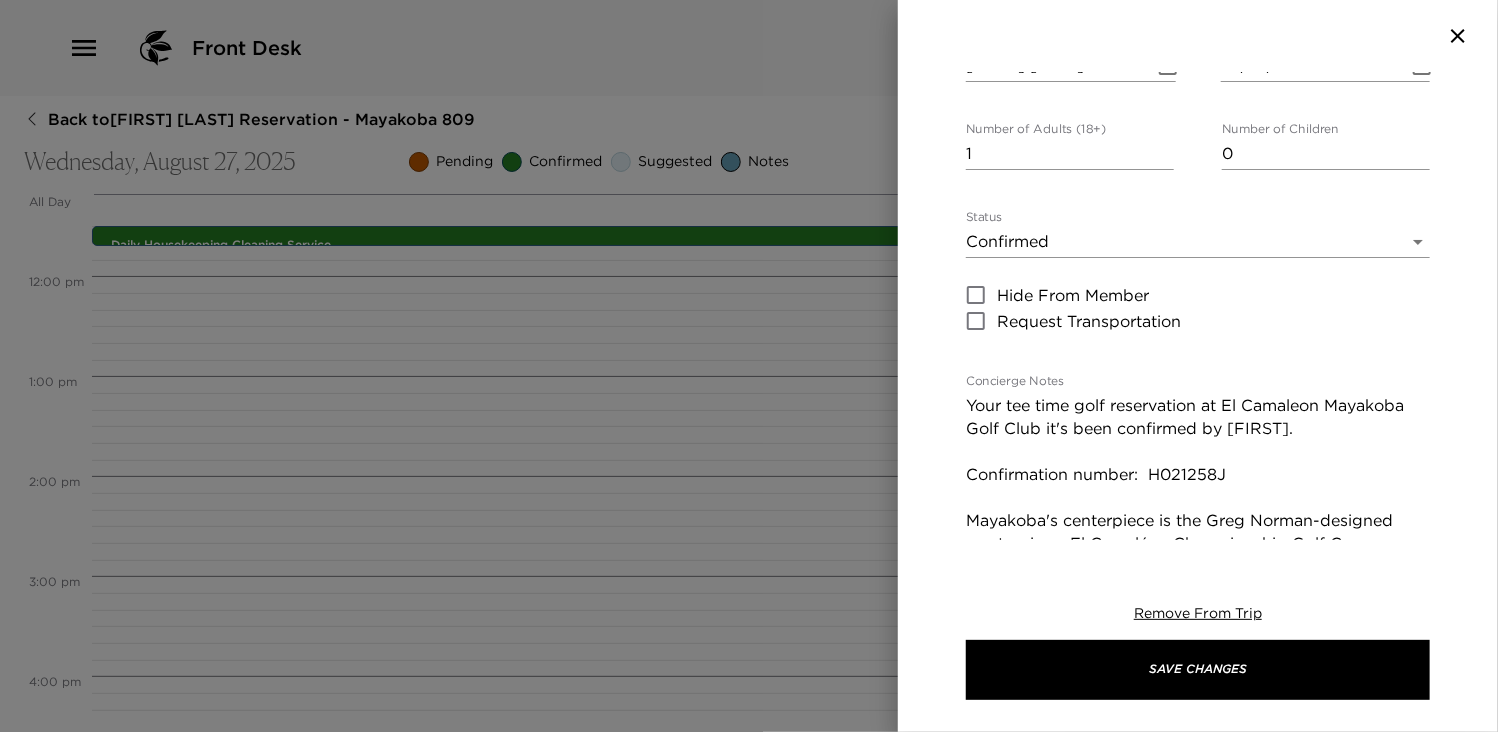 scroll, scrollTop: 28, scrollLeft: 0, axis: vertical 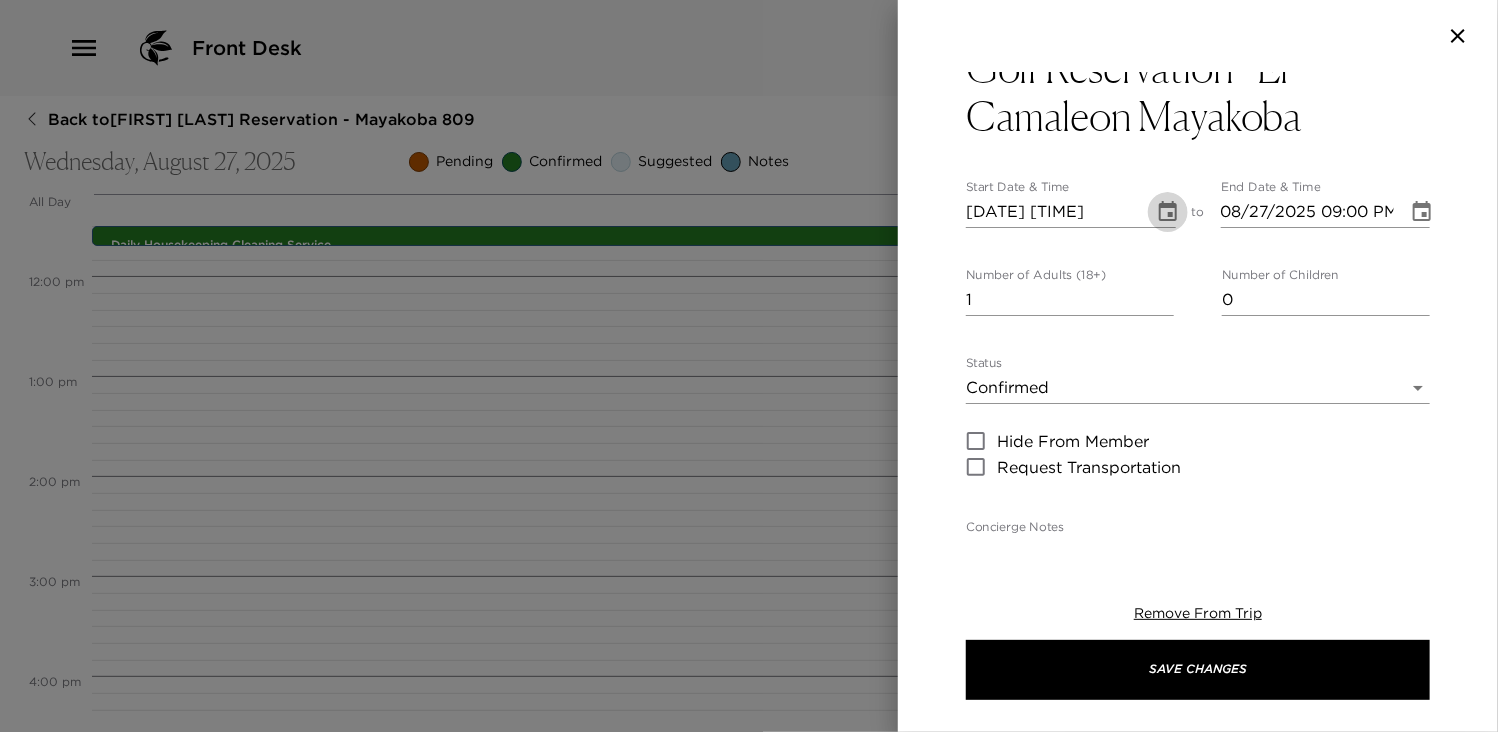 click 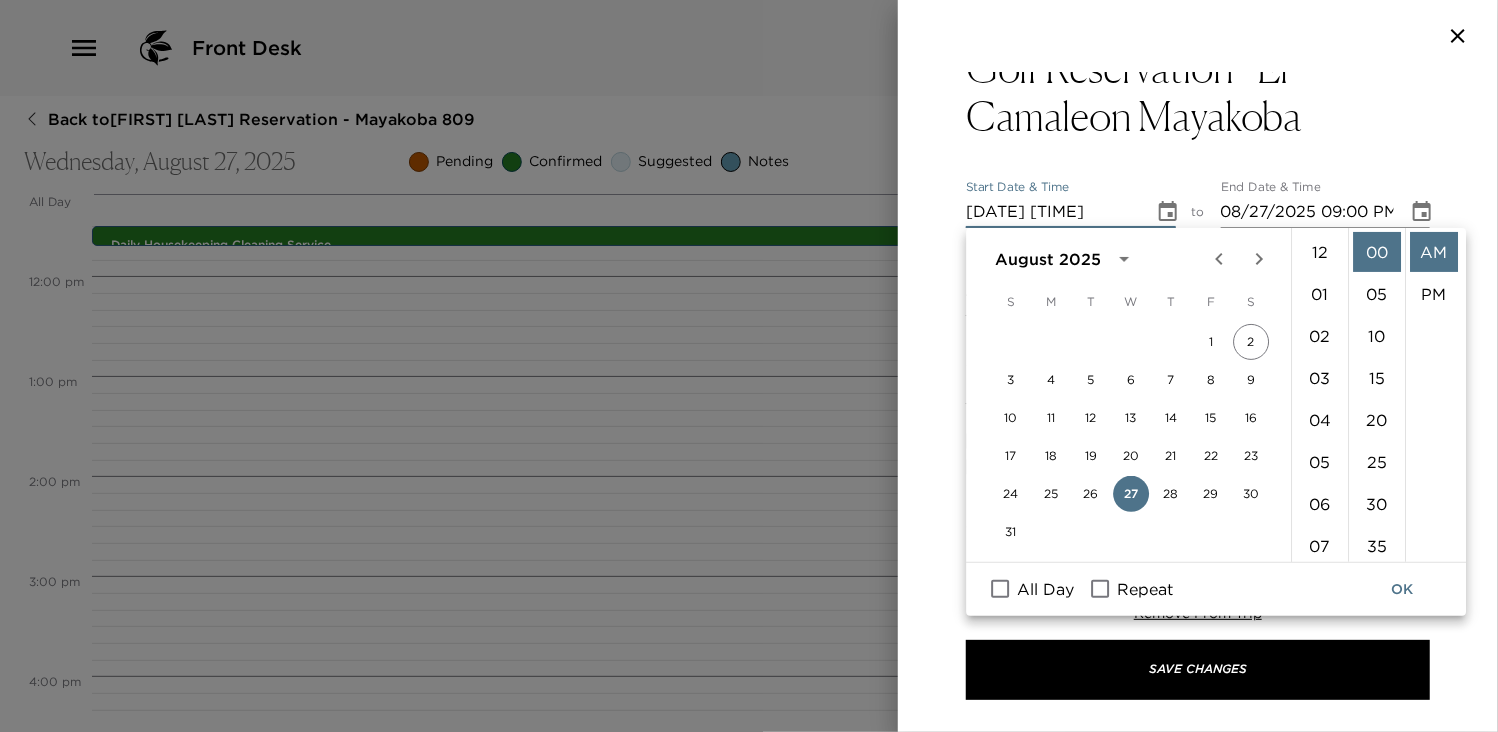 scroll, scrollTop: 378, scrollLeft: 0, axis: vertical 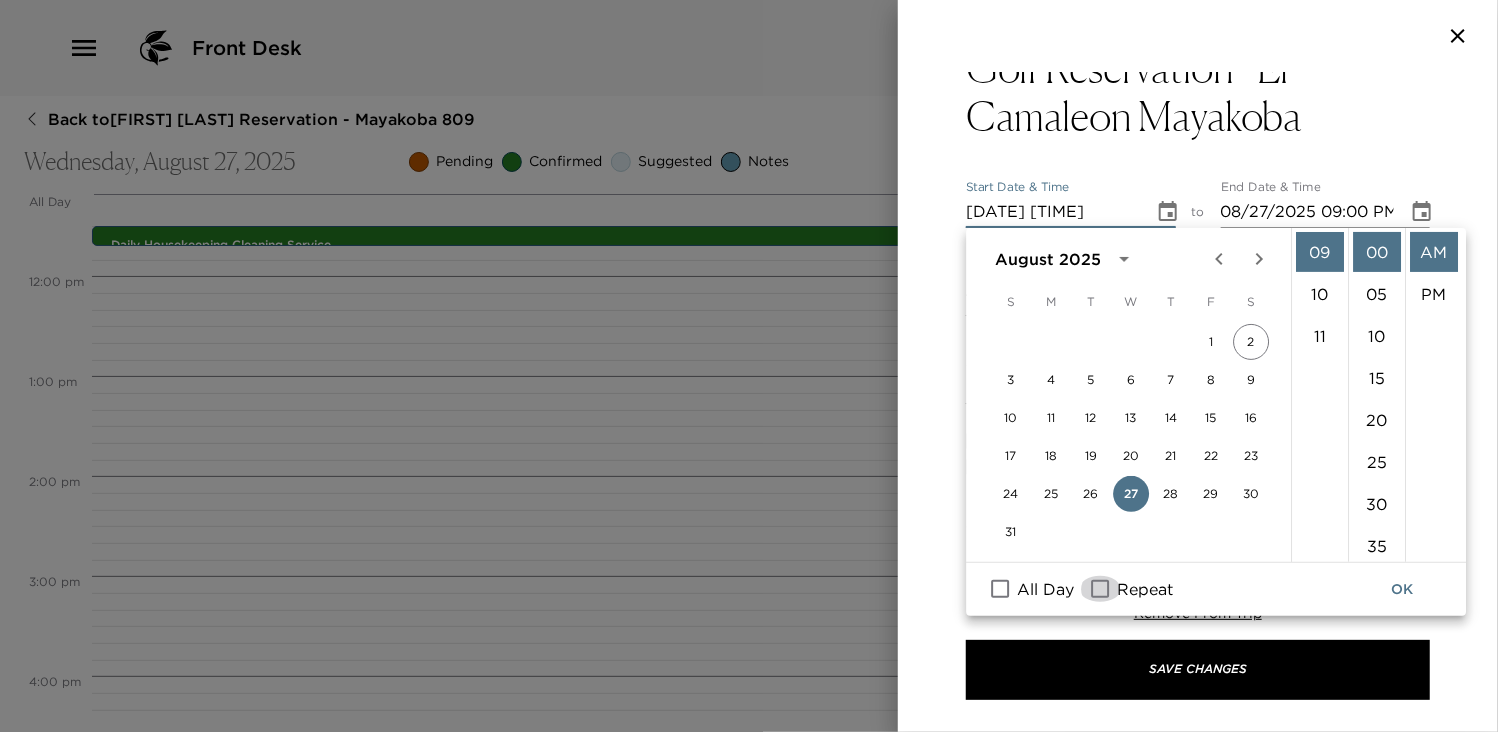 click on "Repeat" at bounding box center (1100, 589) 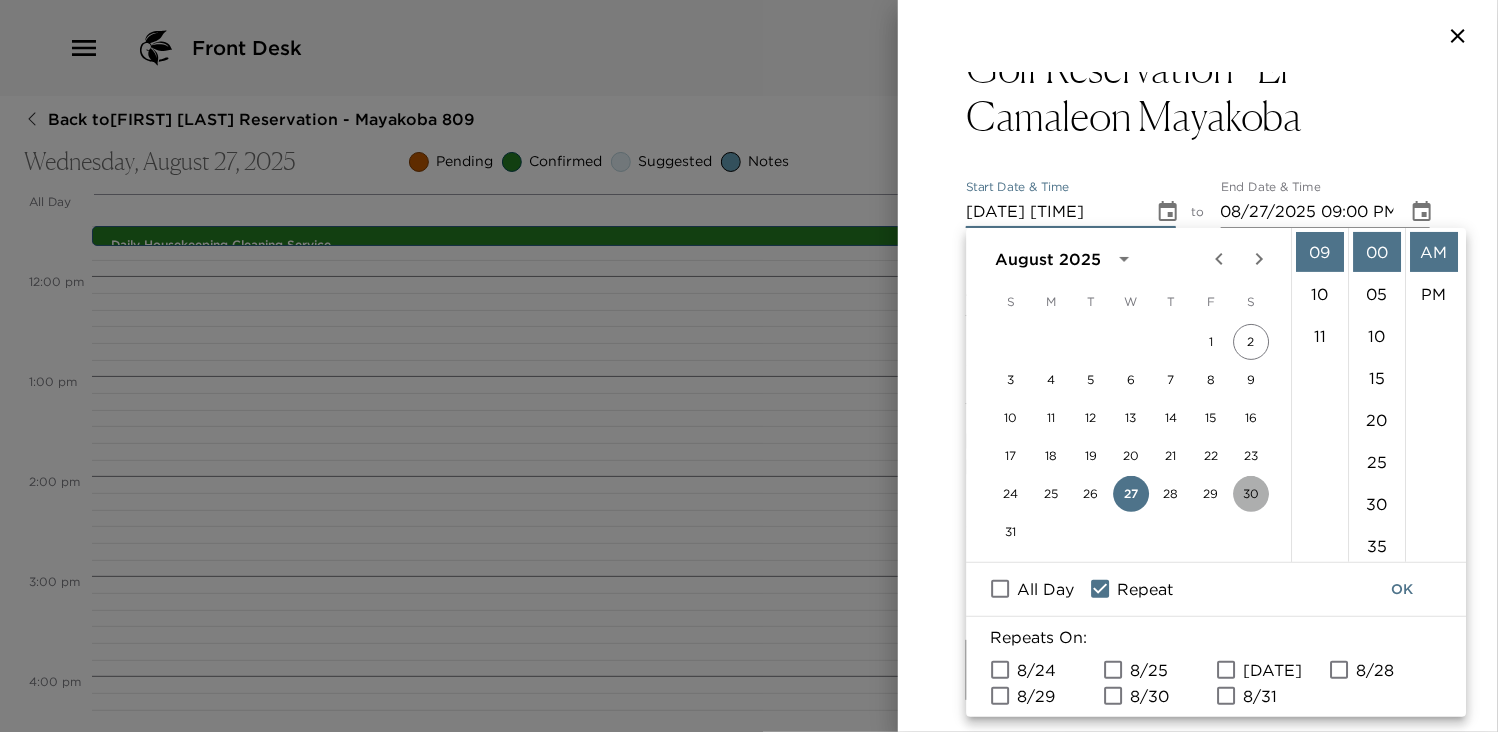click on "30" at bounding box center [1251, 494] 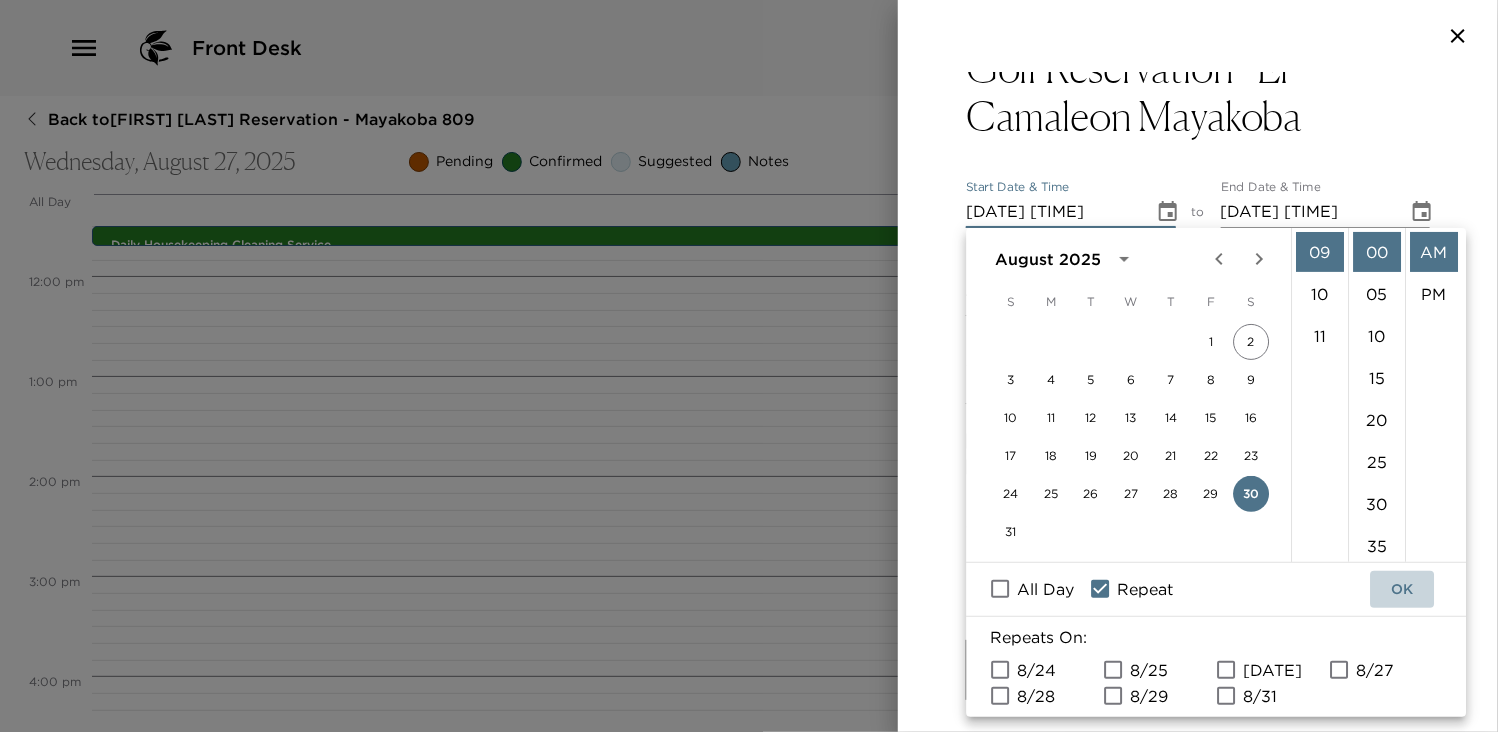 click on "OK" at bounding box center (1402, 589) 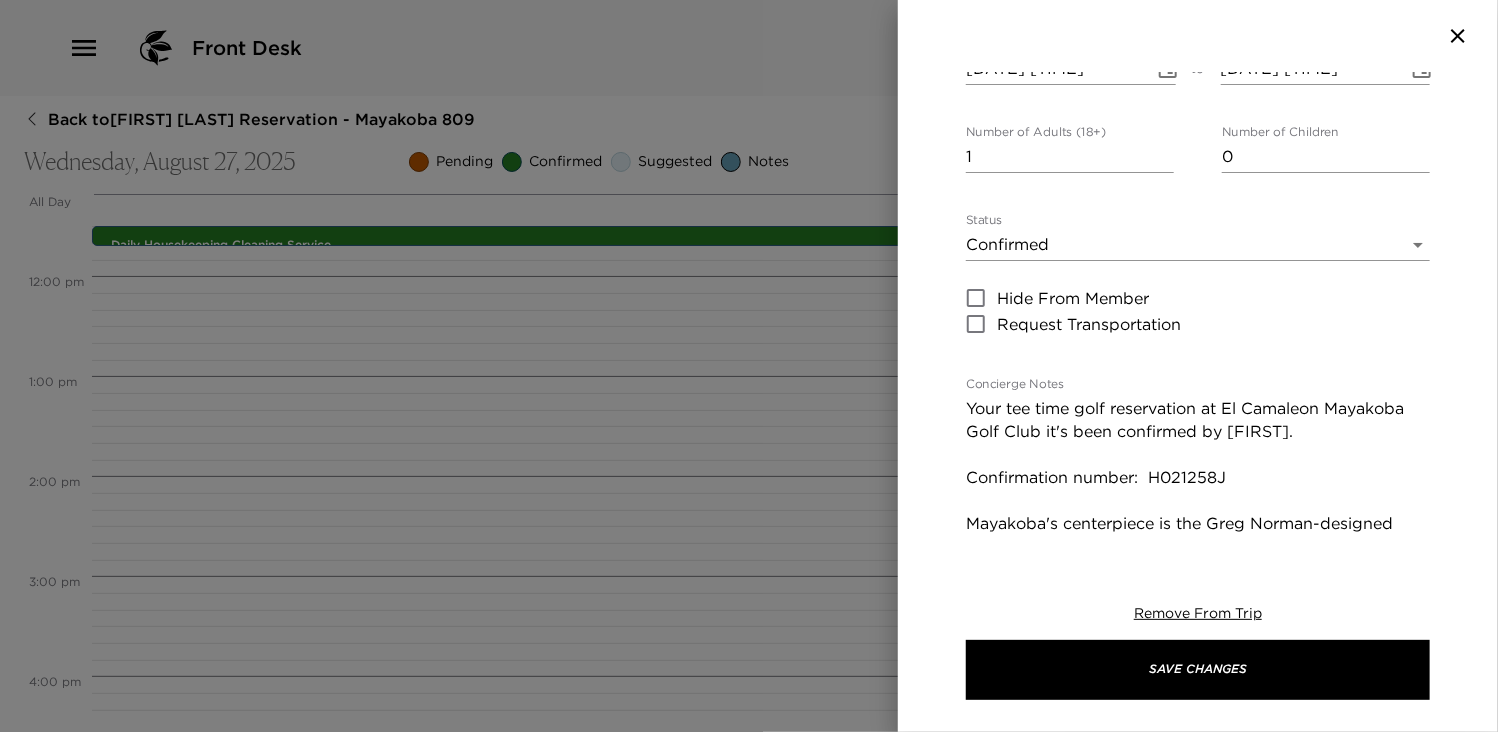 scroll, scrollTop: 188, scrollLeft: 0, axis: vertical 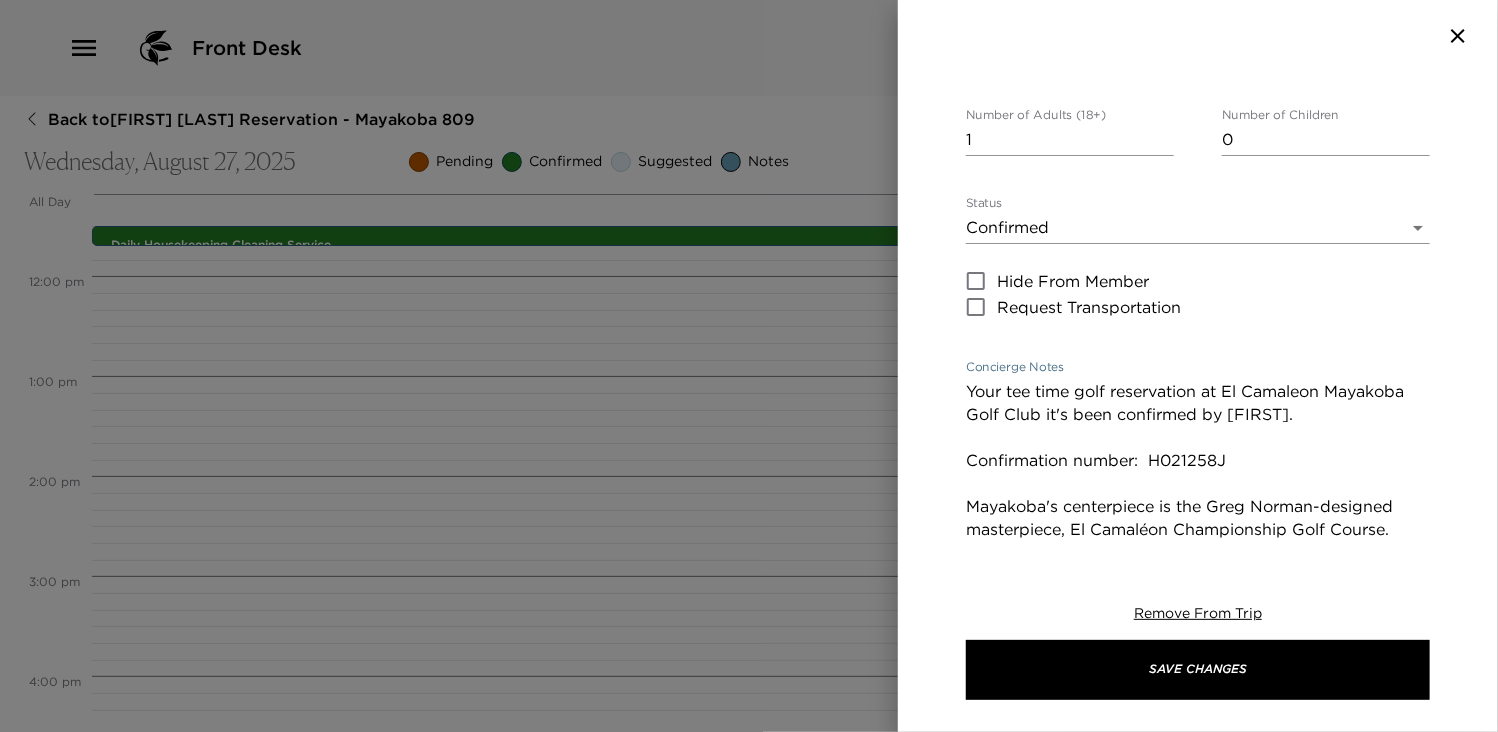 click on "Your tee time golf reservation at El Camaleon Mayakoba Golf Club it's been confirmed by [FIRST].
Confirmation number:  H021258J
Mayakoba's centerpiece is the Greg Norman-designed masterpiece, El Camaléon Championship Golf Course. Located within the gates of the resort, El Camaleón meanders through the lush landscape of Mayakoba, including tropical jungle, dense mangroves, freshwater canals, and pristine Riviera Maya oceanfront. In 2007, it became the first golf course in Latin America to host an official PGA Tour.
Complimentary transportation to and from the course to Rosewood is provided.
COURSE FEATURES 18 Holes Par 72 7,024 yards 74.8 rating Slope 139 Paspalum grass Golf carts are equipped with GPS Food & Beverage cart service" at bounding box center (1198, 598) 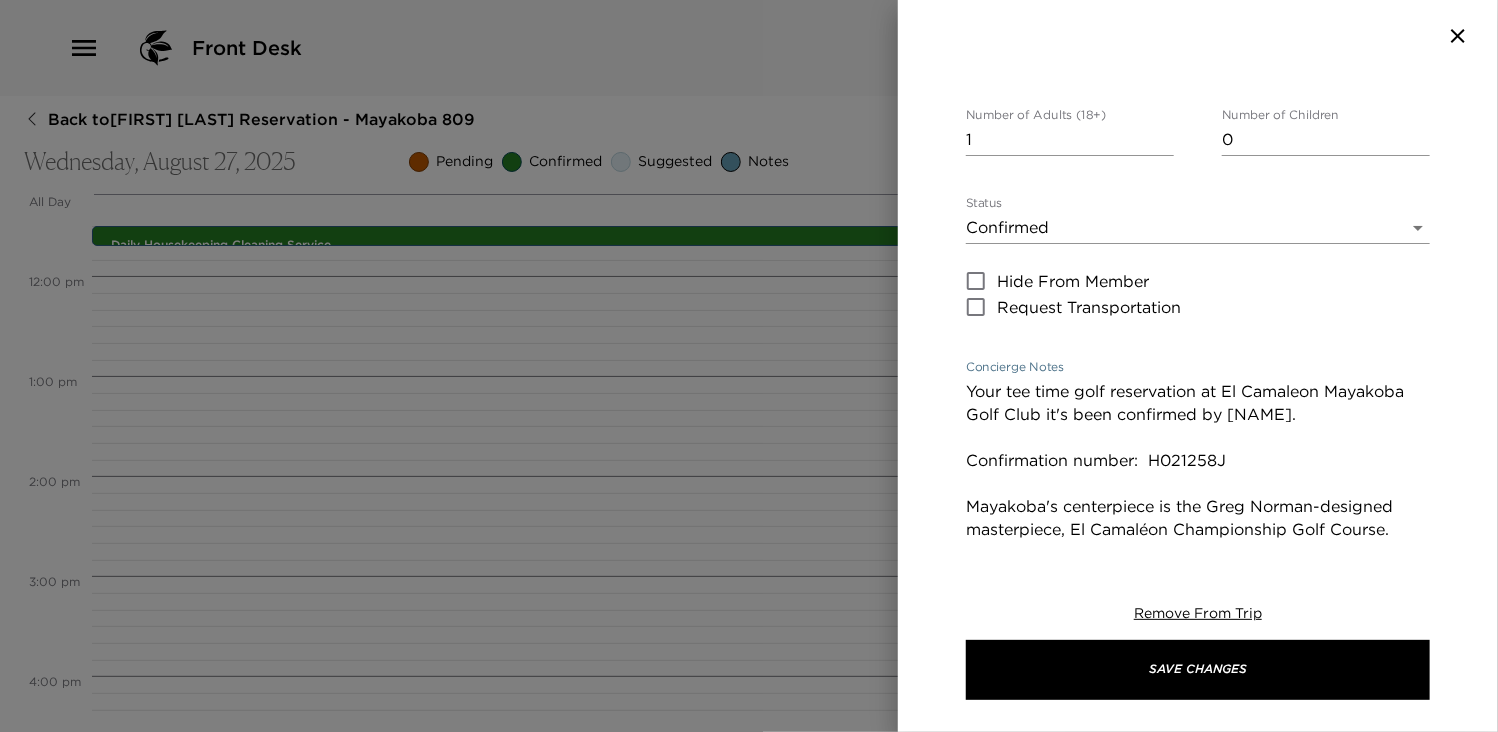 type on "Your tee time golf reservation at El Camaleon Mayakoba Golf Club it's been confirmed by [NAME].
Confirmation number:  H021258J
Mayakoba's centerpiece is the Greg Norman-designed masterpiece, El Camaléon Championship Golf Course. Located within the gates of the resort, El Camaleón meanders through the lush landscape of Mayakoba, including tropical jungle, dense mangroves, freshwater canals, and pristine Riviera Maya oceanfront. In 2007, it became the first golf course in Latin America to host an official PGA Tour.
Complimentary transportation to and from the course to Rosewood is provided.
COURSE FEATURES 18 Holes Par 72 7,024 yards 74.8 rating Slope 139 Paspalum grass Golf carts are equipped with GPS Food & Beverage cart service" 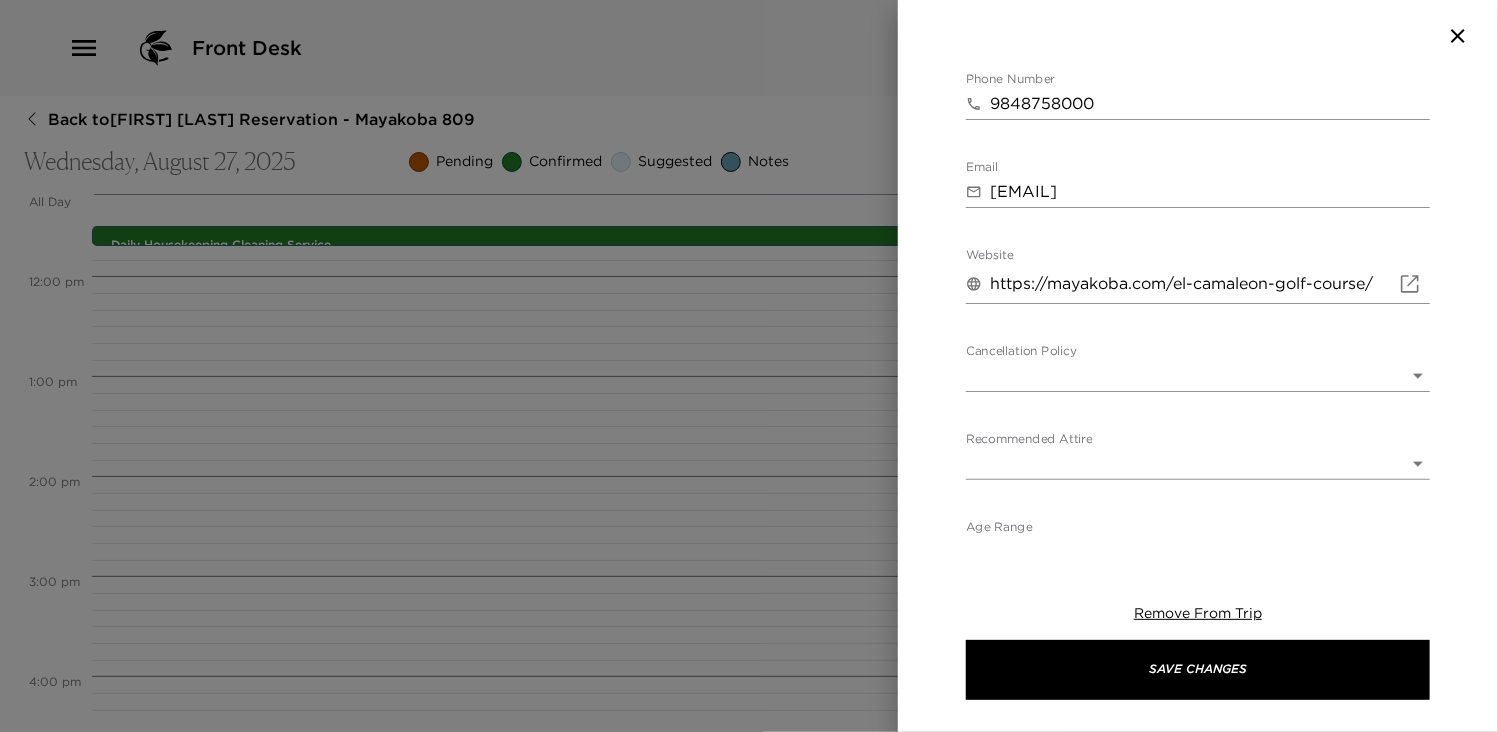 scroll, scrollTop: 1228, scrollLeft: 0, axis: vertical 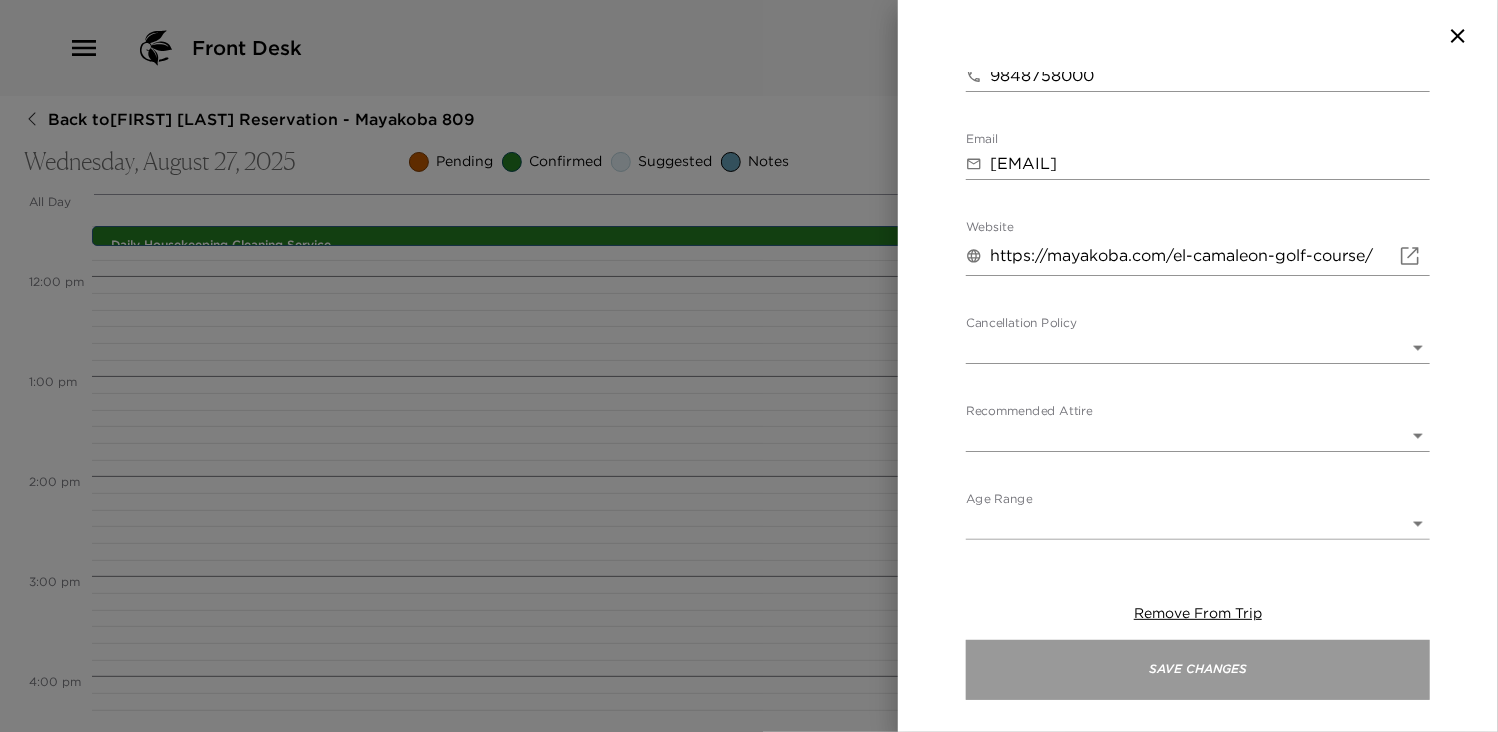 click on "Save Changes" at bounding box center (1198, 670) 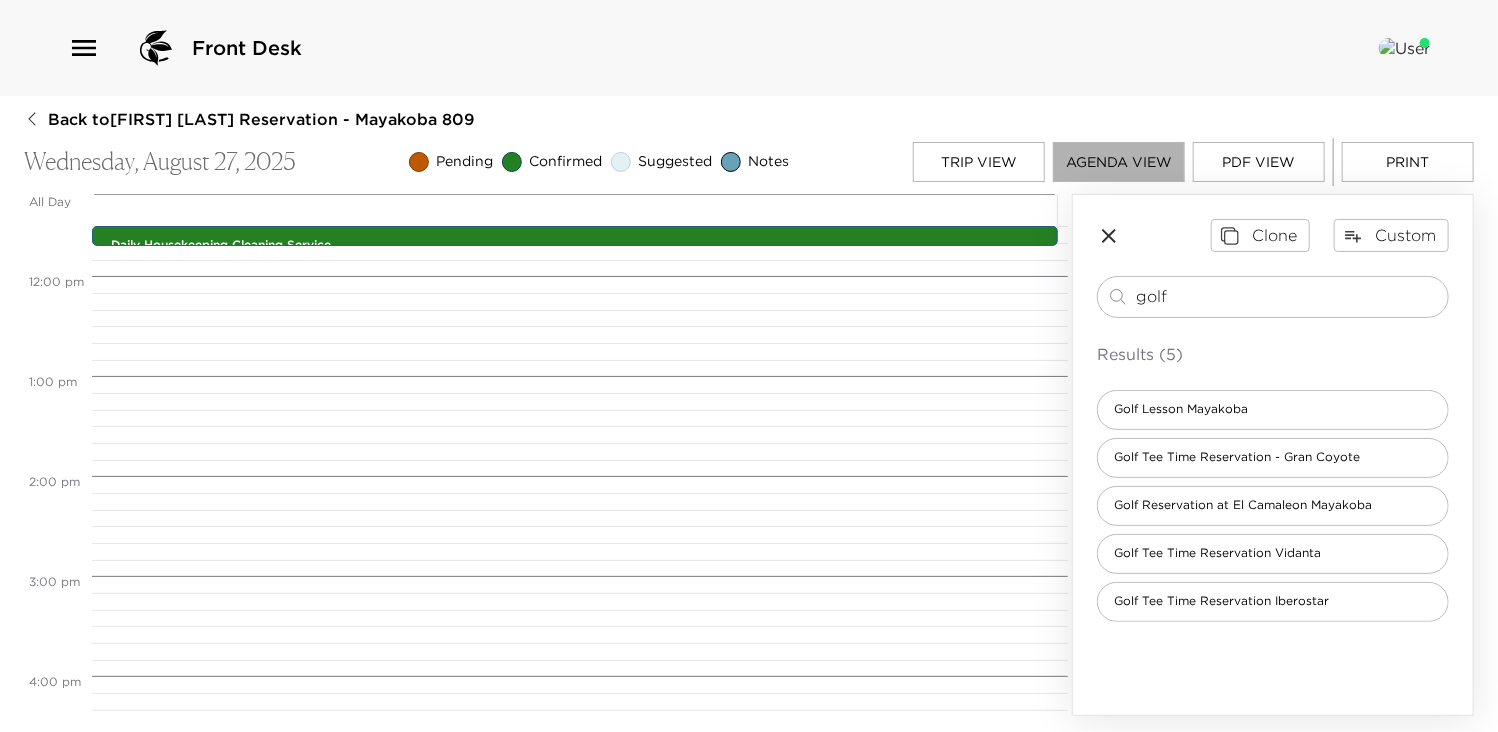 click on "Agenda View" at bounding box center (1119, 162) 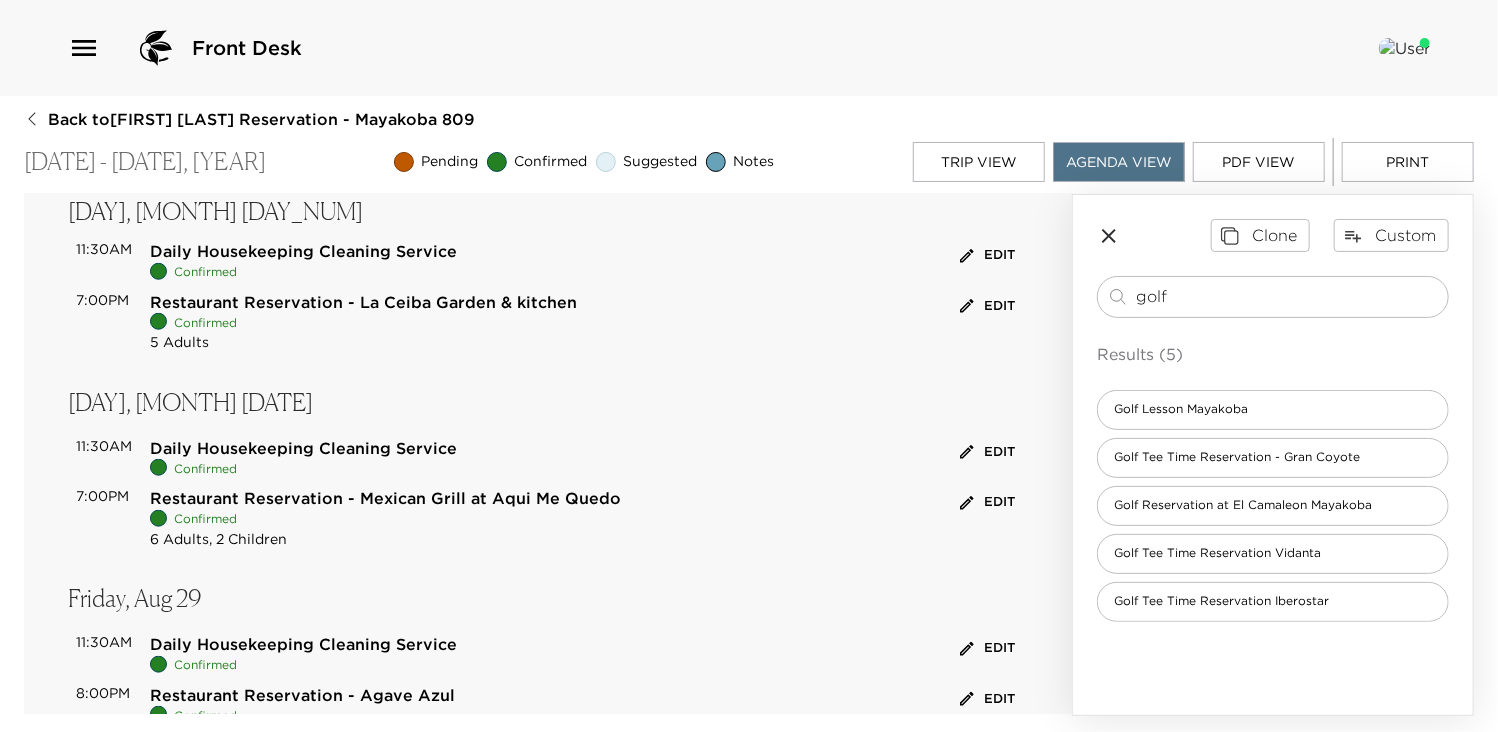 scroll, scrollTop: 840, scrollLeft: 0, axis: vertical 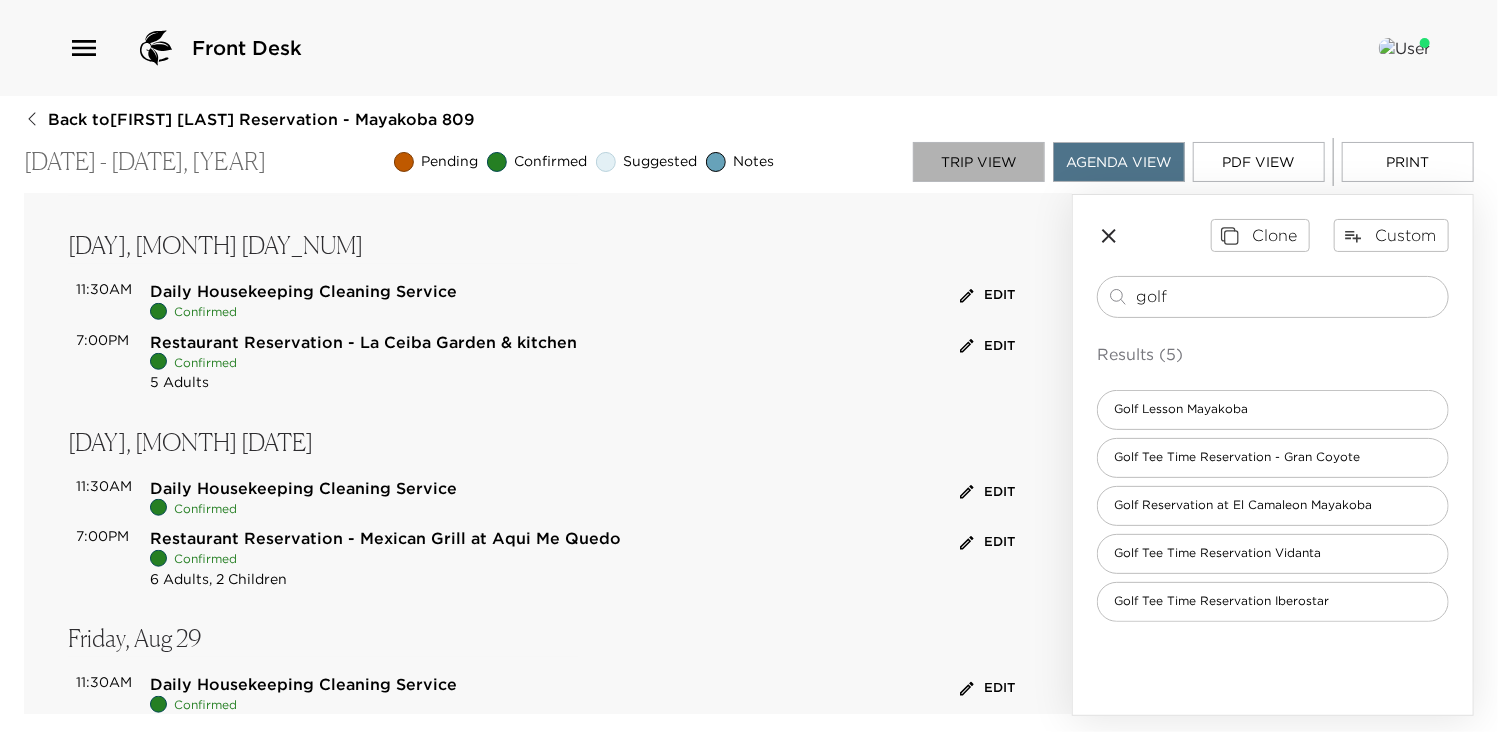 click on "Trip View" at bounding box center (979, 162) 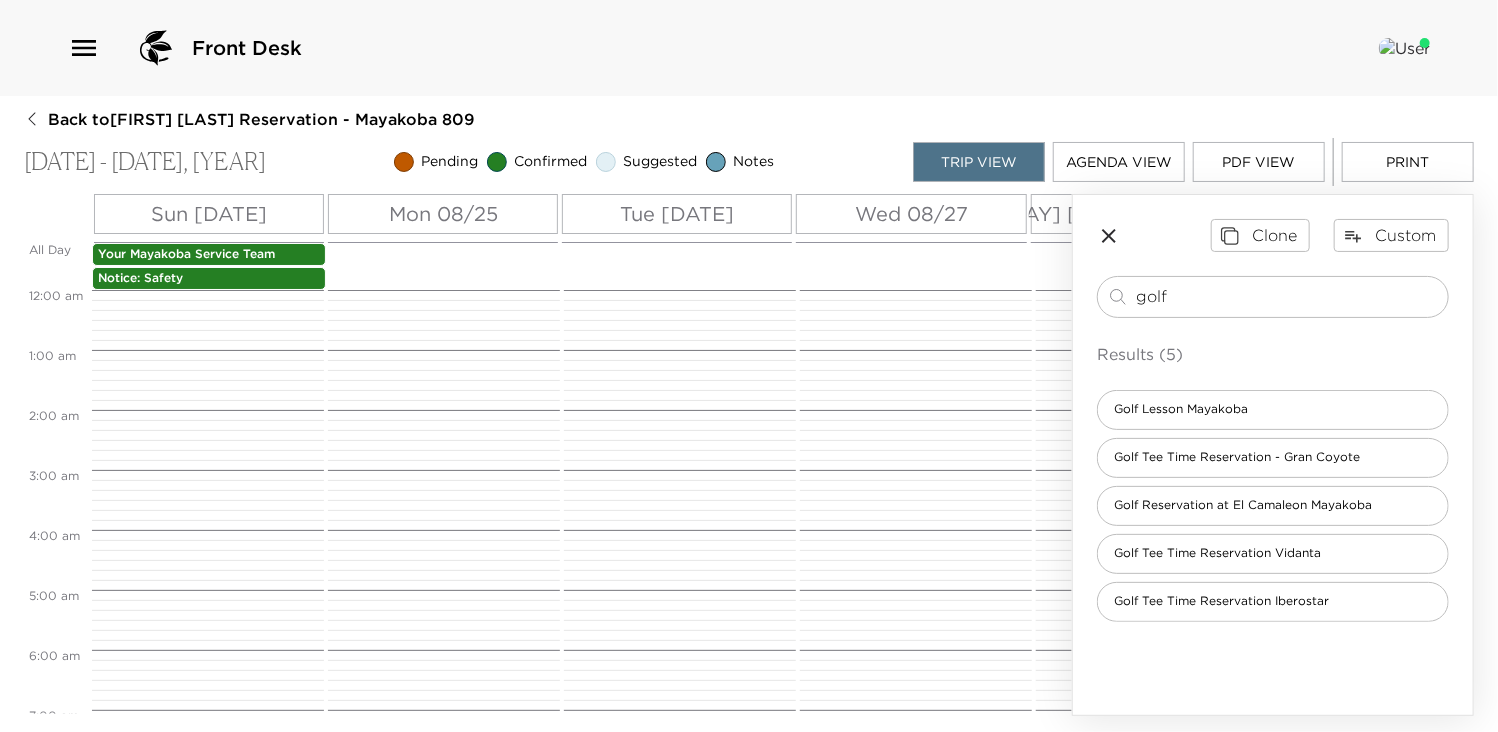 scroll, scrollTop: 540, scrollLeft: 0, axis: vertical 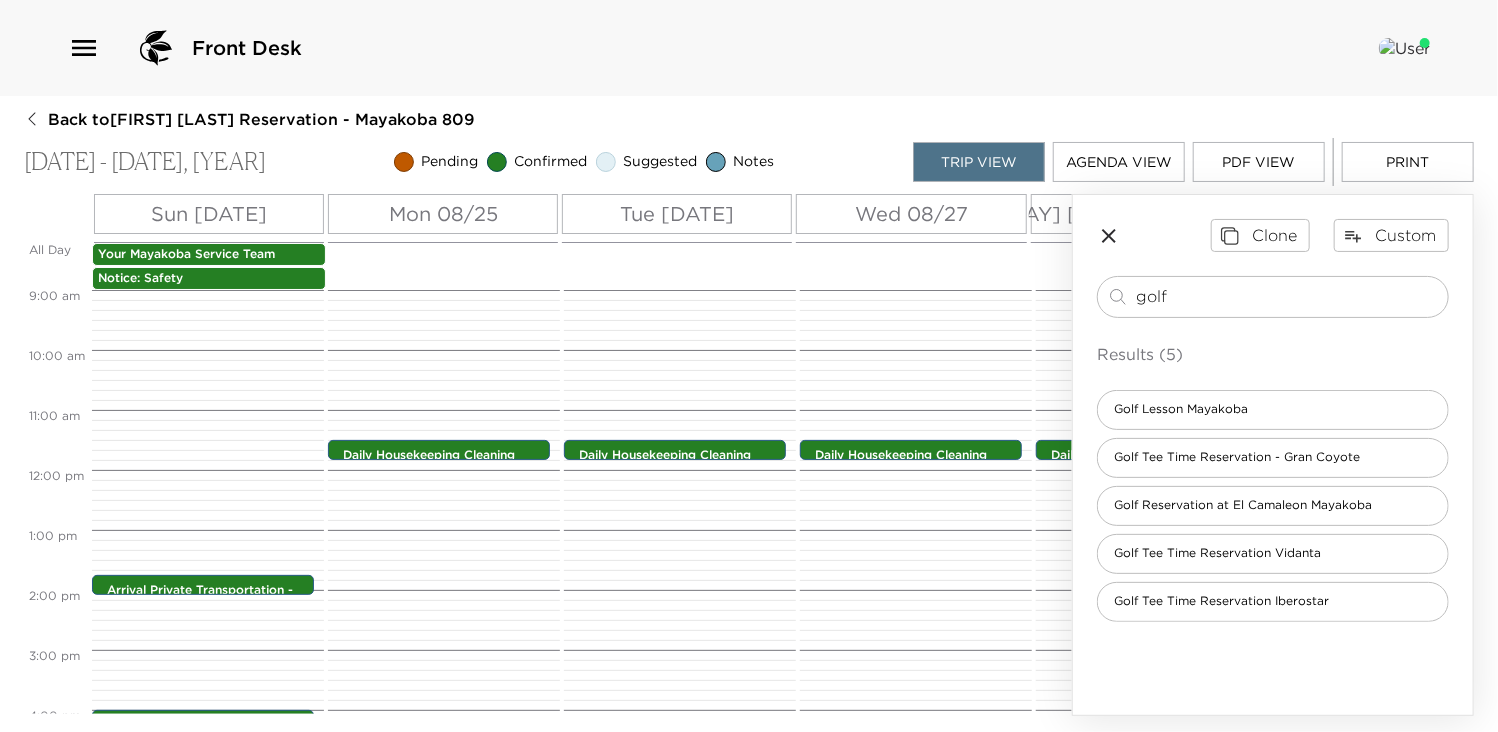 click on "Wed 08/27" at bounding box center (911, 214) 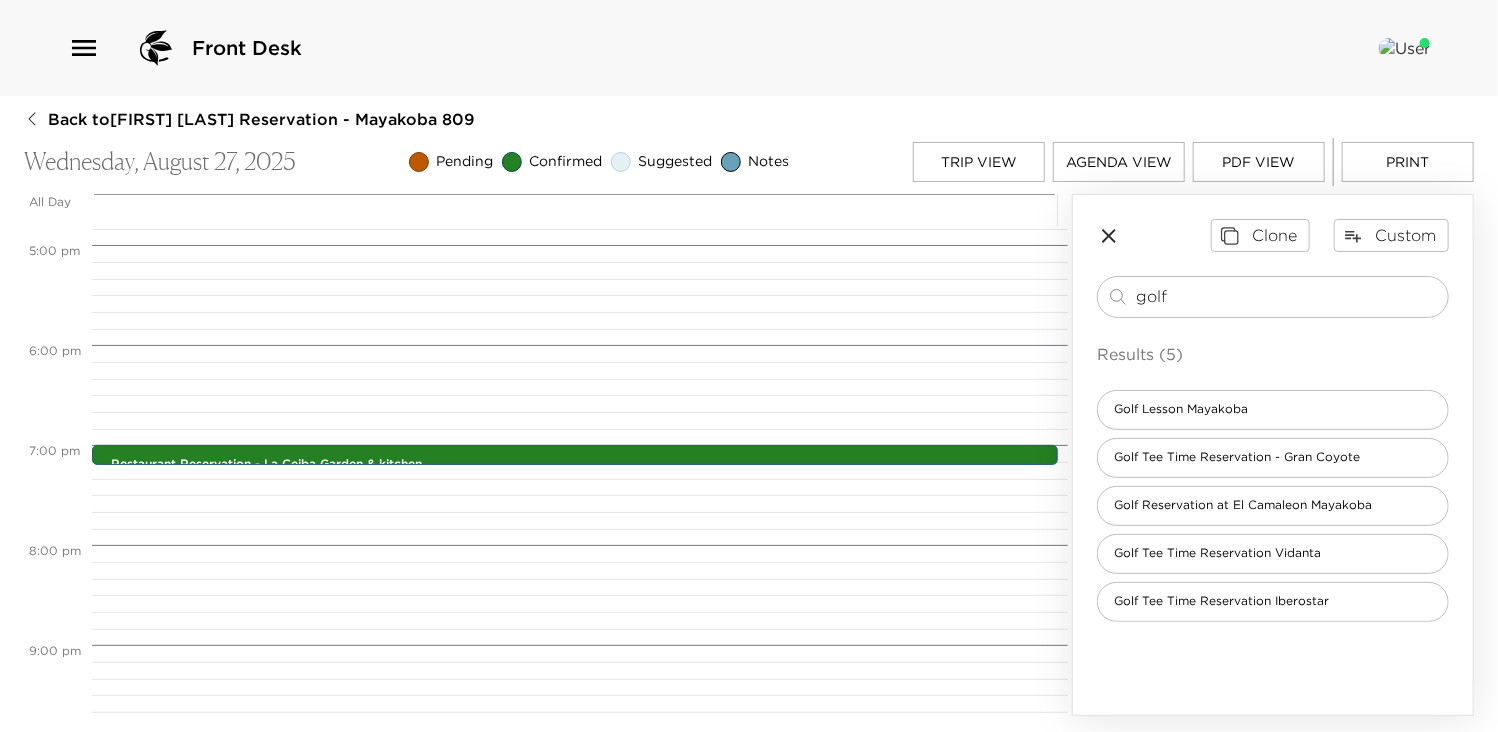 scroll, scrollTop: 1710, scrollLeft: 0, axis: vertical 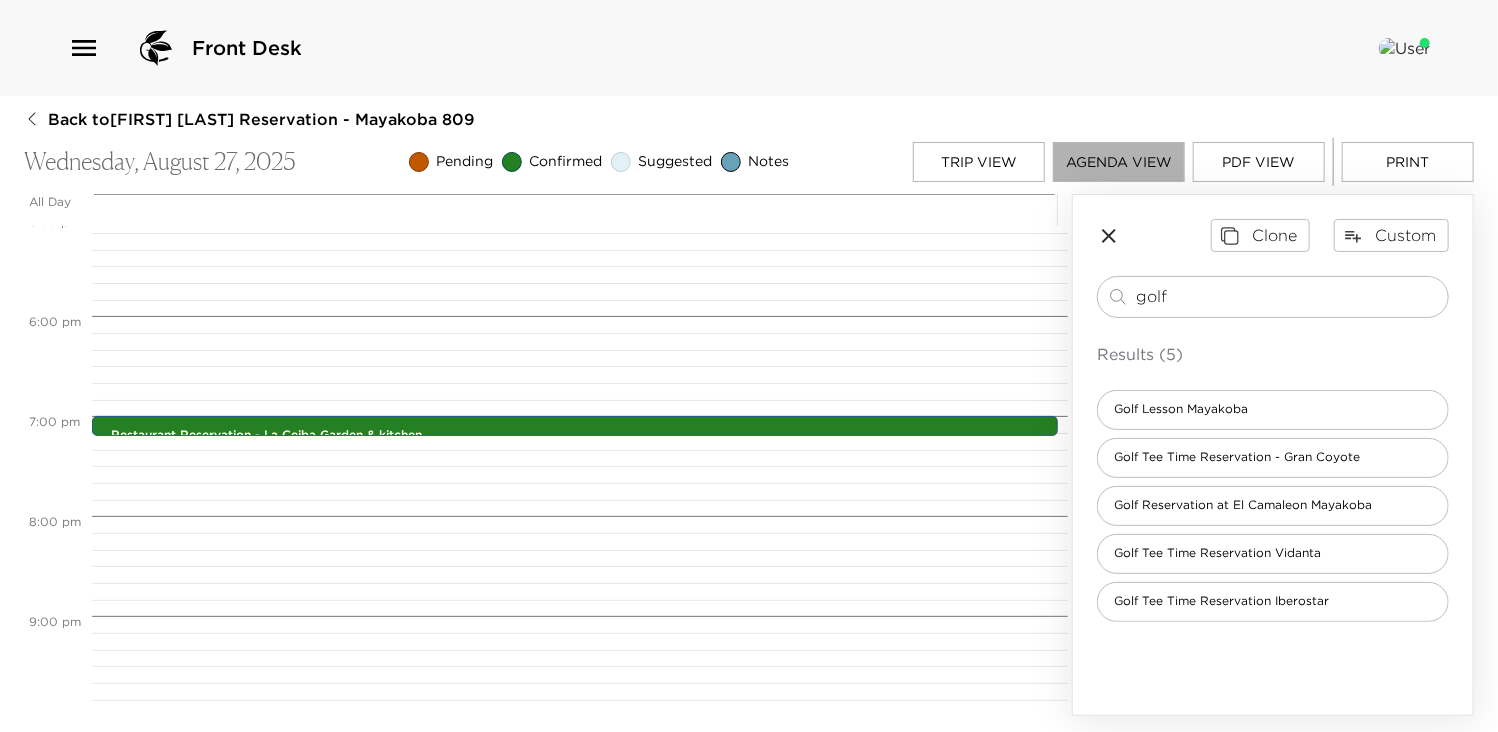 click on "Agenda View" at bounding box center (1119, 162) 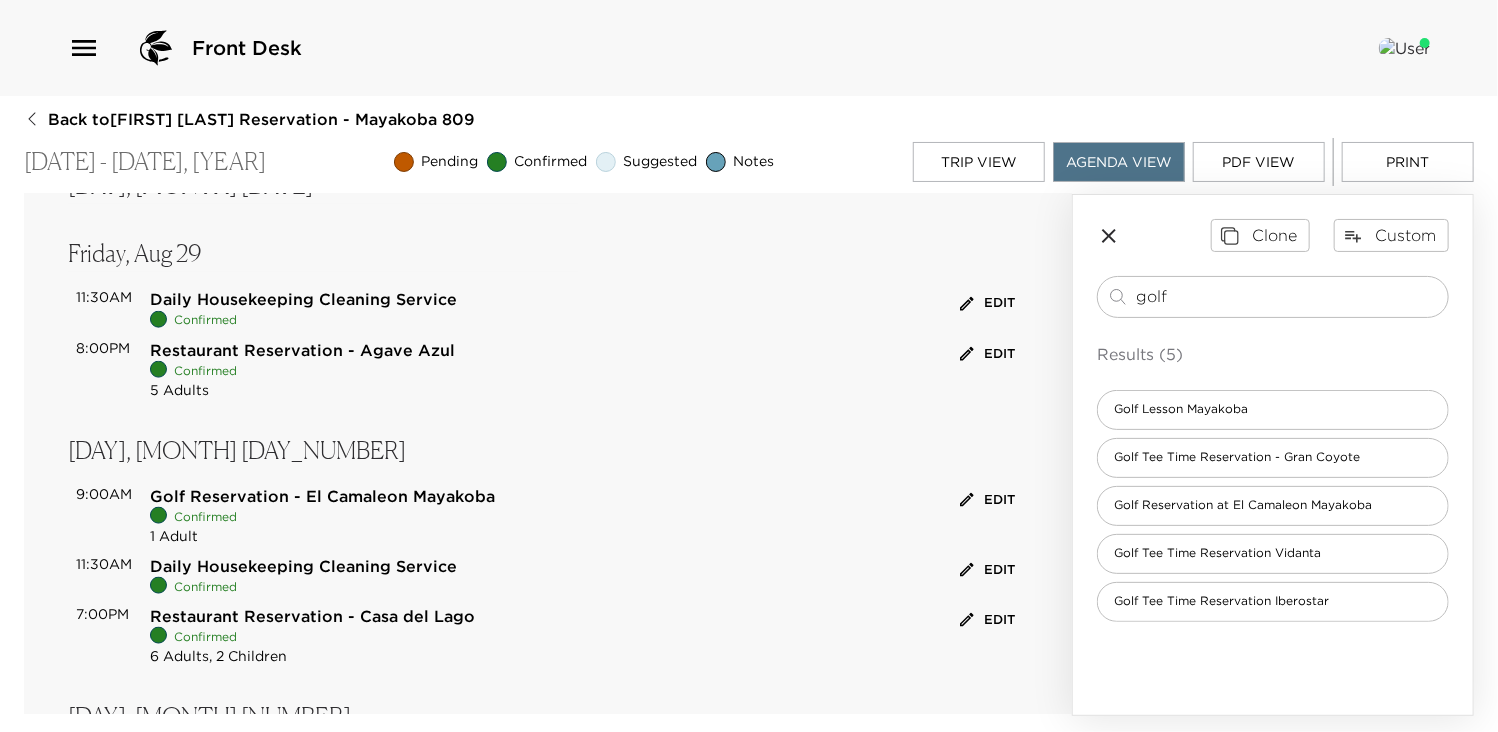 scroll, scrollTop: 1240, scrollLeft: 0, axis: vertical 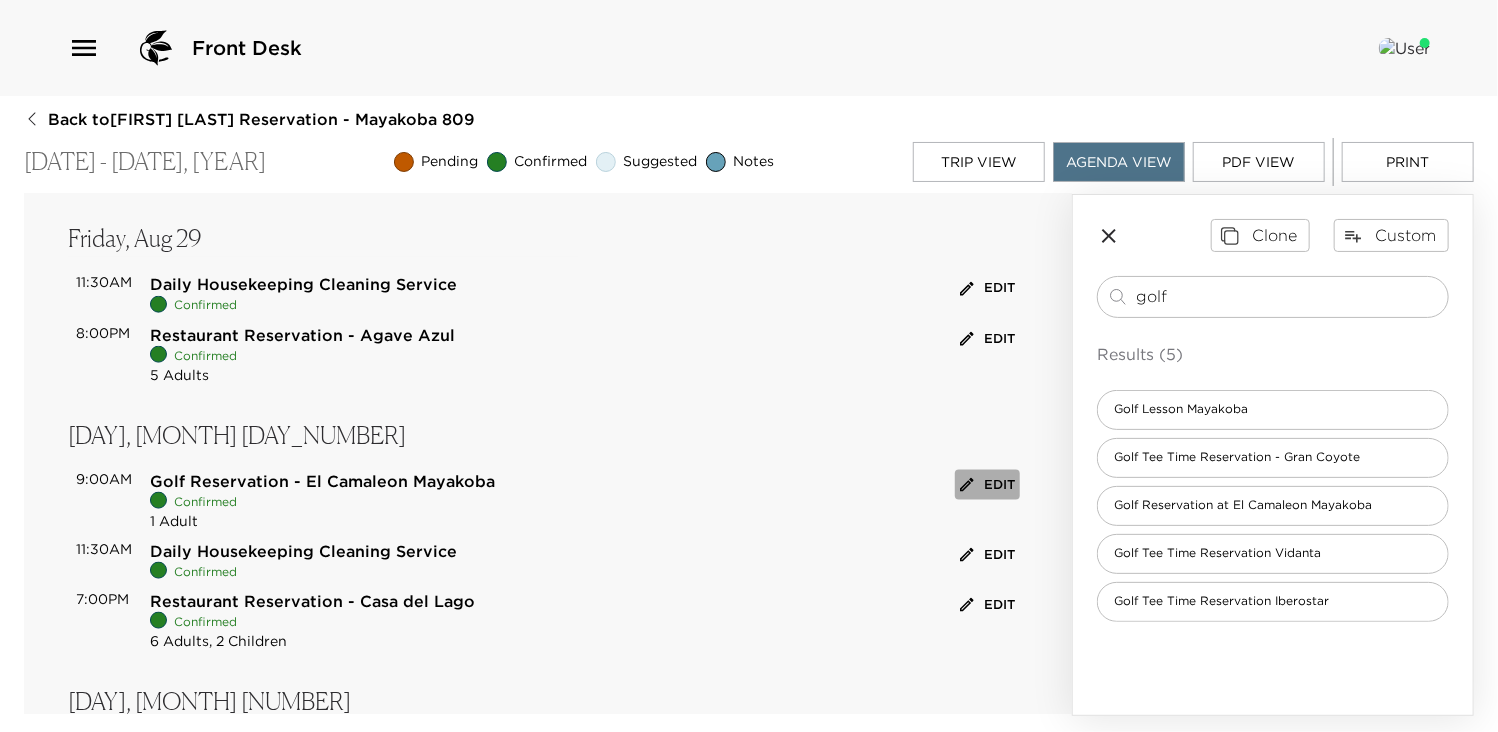 click on "Edit" at bounding box center (987, 485) 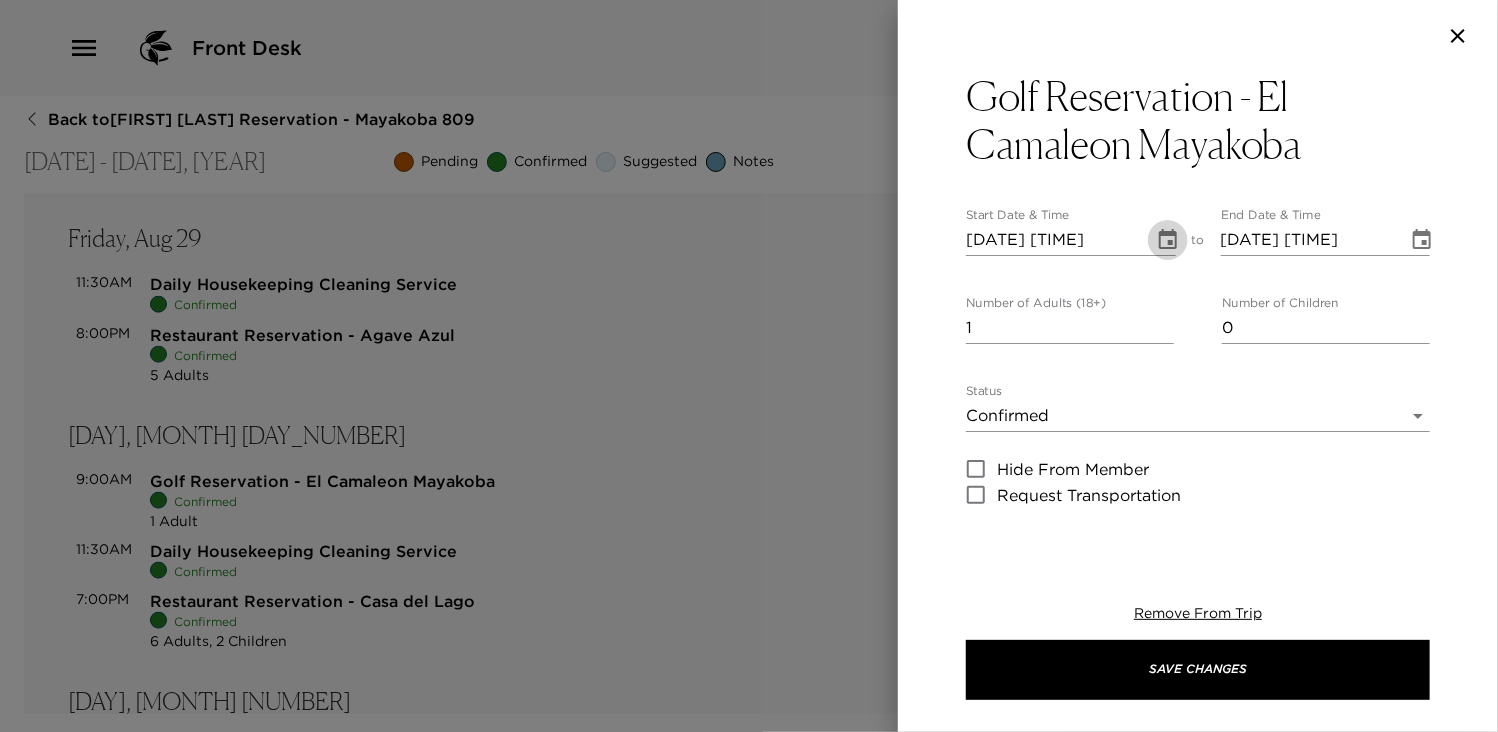 click 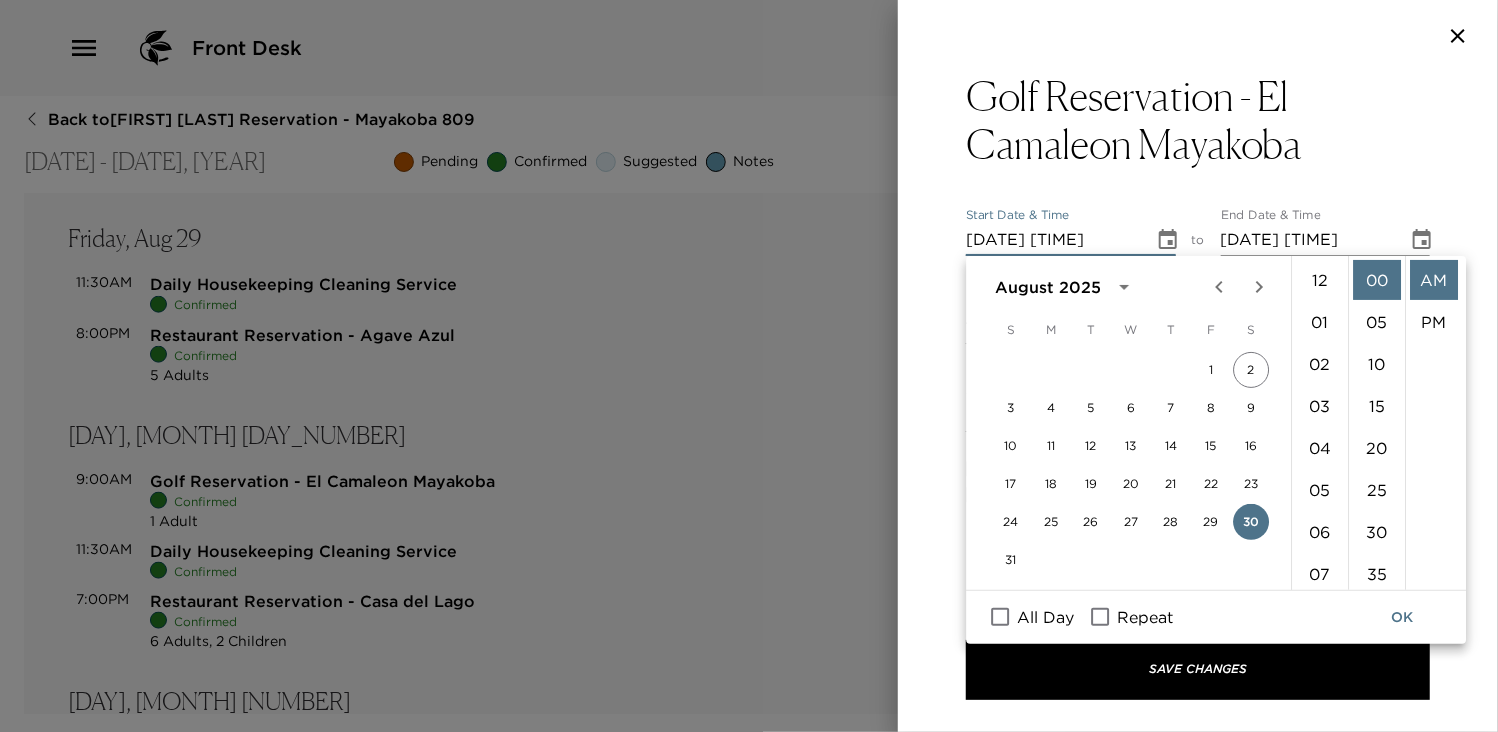 scroll, scrollTop: 378, scrollLeft: 0, axis: vertical 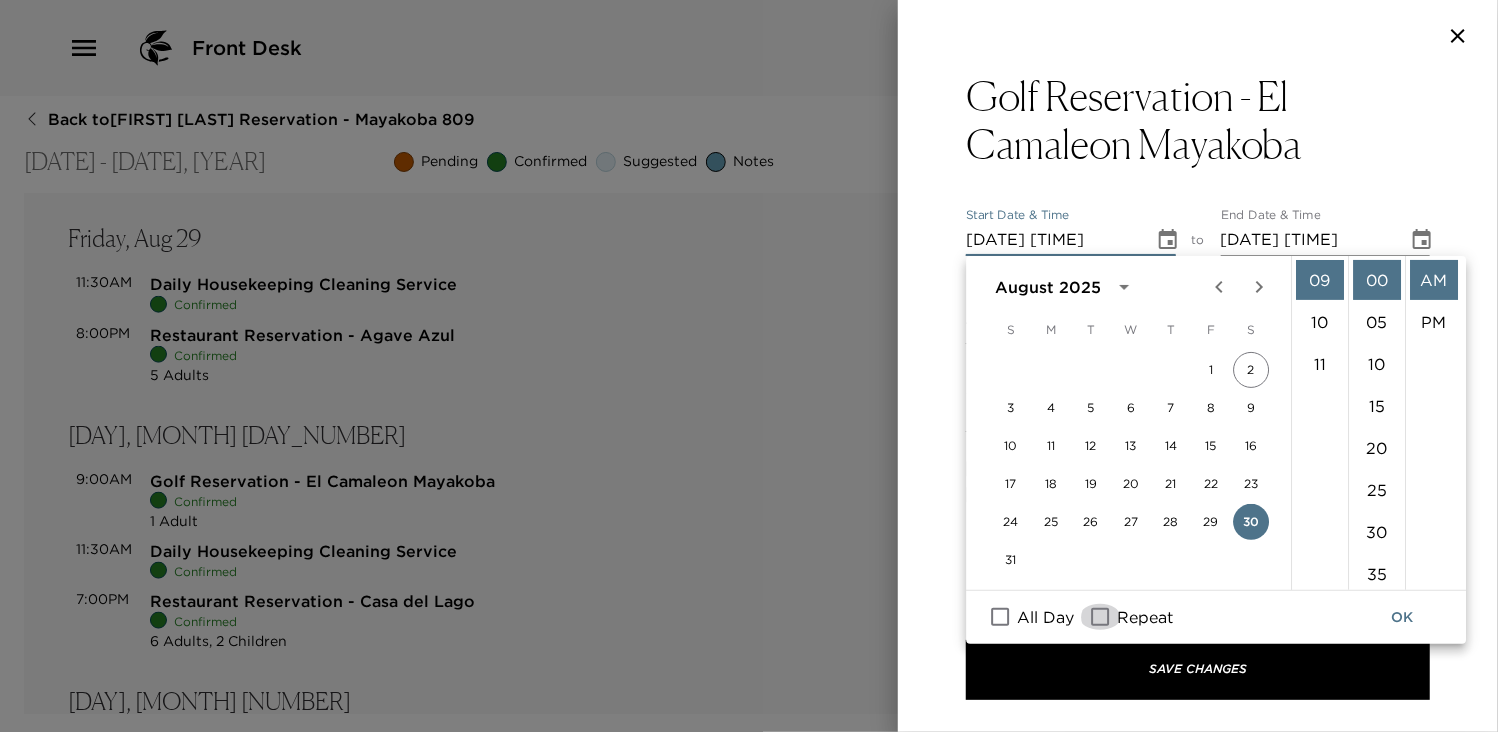 click on "Repeat" at bounding box center [1100, 617] 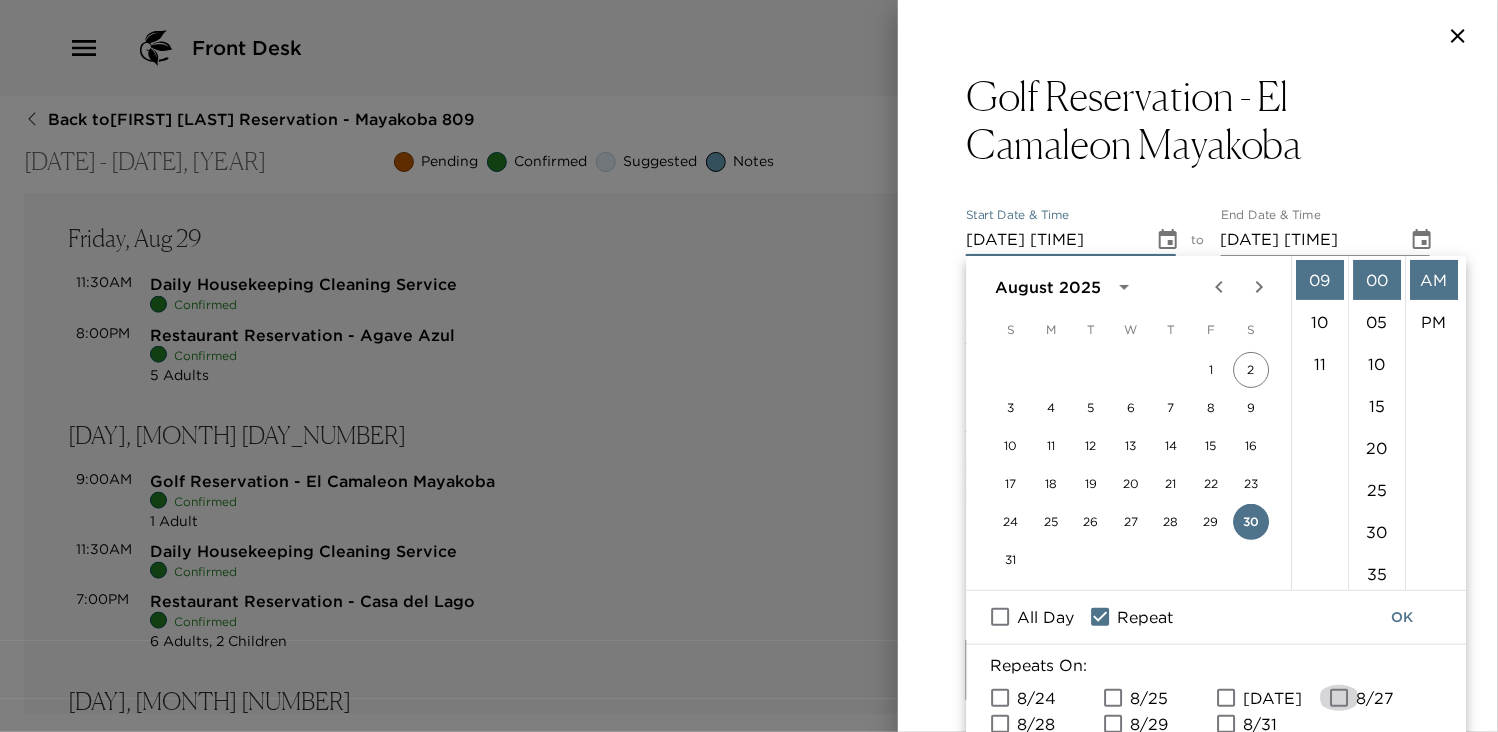 click on "8/27" at bounding box center (1339, 698) 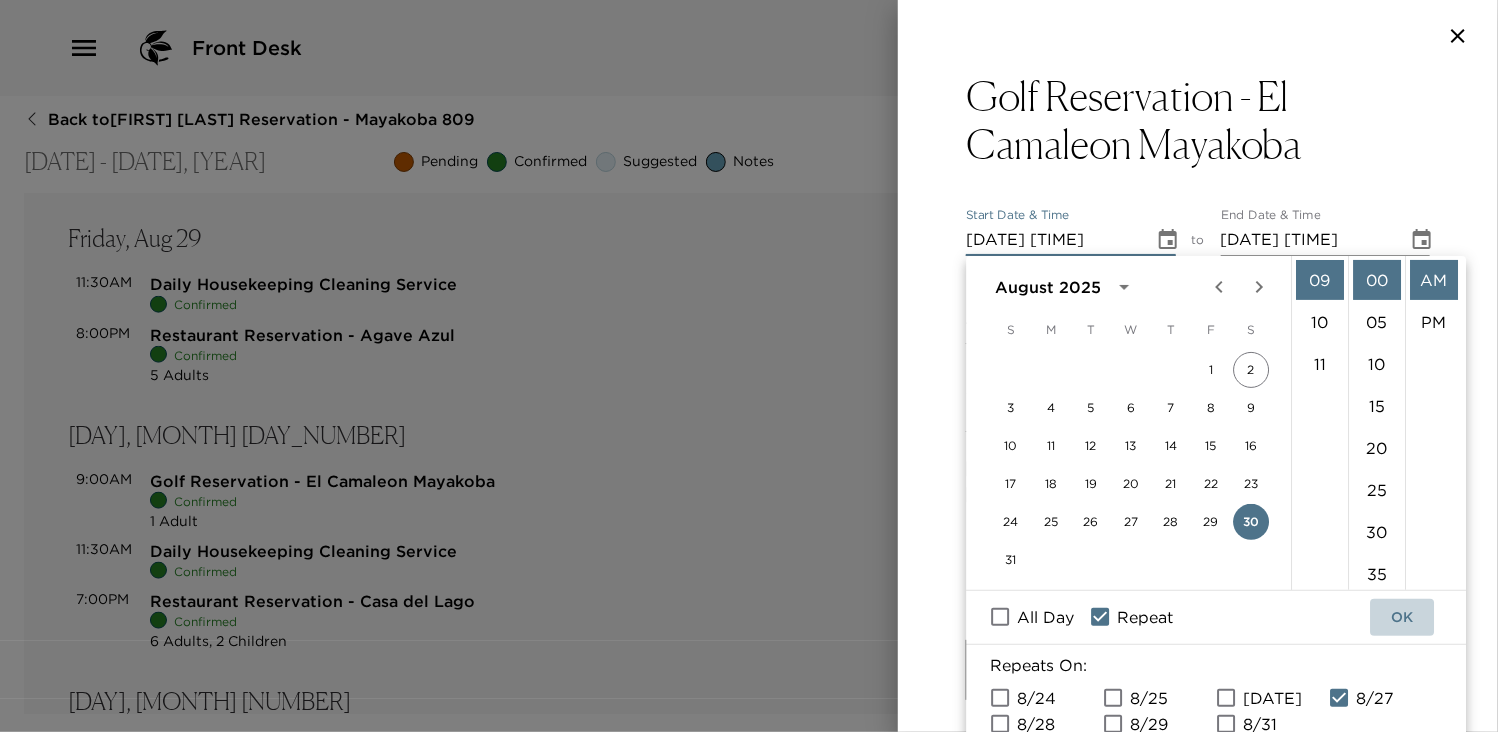 click on "OK" at bounding box center [1402, 617] 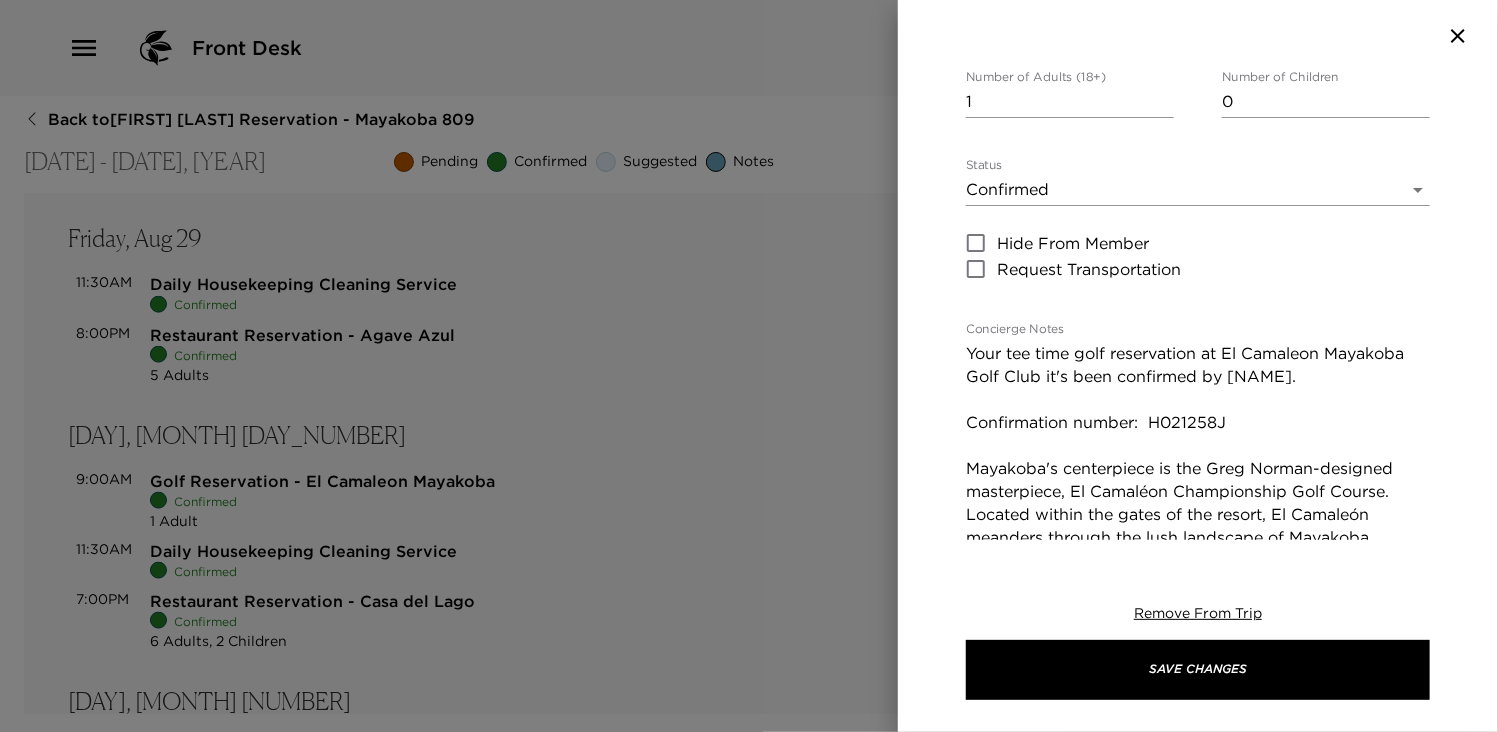 scroll, scrollTop: 292, scrollLeft: 0, axis: vertical 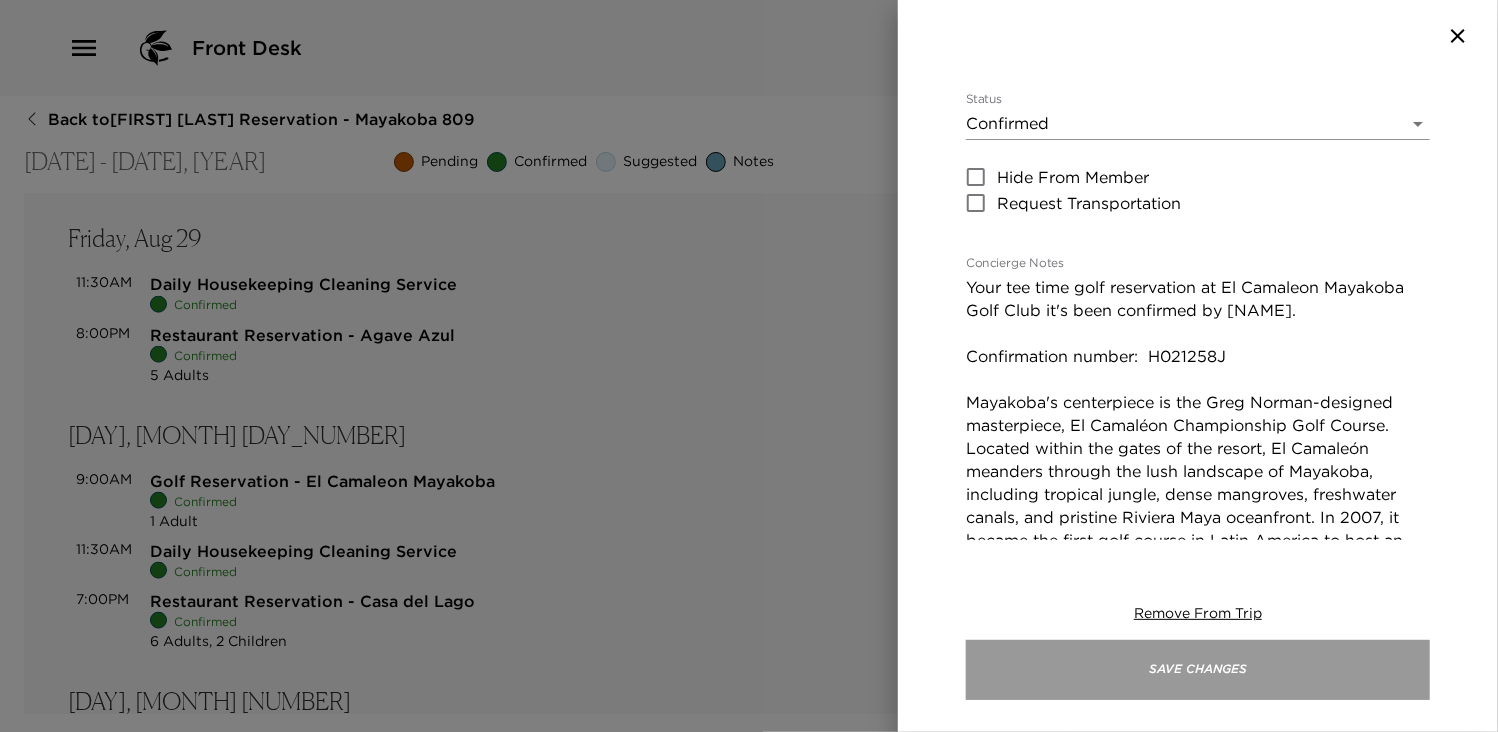 click on "Save Changes" at bounding box center [1198, 670] 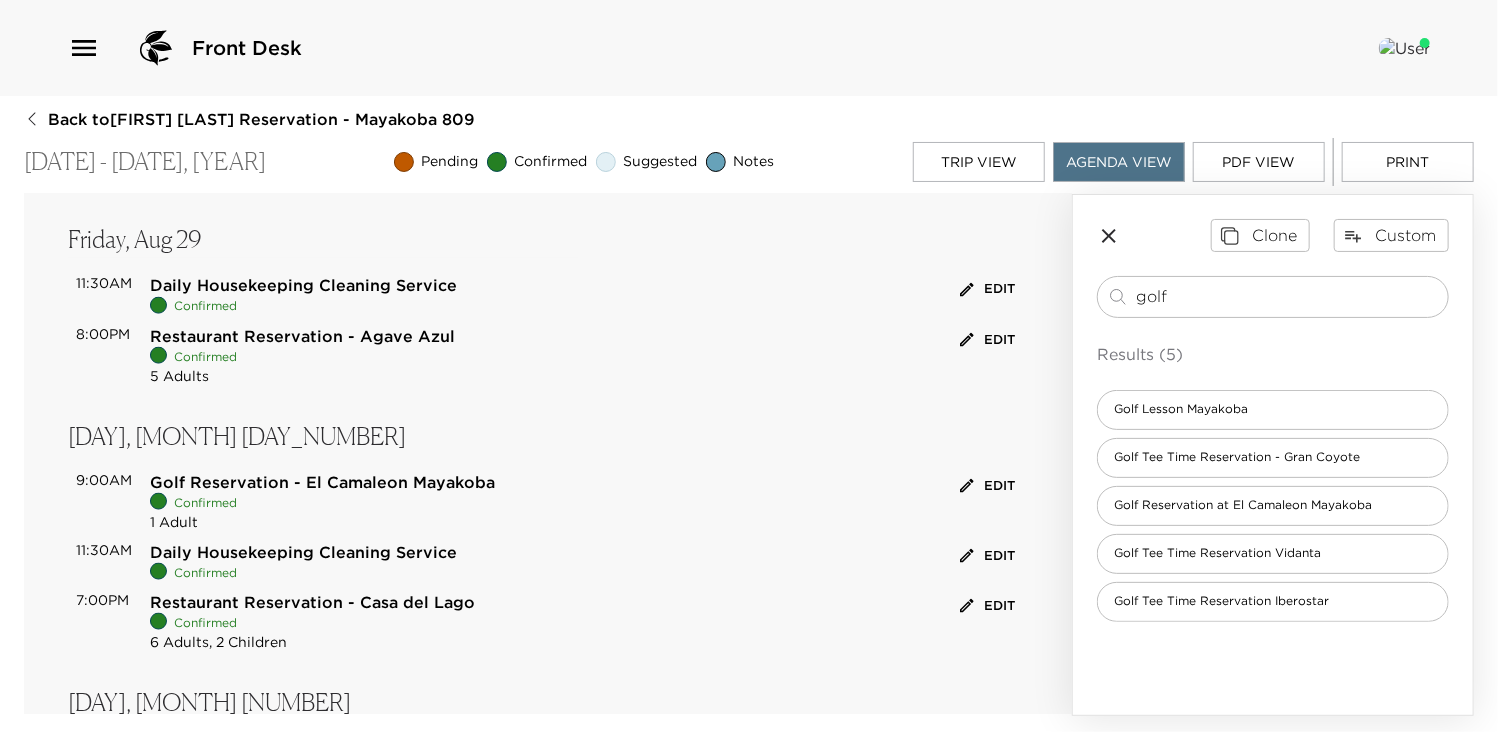 scroll, scrollTop: 1349, scrollLeft: 0, axis: vertical 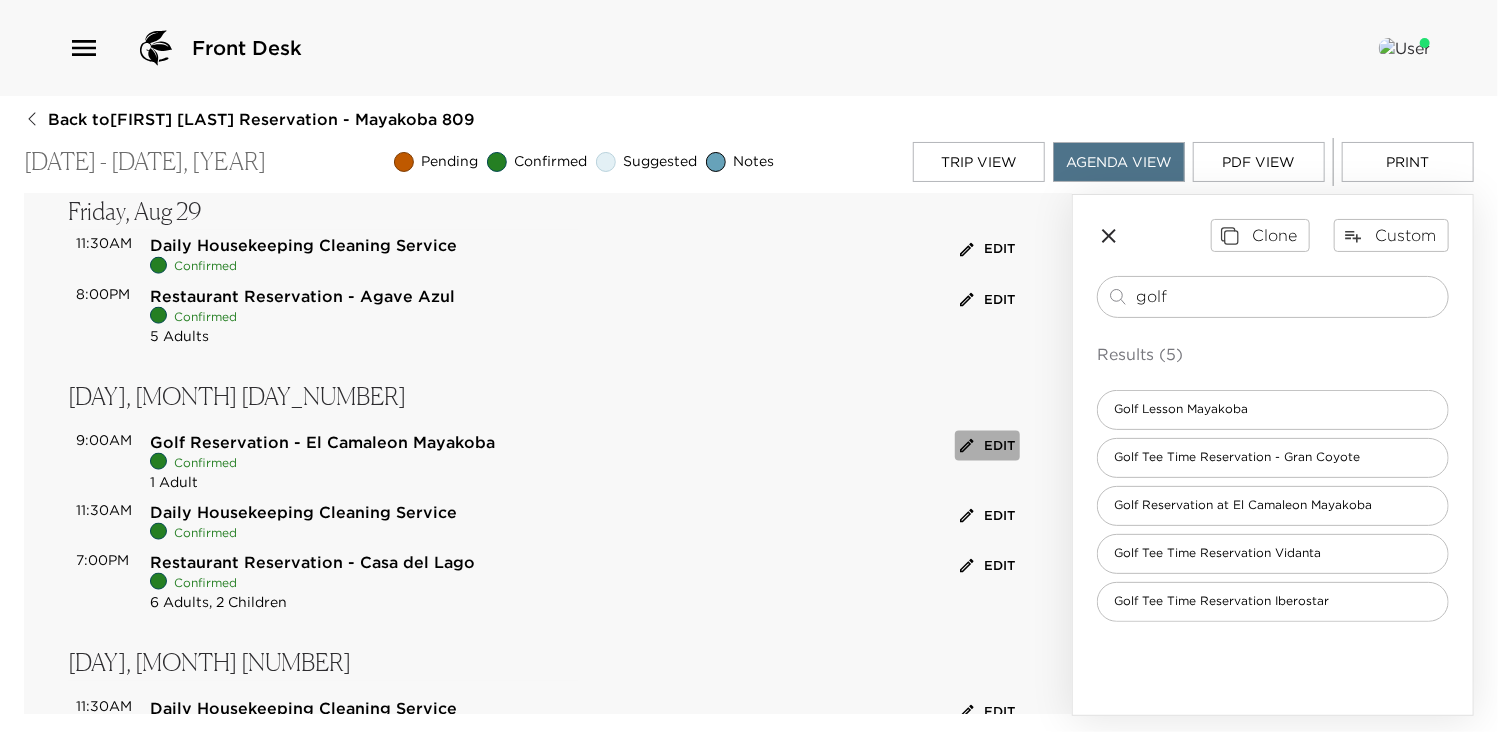 click on "Edit" at bounding box center [987, 446] 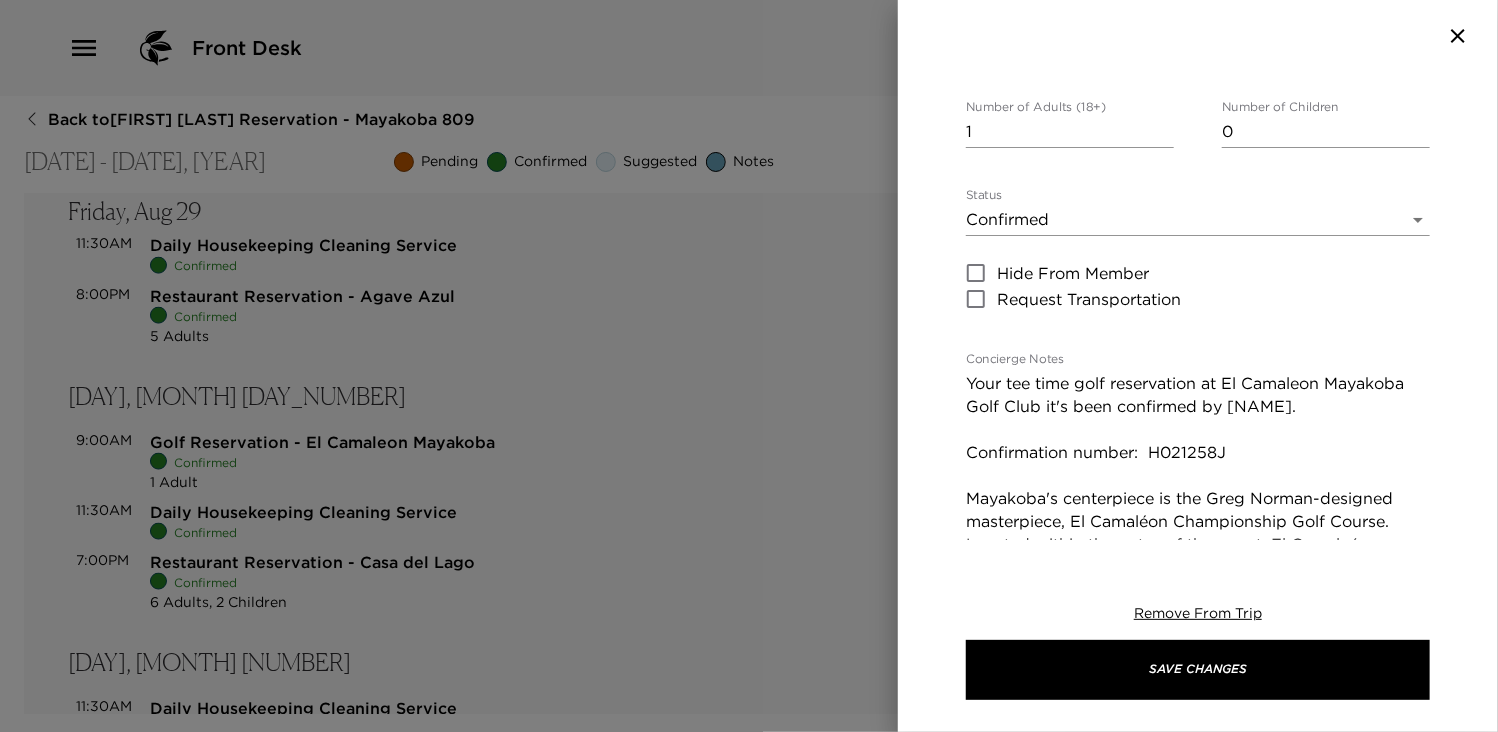 scroll, scrollTop: 200, scrollLeft: 0, axis: vertical 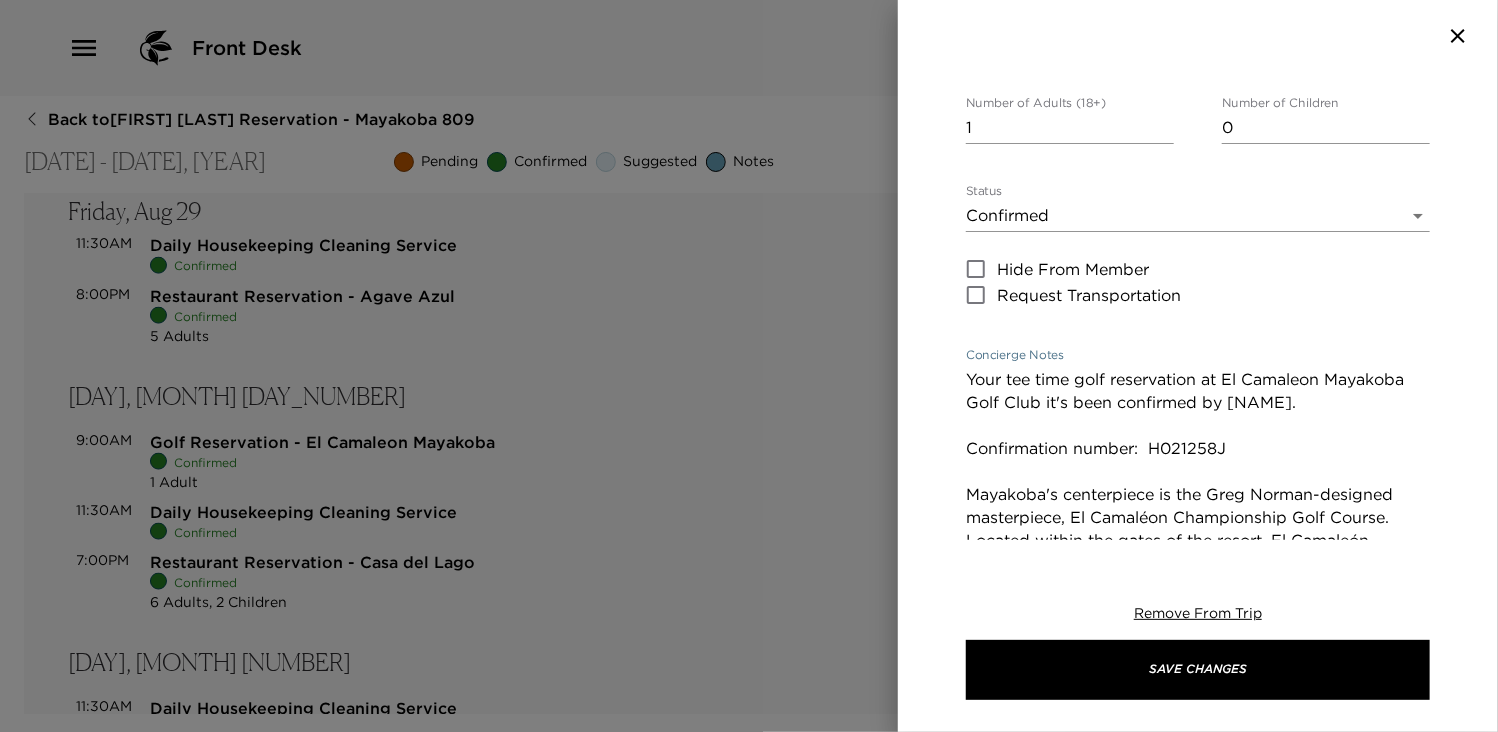 click on "Your tee time golf reservation at El Camaleon Mayakoba Golf Club it's been confirmed by [NAME].
Confirmation number:  H021258J
Mayakoba's centerpiece is the Greg Norman-designed masterpiece, El Camaléon Championship Golf Course. Located within the gates of the resort, El Camaleón meanders through the lush landscape of Mayakoba, including tropical jungle, dense mangroves, freshwater canals, and pristine Riviera Maya oceanfront. In 2007, it became the first golf course in Latin America to host an official PGA Tour.
Complimentary transportation to and from the course to Rosewood is provided.
COURSE FEATURES 18 Holes Par 72 7,024 yards 74.8 rating Slope 139 Paspalum grass Golf carts are equipped with GPS Food & Beverage cart service" at bounding box center (1198, 586) 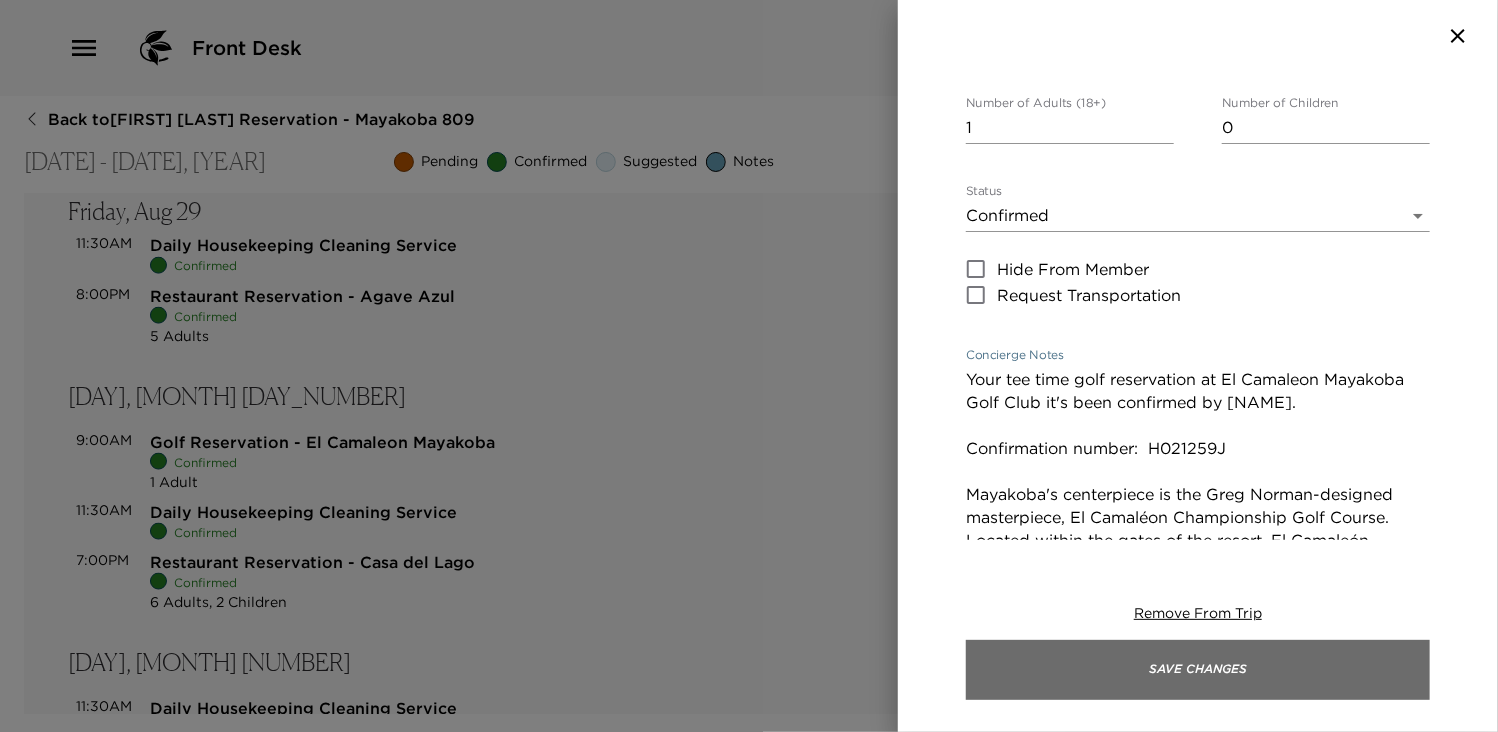 type on "Your tee time golf reservation at El Camaleon Mayakoba Golf Club it's been confirmed by [NAME].
Confirmation number:  H021259J
Mayakoba's centerpiece is the Greg Norman-designed masterpiece, El Camaléon Championship Golf Course. Located within the gates of the resort, El Camaleón meanders through the lush landscape of Mayakoba, including tropical jungle, dense mangroves, freshwater canals, and pristine Riviera Maya oceanfront. In 2007, it became the first golf course in Latin America to host an official PGA Tour.
Complimentary transportation to and from the course to Rosewood is provided.
COURSE FEATURES 18 Holes Par 72 7,024 yards 74.8 rating Slope 139 Paspalum grass Golf carts are equipped with GPS Food & Beverage cart service" 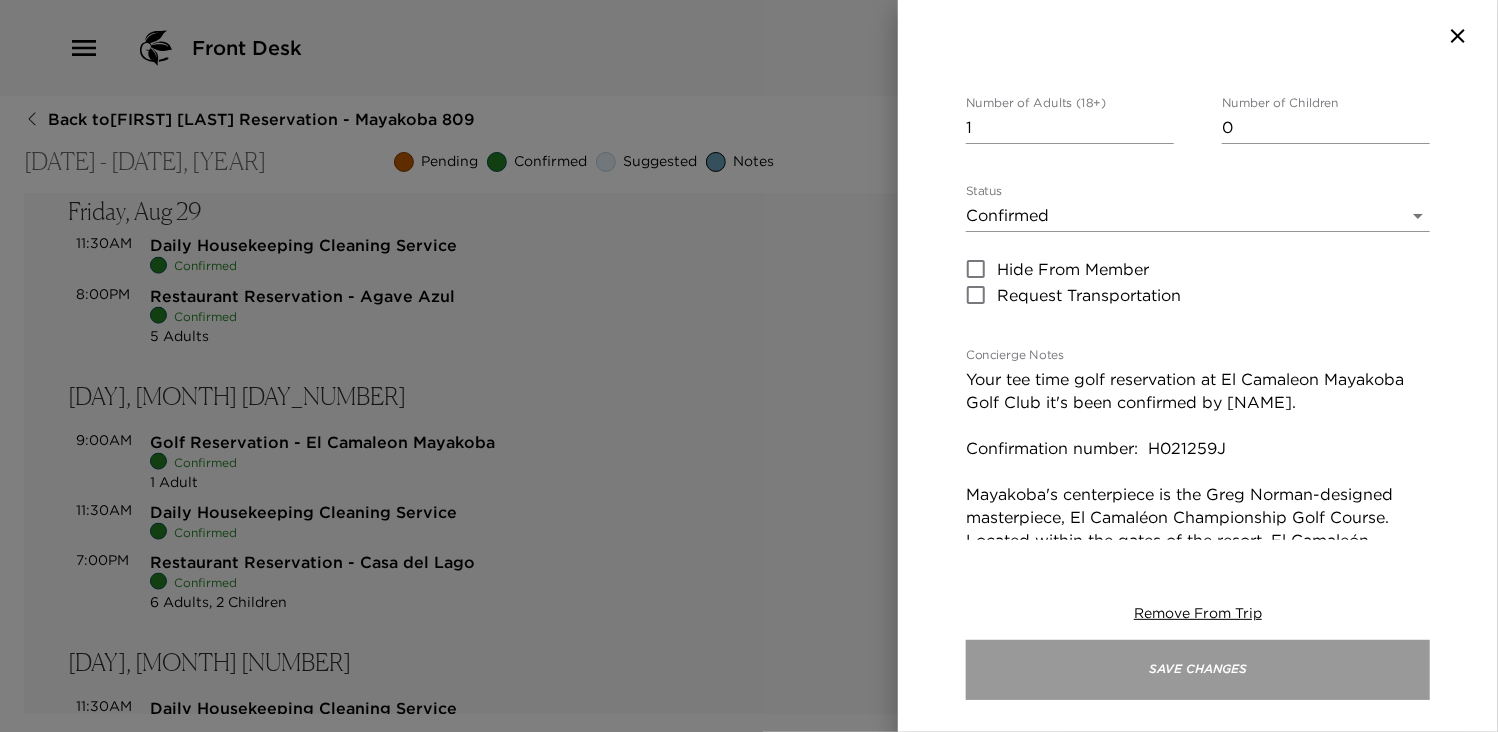 click on "Save Changes" at bounding box center (1198, 670) 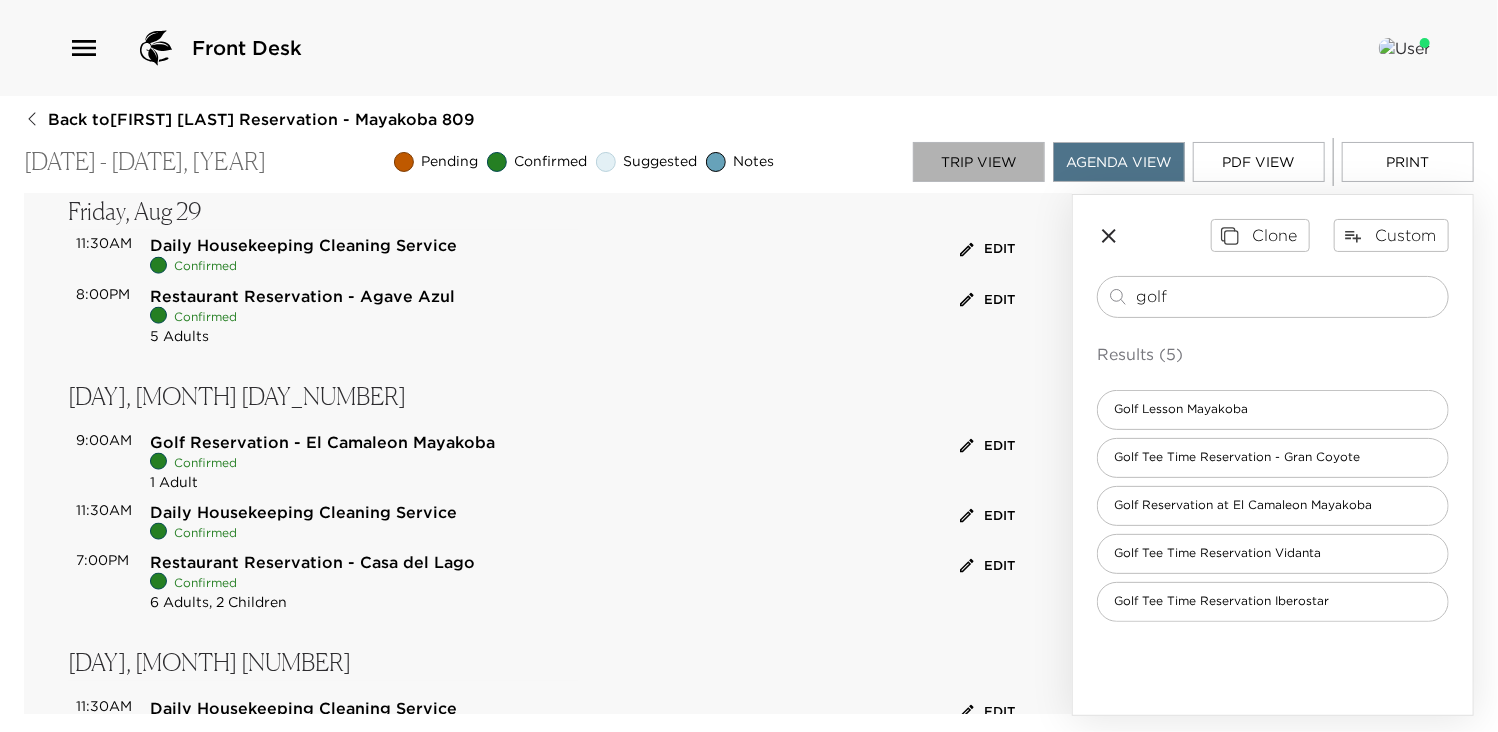 click on "Trip View" at bounding box center (979, 162) 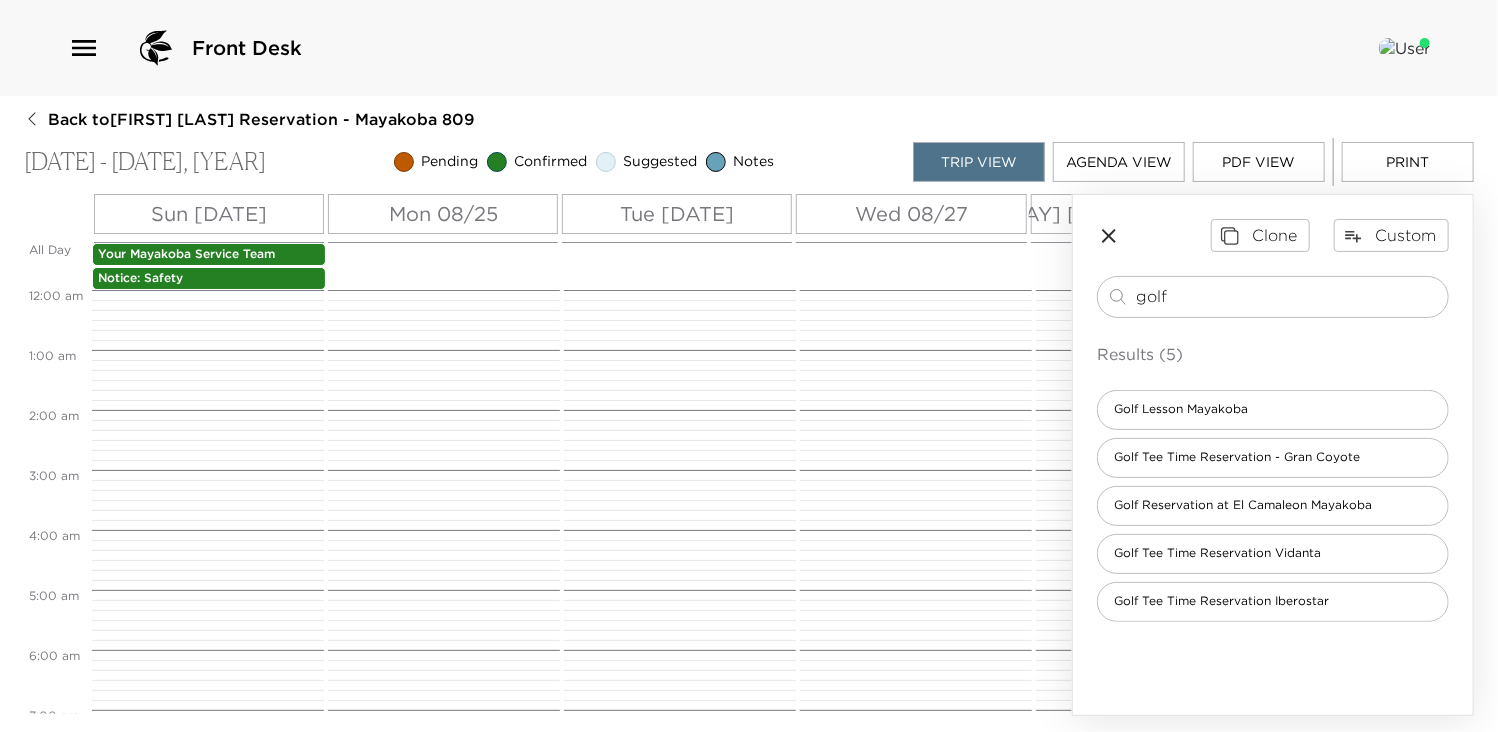 scroll, scrollTop: 540, scrollLeft: 0, axis: vertical 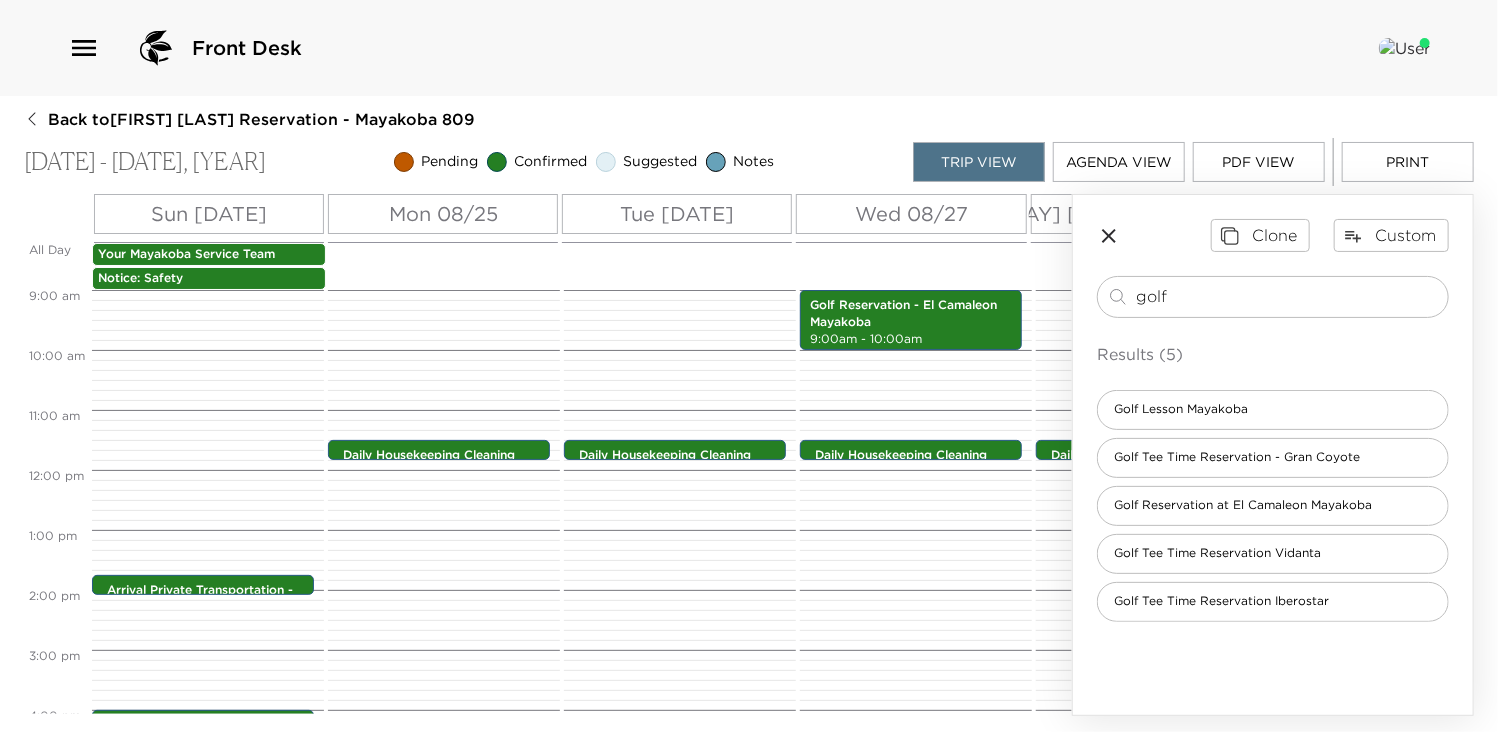 click on "Tue [DATE]" at bounding box center (677, 214) 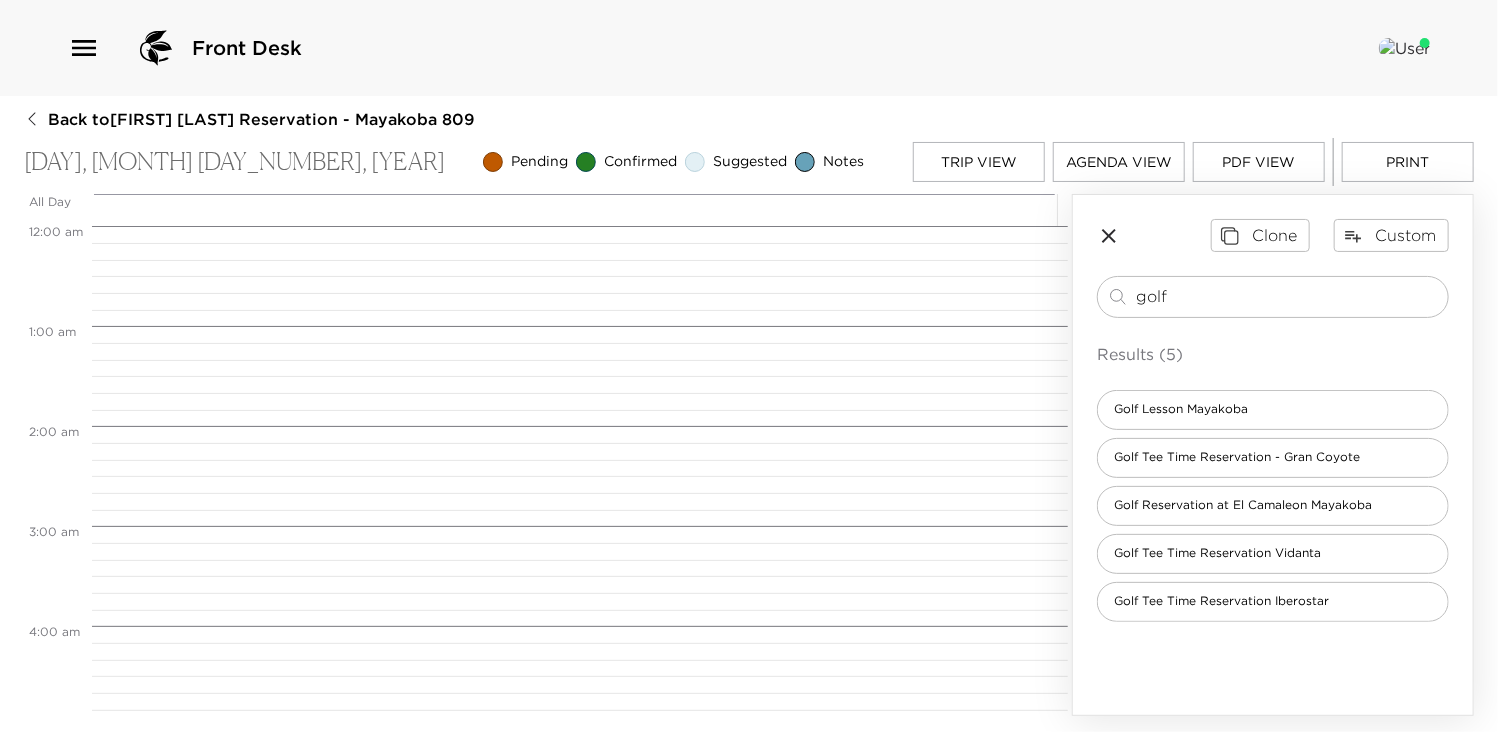 scroll, scrollTop: 1150, scrollLeft: 0, axis: vertical 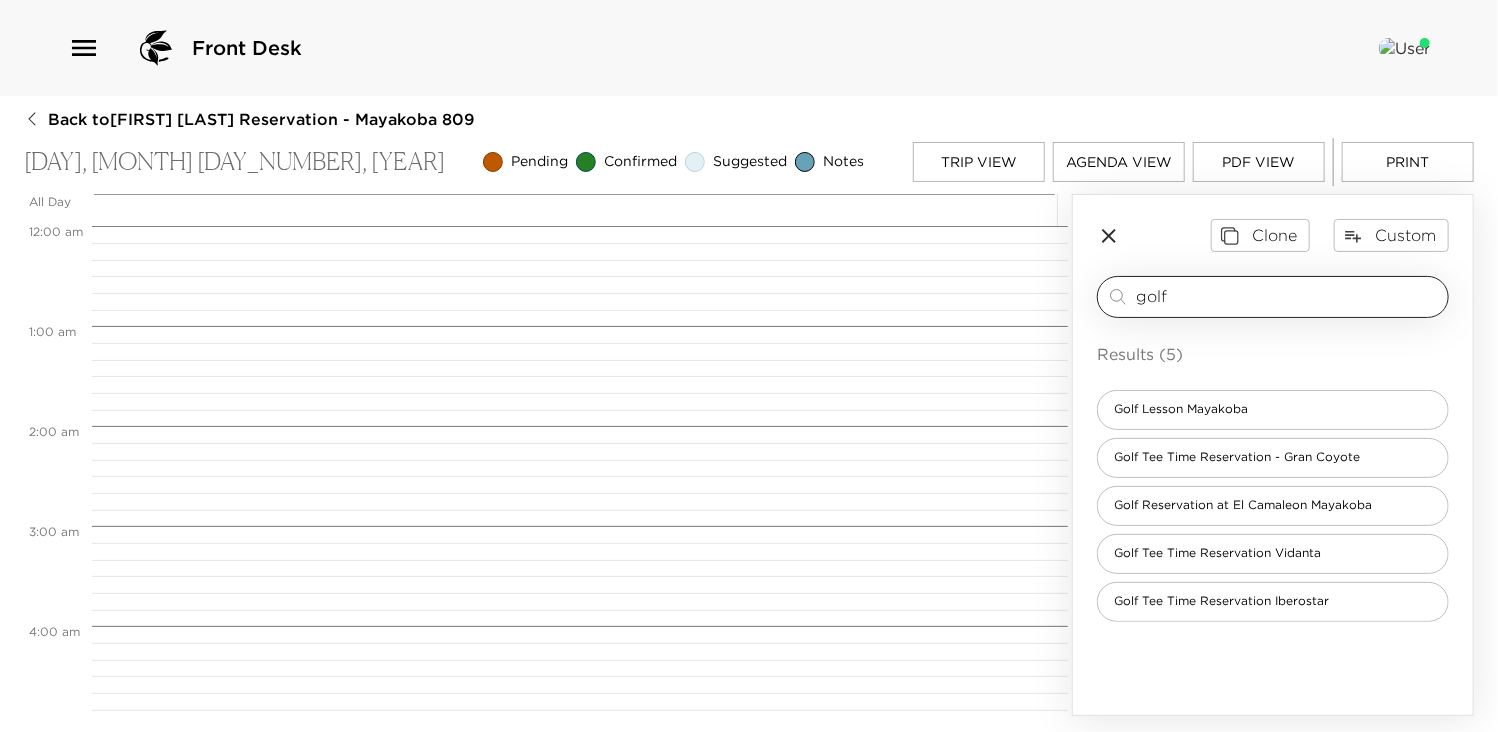 click on "golf" at bounding box center [1288, 296] 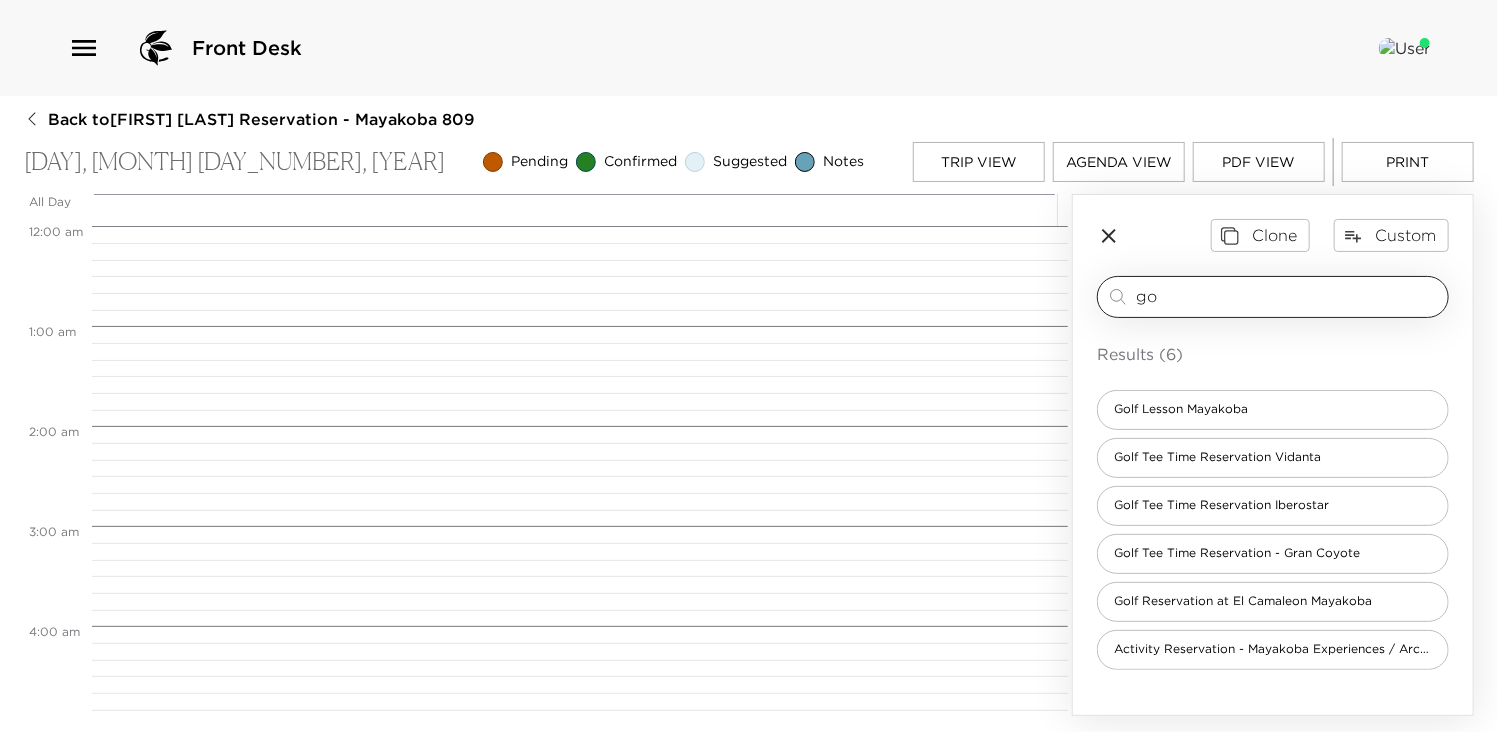 type on "g" 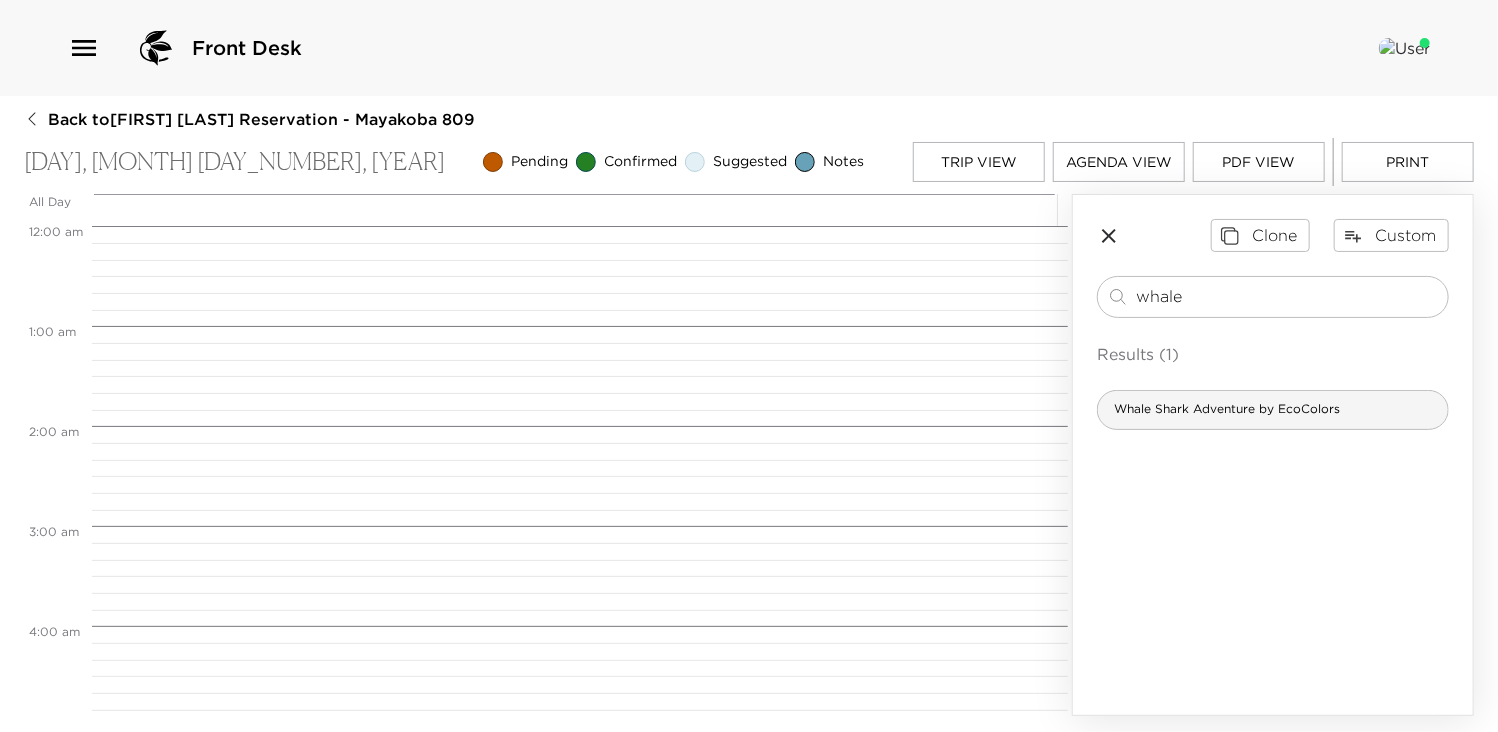 type on "whale" 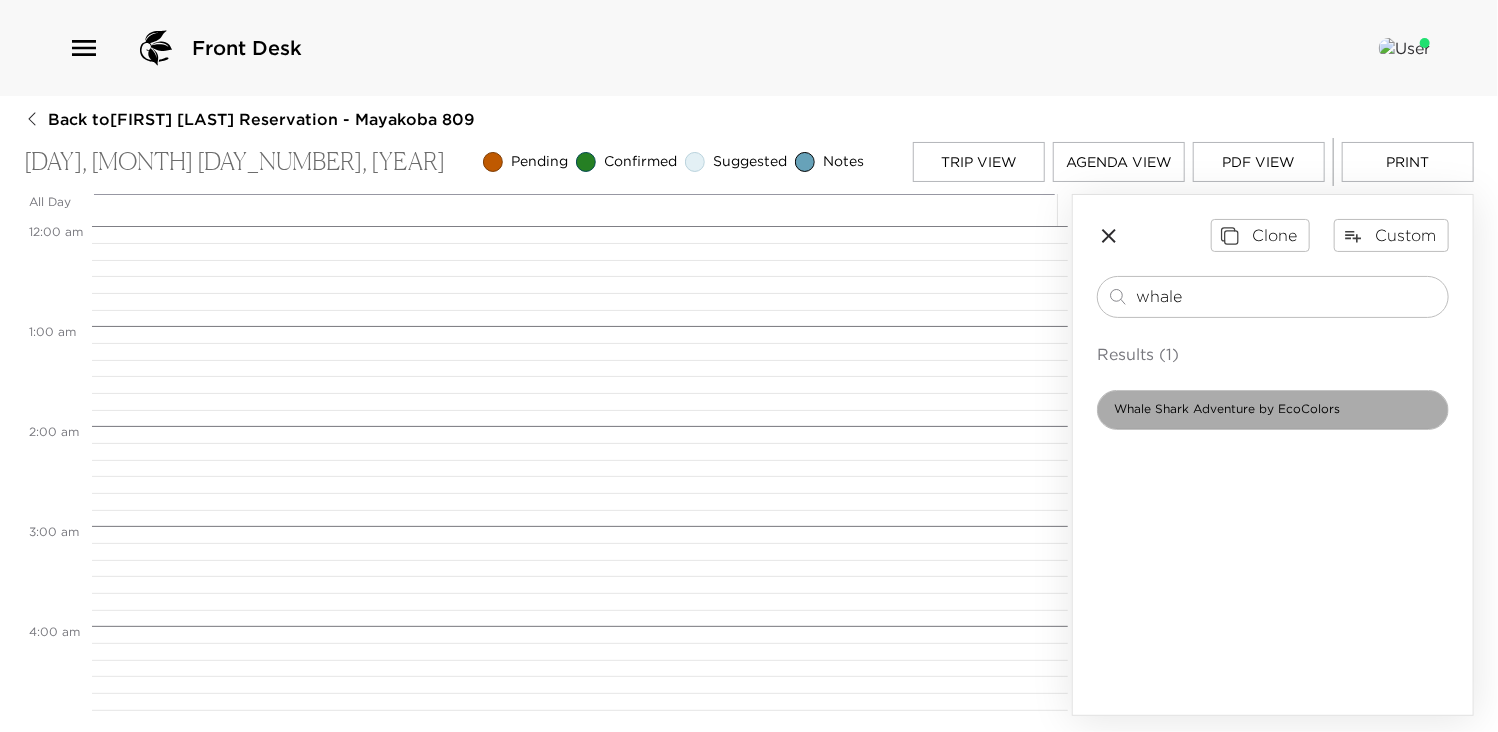 click on "Whale Shark Adventure by EcoColors" at bounding box center [1227, 409] 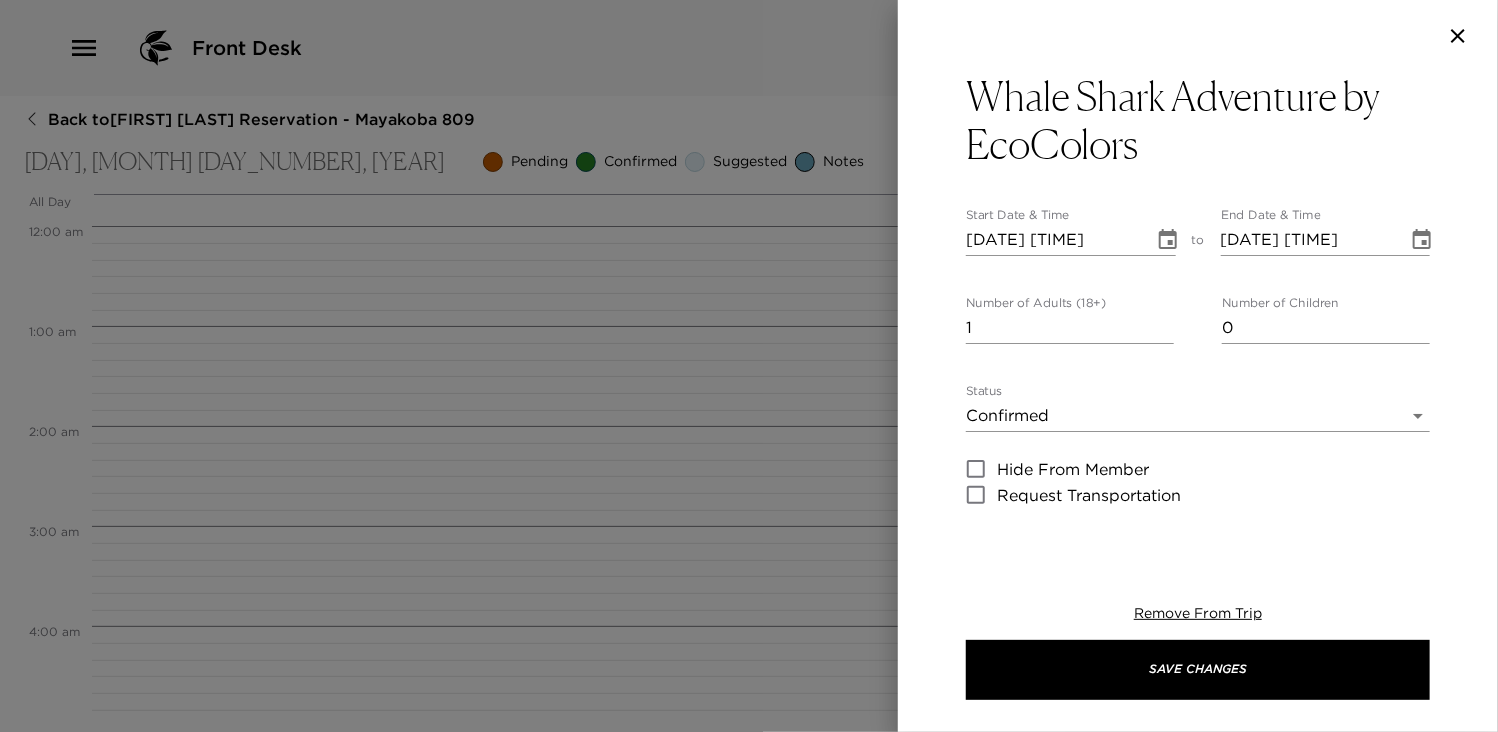 type on "Your private Whale Shark Adventure Tour has been confirmed by ___
ITINERARY:
06:00AM: Pick up at your residence.
07:30 AM: Informative briefing at the Marina about the Whale Sharks.
08:00AM: Depart from the Marina in search for the whale shark reserve in the Caribbean sea. Once we found them, you will have the unique opportunity to snorkel with the biggest fish in the world.
12:30 PM: Lunch time on the boat just off the coast of Isla Mujeres.
01:30 PM: Back to the marina, to go back at your hotel.
03:00 PM:  Arrival at your residence.
Whale Shark ‘No Sighting’ Guarantee Unfortunately, we can never 100% guarantee a wildlife sighting. But we can guarantee to do everything we can on the day to maximise your chances of swimming with a whale shark." 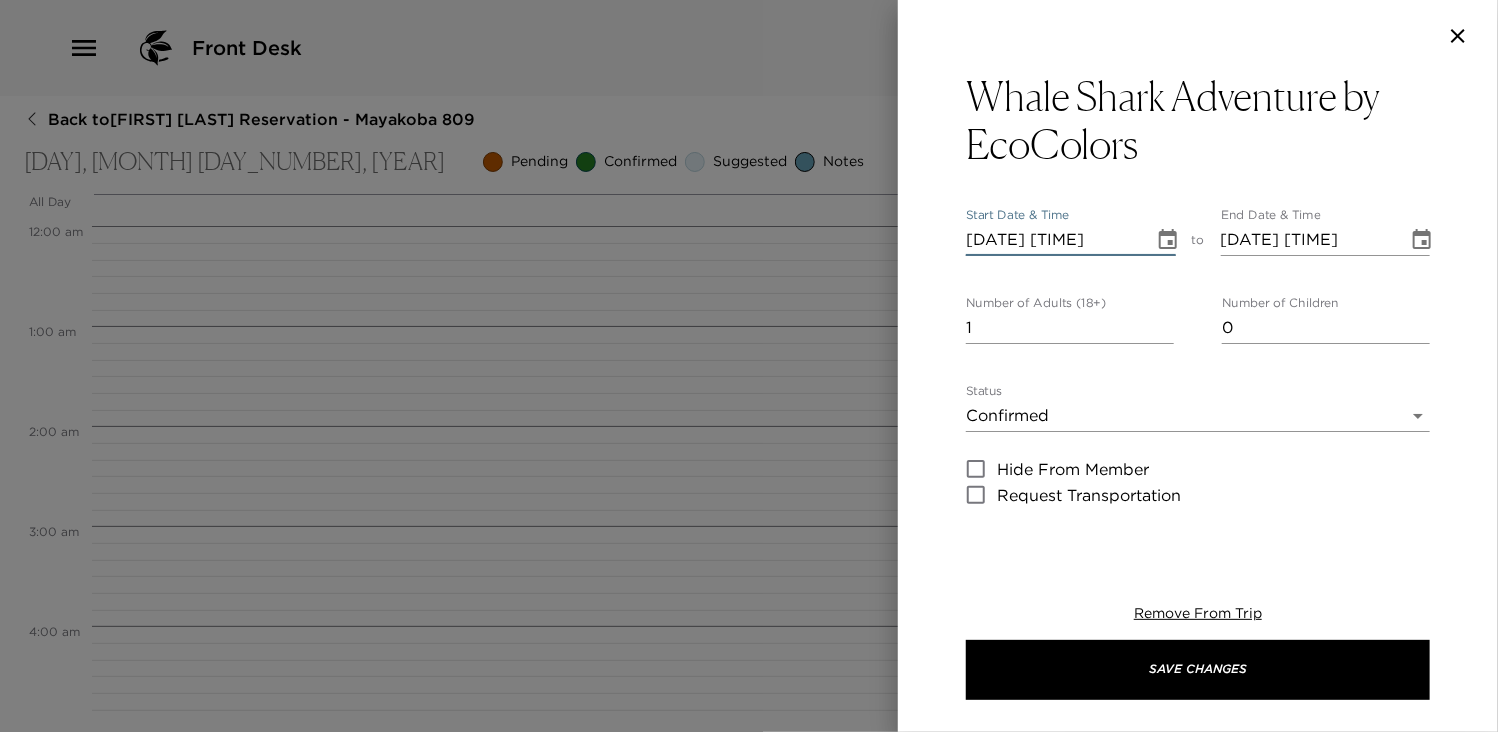 click on "[DATE] [TIME]" at bounding box center (1053, 240) 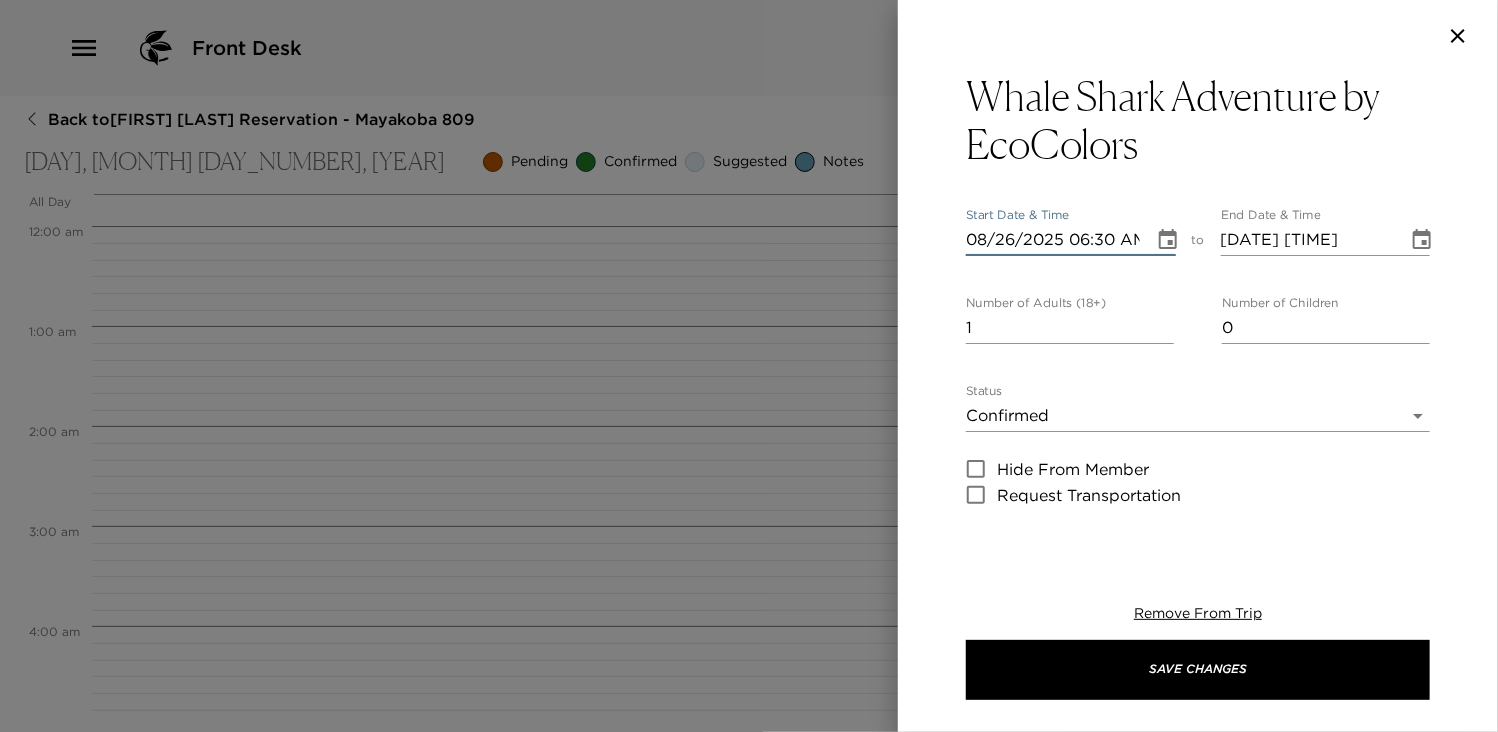 type on "08/26/2025 06:30 AM" 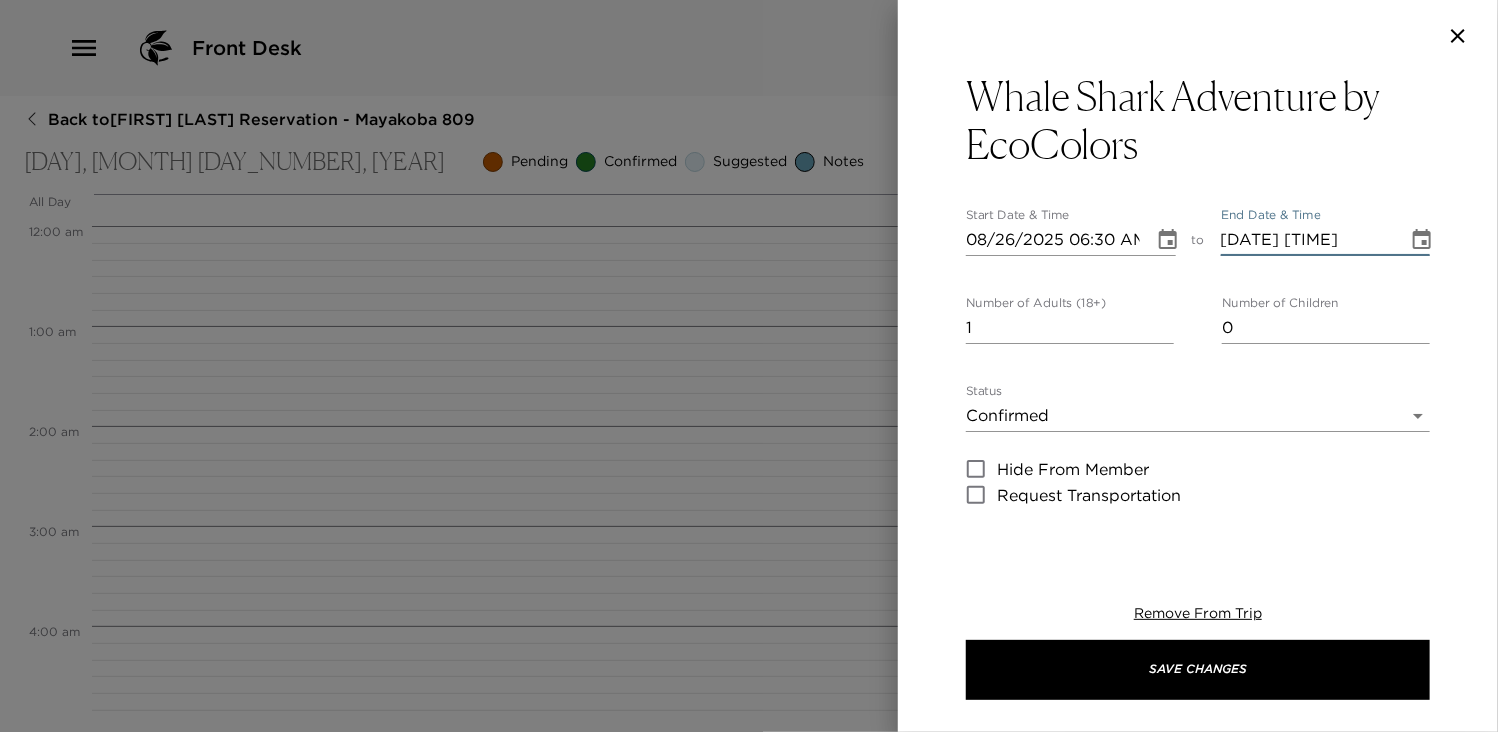 click on "[DATE] [TIME]" at bounding box center (1308, 240) 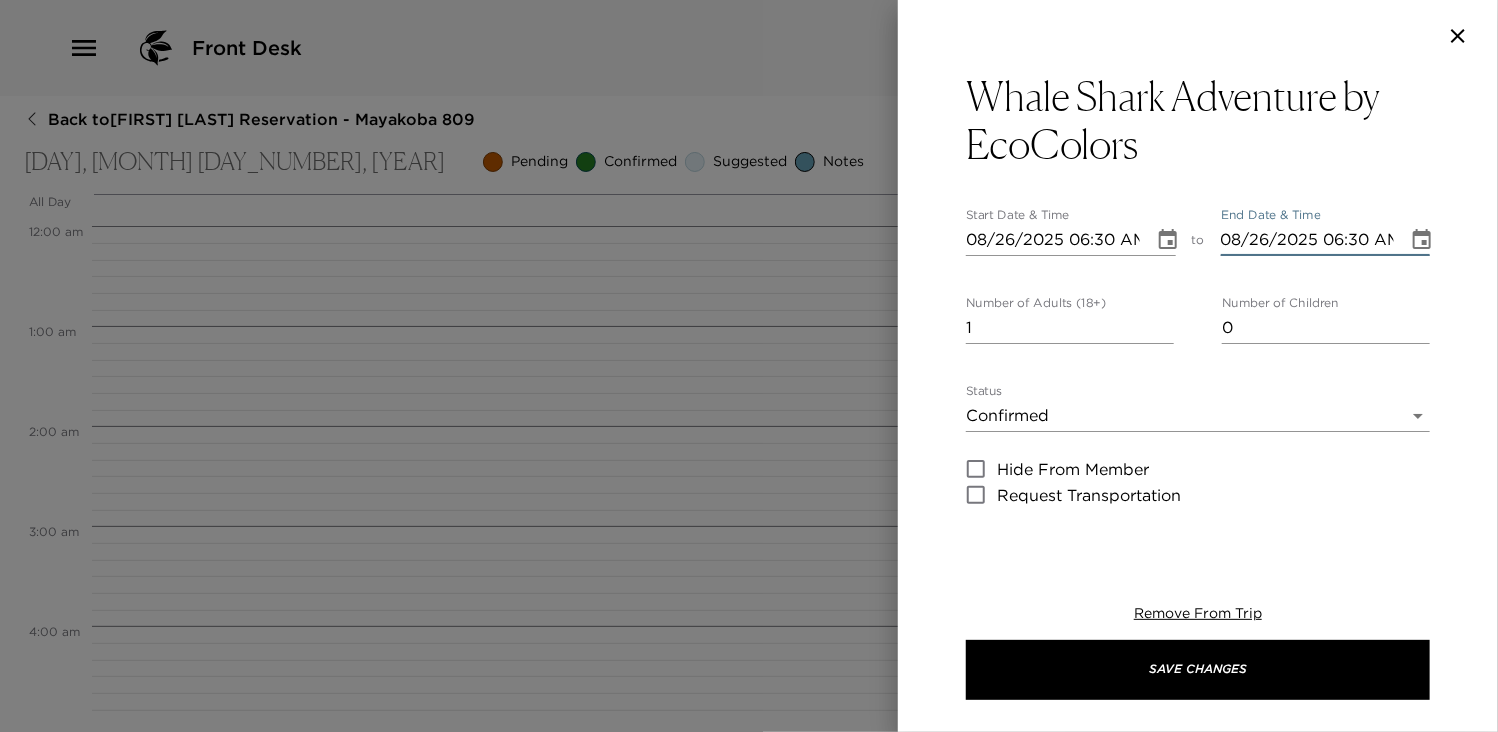 type on "08/26/2025 06:30 AM" 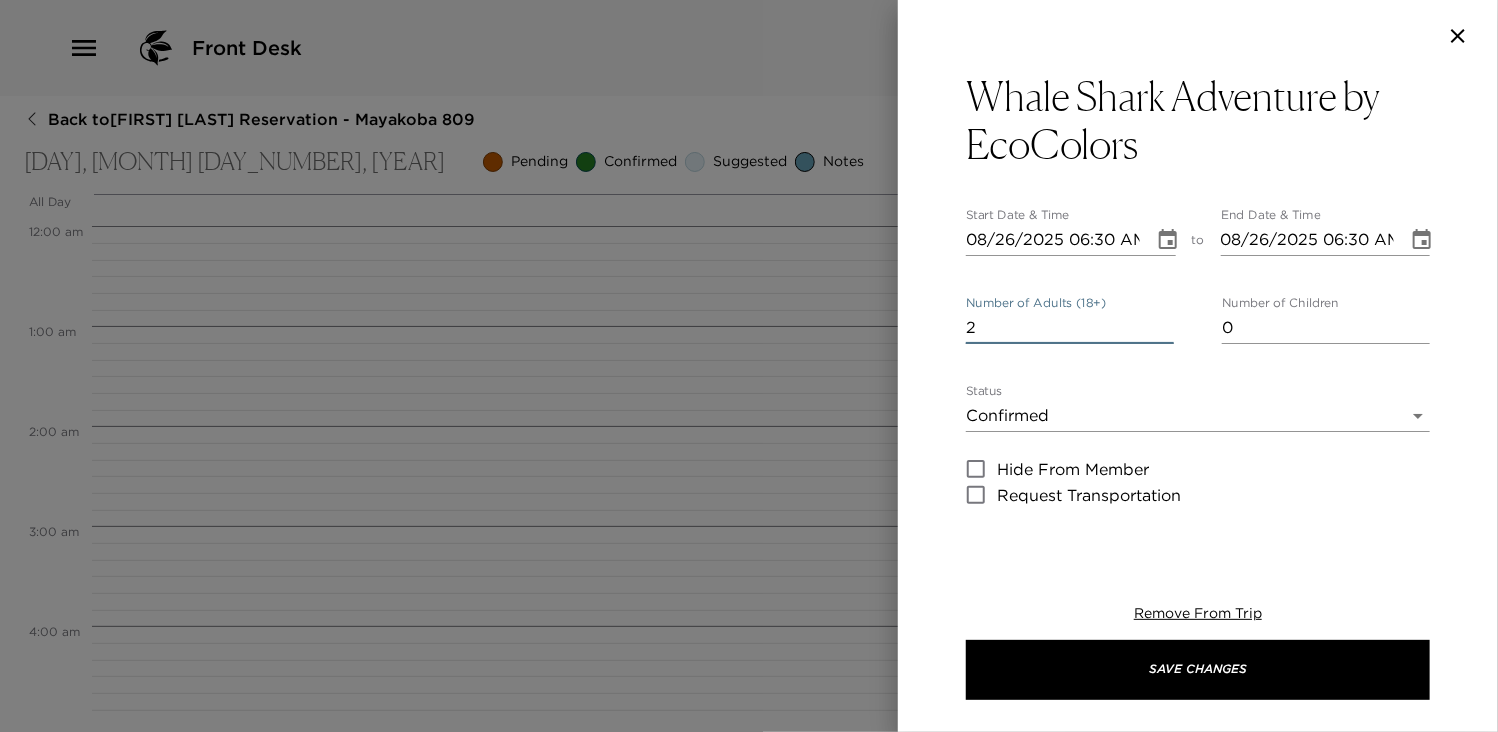 click on "2" at bounding box center [1070, 328] 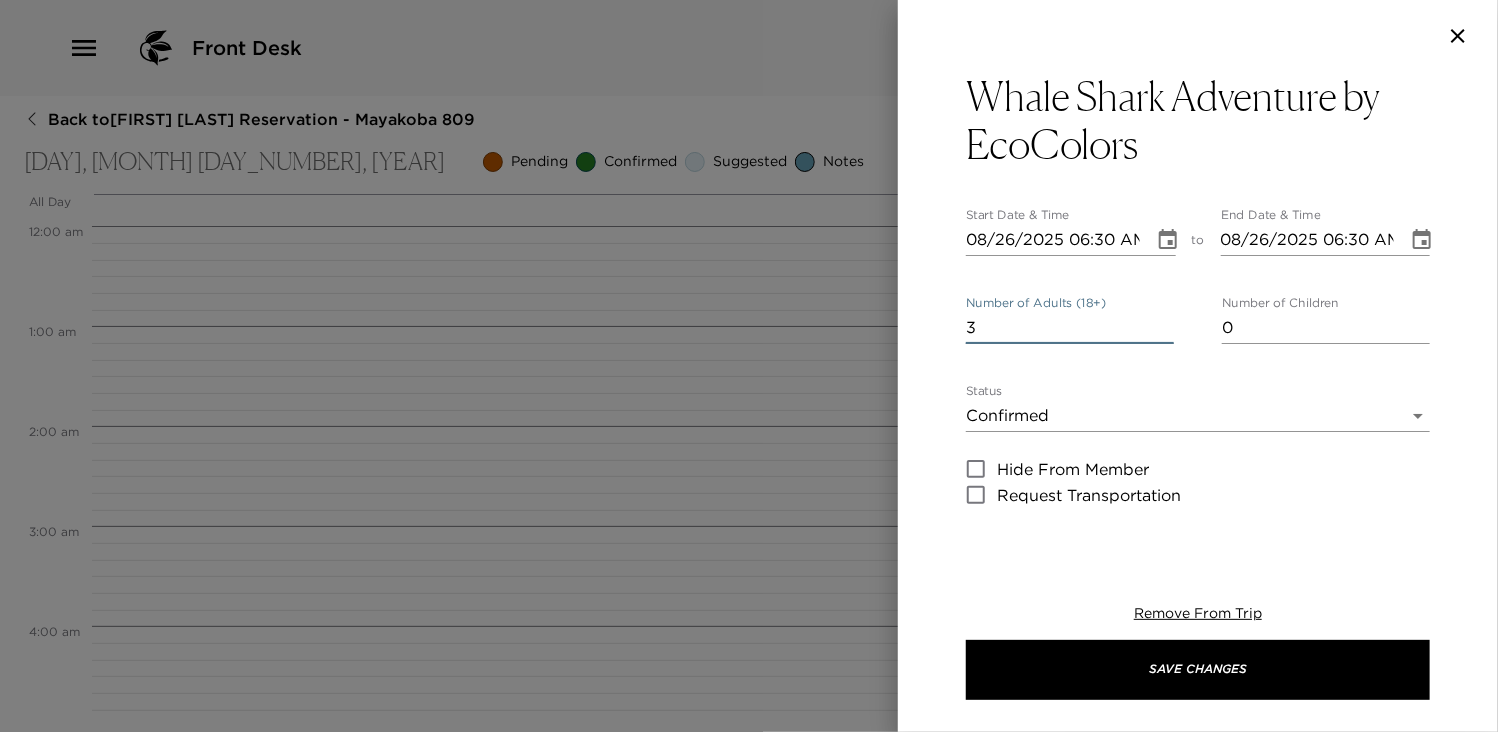 click on "3" at bounding box center (1070, 328) 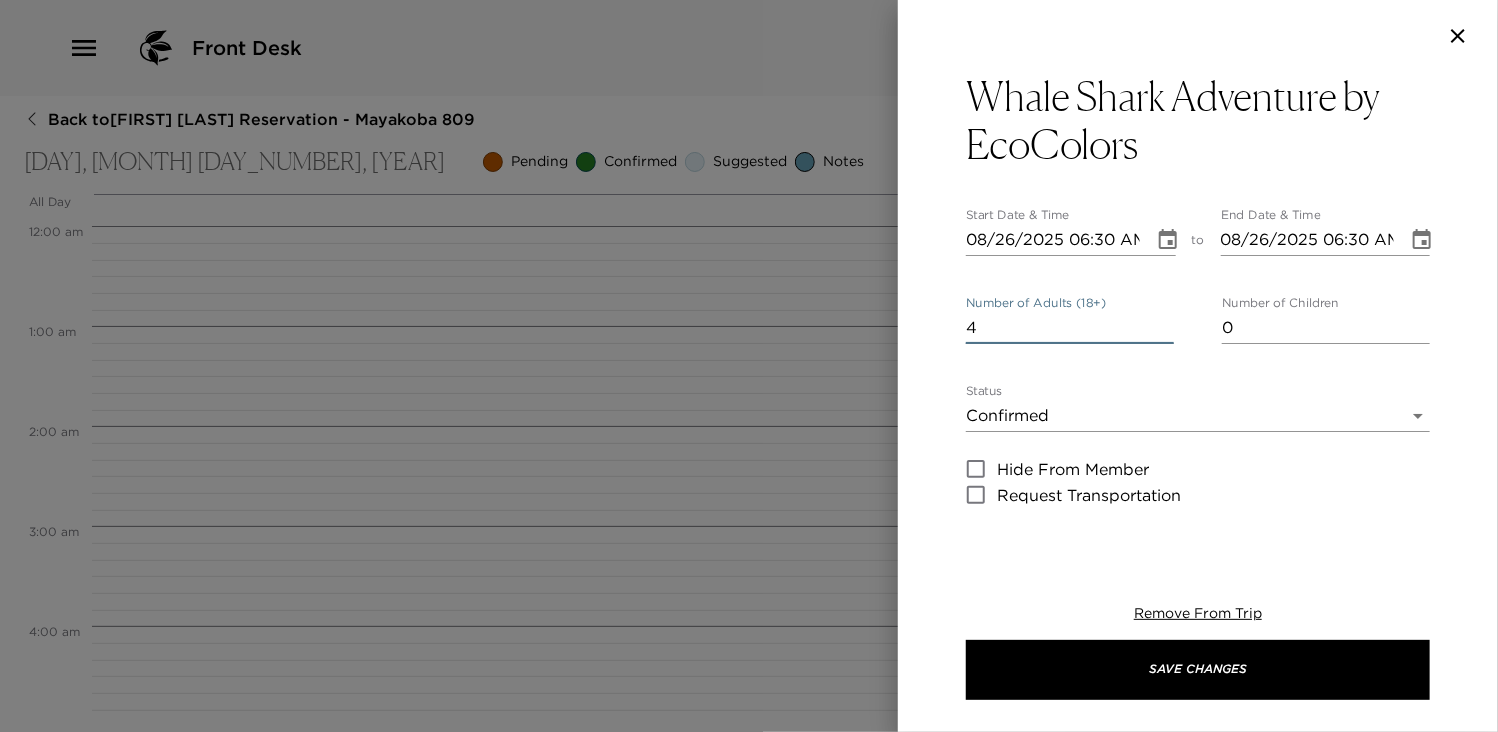 type on "4" 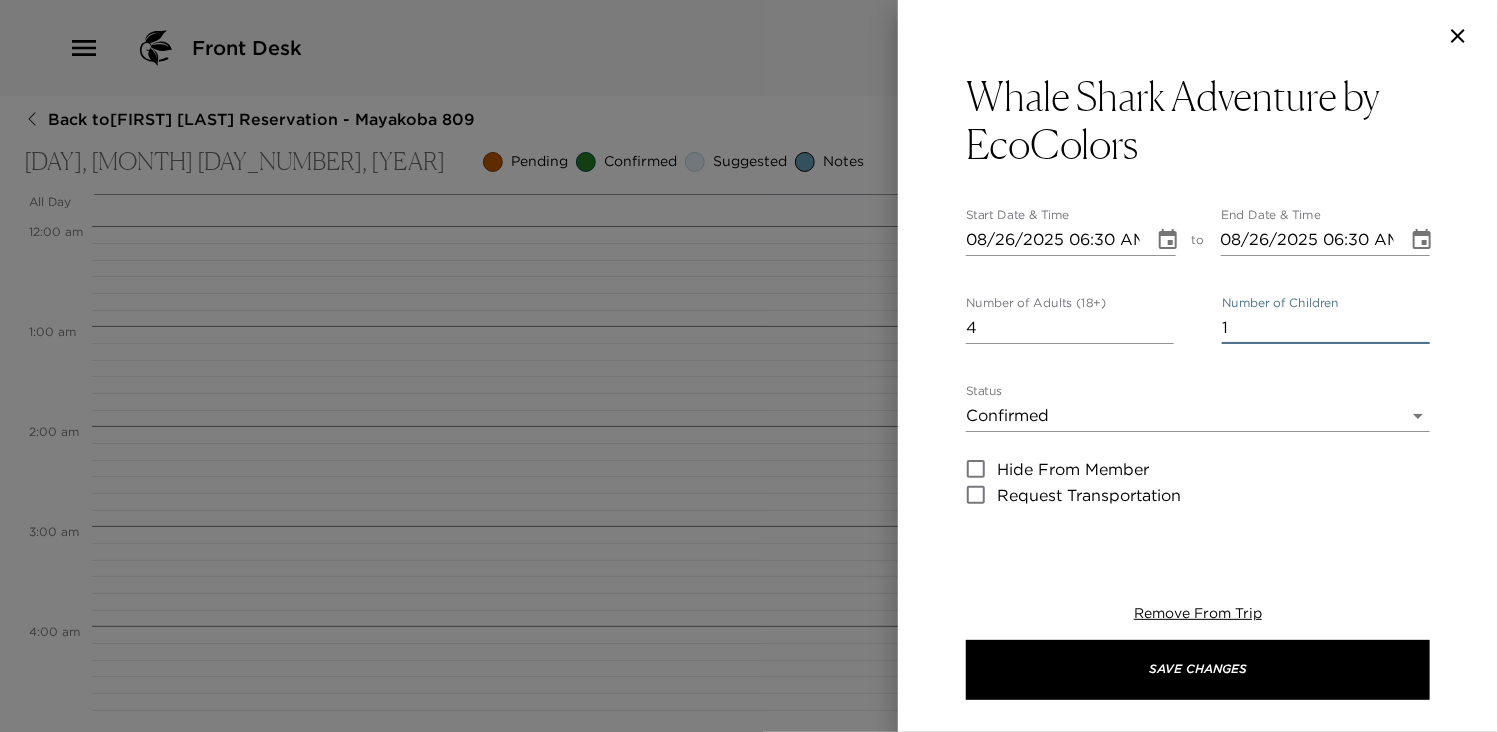 click on "1" at bounding box center (1326, 328) 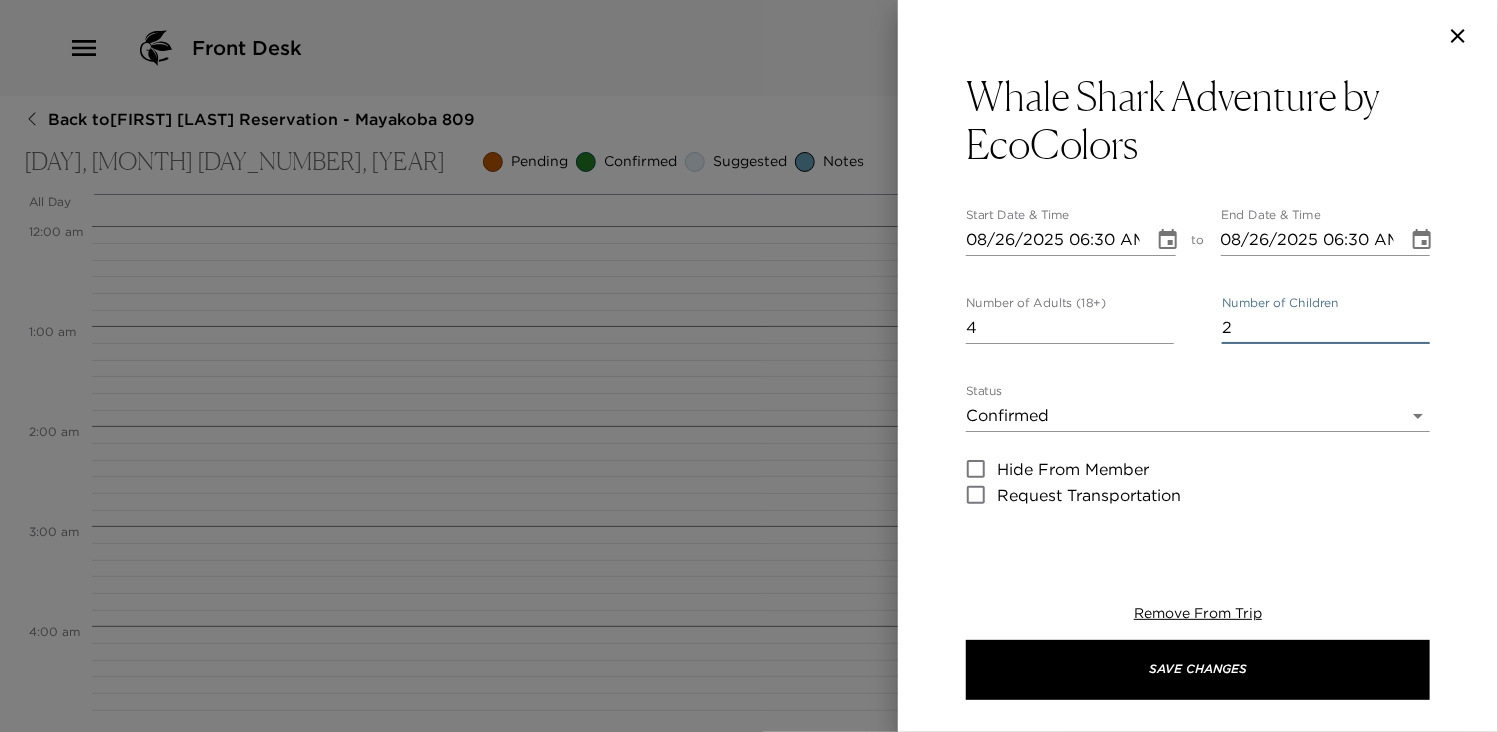 type on "2" 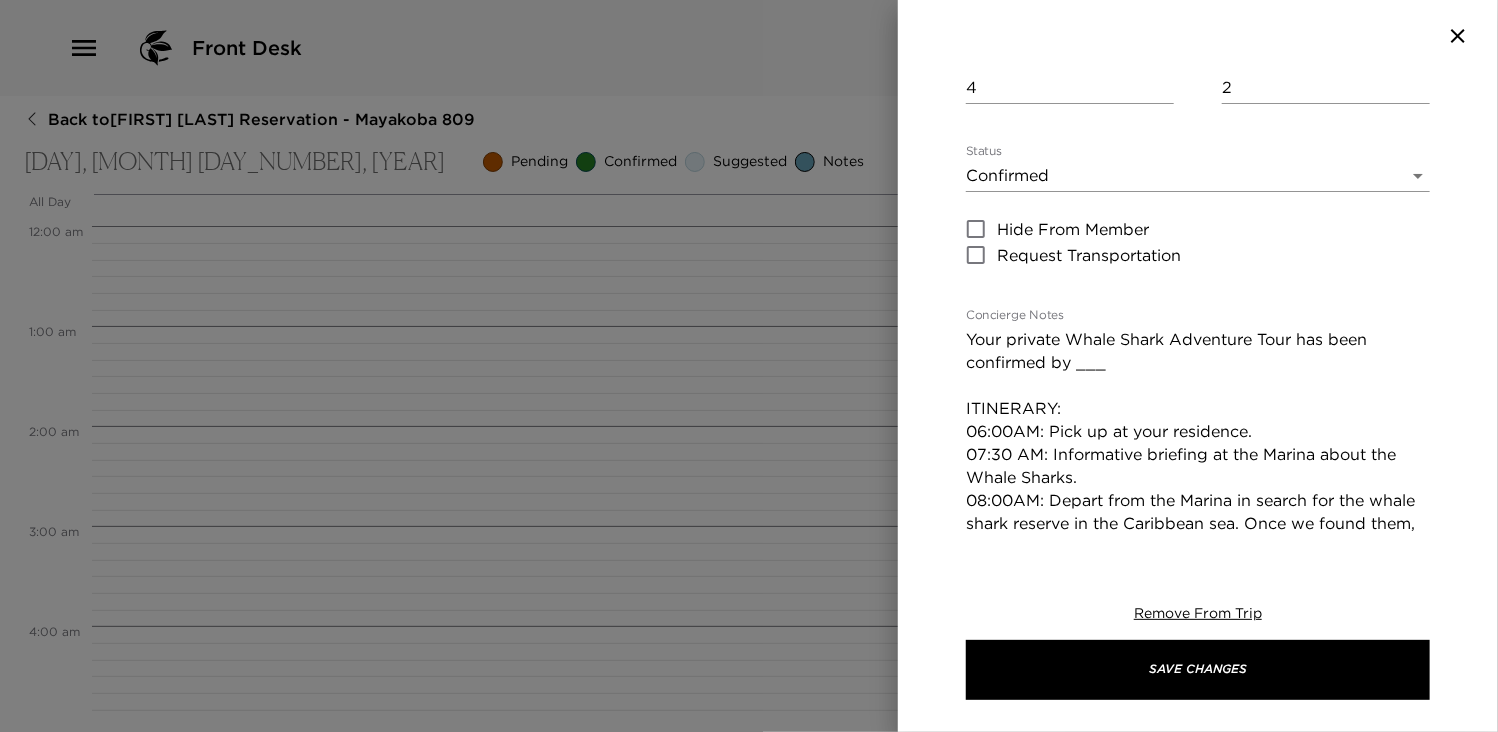 scroll, scrollTop: 332, scrollLeft: 0, axis: vertical 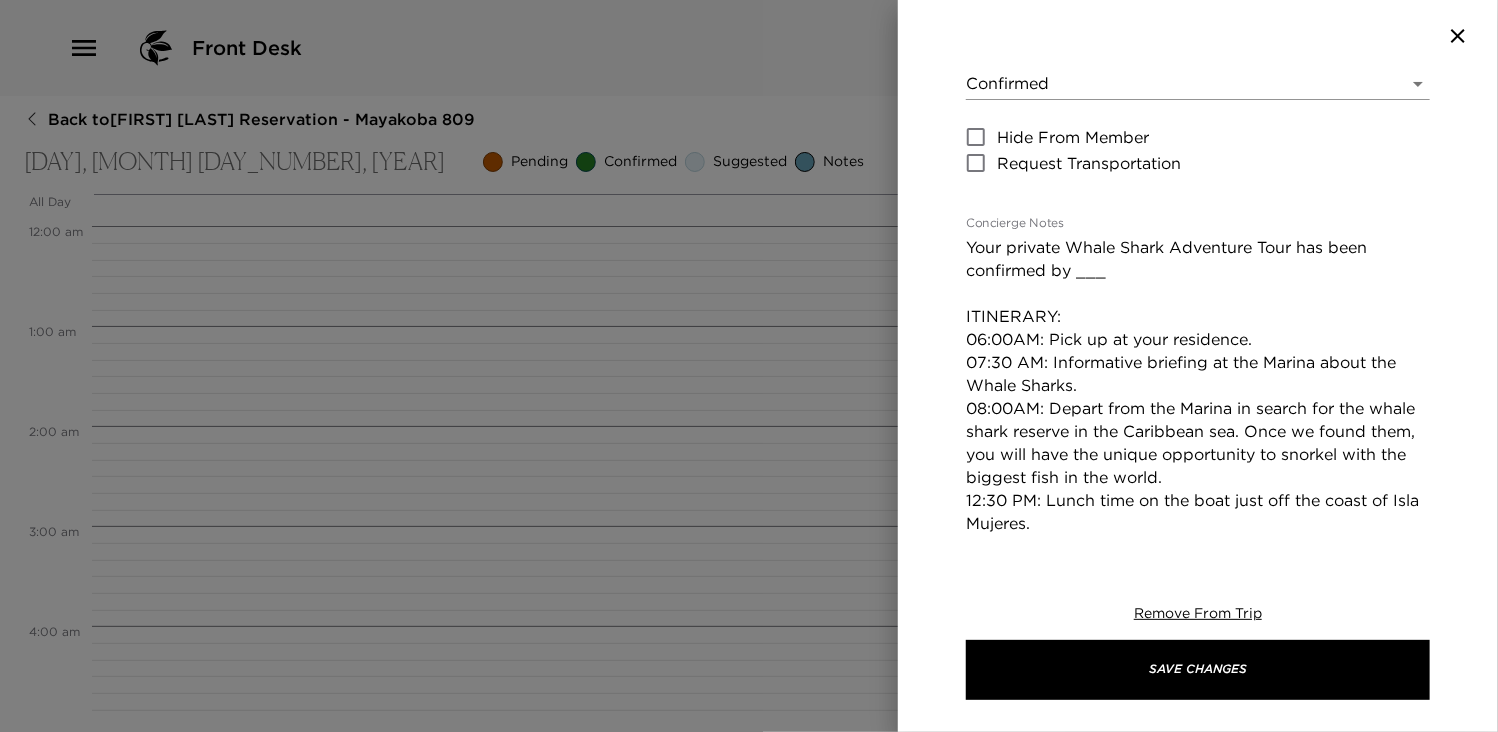 click on "Your private Whale Shark Adventure Tour has been confirmed by ___
ITINERARY:
06:00AM: Pick up at your residence.
07:30 AM: Informative briefing at the Marina about the Whale Sharks.
08:00AM: Depart from the Marina in search for the whale shark reserve in the Caribbean sea. Once we found them, you will have the unique opportunity to snorkel with the biggest fish in the world.
12:30 PM: Lunch time on the boat just off the coast of Isla Mujeres.
01:30 PM: Back to the marina, to go back at your hotel.
03:00 PM:  Arrival at your residence.
Whale Shark ‘No Sighting’ Guarantee Unfortunately, we can never 100% guarantee a wildlife sighting. But we can guarantee to do everything we can on the day to maximise your chances of swimming with a whale shark. x" at bounding box center [1198, 466] 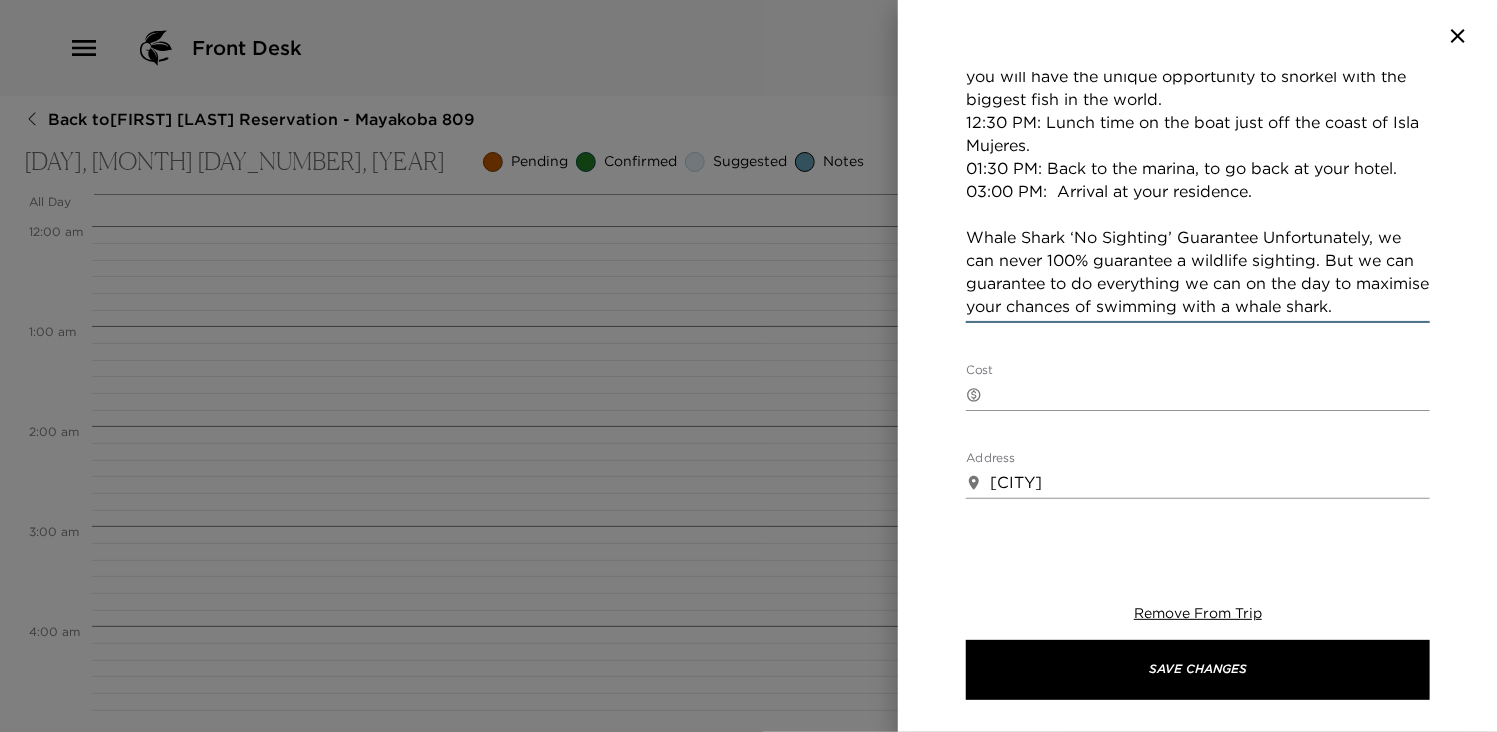 scroll, scrollTop: 711, scrollLeft: 0, axis: vertical 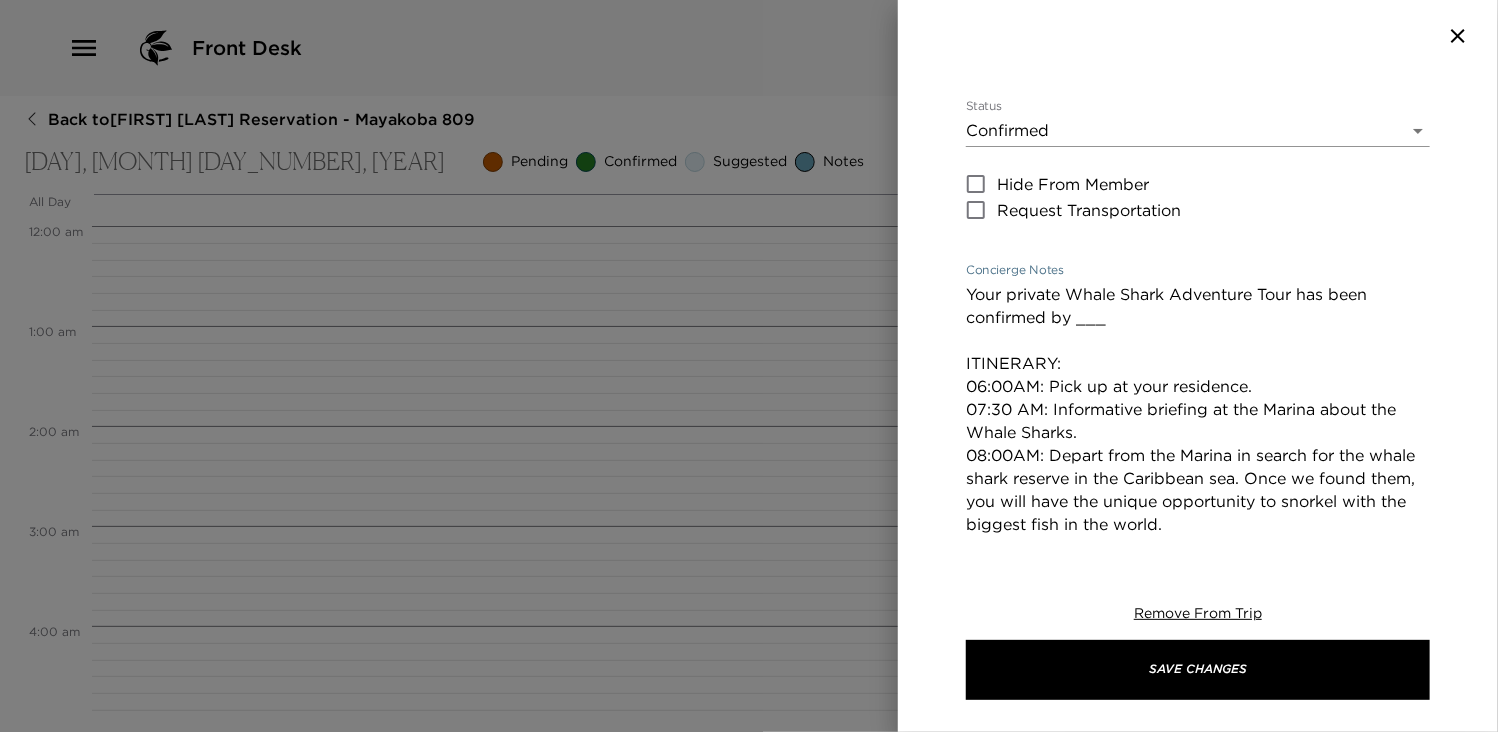 click on "Your private Whale Shark Adventure Tour has been confirmed by ___
ITINERARY:
06:00AM: Pick up at your residence.
07:30 AM: Informative briefing at the Marina about the Whale Sharks.
08:00AM: Depart from the Marina in search for the whale shark reserve in the Caribbean sea. Once we found them, you will have the unique opportunity to snorkel with the biggest fish in the world.
12:30 PM: Lunch time on the boat just off the coast of Isla Mujeres.
01:30 PM: Back to the marina, to go back at your hotel.
03:00 PM:  Arrival at your residence.
Whale Shark ‘No Sighting’ Guarantee Unfortunately, we can never 100% guarantee a wildlife sighting. But we can guarantee to do everything we can on the day to maximise your chances of swimming with a whale shark." at bounding box center (1198, 513) 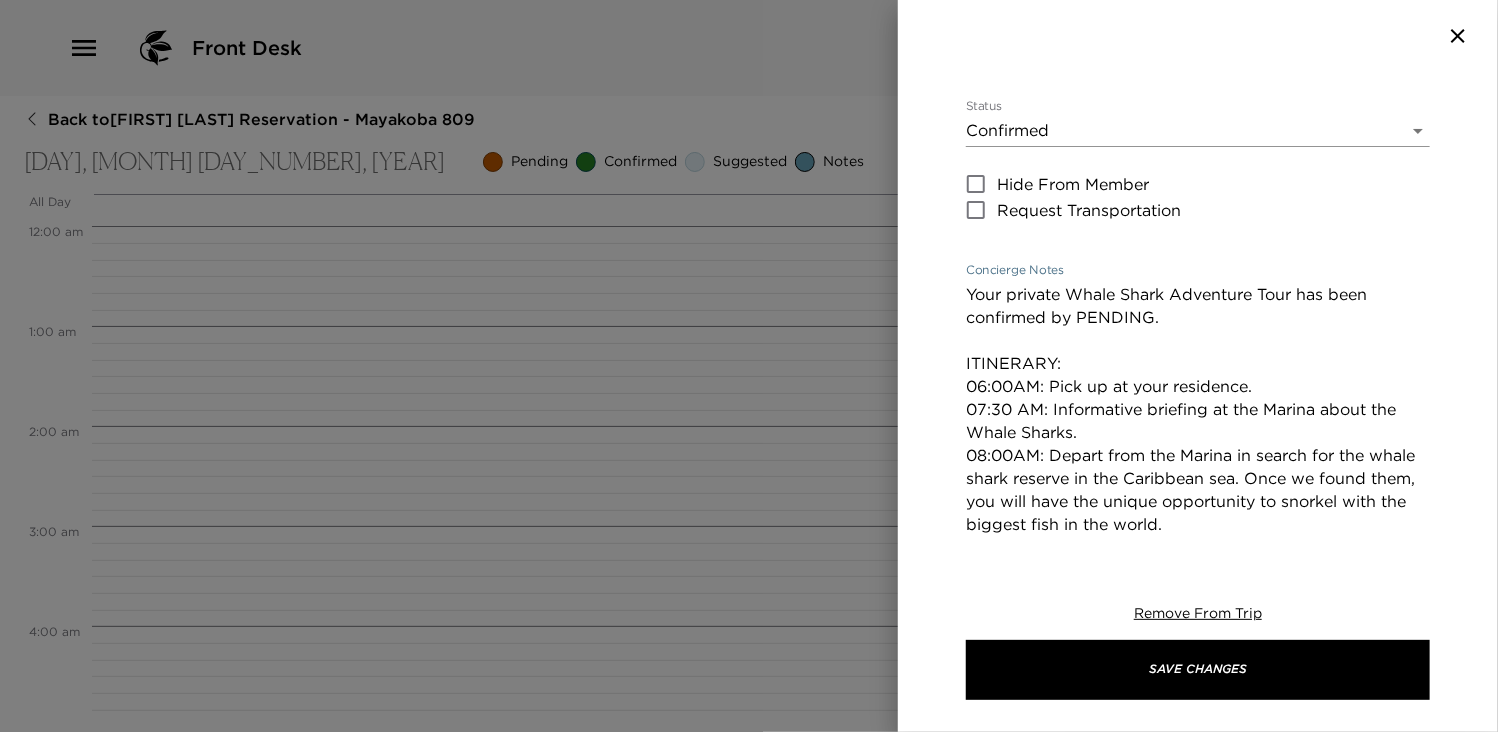 type on "Your private Whale Shark Adventure Tour has been confirmed by PENDING.
ITINERARY:
06:00AM: Pick up at your residence.
07:30 AM: Informative briefing at the Marina about the Whale Sharks.
08:00AM: Depart from the Marina in search for the whale shark reserve in the Caribbean sea. Once we found them, you will have the unique opportunity to snorkel with the biggest fish in the world.
12:30 PM: Lunch time on the boat just off the coast of Isla Mujeres.
01:30 PM: Back to the marina, to go back at your hotel.
03:00 PM:  Arrival at your residence.
Whale Shark ‘No Sighting’ Guarantee Unfortunately, we can never 100% guarantee a wildlife sighting. But we can guarantee to do everything we can on the day to maximise your chances of swimming with a whale shark." 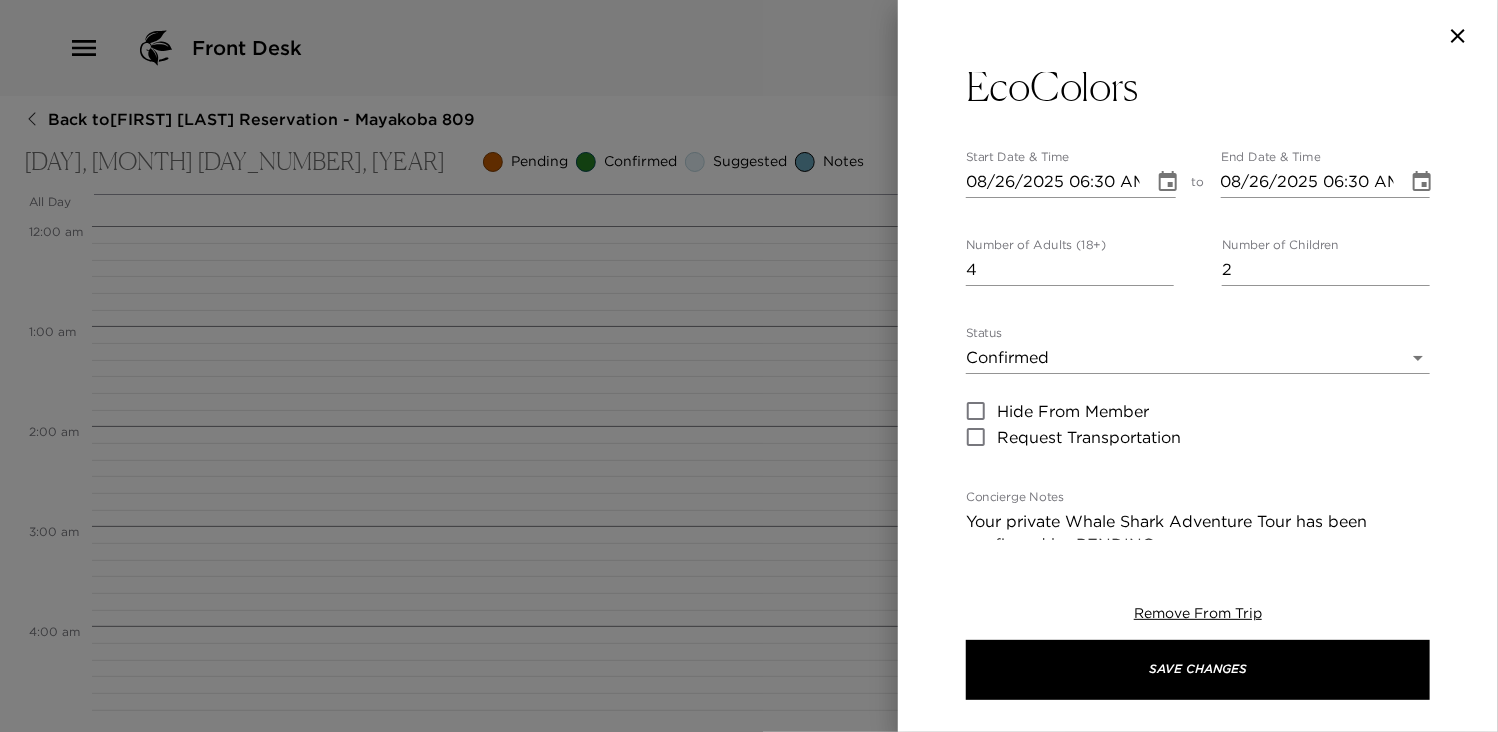 scroll, scrollTop: 18, scrollLeft: 0, axis: vertical 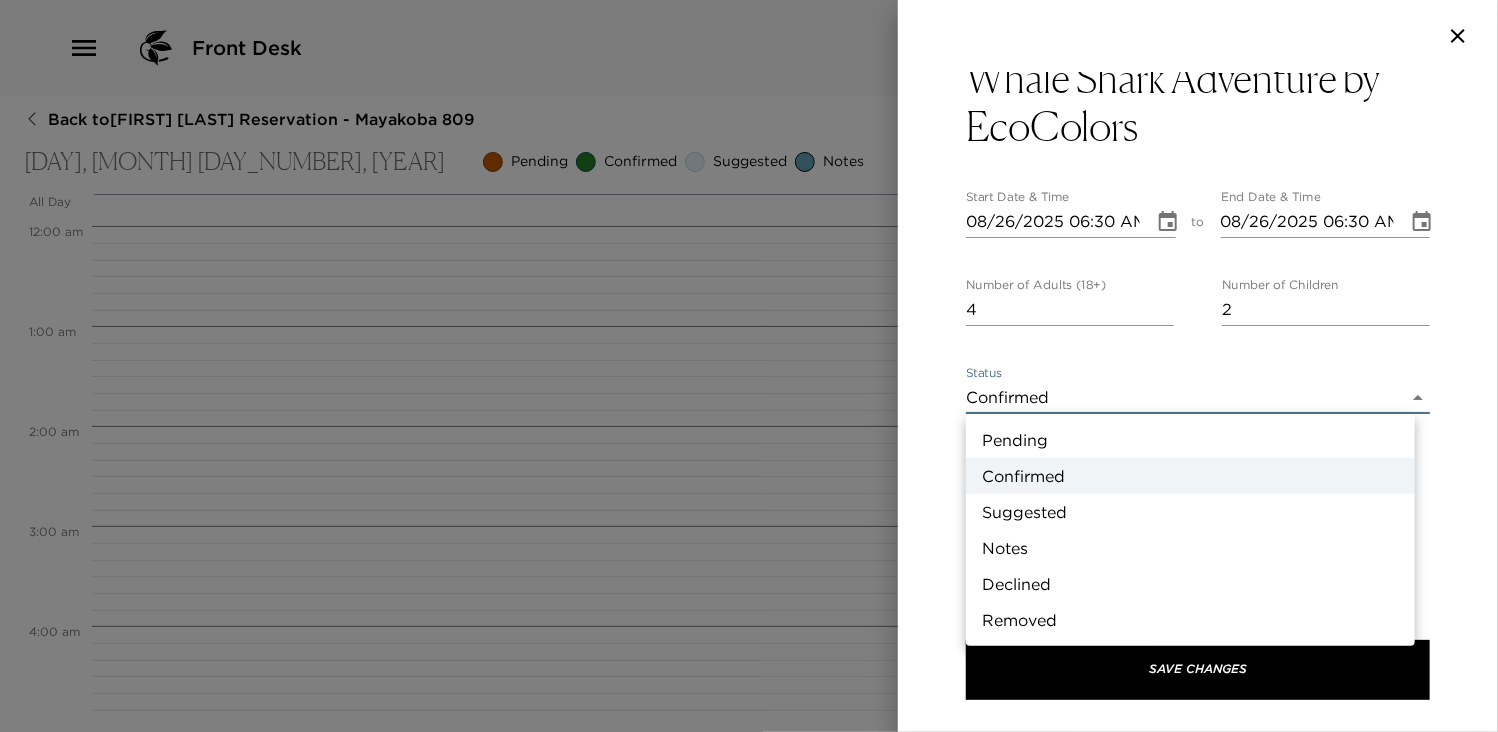 click on "Front Desk Back to [FIRST] [LAST] Reservation - Mayakoba 809 Tuesday, August 26, 2025 Pending Confirmed Suggested Notes Trip View Agenda View PDF View Print All Day Tue 08/26 12:00 AM 1:00 AM 2:00 AM 3:00 AM 4:00 AM 5:00 AM 6:00 AM 7:00 AM 8:00 AM 9:00 AM 10:00 AM 11:00 AM 12:00 PM 1:00 PM 2:00 PM 3:00 PM 4:00 PM 5:00 PM 6:00 PM 7:00 PM 8:00 PM 9:00 PM 10:00 PM 11:00 PM Daily Housekeeping Cleaning Service 11:30am - 11:30am [CITY] [STATE]
[COUNTRY] Restaurant Reservation - Zapote Bar & Restaurant 7:00pm - 7:00pm Ctra. Federal Cancún-Playa del Carmen KM 298
[CITY] [STATE] [ZIP]
[COUNTRY] Clone Custom whale ​ Results (1) Whale Shark Adventure by EcoColors Whale Shark Adventure by EcoColors Start Date & Time 08/26/2025 06:30 AM to End Date & Time 08/26/2025 06:30 AM Number of Adults (18+) 4 Number of Children 2 Status Confirmed Confirmed Hide From Member Request Transportation Concierge Notes x Cost ​ x Address ​ [CITY] x Phone Number ​ Email ​ Website ​ Cancellation Policy ​ ​ ​" at bounding box center (749, 366) 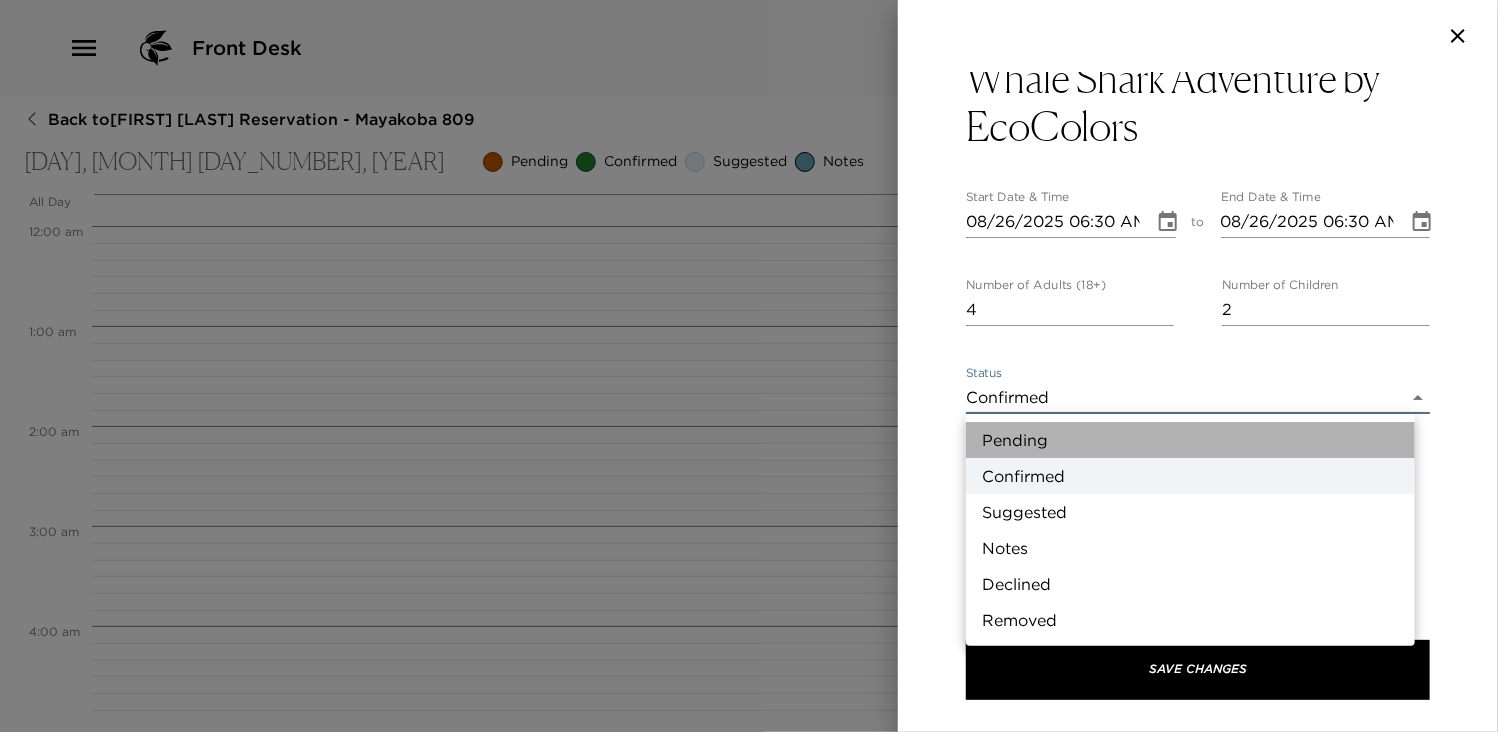 click on "Pending" at bounding box center (1190, 440) 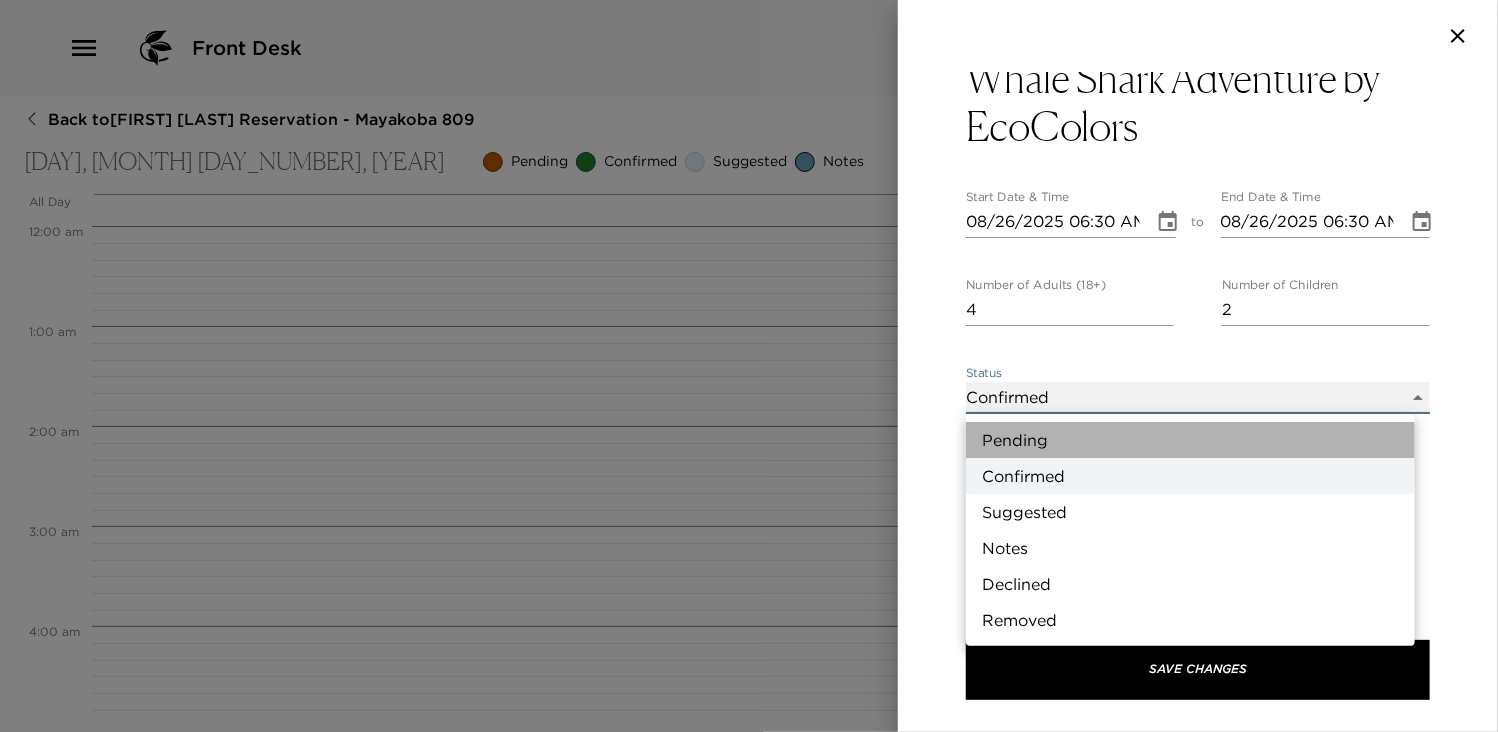 type on "Pending" 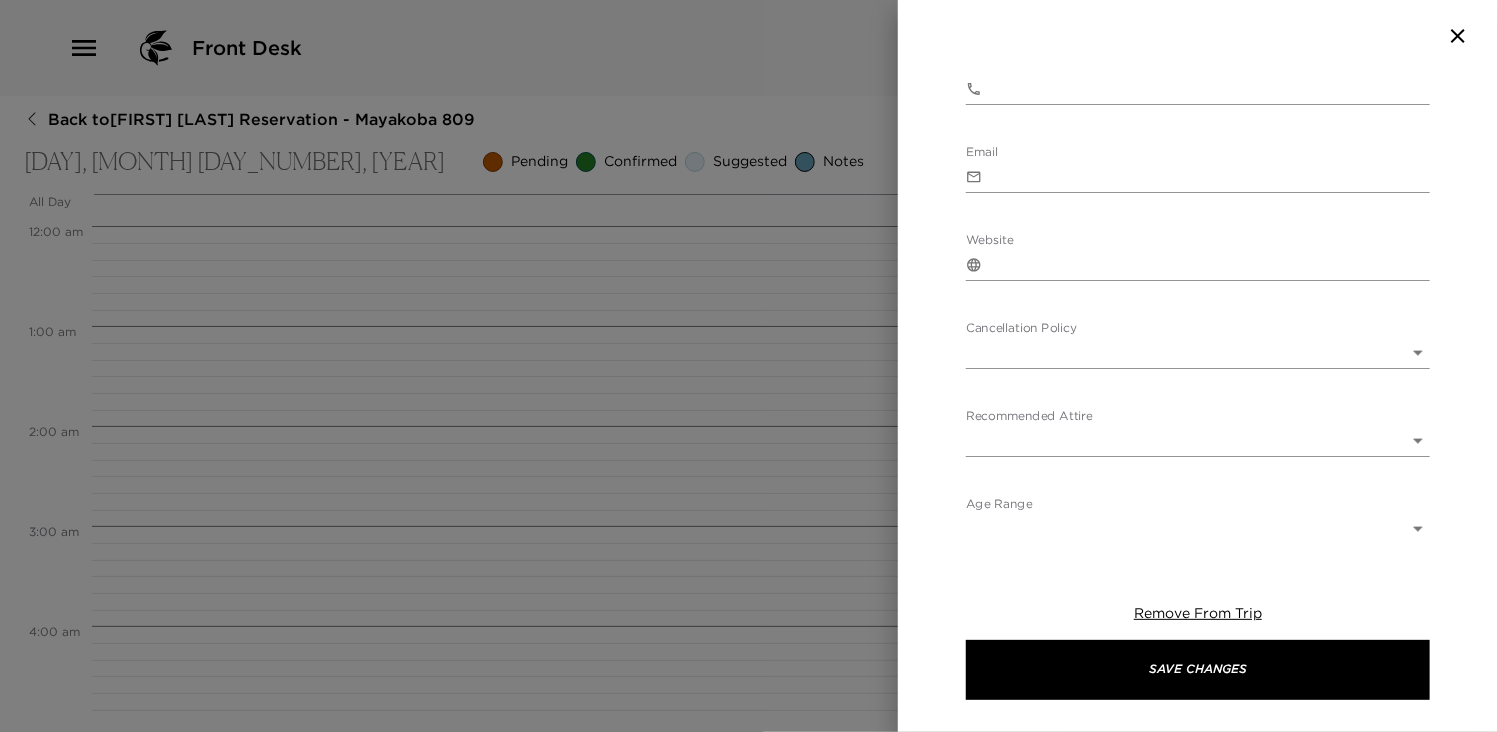 scroll, scrollTop: 1196, scrollLeft: 0, axis: vertical 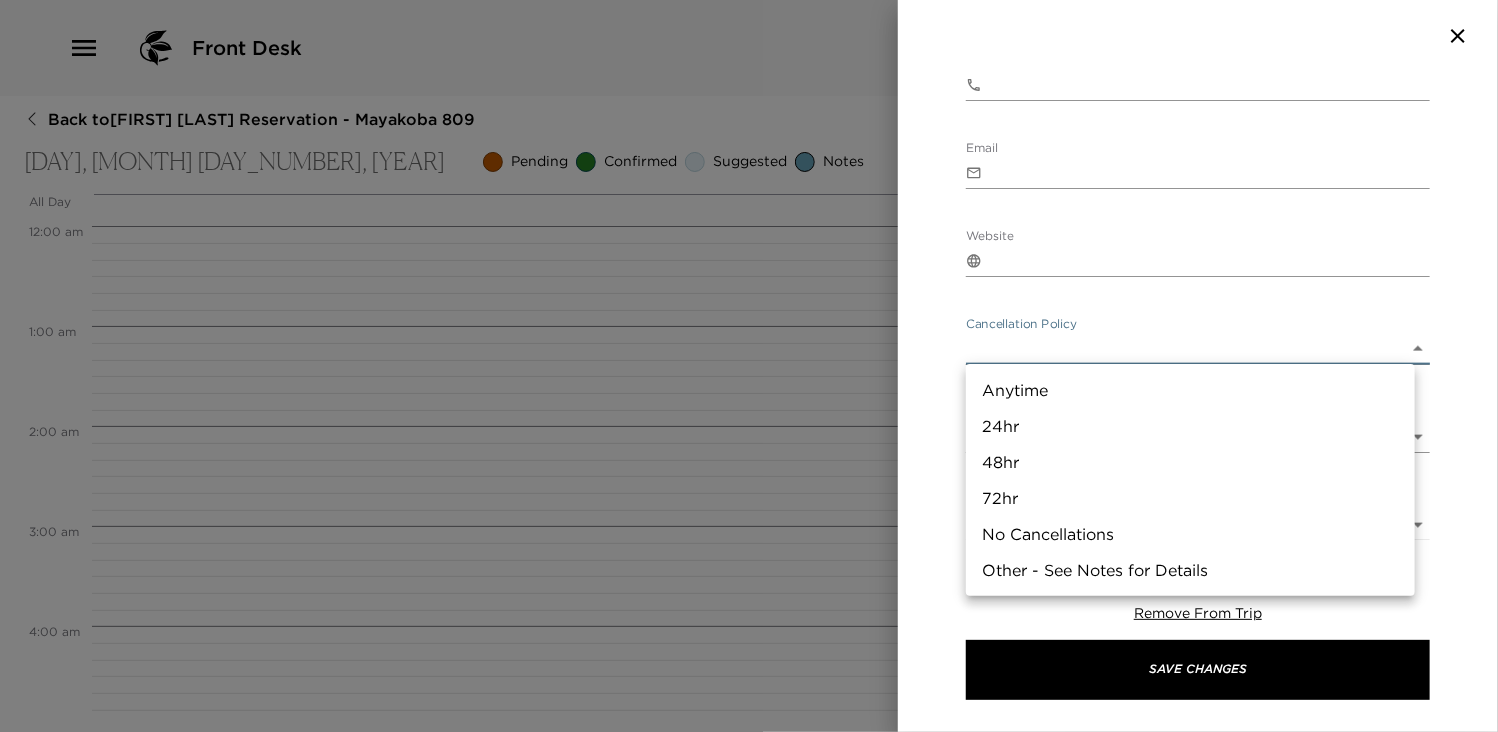 click on "Front Desk Back to  [PERSON] Reservation - Mayakoba 809 Tuesday, August 26, 2025 Pending Confirmed Suggested Notes Trip View Agenda View PDF View Print All Day Tue 08/26 12:00 AM 1:00 AM 2:00 AM 3:00 AM 4:00 AM 5:00 AM 6:00 AM 7:00 AM 8:00 AM 9:00 AM 10:00 AM 11:00 AM 12:00 PM 1:00 PM 2:00 PM 3:00 PM 4:00 PM 5:00 PM 6:00 PM 7:00 PM 8:00 PM 9:00 PM 10:00 PM 11:00 PM Daily Housekeeping Cleaning Service 11:30am - 11:30am Playa del Carmen Quintana Roo
México Restaurant Reservation - Zapote Bar & Restaurant 7:00pm - 7:00pm Ctra. Federal Cancún-Playa del Carmen KM 298
Solidaridad Q. Roo 77710
Mexico Clone Custom whale ​ Results (1) Whale Shark Adventure by EcoColors Whale Shark Adventure by EcoColors Start Date & Time 08/26/2025 06:30 AM to End Date & Time 08/26/2025 06:30 AM Number of Adults (18+) 4 Number of Children 2 Status Pending Pending Hide From Member Request Transportation Concierge Notes x Cost ​ x Address ​ Cancun x Phone Number ​ Email ​ Website ​ Cancellation Policy ​ undefined" at bounding box center (749, 366) 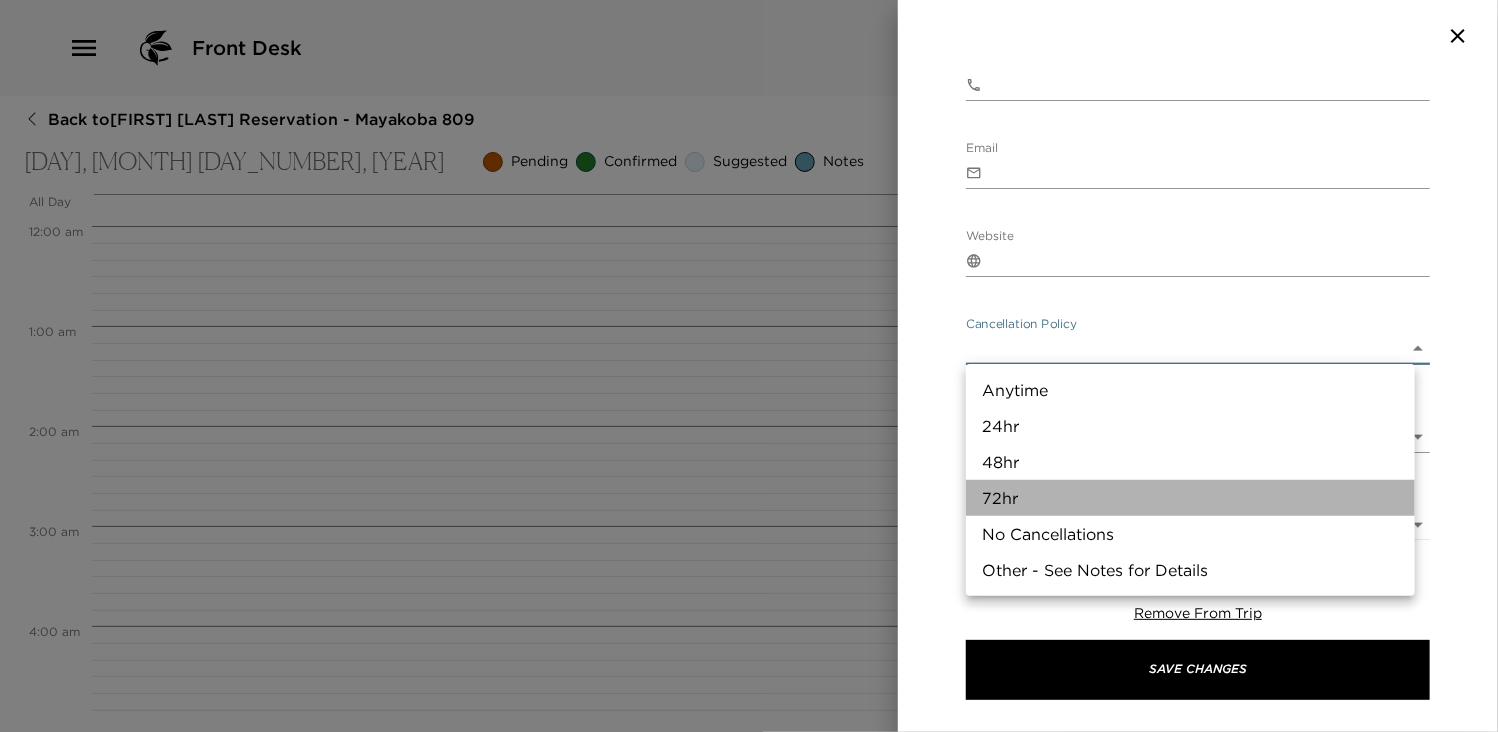 click on "72hr" at bounding box center [1190, 498] 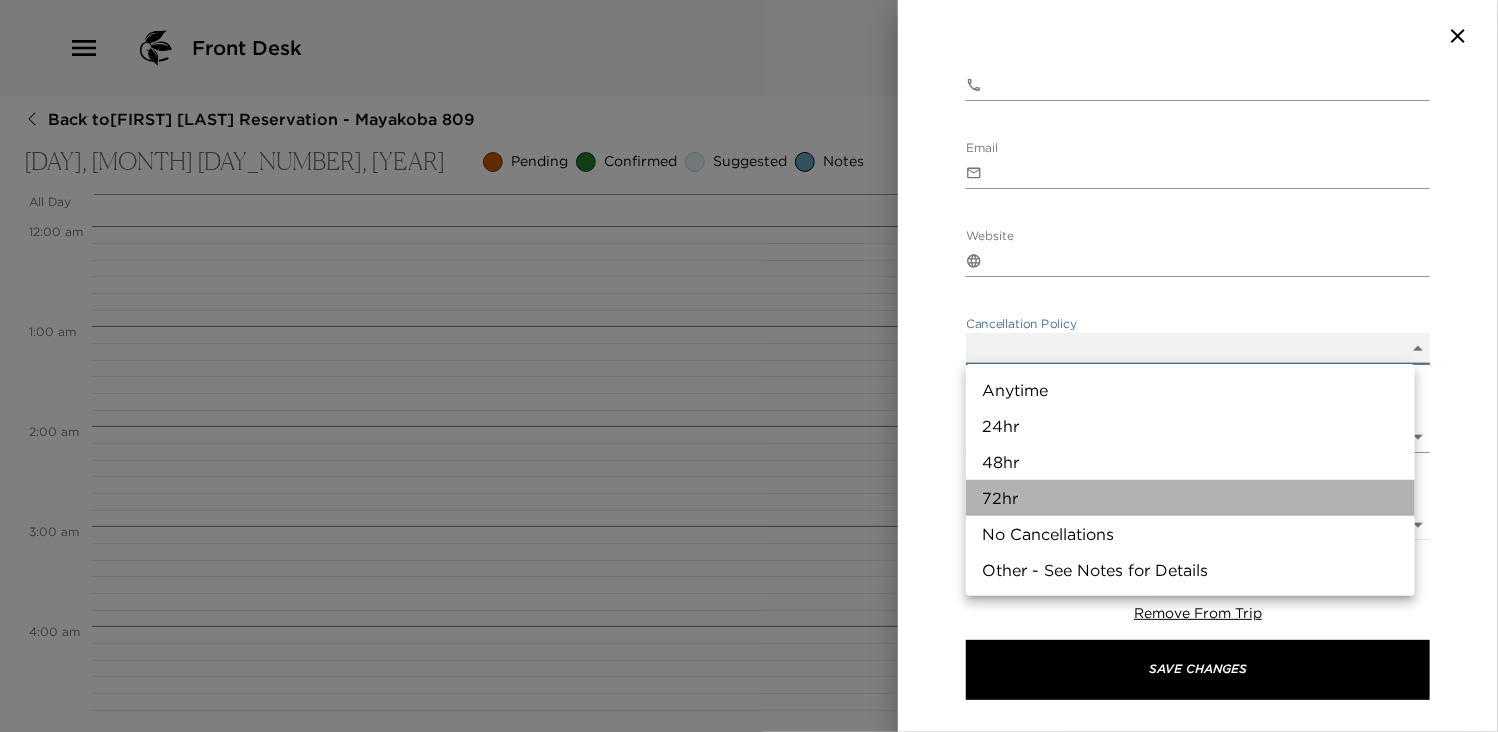 type on "72hr" 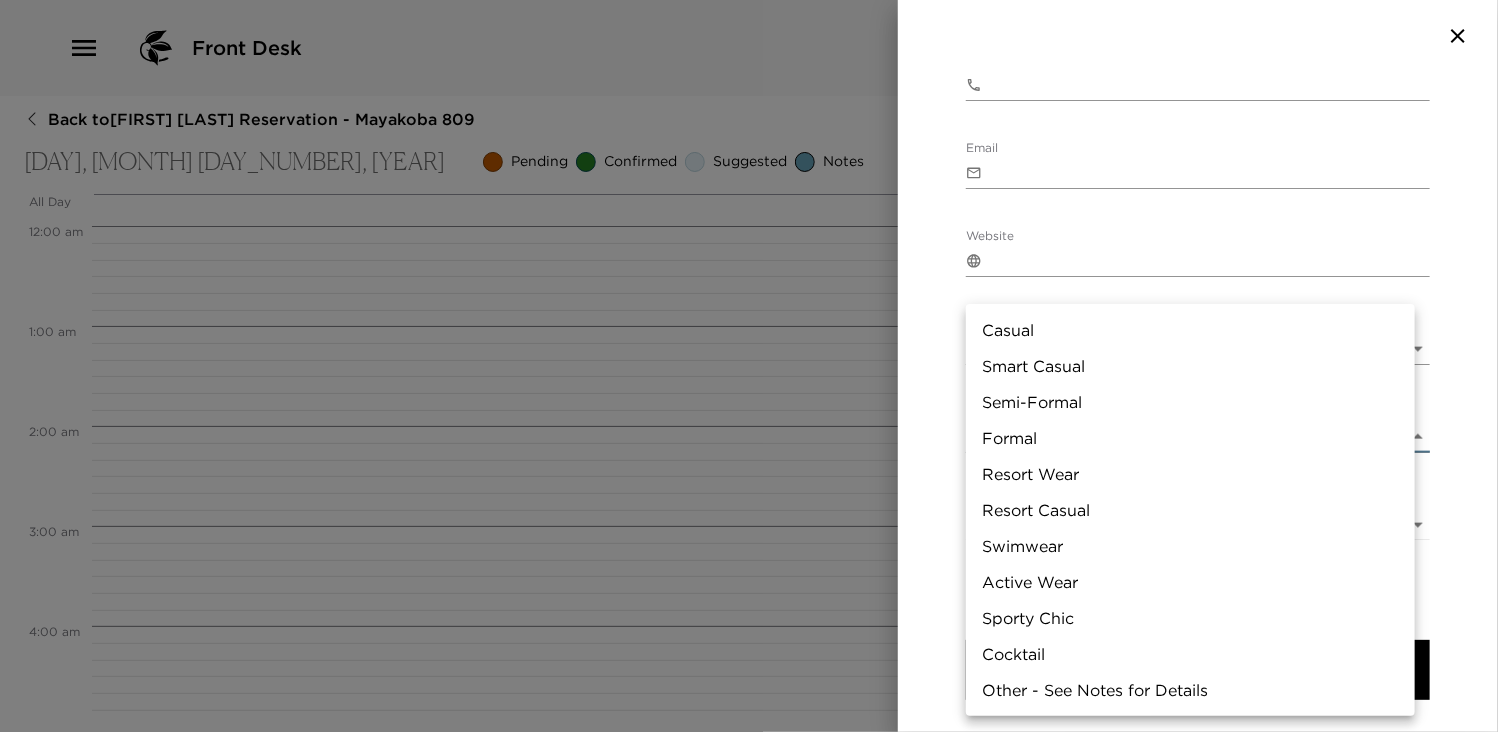 click on "Front Desk Back to  [NAME] Reservation - Mayakoba [NUMBER] Tuesday, [DATE] Pending Confirmed Suggested Notes Trip View Agenda View PDF View Print All Day Tue [DATE] [TIME] Daily Housekeeping Cleaning Service [TIME] Playa del Carmen Quintana Roo
México Restaurant Reservation - Zapote Bar  ৪৮ Restaurant [TIME] - [TIME] Ctra. Federal Cancún-Playa del Carmen KM [NUMBER]
Solidaridad Q. Roo [POSTAL_CODE]
Mexico Clone Custom whale ​ Results (1) Whale Shark Adventure by EcoColors Whale Shark Adventure by EcoColors Start Date  ৪৮ Time [DATE] [TIME] to End Date  ৪৮ Time [DATE] [TIME] Number of Adults (18+) [NUMBER] Number of Children [NUMBER] Status Pending Pending Hide From Member Request Transportation Concierge Notes x Cost ​ x Address ​ Cancun x Phone Number ​ Email ​ Website ​ Cancellation Policy [NUMBER]hr [NUMBER]hr ​" at bounding box center (749, 366) 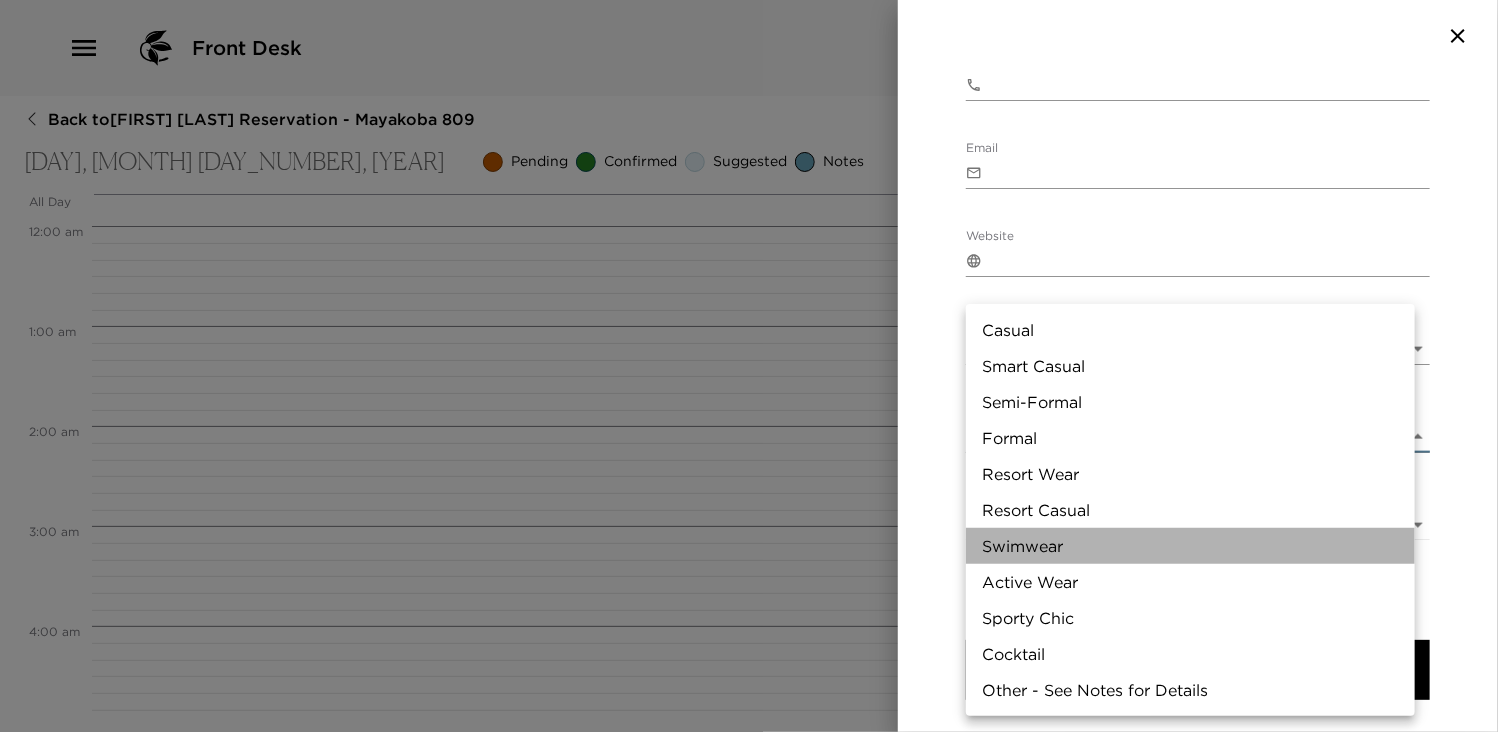 click on "Swimwear" at bounding box center [1190, 546] 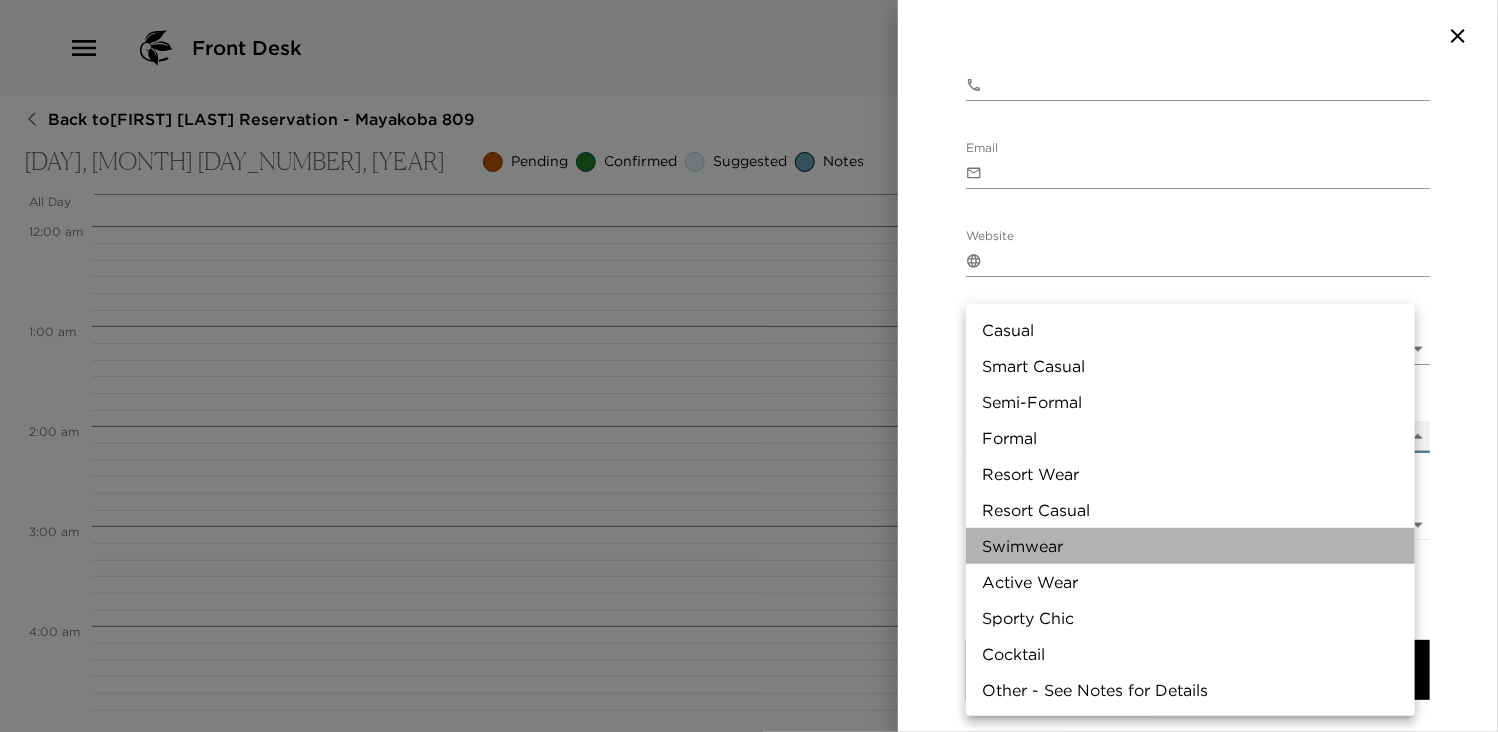 type on "Swimwear" 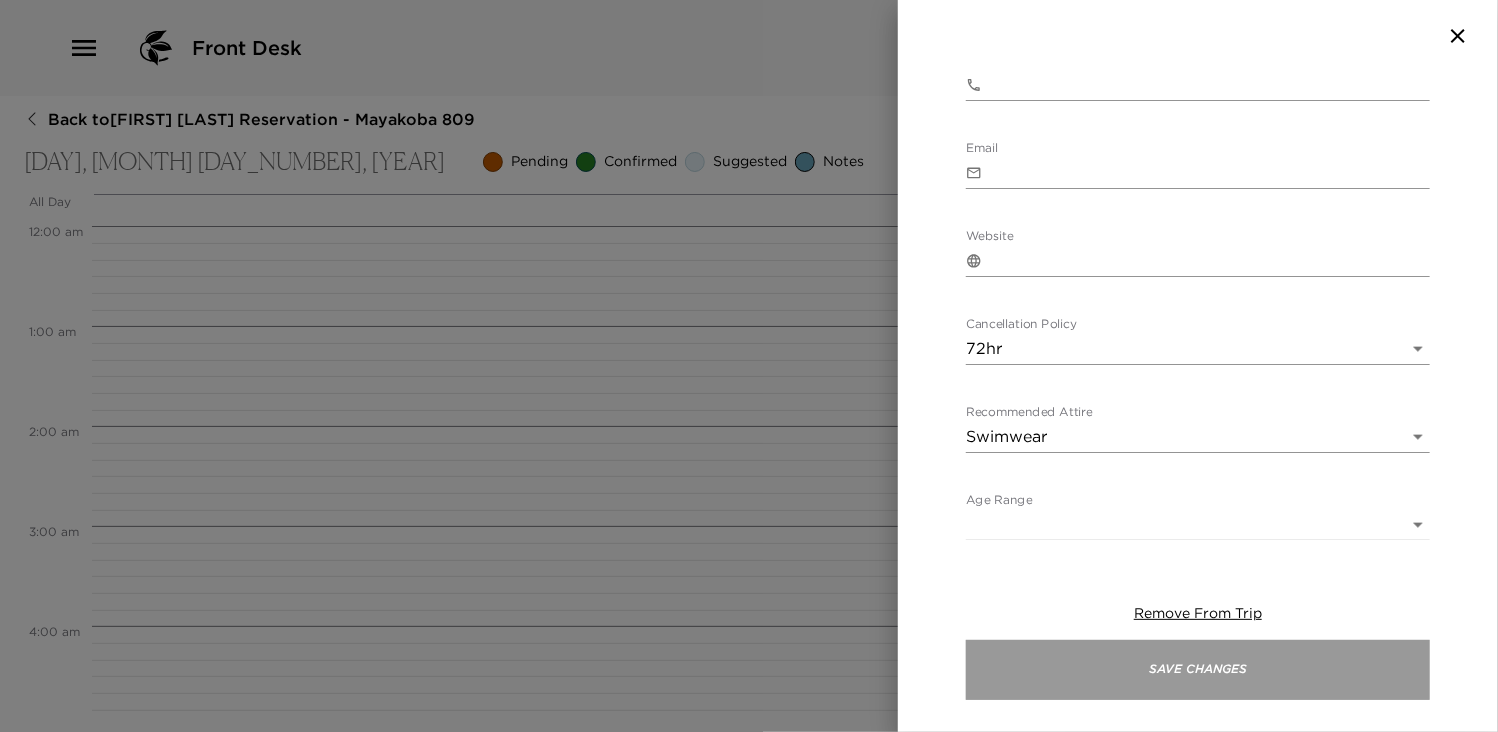 click on "Save Changes" at bounding box center (1198, 670) 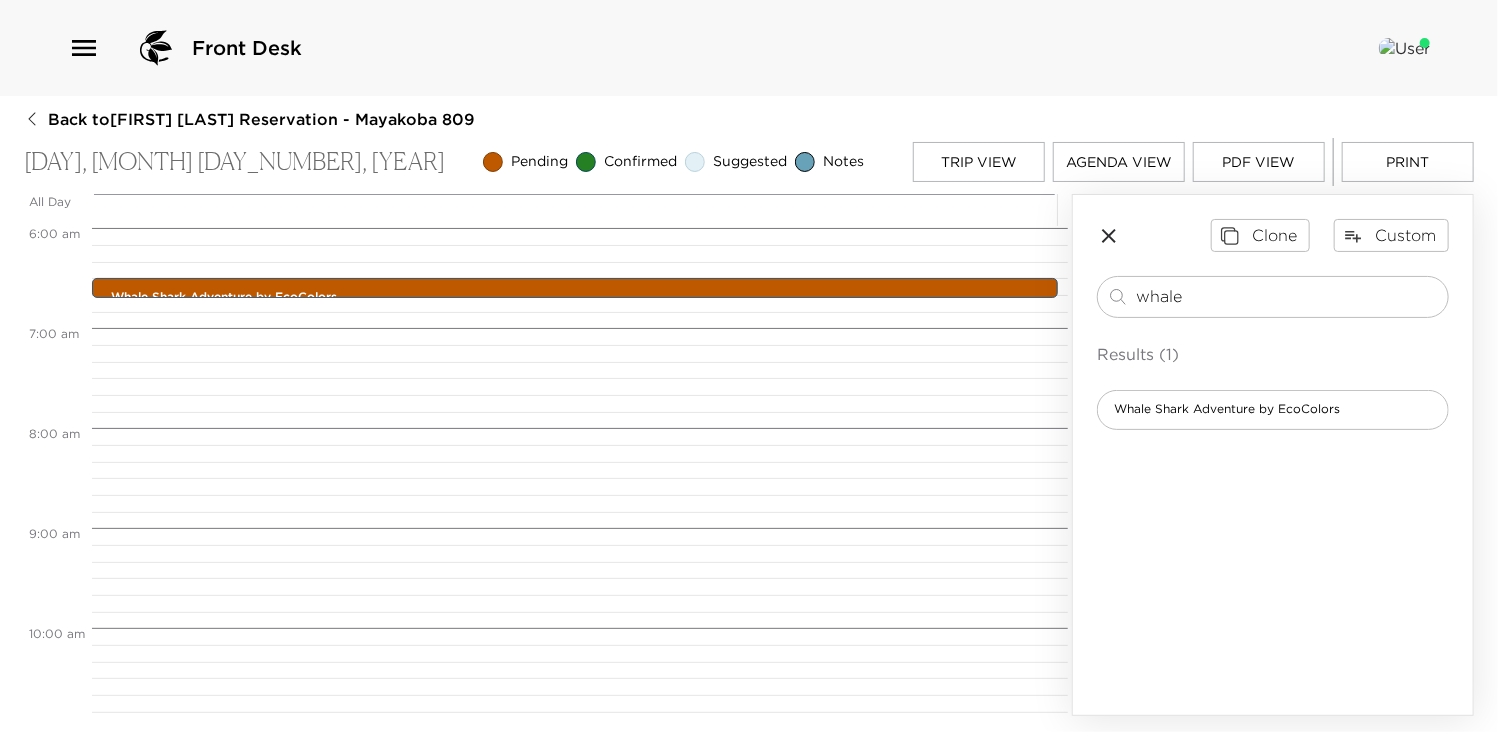 scroll, scrollTop: 600, scrollLeft: 0, axis: vertical 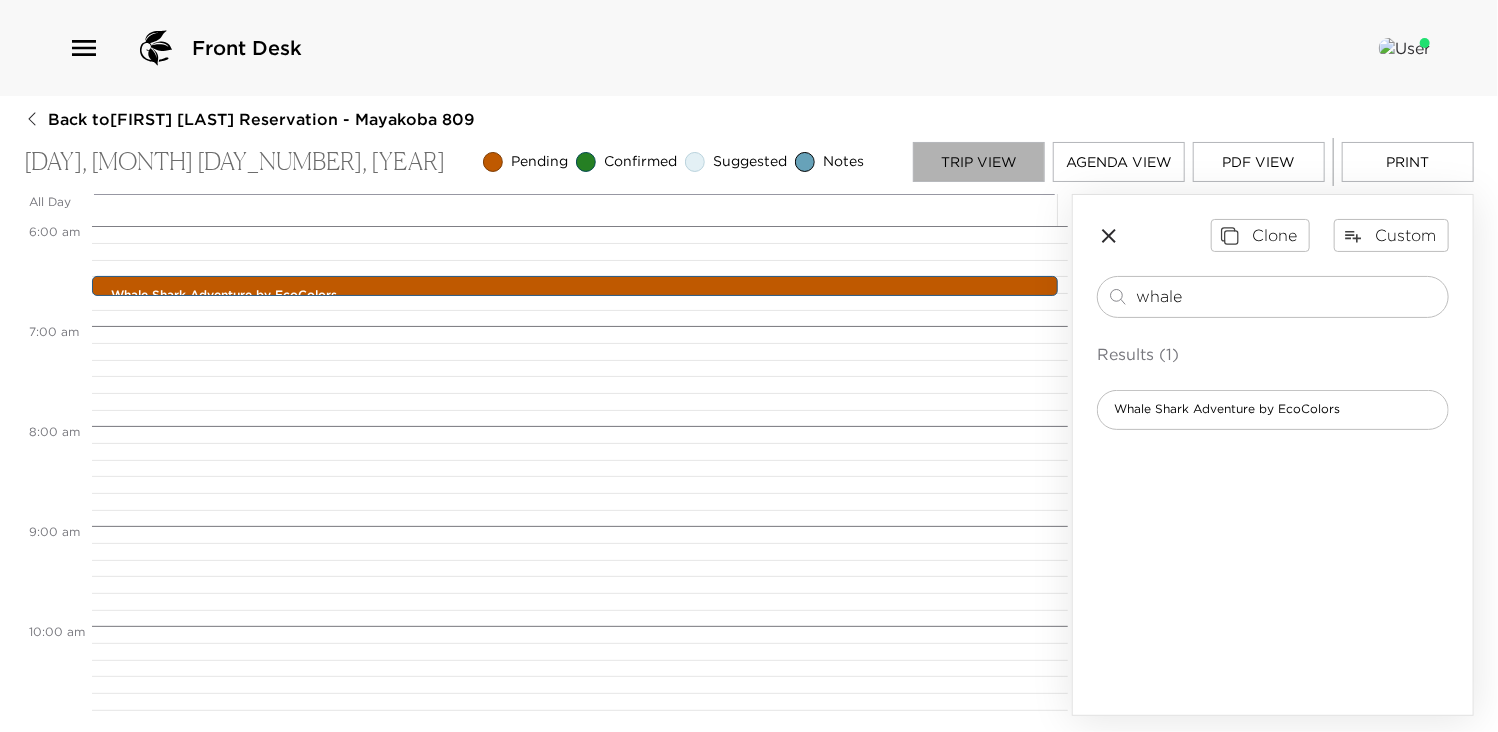 click on "Trip View" at bounding box center [979, 162] 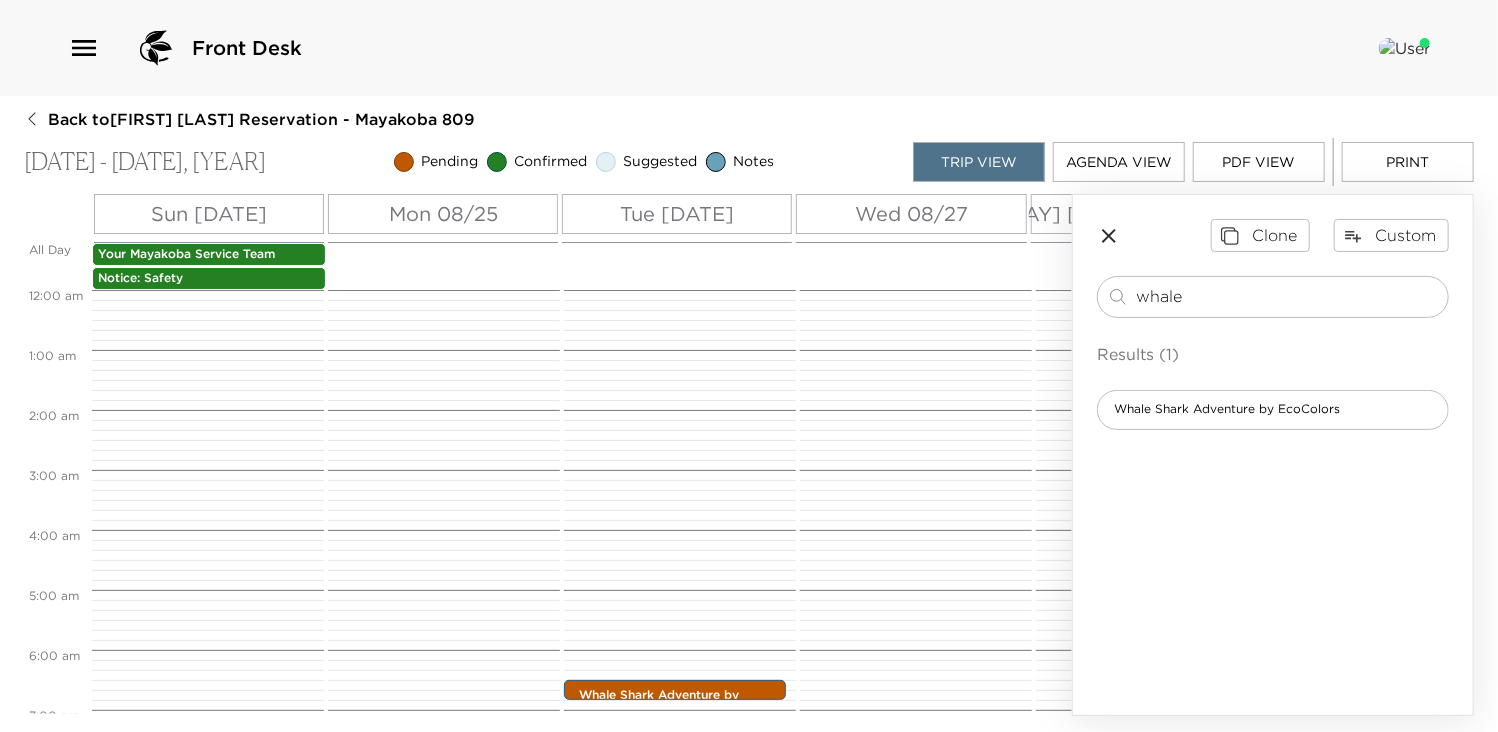 scroll, scrollTop: 390, scrollLeft: 0, axis: vertical 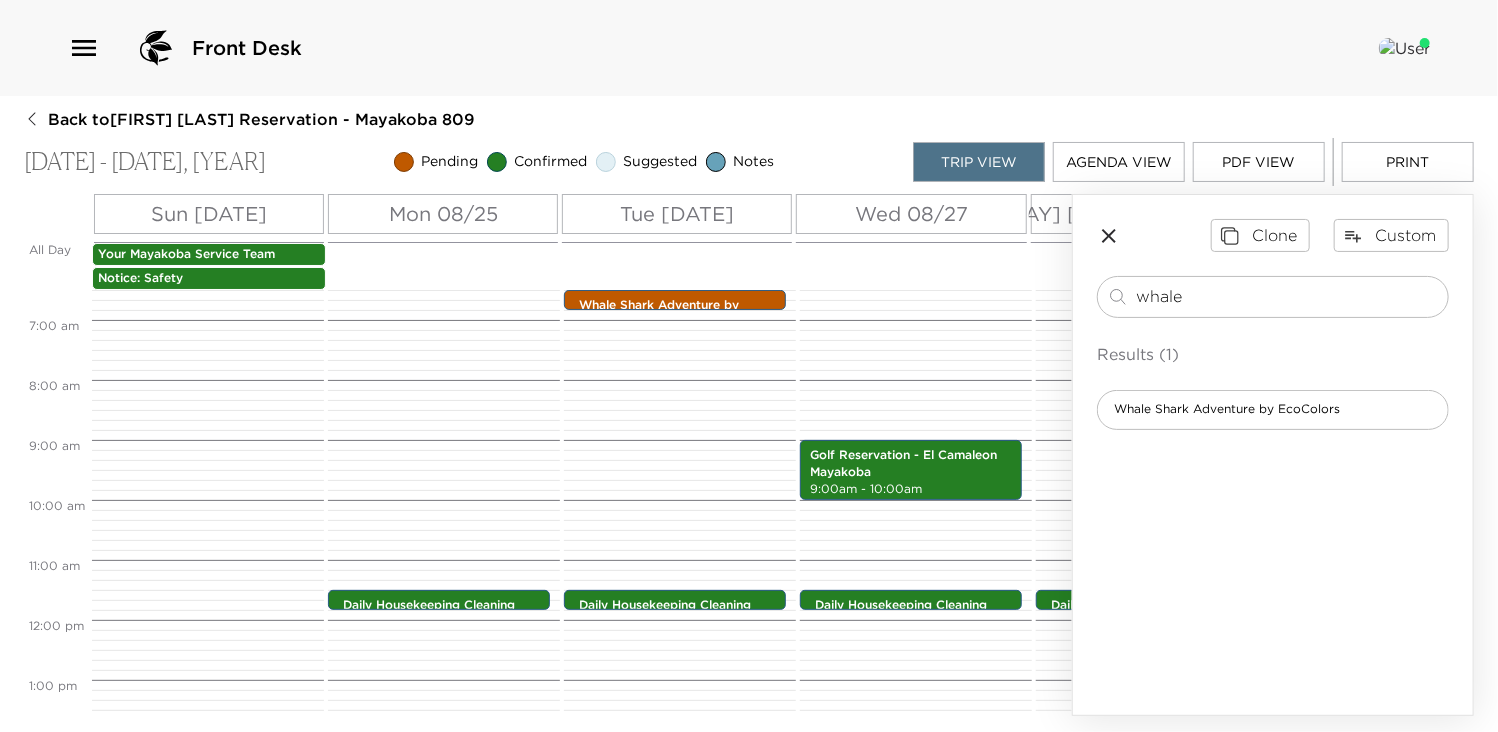 click on "[DAY] [NUMBER]/[NUMBER]" at bounding box center [1146, 214] 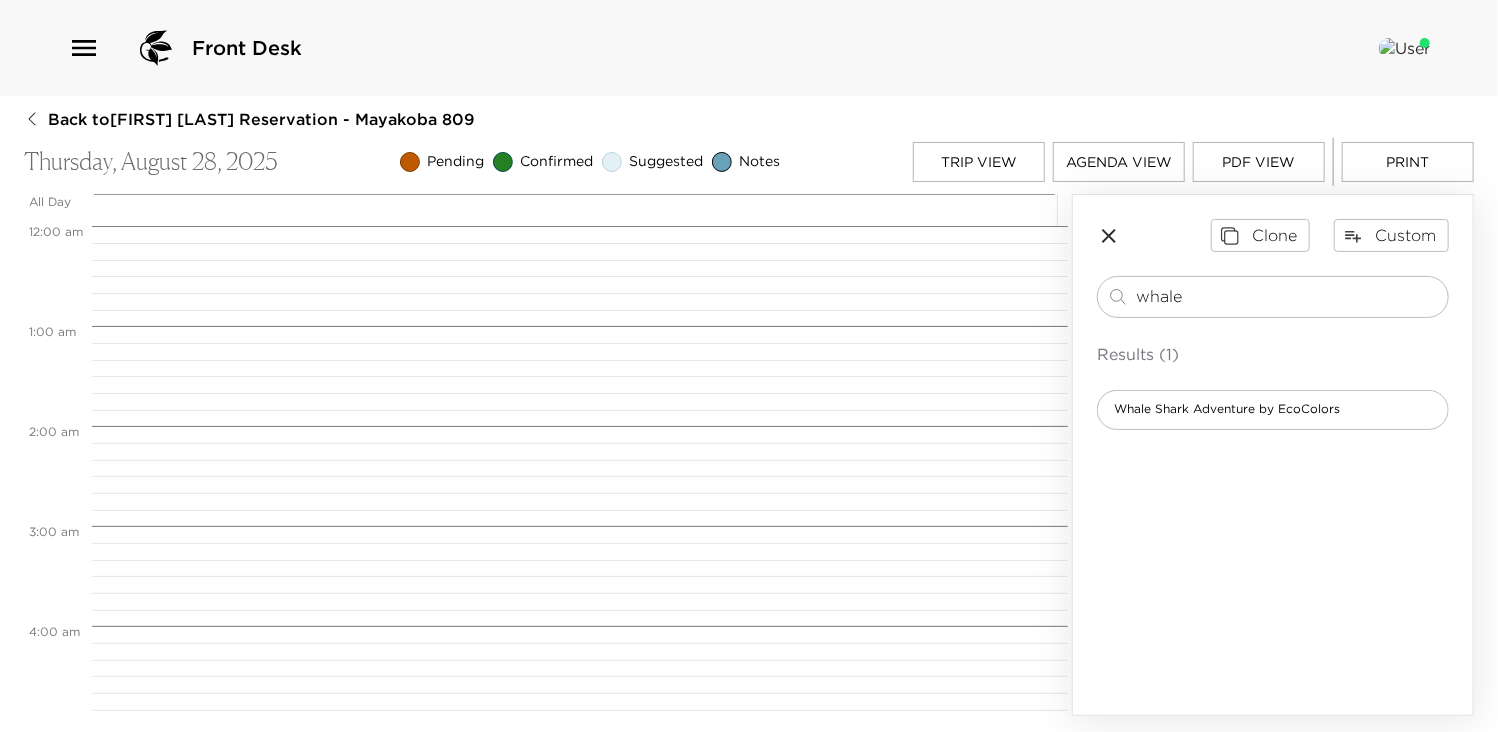 scroll, scrollTop: 1150, scrollLeft: 0, axis: vertical 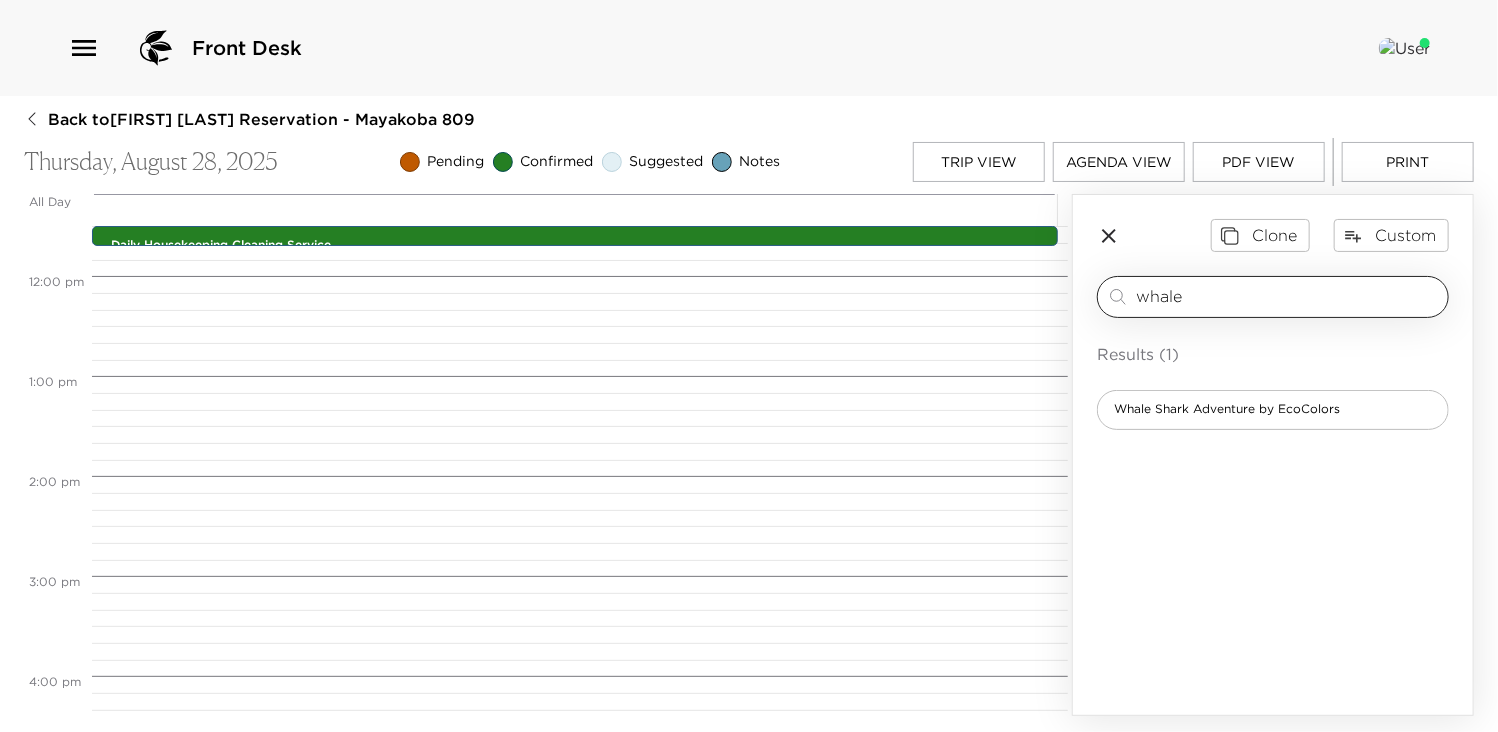 click on "whale" at bounding box center [1288, 296] 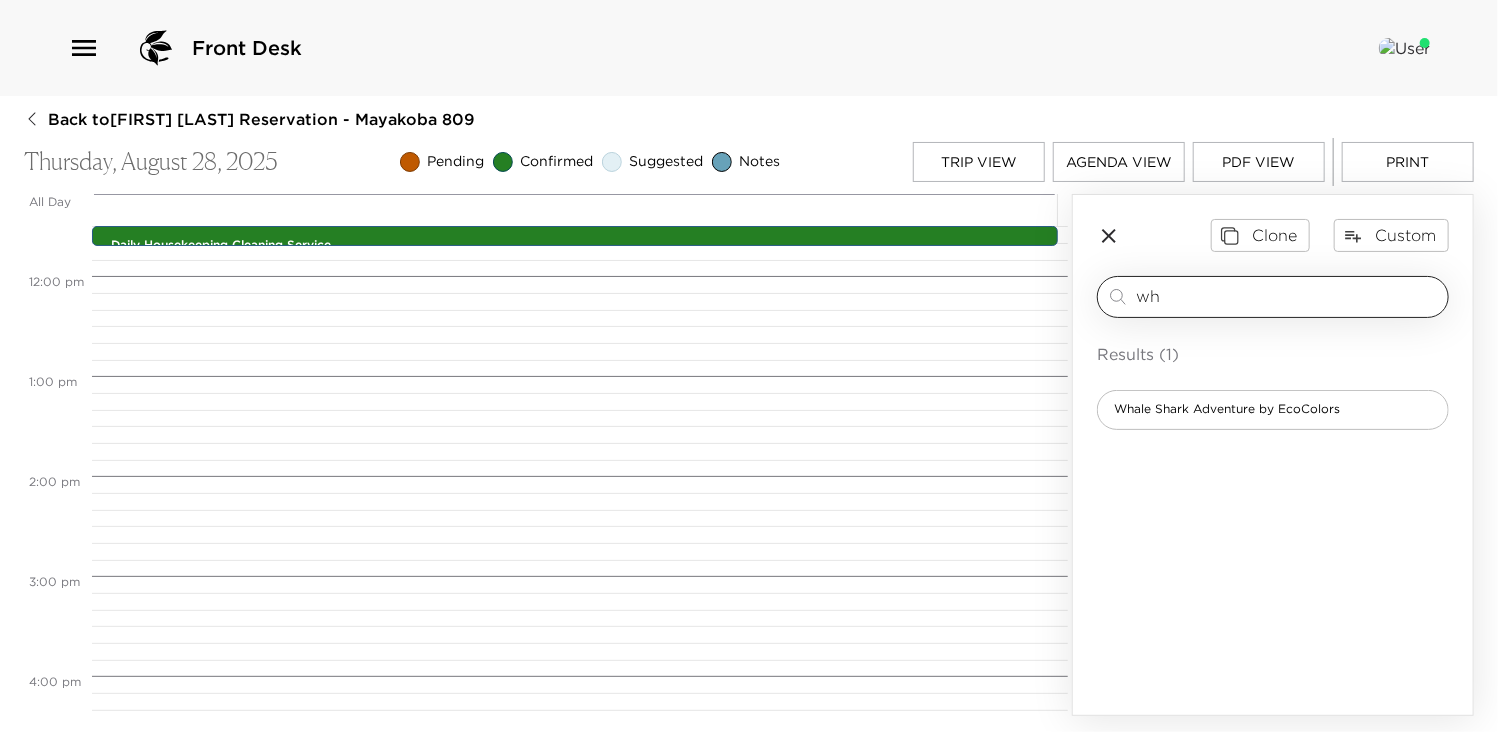 type on "w" 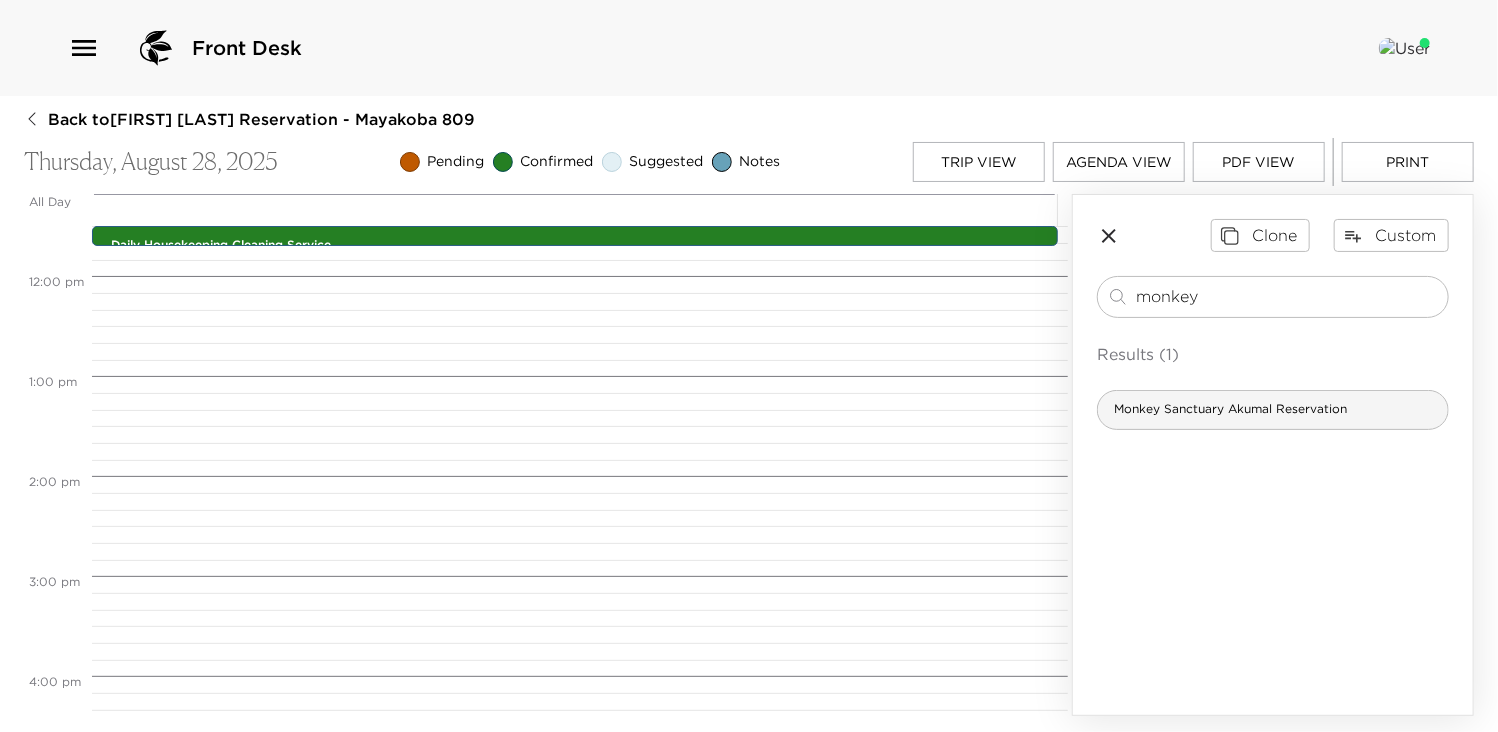 type on "monkey" 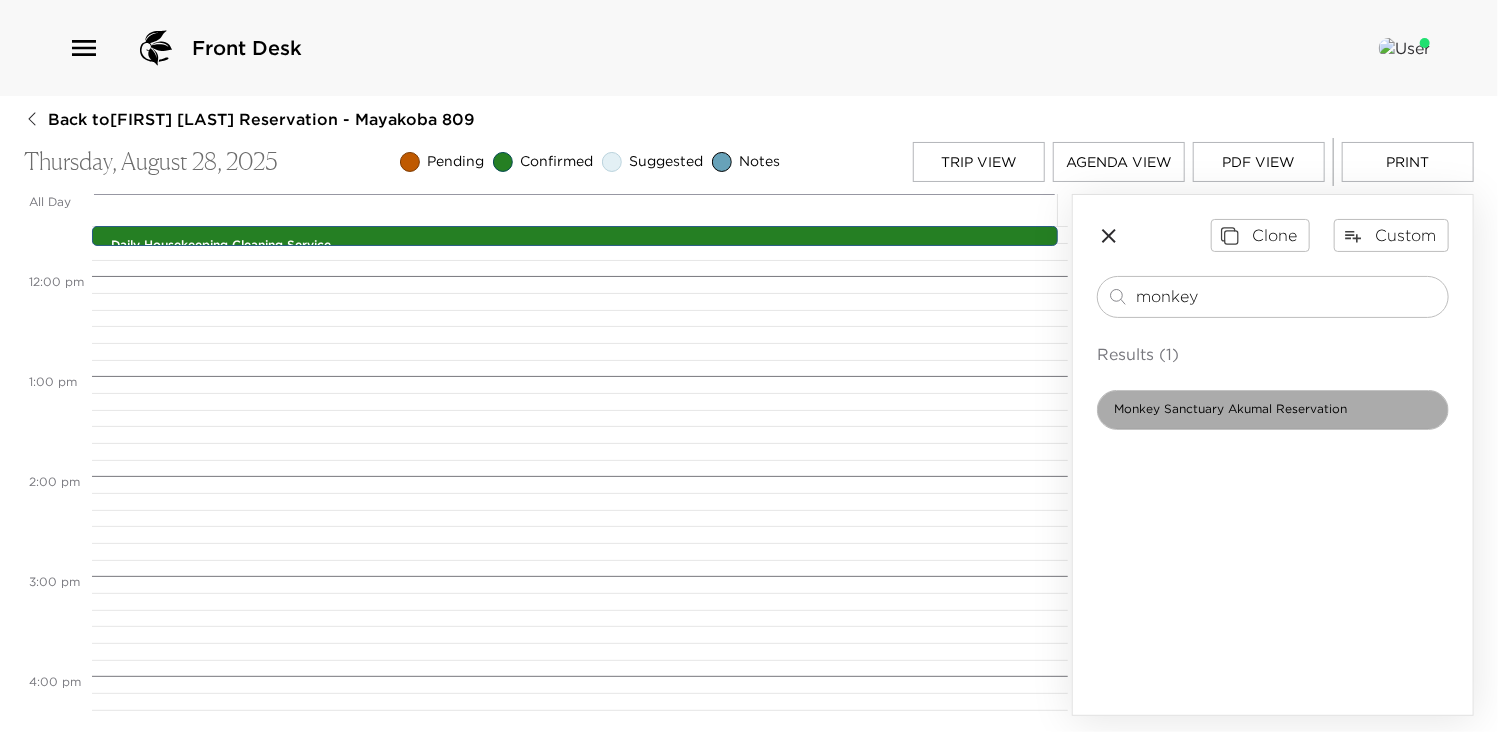 click on "Monkey Sanctuary Akumal Reservation" at bounding box center [1230, 409] 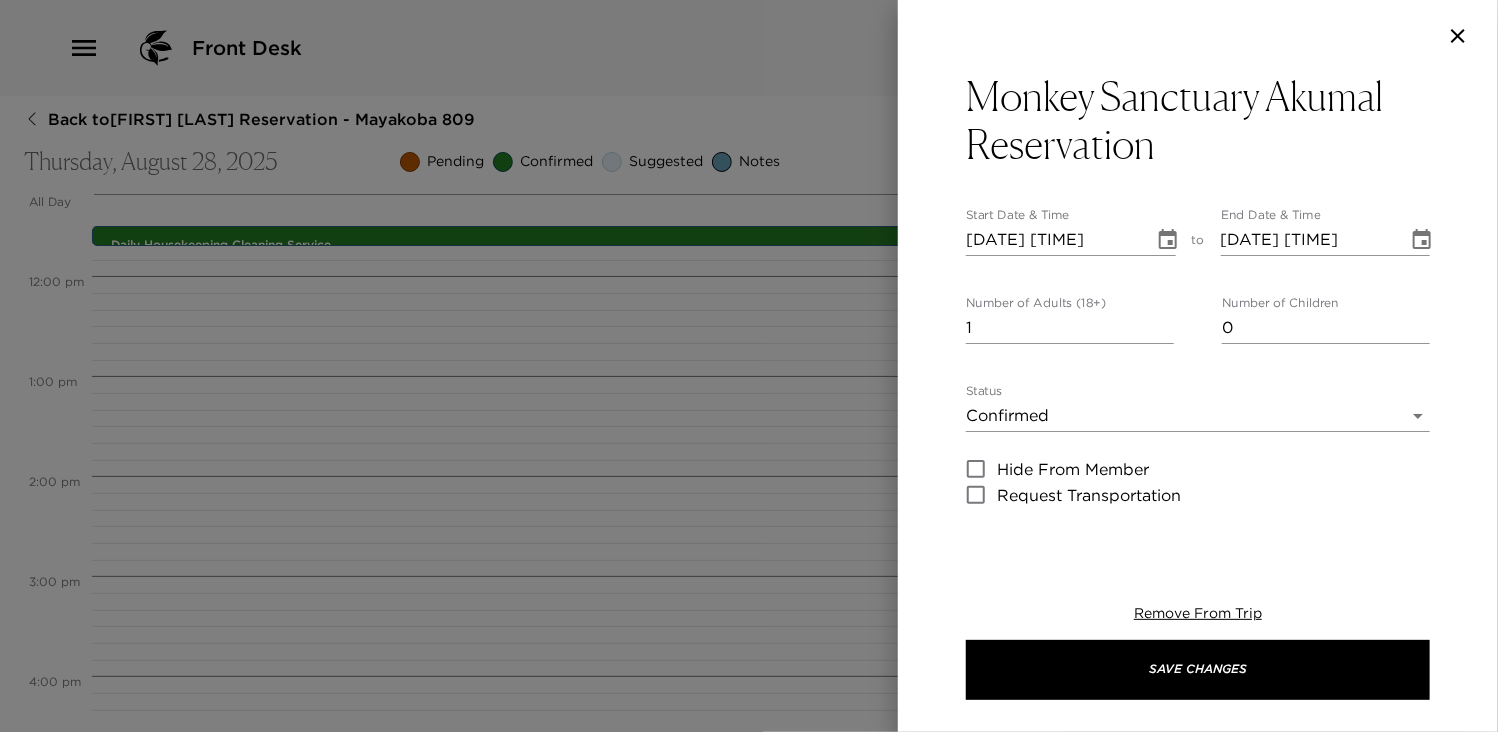 type on "Your Monkey Sanctuary reservation at Akumal has been confirmed by ___
The ideal experience for families; A fun and safe way to contribute to the well-being and conservation of exotic and endemic fauna in danger of extinction.
Our Sanctuary is a place where you can find a variety of primates and other rescued animals. From the majestic and iconic Spider Monkey, Lemurs of Madagascar, to beautiful Capuchin monkeys and many more species.
Complete your Monkey Sanctuary Tour driving through the jungle on ATV until you reach an incredible cenote. Ready for the adventure?
Private transportation service to and from is available upon request." 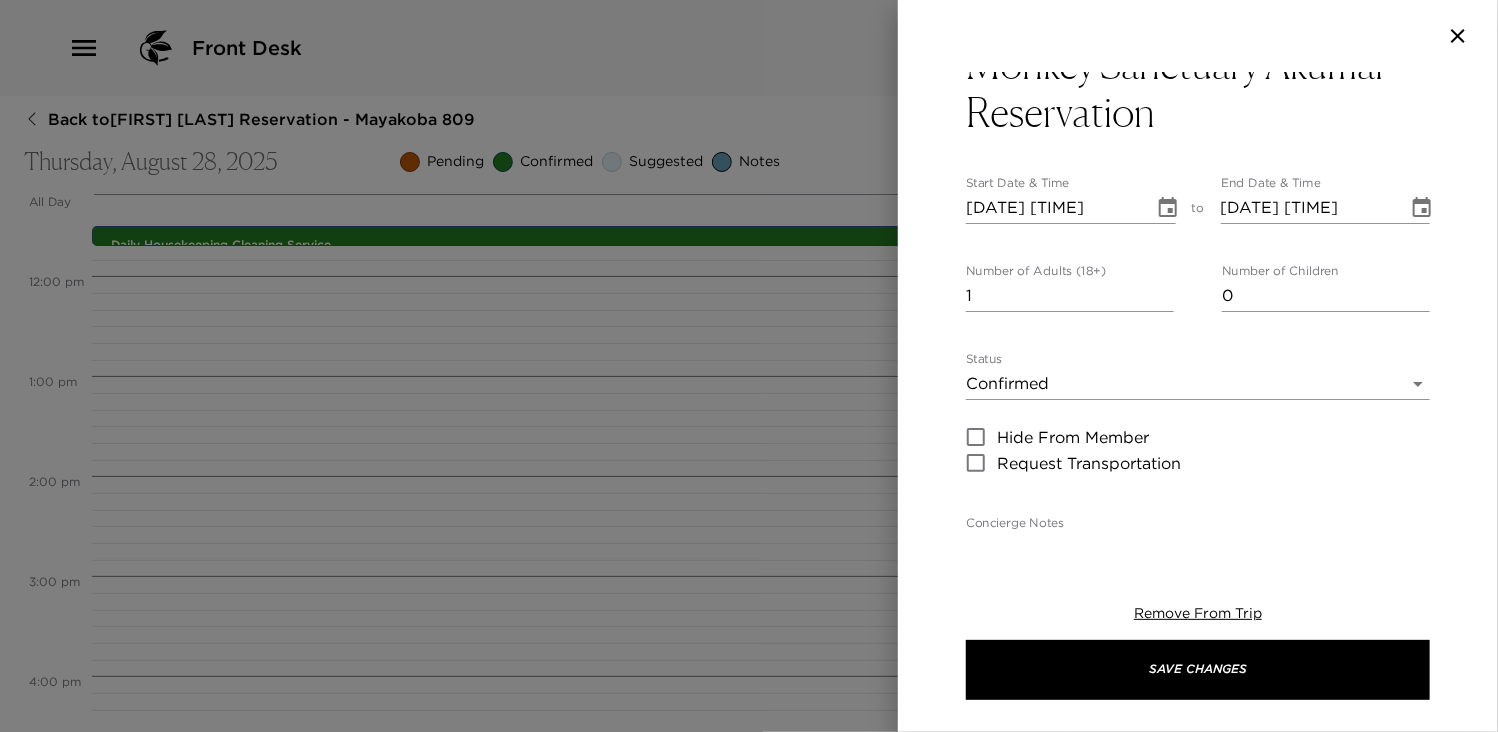 scroll, scrollTop: 0, scrollLeft: 0, axis: both 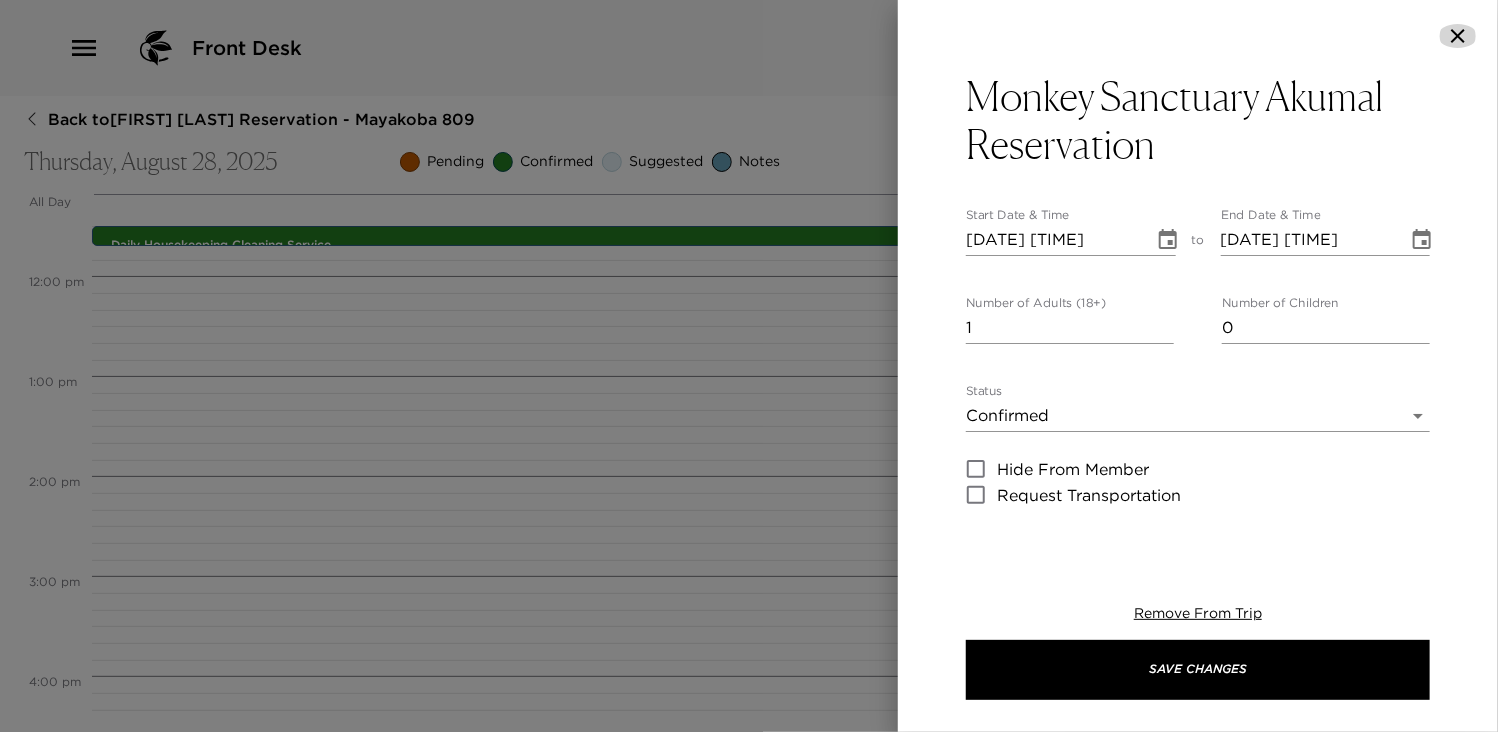 click 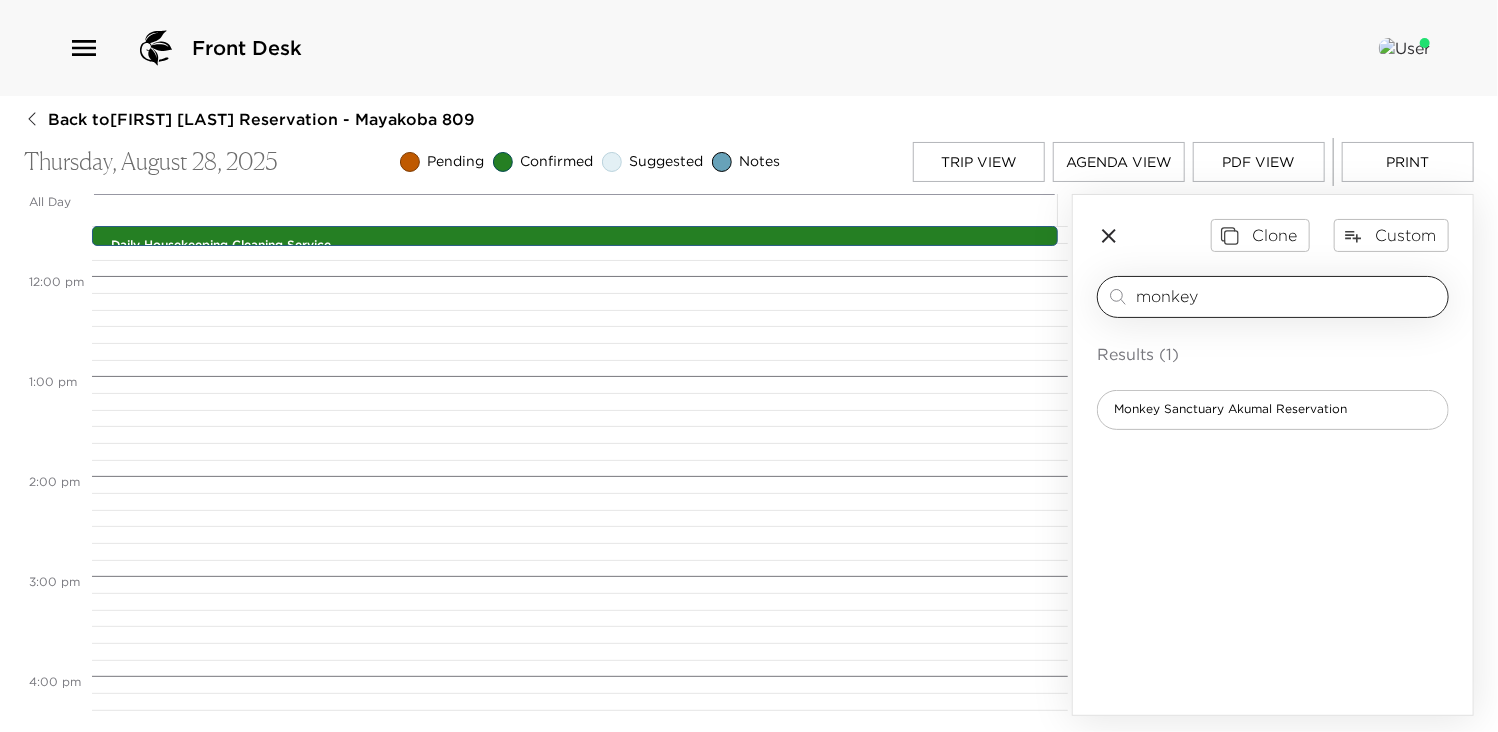 click on "monkey" at bounding box center (1288, 296) 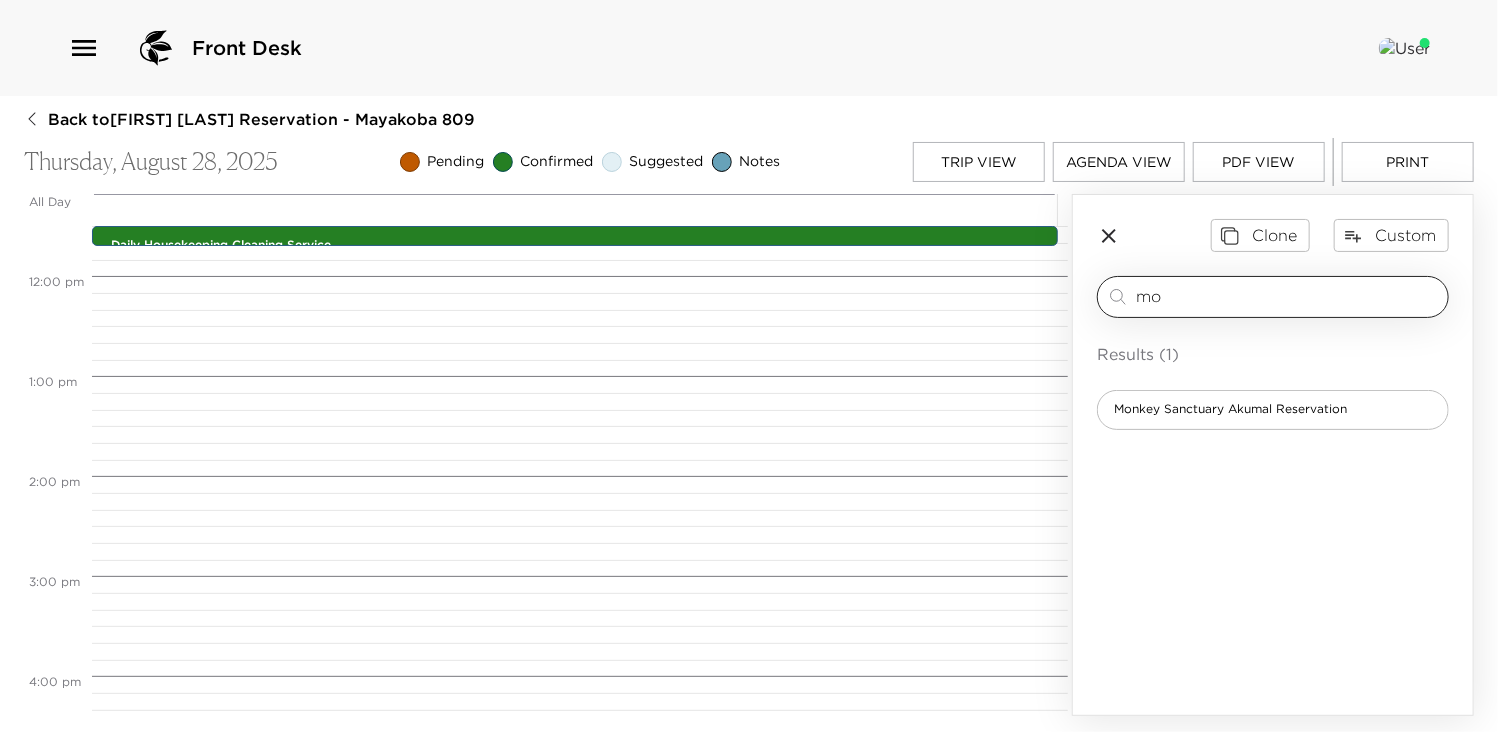 type on "m" 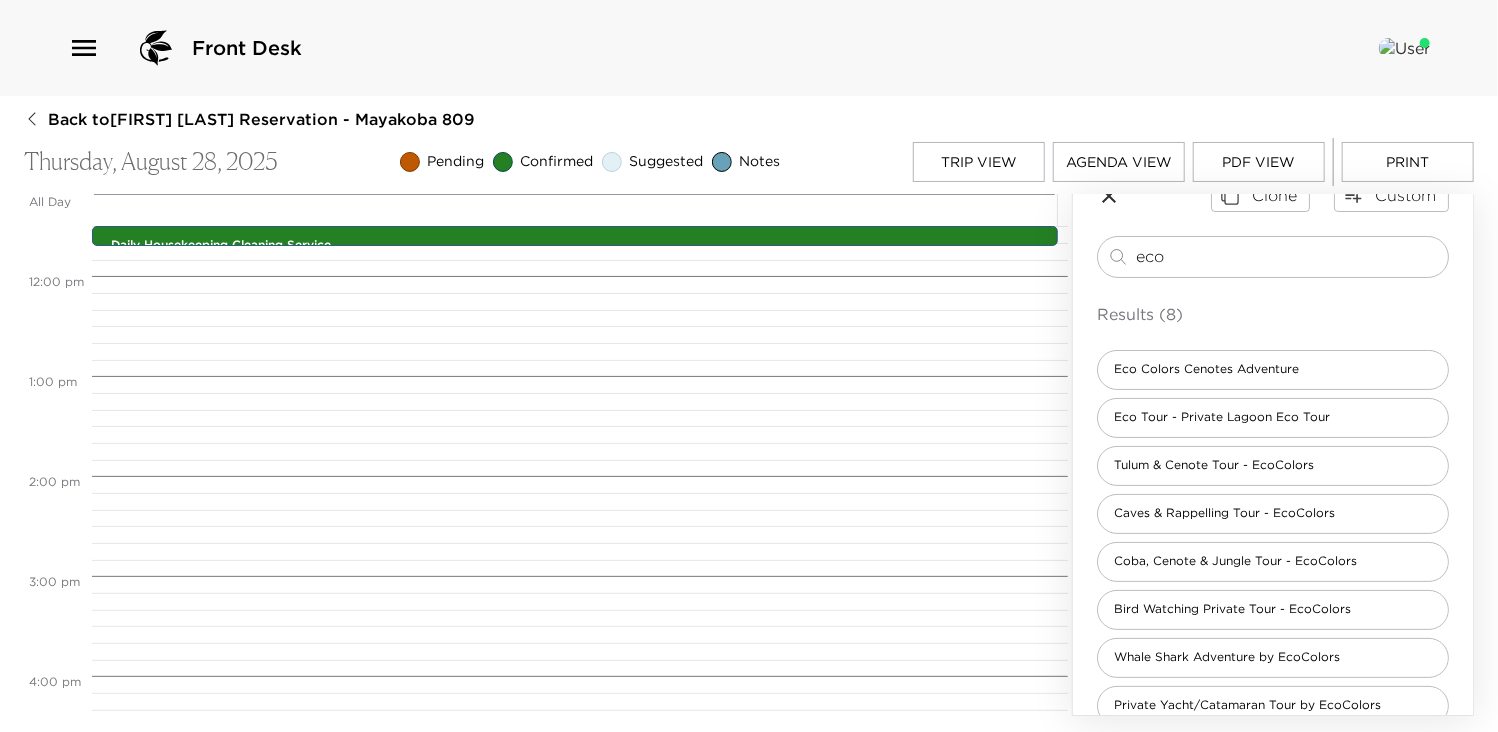 scroll, scrollTop: 73, scrollLeft: 0, axis: vertical 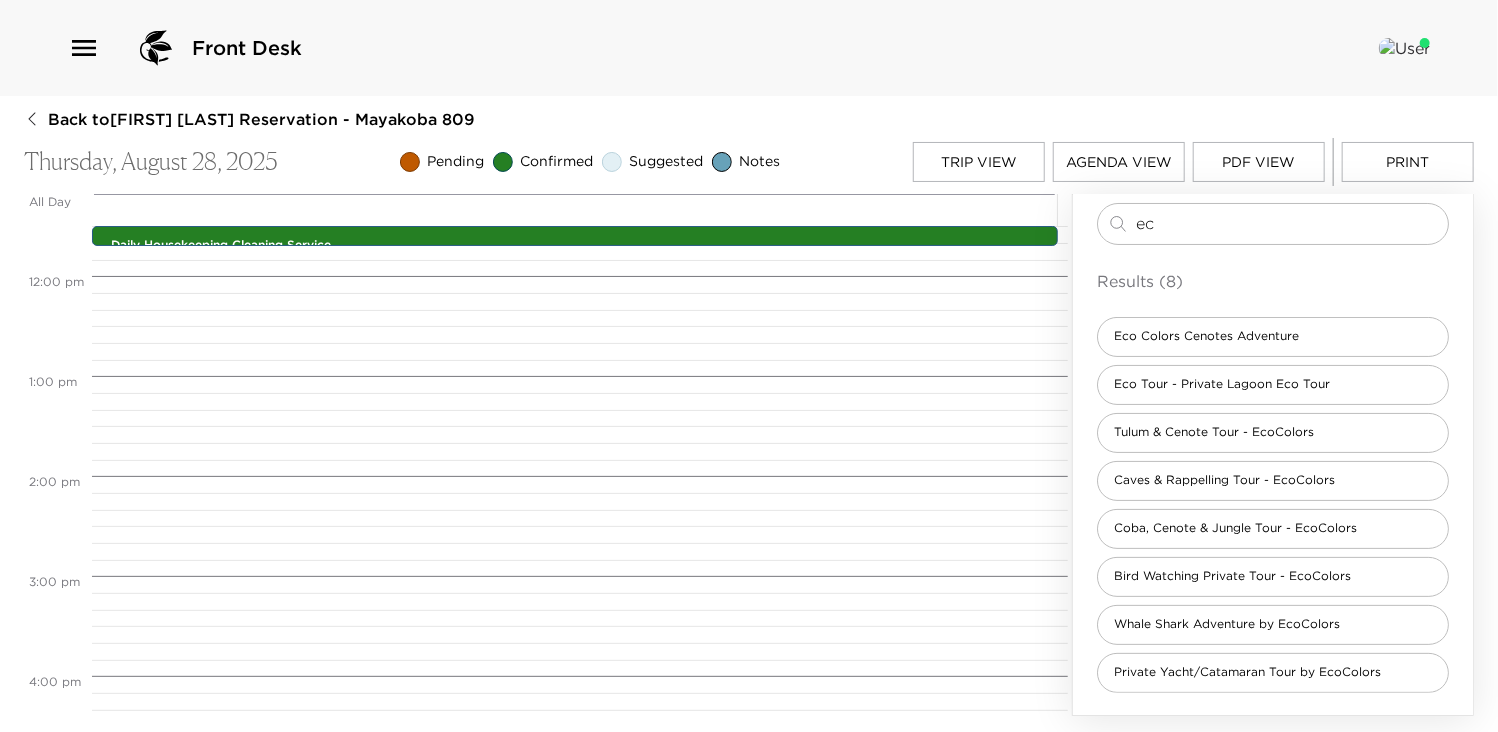 type on "e" 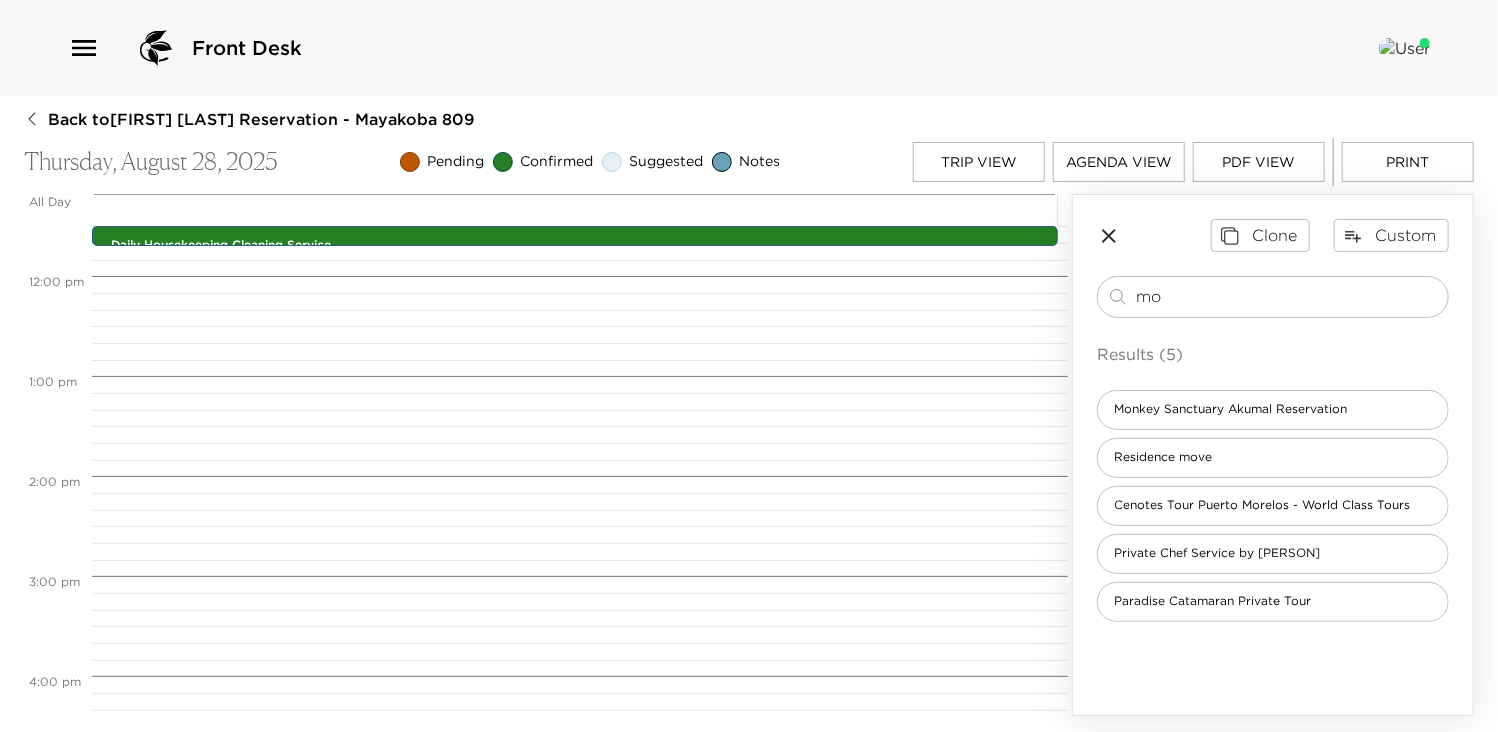 scroll, scrollTop: 0, scrollLeft: 0, axis: both 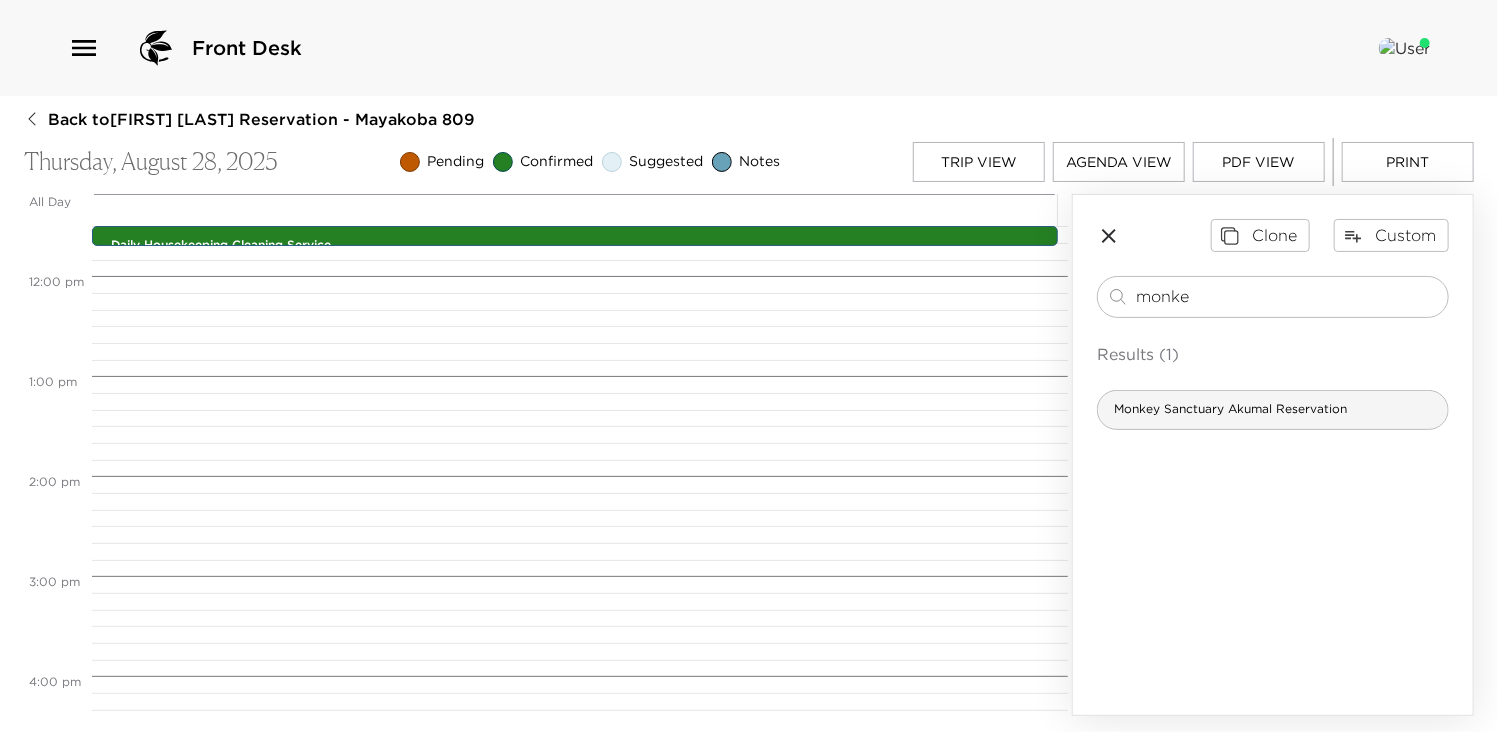 type on "monke" 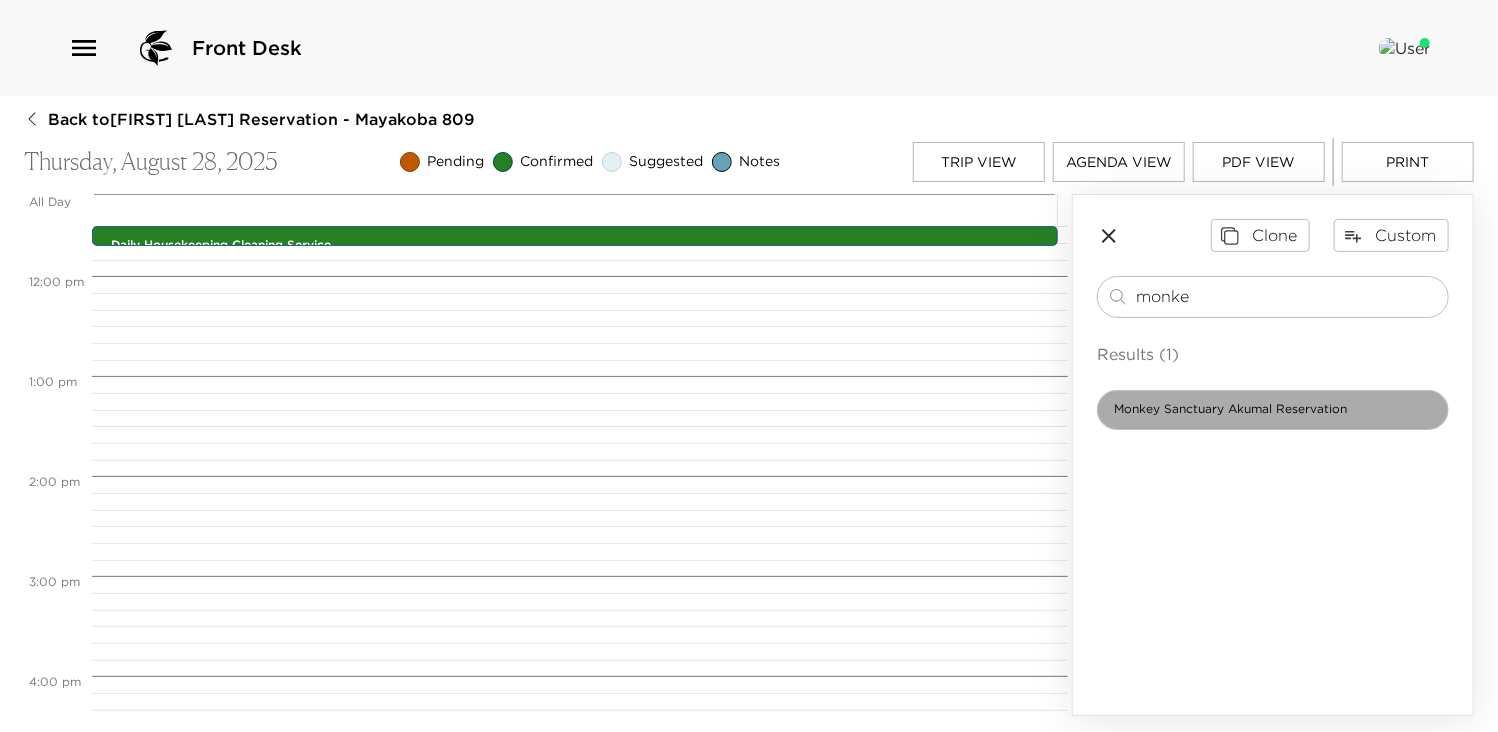 click on "Monkey Sanctuary Akumal Reservation" at bounding box center [1230, 409] 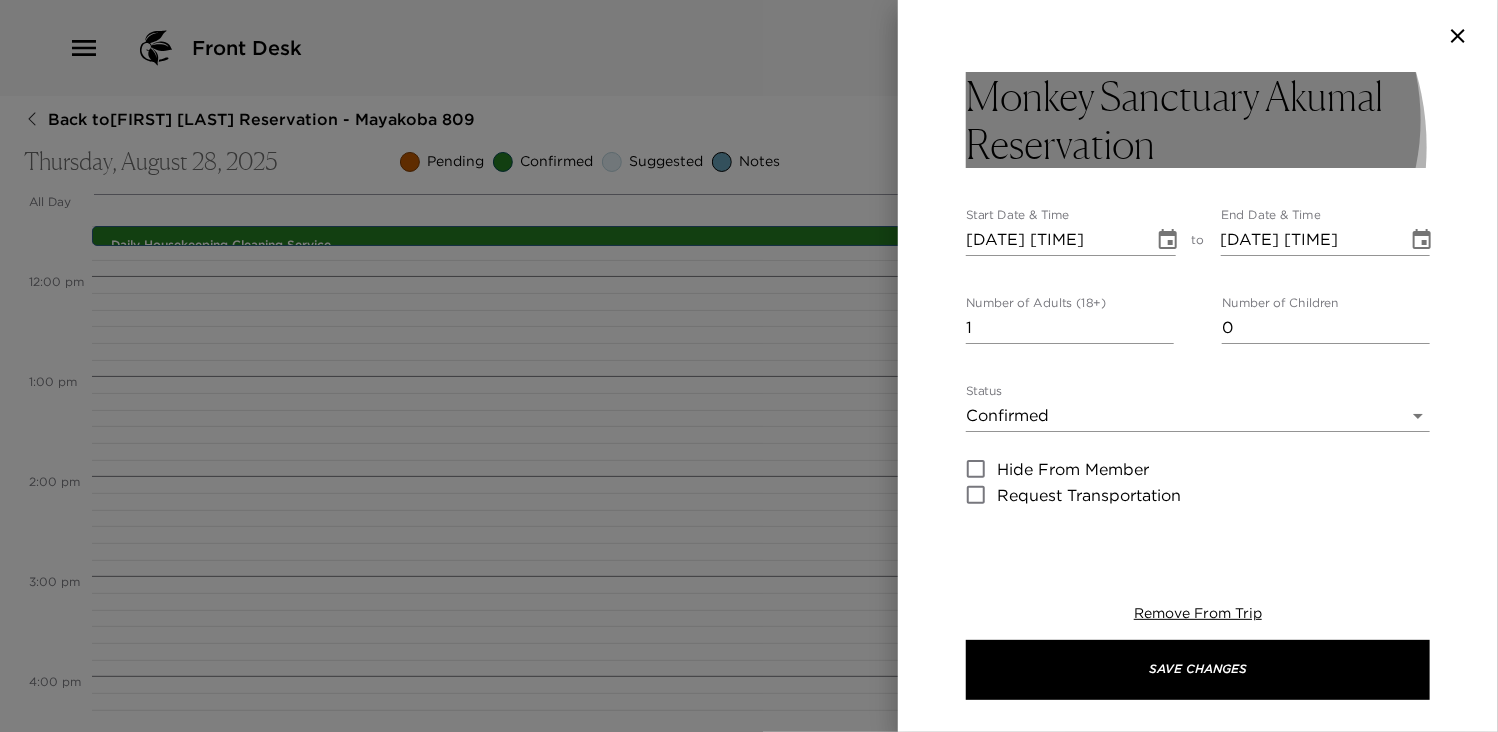 click on "Monkey Sanctuary Akumal Reservation" at bounding box center [1198, 120] 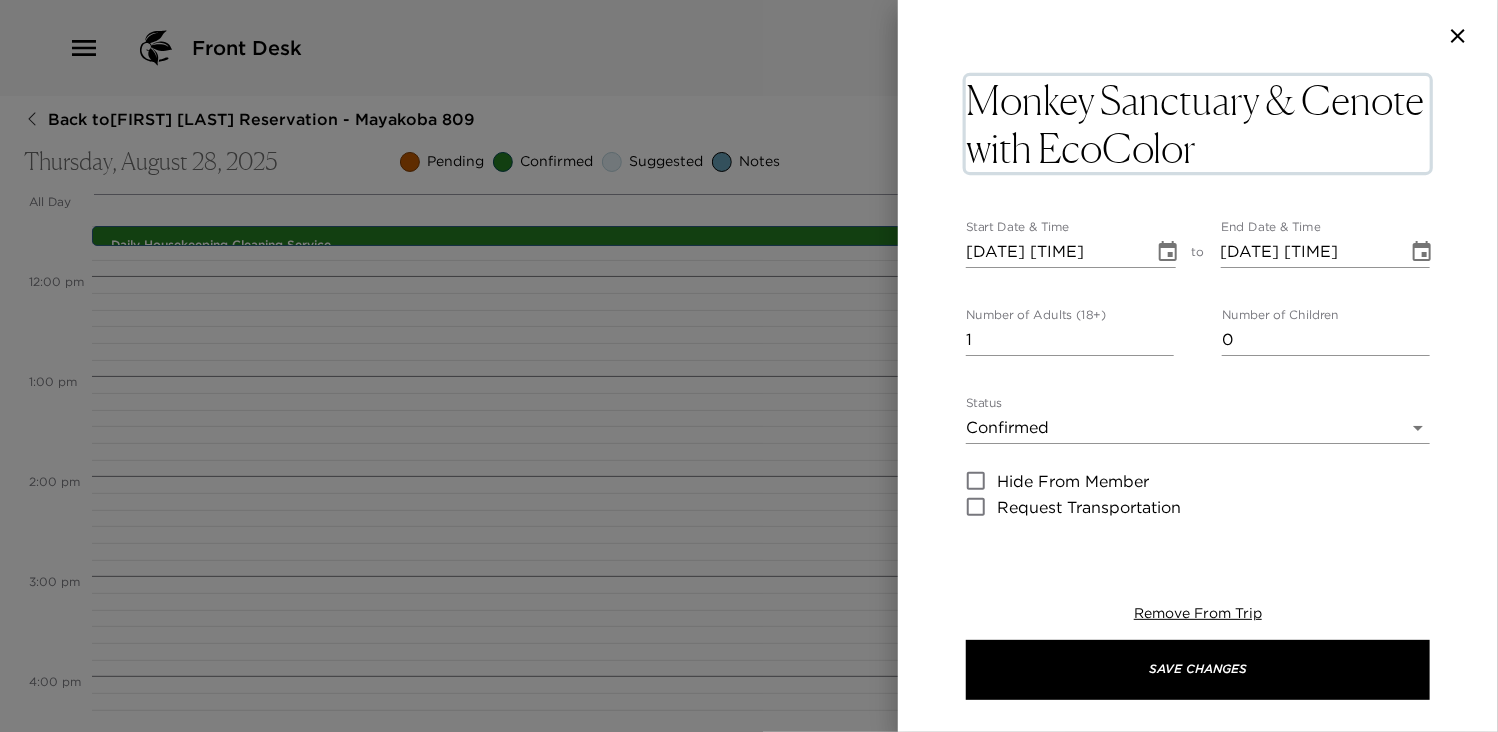type on "Your Monkey Sanctuary & Cenote Tour reservation with EcoColors has been confirmed by PENDING.
In this amazing tour we will discover the Maya jungle visiting an area to observe spider monkeys.
The area we visit is part of 11 Mon
an communities which are around a protected flora and fauna area. The trip includes a Naturalist
or Biologist guide who will provide
interesting and attractive explanations about the monkeys and jungle.
Afterward, we will go towards Cobá, a wonderful archeological site of the pre hispanic Mayan
culture, which has the tallest ruin in
Mexico. From the top an incredible view can be enjoyed. We will finish the day by snorkeling in
paradisiac and crystalline waters of a cenote.
We recommended to bring: comfortable shoes, insect repellent, towels, swimming suit, Sandals,
change of clothes, hat,
sunglasses, extra money, and bio-degradable sunscreen." 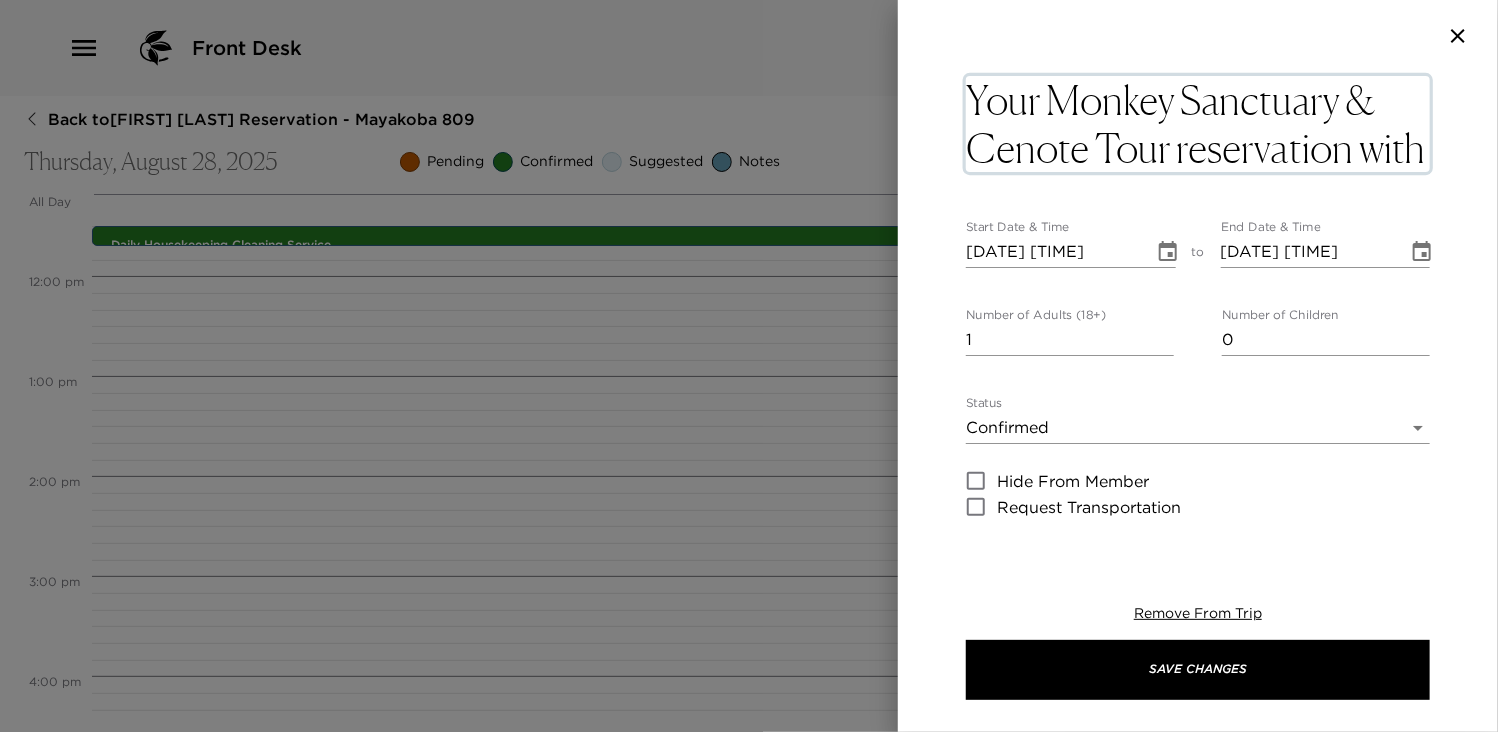 click on "[DATE] [TIME]" at bounding box center [1053, 252] 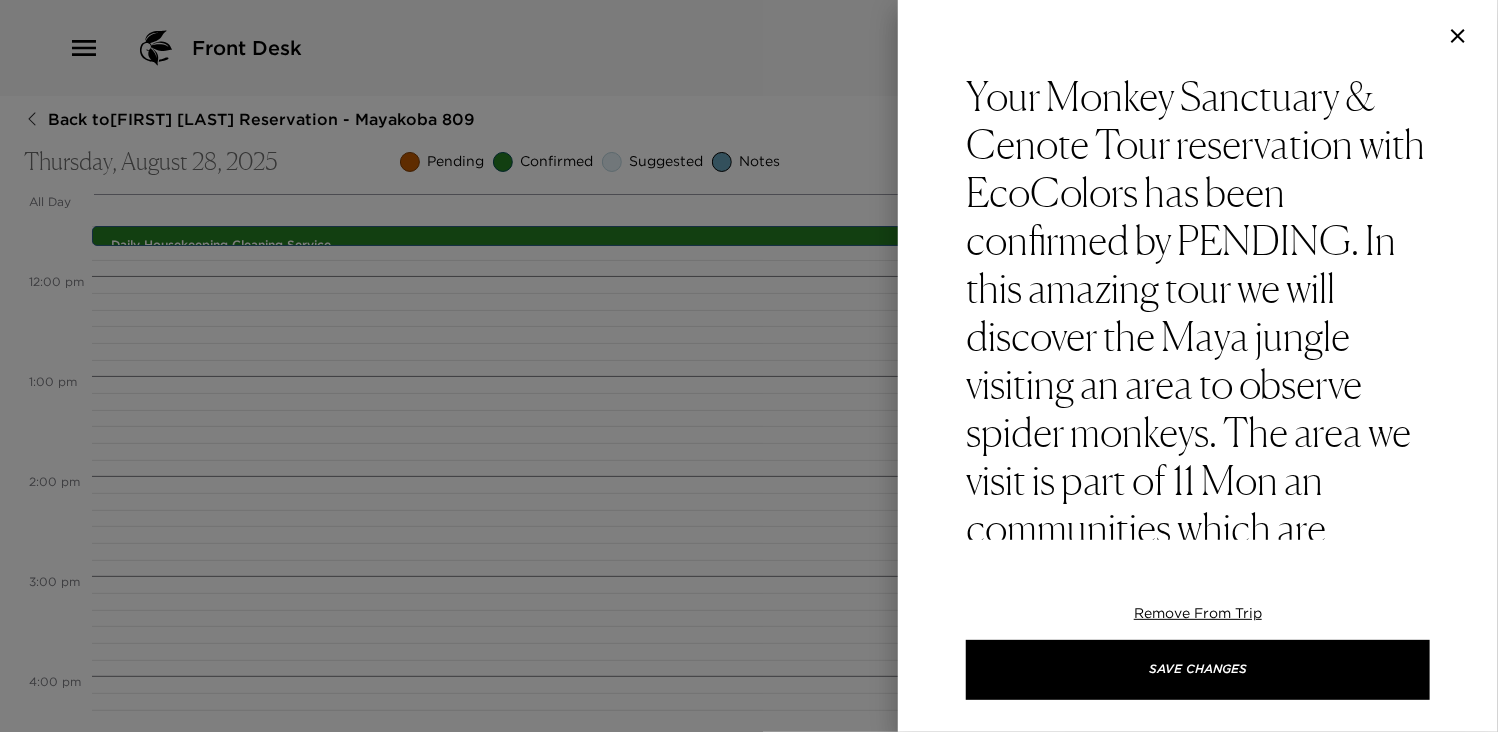 type on "[DATE] [TIME]" 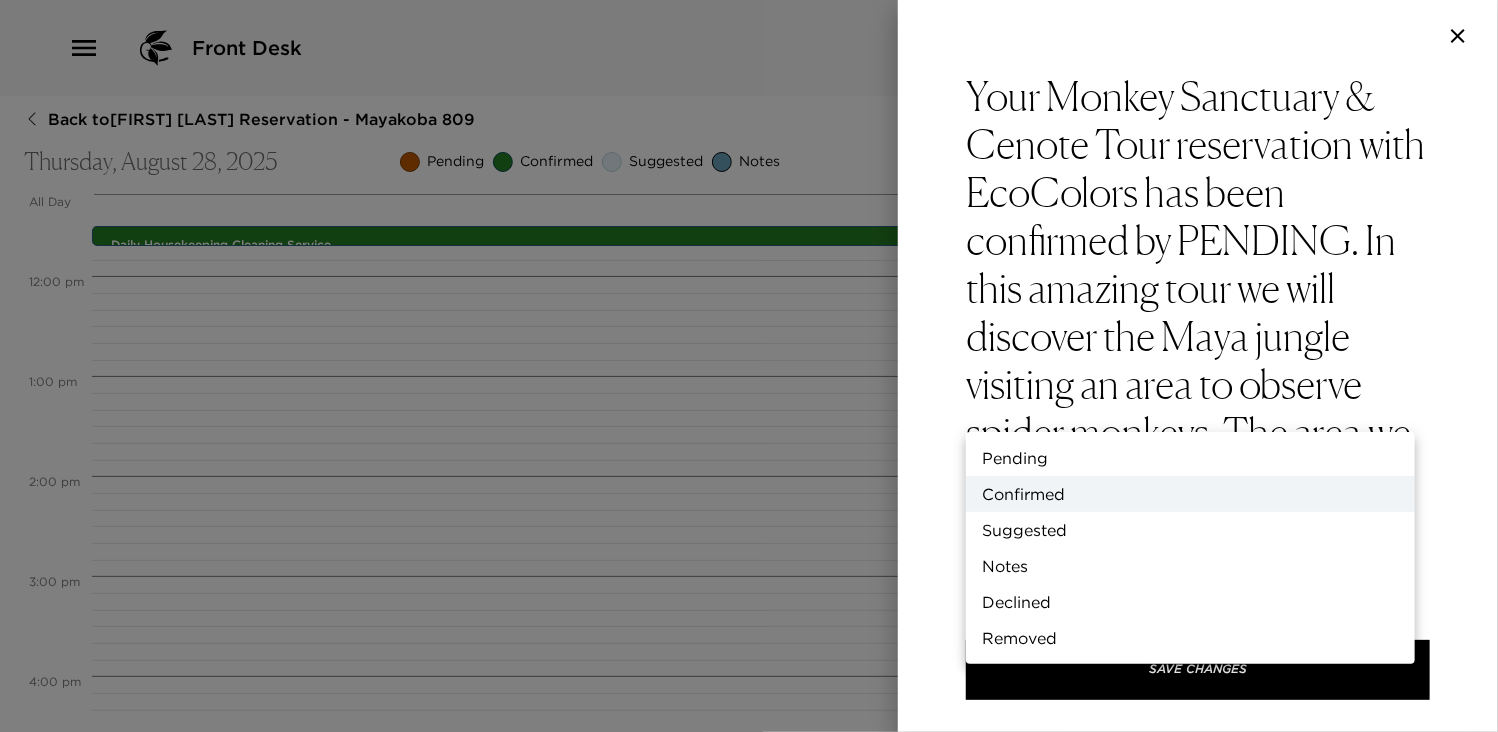 click on "Front Desk Back to  [PERSON] Reservation - Mayakoba 809 Thursday, August 28, 2025 Pending Confirmed Suggested Notes Trip View Agenda View PDF View Print All Day Thu 08/28 12:00 AM 1:00 AM 2:00 AM 3:00 AM 4:00 AM 5:00 AM 6:00 AM 7:00 AM 8:00 AM 9:00 AM 10:00 AM 11:00 AM 12:00 PM 1:00 PM 2:00 PM 3:00 PM 4:00 PM 5:00 PM 6:00 PM 7:00 PM 8:00 PM 9:00 PM 10:00 PM 11:00 PM Daily Housekeeping Cleaning Service 11:30am - 11:30am Playa del Carmen Quintana Roo
México Restaurant Reservation - Mexican Grill at Aqui Me Quedo 7:00pm - 7:00pm Ctra. Federal Cancun-Playa del  Carmen Km. 298
Solidaridad Q ROO 77710
Mexico Clone Custom monke ​ Results (1) Monkey Sanctuary Akumal Reservation Monkey Sanctuary & Cenote with EcoColors Start Date & Time 08/28/2025 08:00 AM to End Date & Time 08/28/2025 08:00 AM Number of Adults (18+) 4 Number of Children 2 Status Confirmed Confirmed Hide From Member Request Transportation Concierge Notes x Cost ​ x Address ​ x Phone Number ​ Email ​ Website ​ Cancellation Policy 24hr" at bounding box center (749, 366) 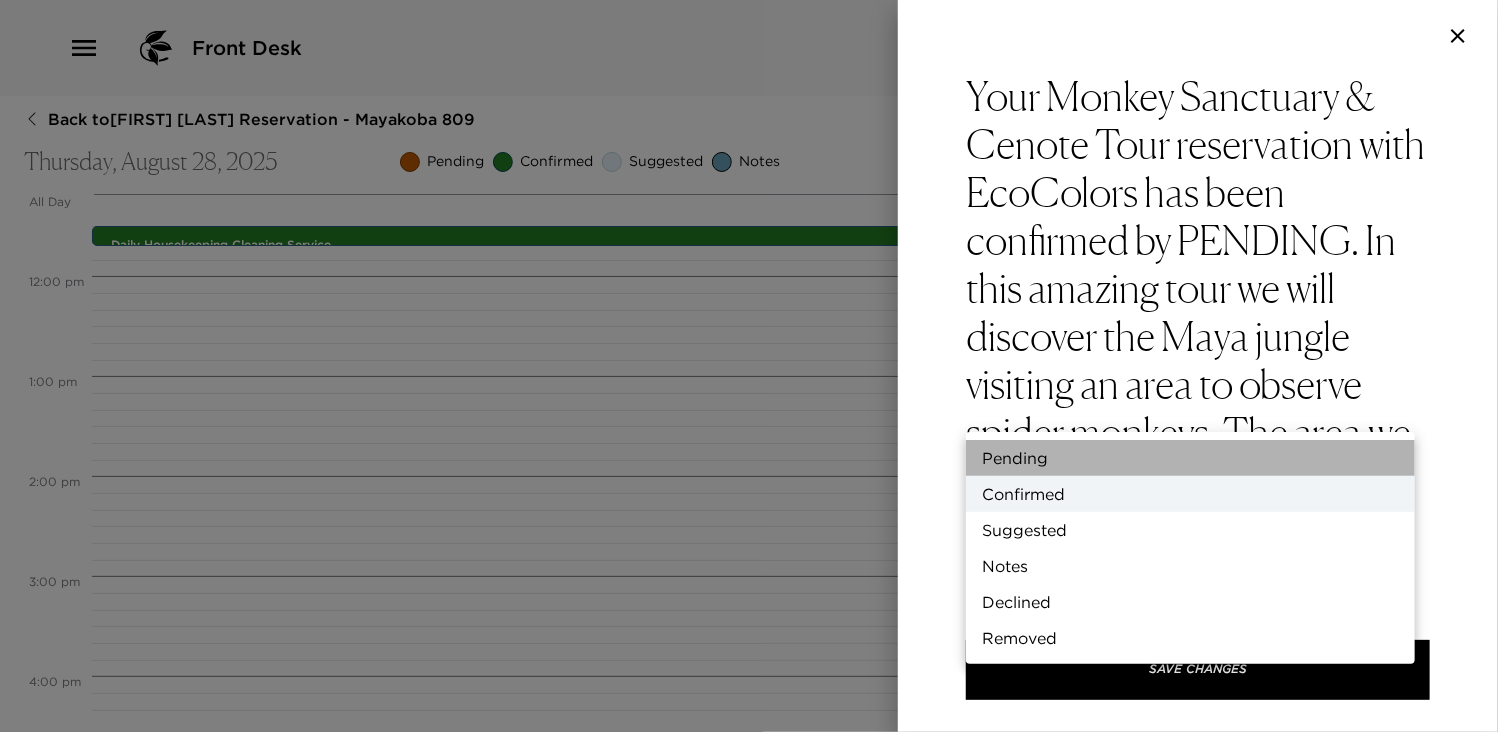 click on "Pending" at bounding box center [1190, 458] 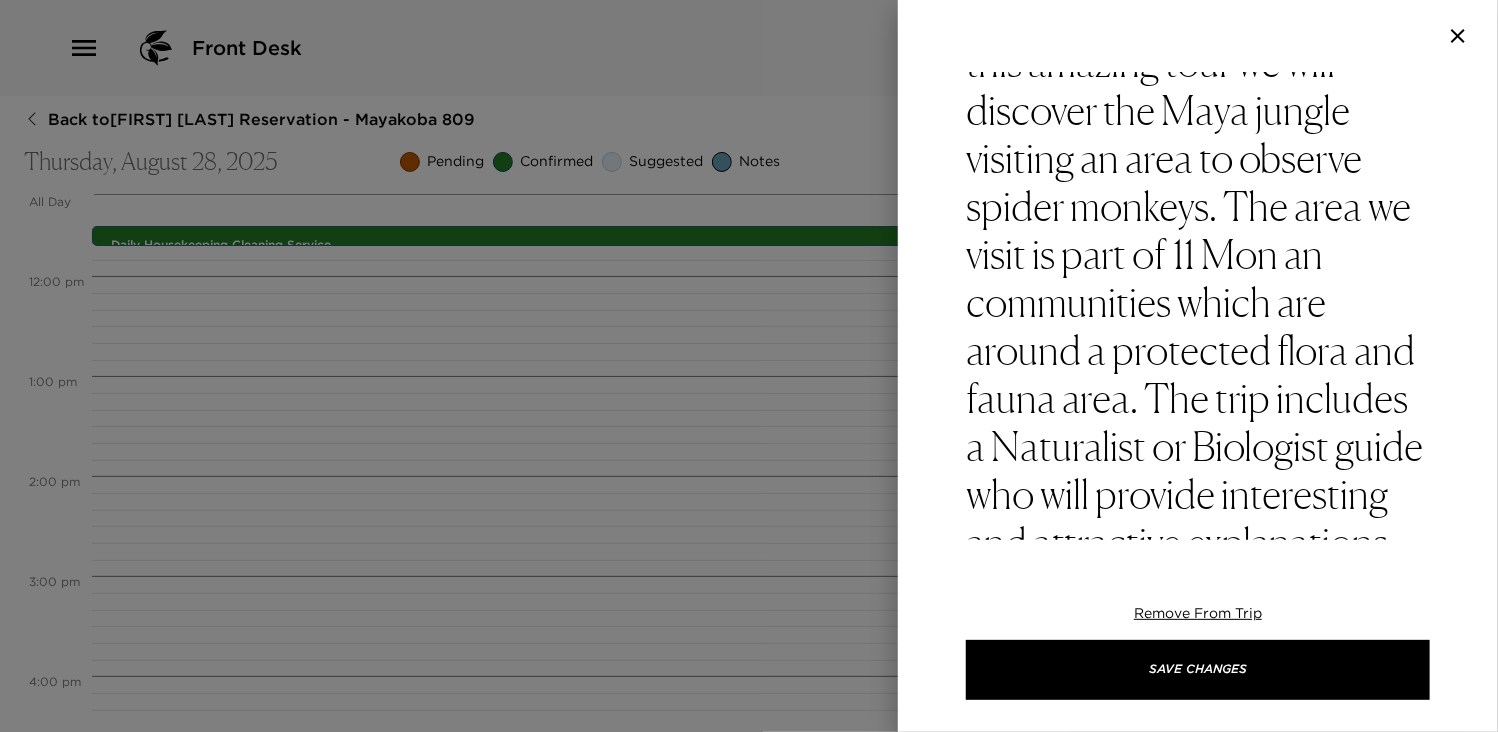 scroll, scrollTop: 306, scrollLeft: 0, axis: vertical 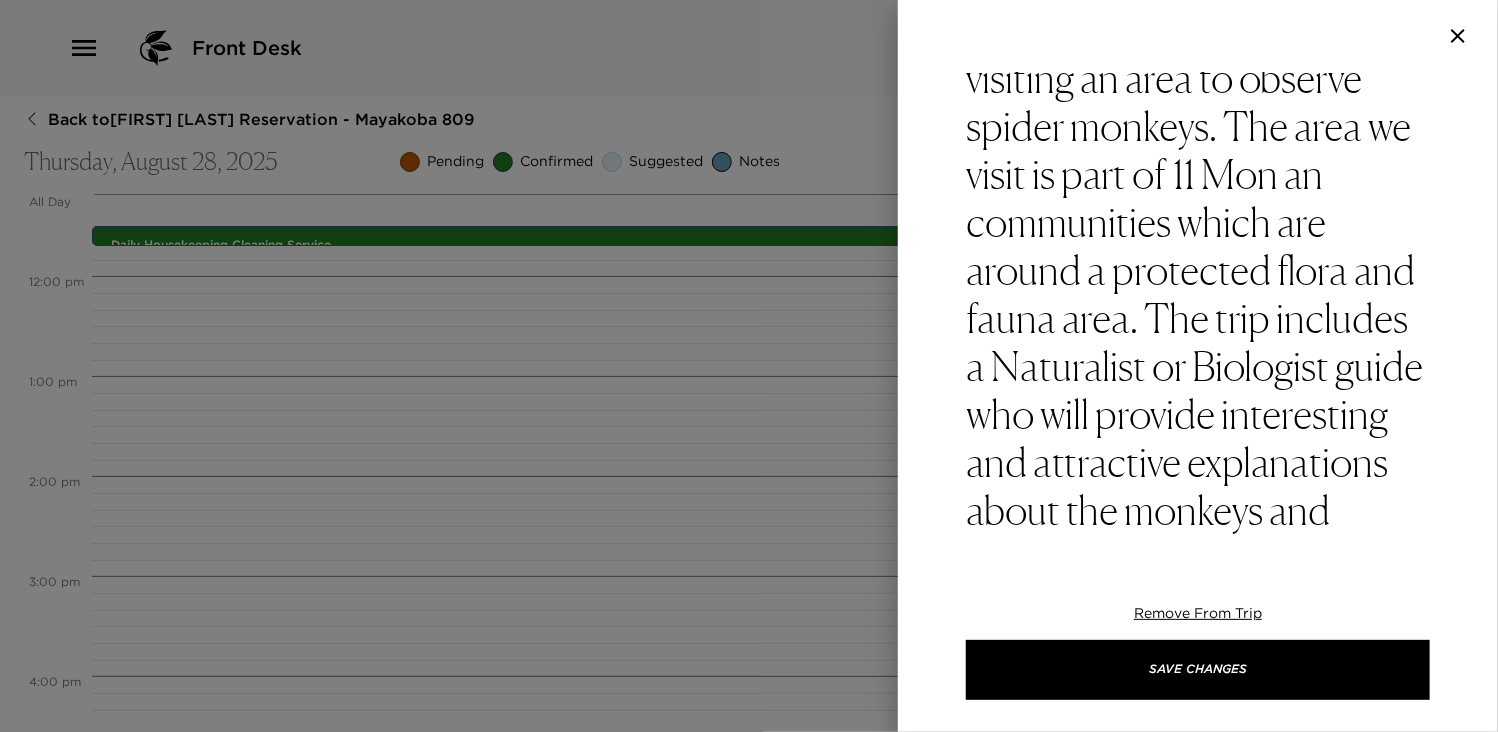 click on "Your Monkey Sanctuary reservation at Akumal has been confirmed by ___
The ideal experience for families; A fun and safe way to contribute to the well-being and conservation of exotic and endemic fauna in danger of extinction.
Our Sanctuary is a place where you can find a variety of primates and other rescued animals. From the majestic and iconic Spider Monkey, Lemurs of Madagascar, to beautiful Capuchin monkeys and many more species.
Complete your Monkey Sanctuary Tour driving through the jungle on ATV until you reach an incredible cenote. Ready for the adventure?
Private transportation service to and from is available upon request." at bounding box center [1198, 1957] 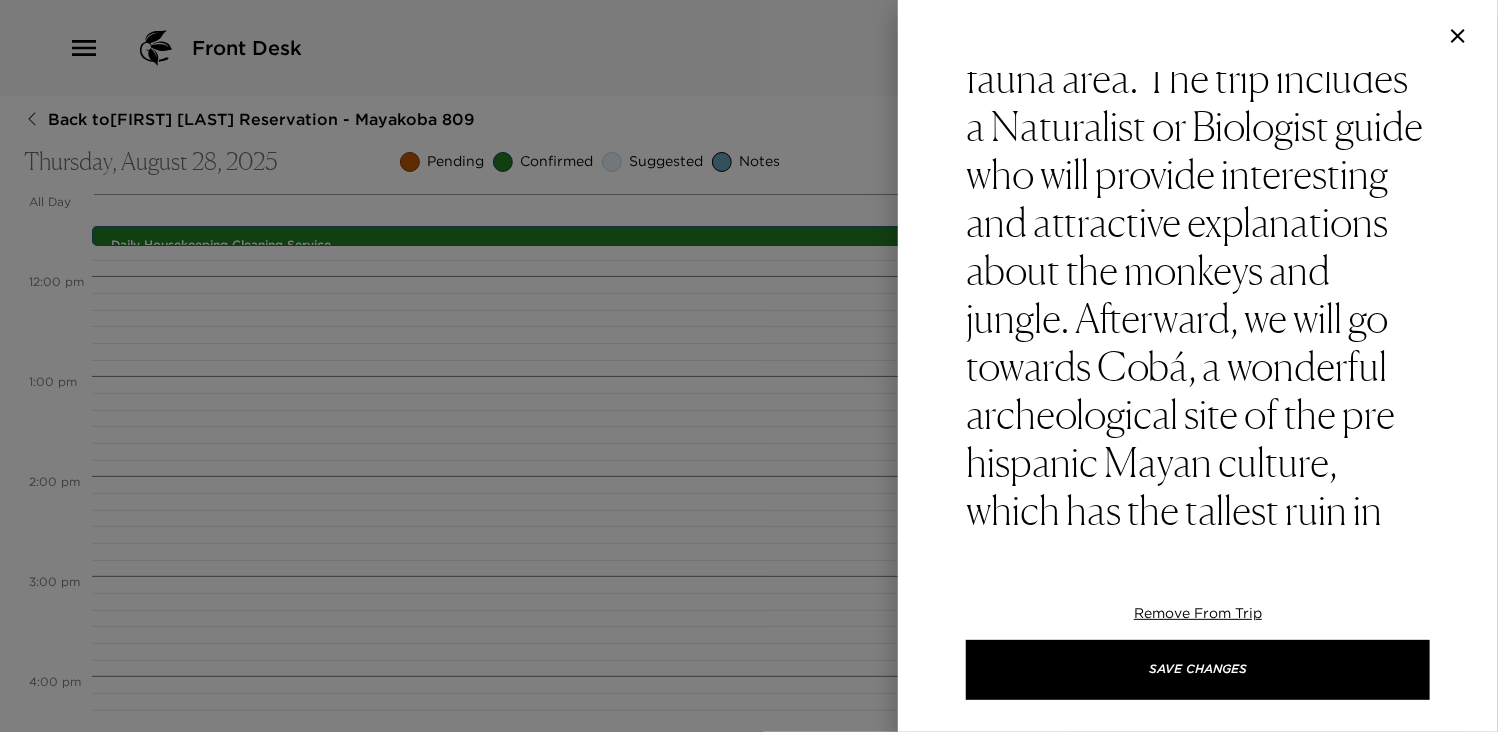 scroll, scrollTop: 545, scrollLeft: 0, axis: vertical 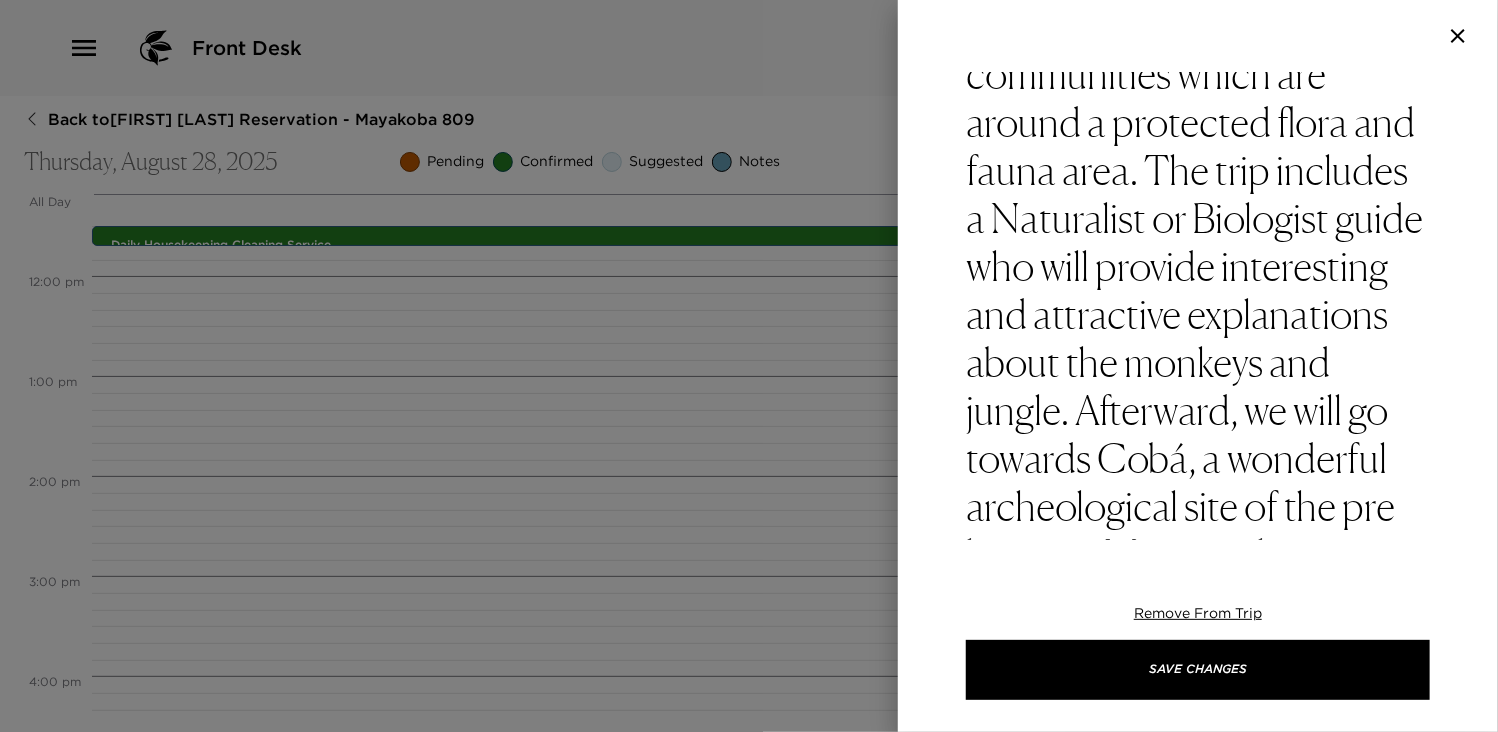 drag, startPoint x: 1232, startPoint y: 422, endPoint x: 954, endPoint y: 184, distance: 365.96176 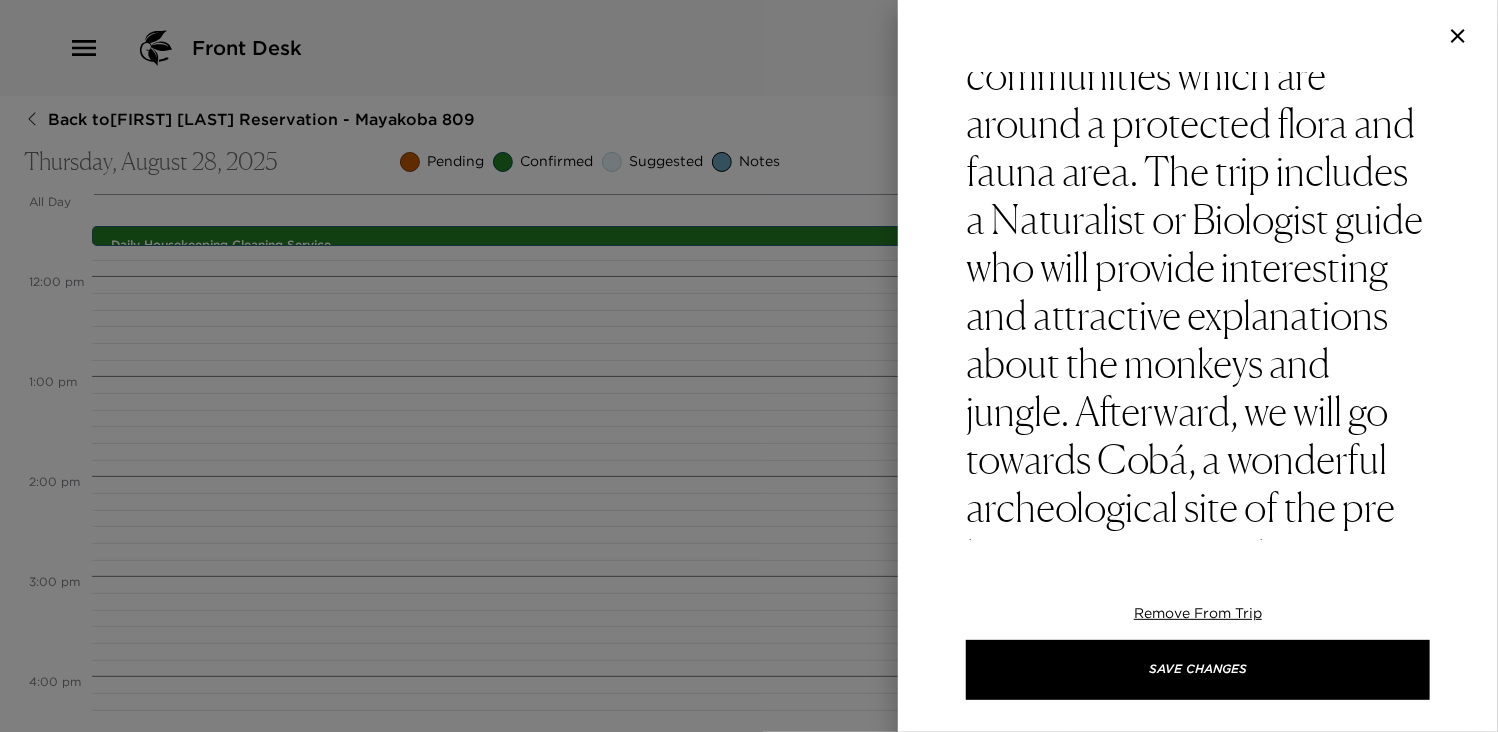 scroll, scrollTop: 453, scrollLeft: 0, axis: vertical 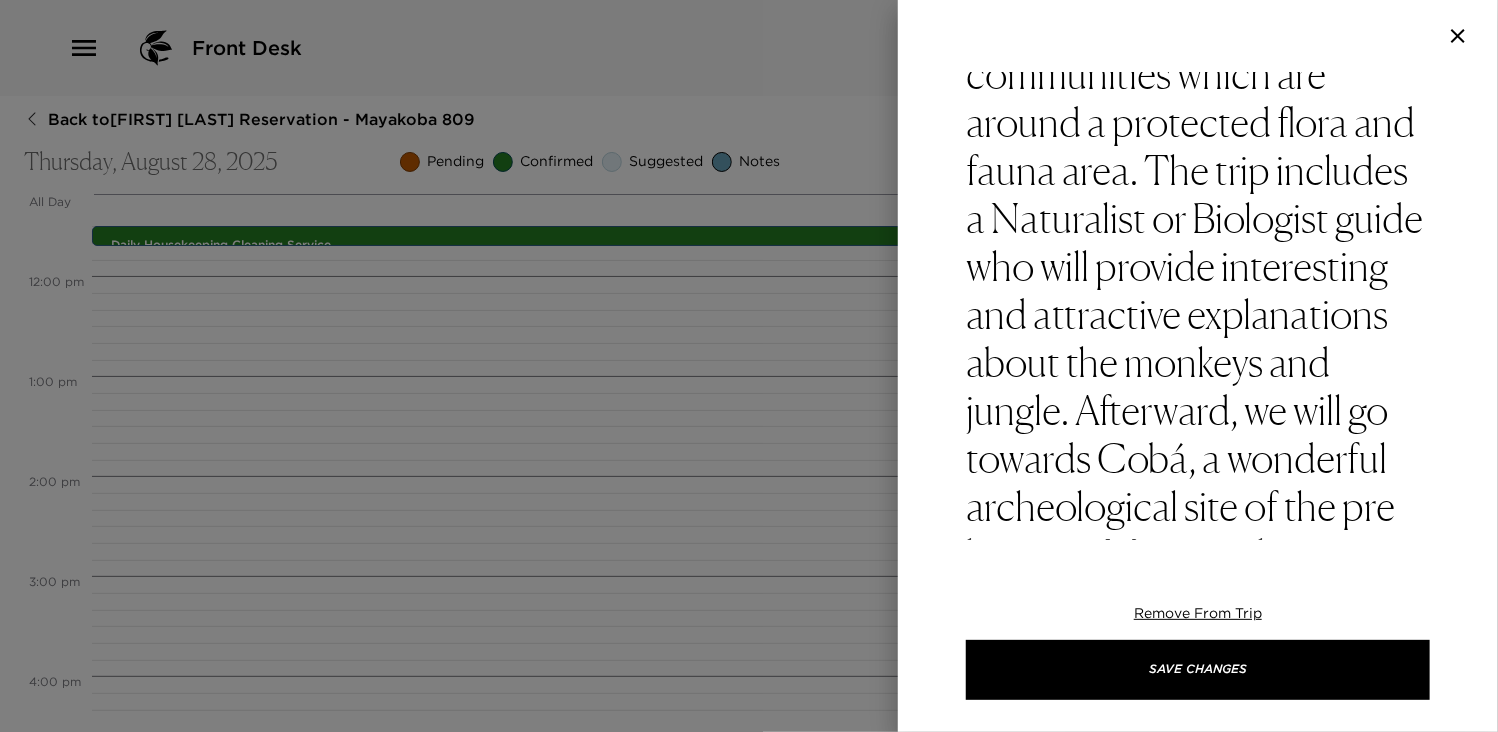 drag, startPoint x: 1231, startPoint y: 419, endPoint x: 954, endPoint y: 187, distance: 361.3212 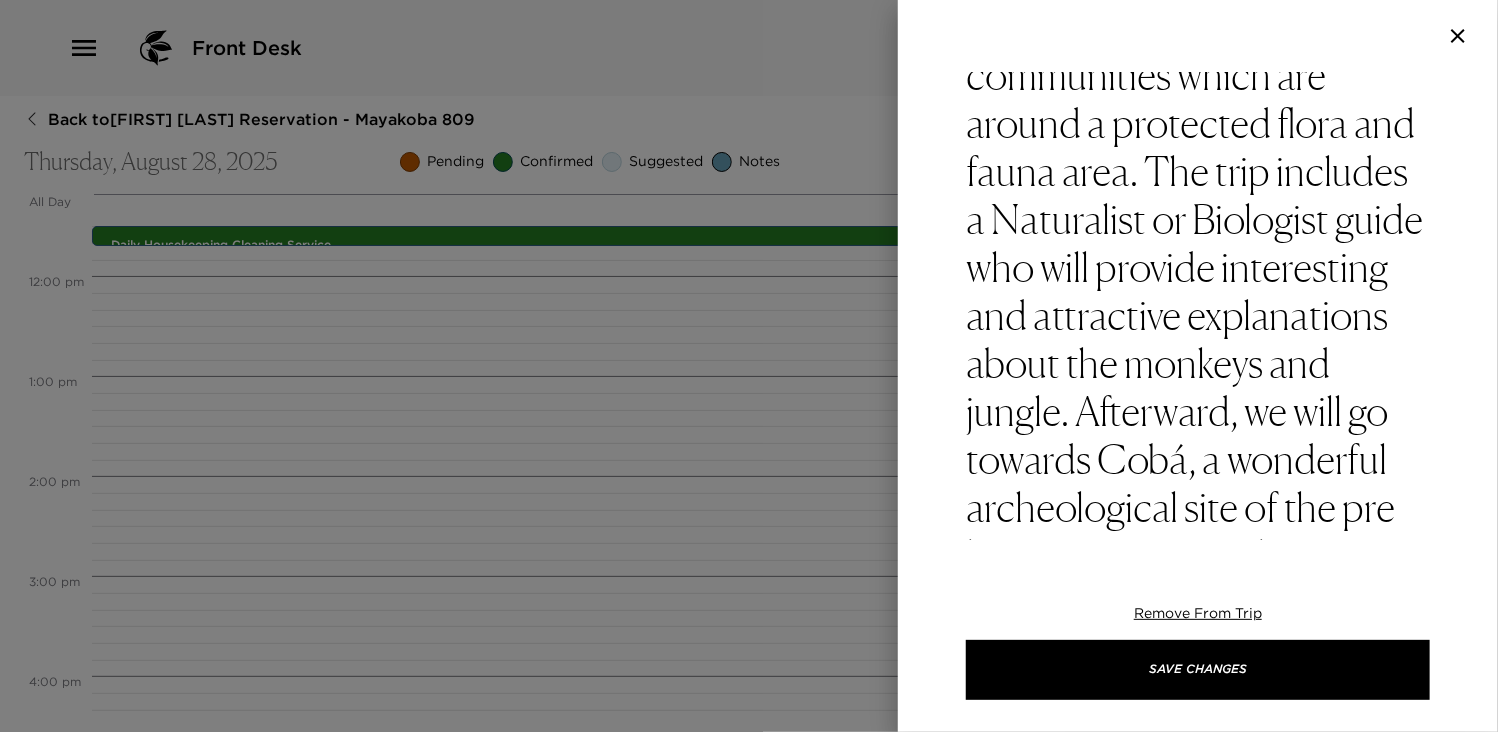 drag, startPoint x: 1256, startPoint y: 430, endPoint x: 1015, endPoint y: 167, distance: 356.7212 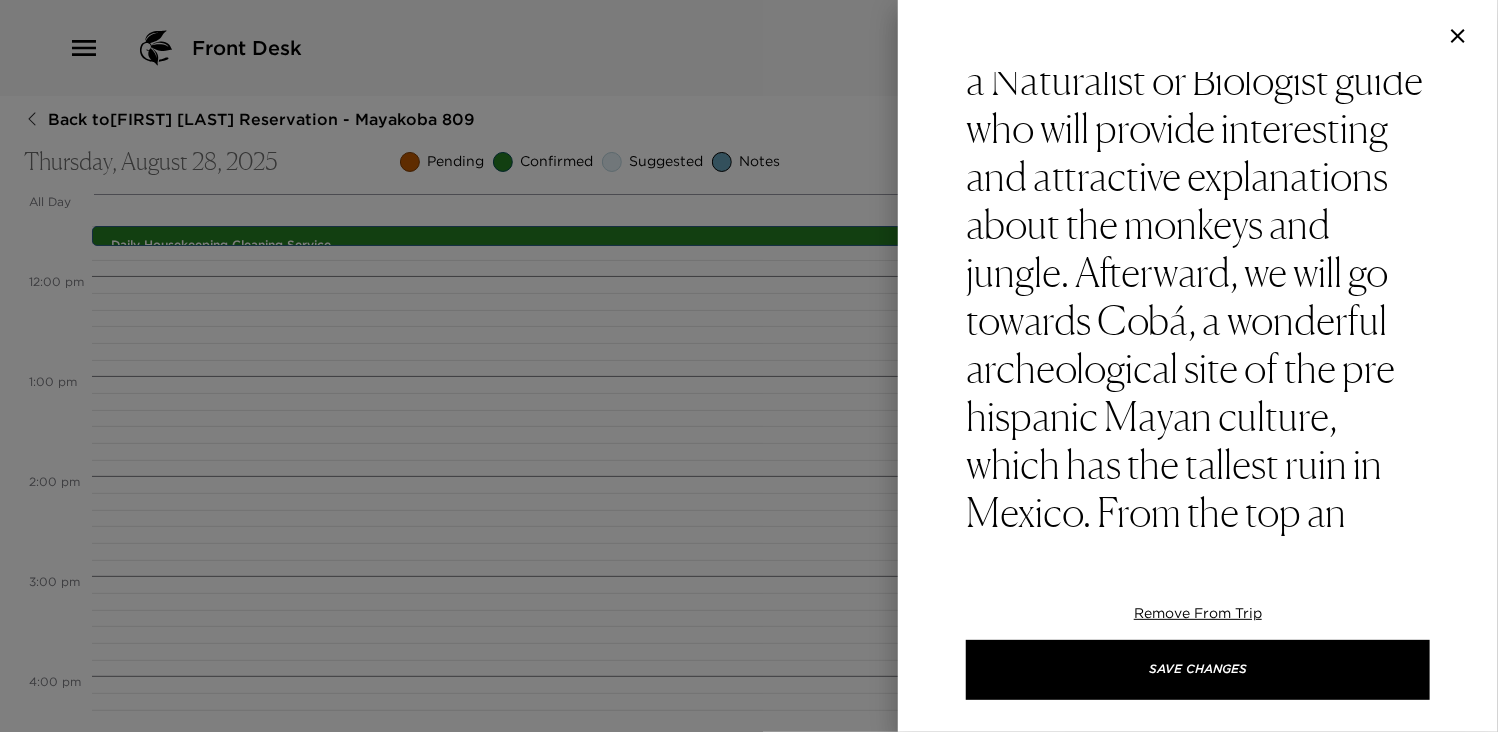 scroll, scrollTop: 592, scrollLeft: 0, axis: vertical 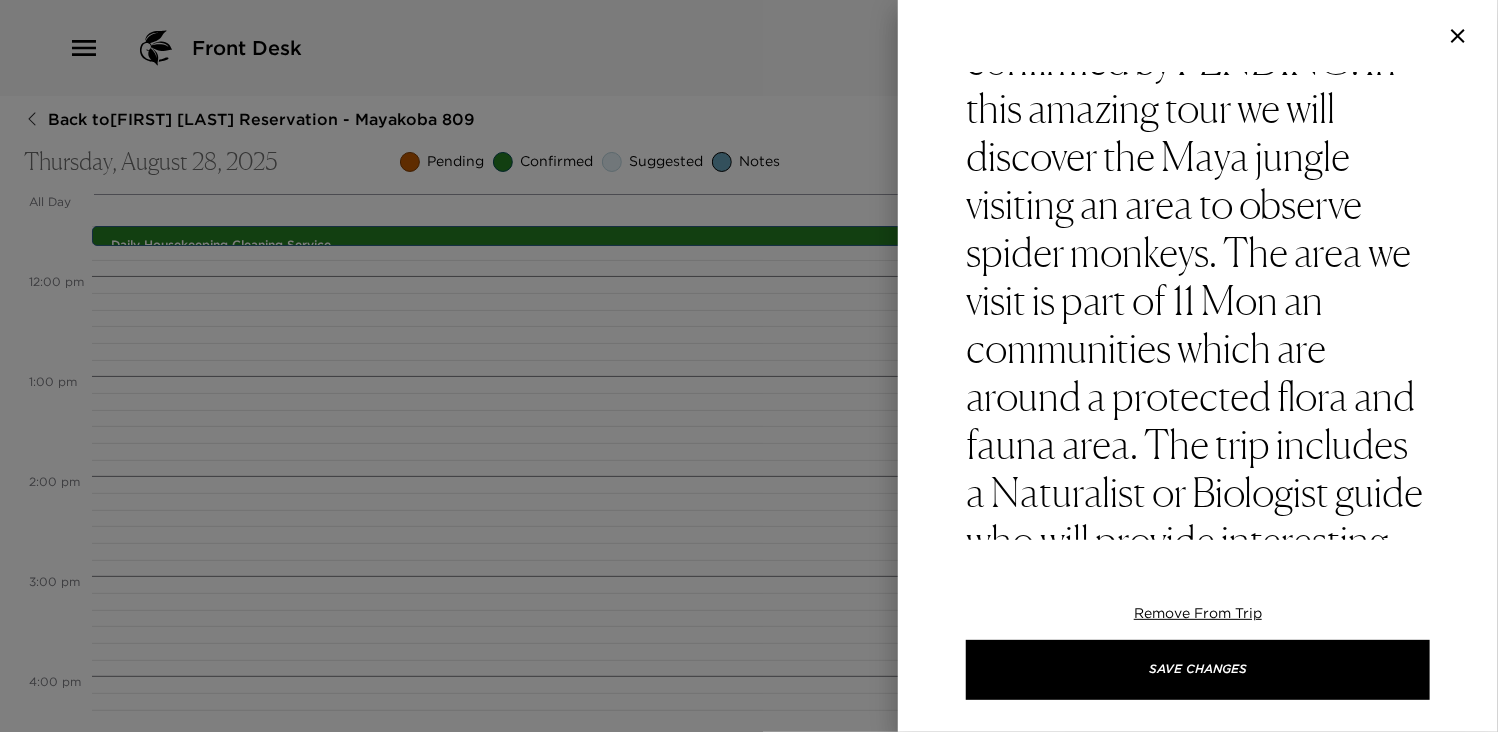 click on "Your Monkey Sanctuary & Cenote Tour reservation at Akumal has been confirmed by [PERSON].
In this amazing tour we will discover the Maya jungle visiting an area to observe spider monkeys.
The area we visit is part of 11 Mon
yan communities which are around a protected flora and fauna area. The trip includes a Naturalist
or Biologist guide who will provide
interesting and attractive explanations about the monkeys and jungle.
Afterward, we will go towards Cobá, a wonderful archeological site of the pre hispanic Mayan
culture, which has the tallest ruin in
Mexico. From the top an incredible view can be enjoyed. We will finish the day by snorkeling in
paradisiac and crystalline waters of a cenote.
We recommended to bring: comfortable shoes, insect repellent, towels, swimming suit, Sandals,
change of clothes, hat,
sunglasses, extra money, and bio-degradable sunscreen." at bounding box center (1198, 2106) 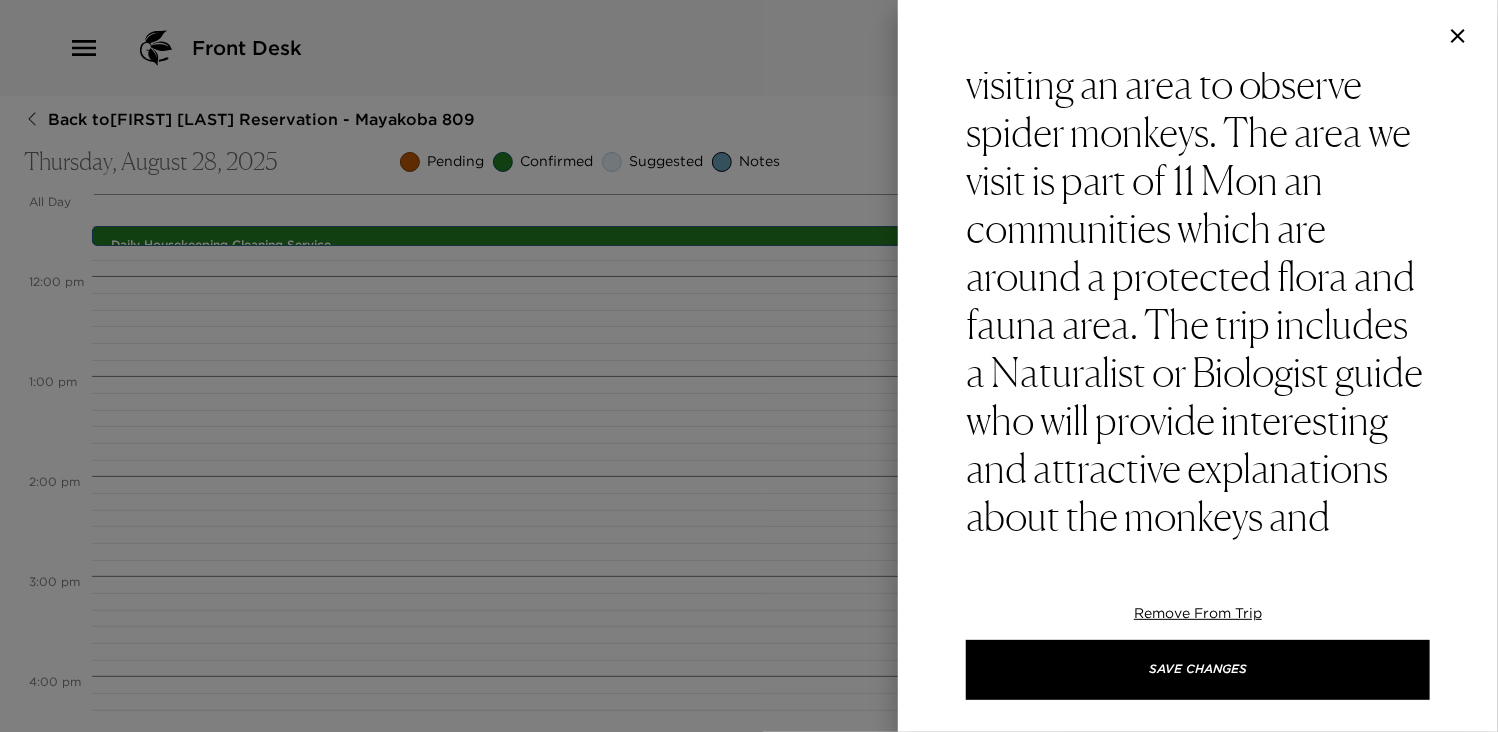 scroll, scrollTop: 340, scrollLeft: 0, axis: vertical 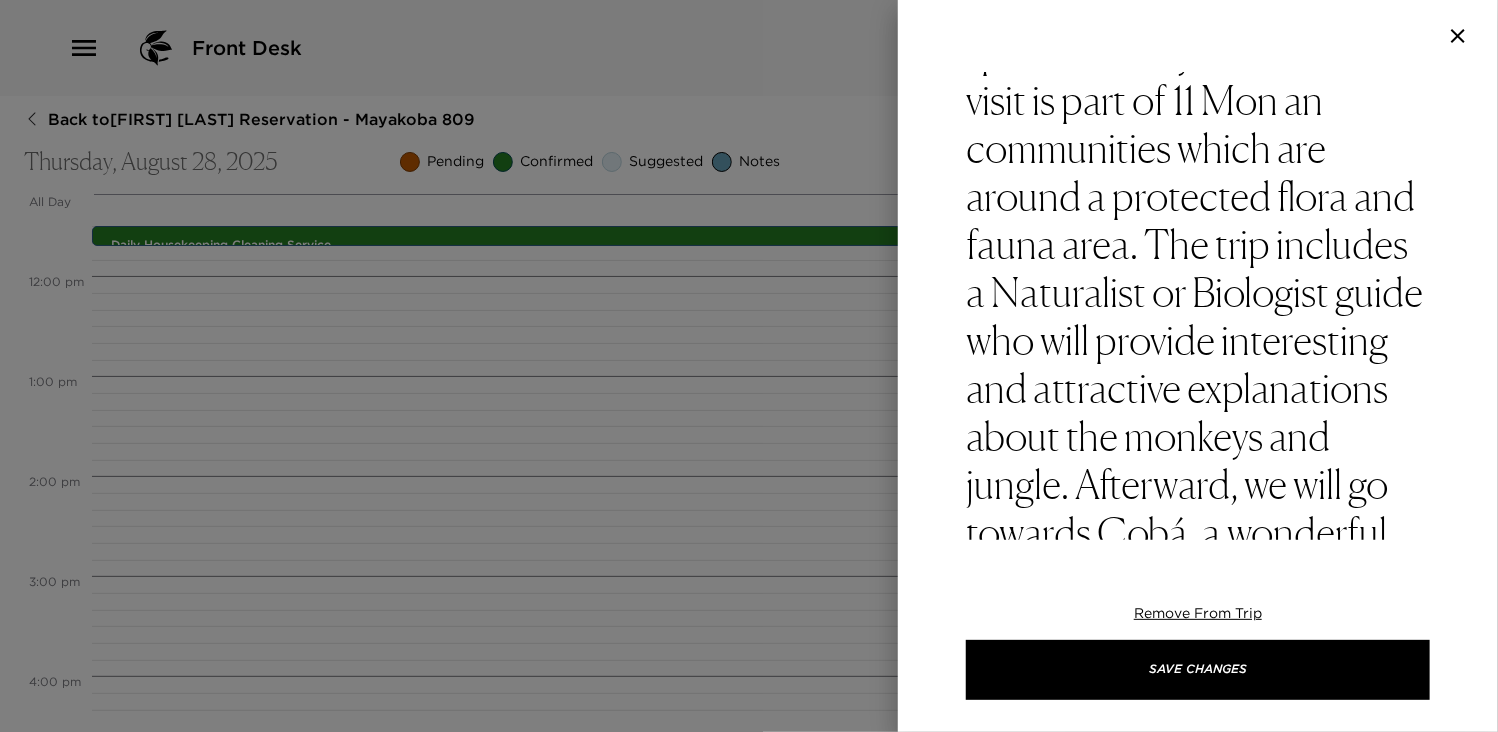 click on "Your Monkey Sanctuary & Cenote Tour reservation with EcoColors has been confirmed by PENDING.
In this amazing tour we will discover the Maya jungle visiting an area to observe spider monkeys.
The area we visit is part of 11 Mon
yan communities which are around a protected flora and fauna area. The trip includes a Naturalist
or Biologist guide who will provide
interesting and attractive explanations about the monkeys and jungle.
Afterward, we will go towards Cobá, a wonderful archeological site of the pre hispanic Mayan
culture, which has the tallest ruin in
Mexico. From the top an incredible view can be enjoyed. We will finish the day by snorkeling in
paradisiac and crystalline waters of a cenote.
We recommended to bring: comfortable shoes, insect repellent, towels, swimming suit, Sandals,
change of clothes, hat,
sunglasses, extra money, and bio-degradable sunscreen." at bounding box center [1198, 1917] 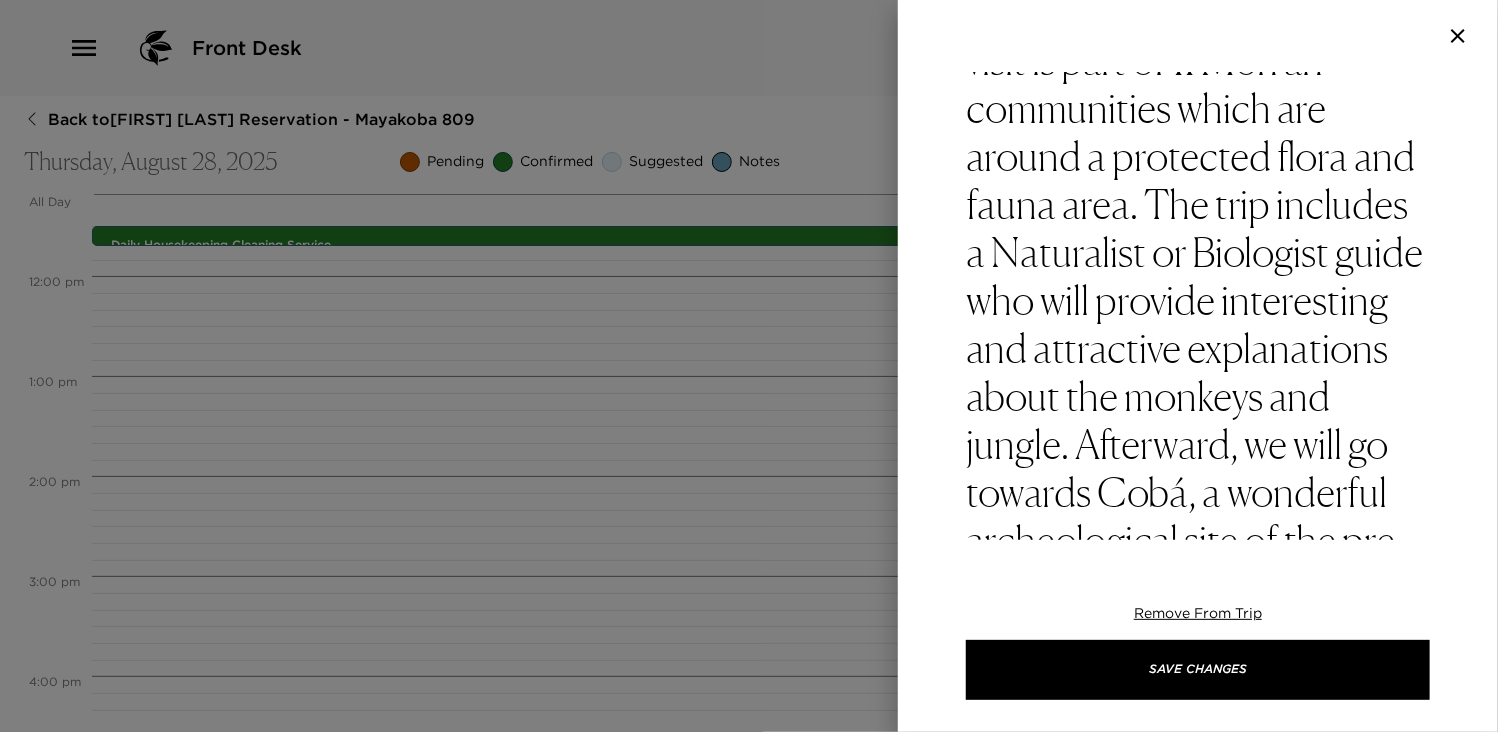 click on "Your Monkey Sanctuary & Cenote Tour reservation with EcoColors has been confirmed by PENDING.
In this amazing tour we will discover the Maya jungle visiting an area to observe spider monkeys.
The area we visit is part of 11 Mayam communities which are around a protected flora and fauna area.
The trip includes a Naturalist  or Biologist guide who will provide interesting and attractive explanations about the monkeys and jungle.
Afterward, we will go towards Cobá, a wonderful archeological site of the pre hispanic Mayan
culture, which has the tallest ruin in
Mexico. From the top an incredible view can be enjoyed. We will finish the day by snorkeling in
paradisiac and crystalline waters of a cenote.
We recommended to bring: comfortable shoes, insect repellent, towels, swimming suit, Sandals,
change of clothes, hat,
sunglasses, extra money, and bio-degradable sunscreen." at bounding box center (1198, 1877) 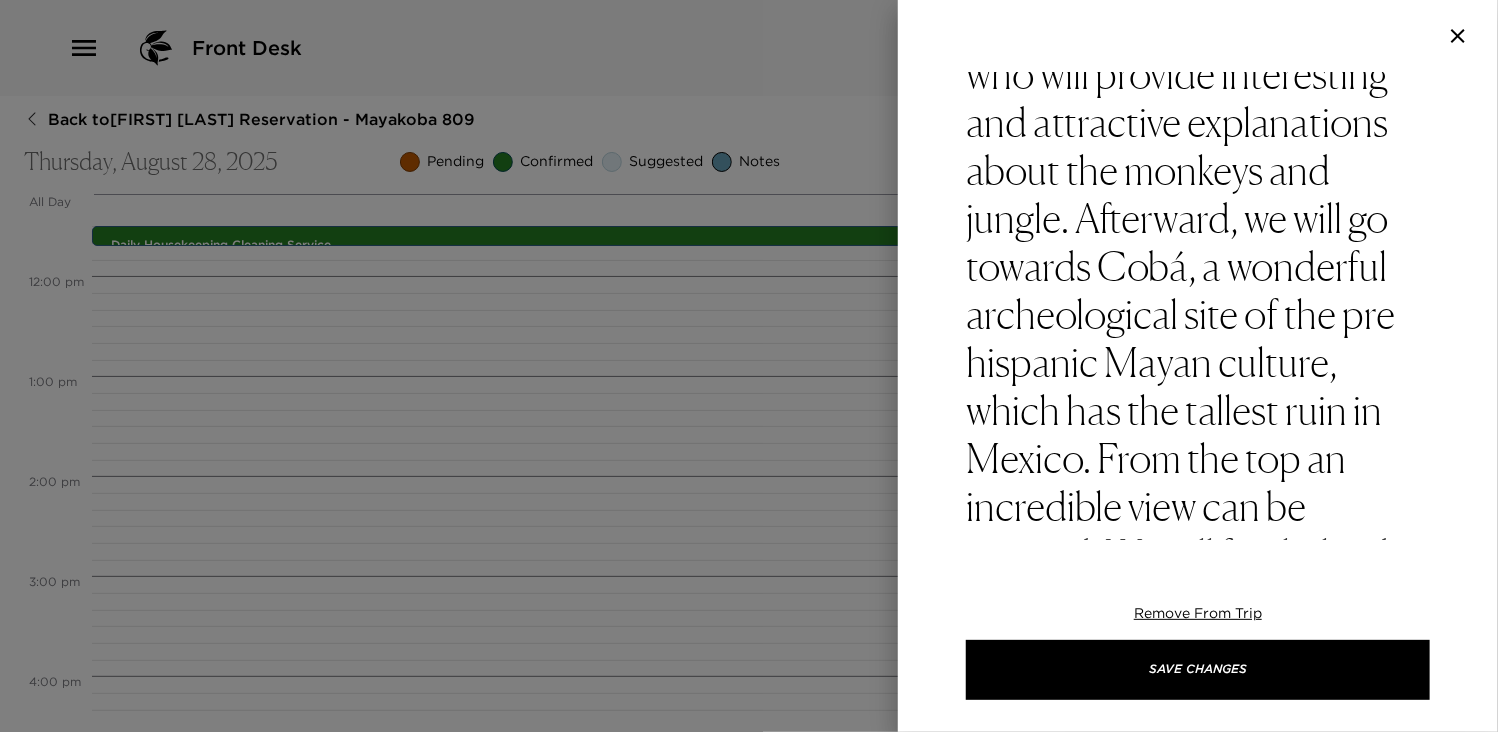 scroll, scrollTop: 726, scrollLeft: 0, axis: vertical 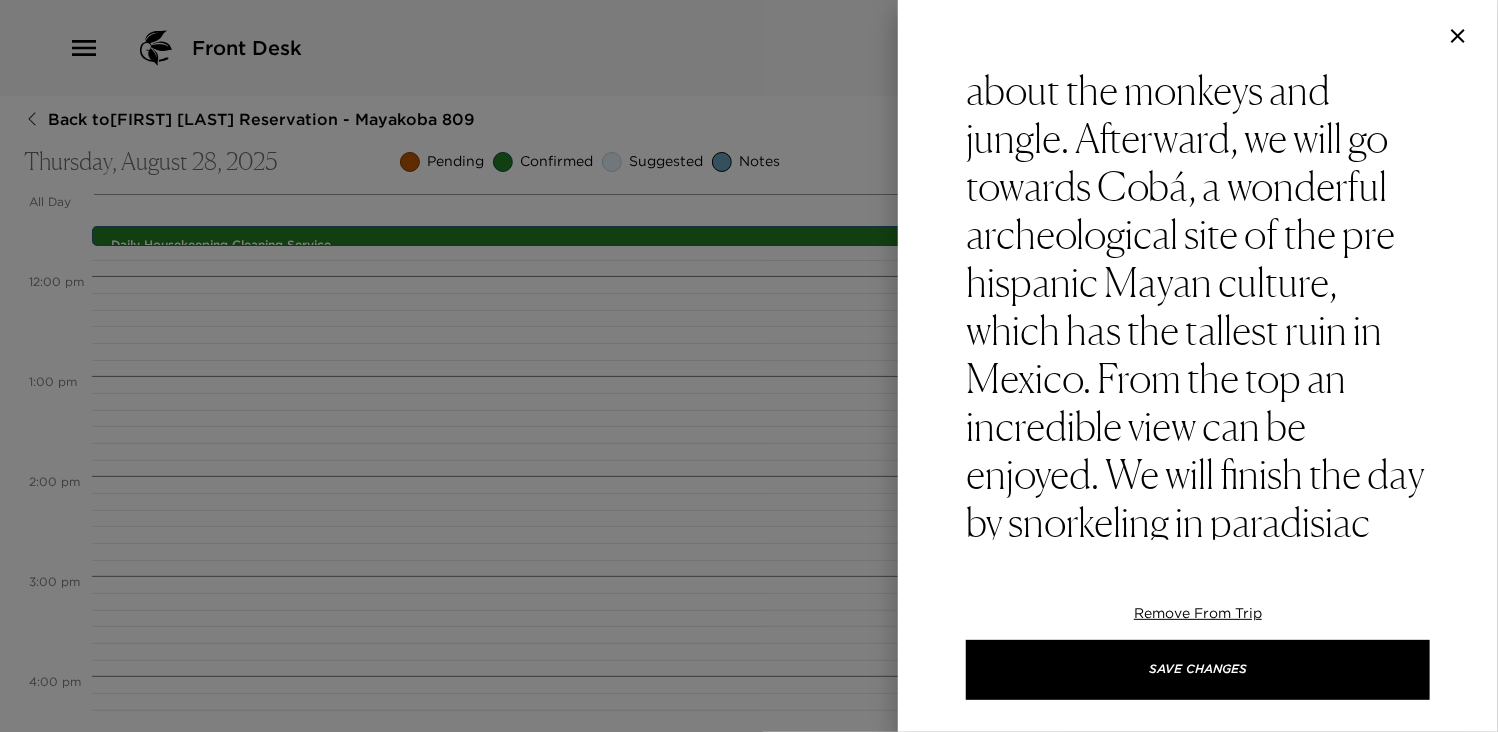 click on "Cost" at bounding box center (1210, 1797) 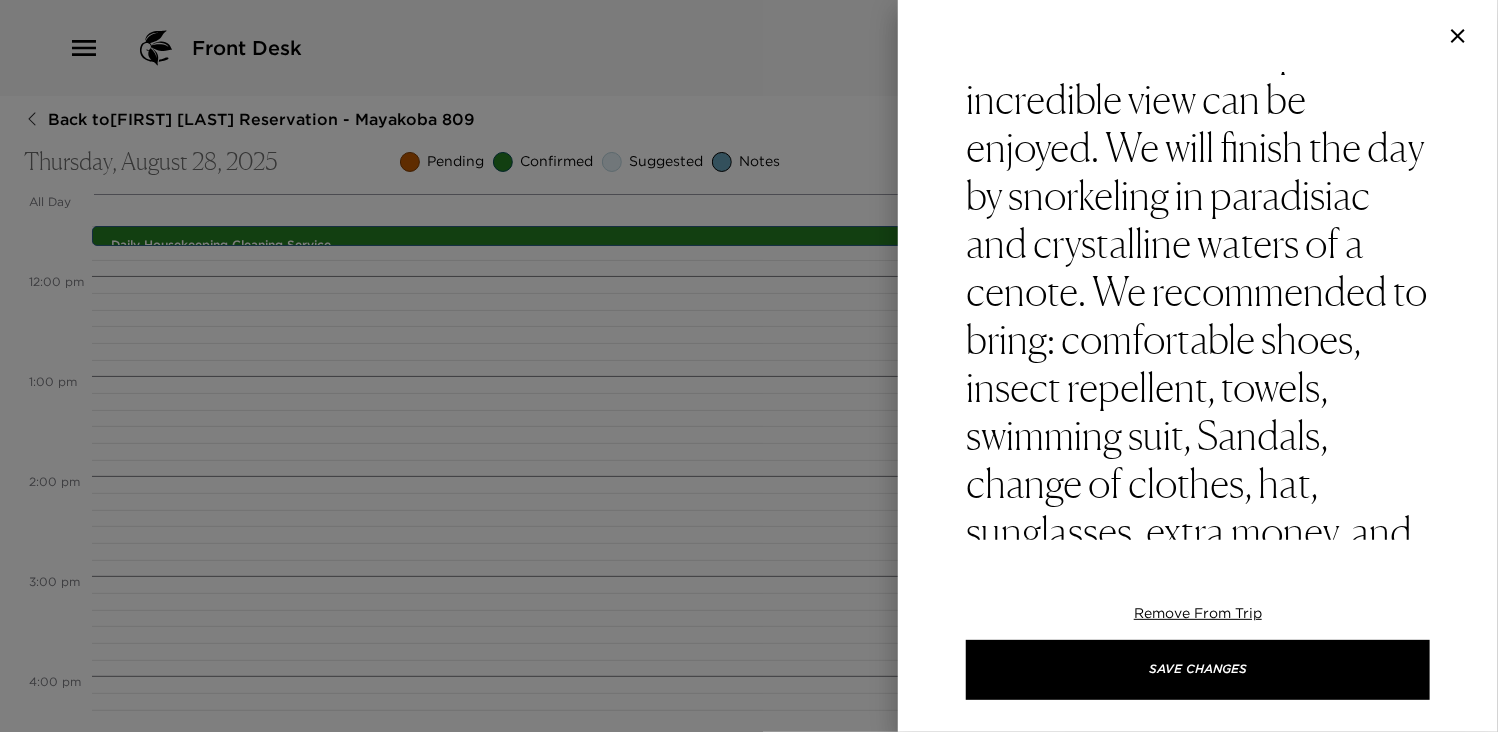 scroll, scrollTop: 1072, scrollLeft: 0, axis: vertical 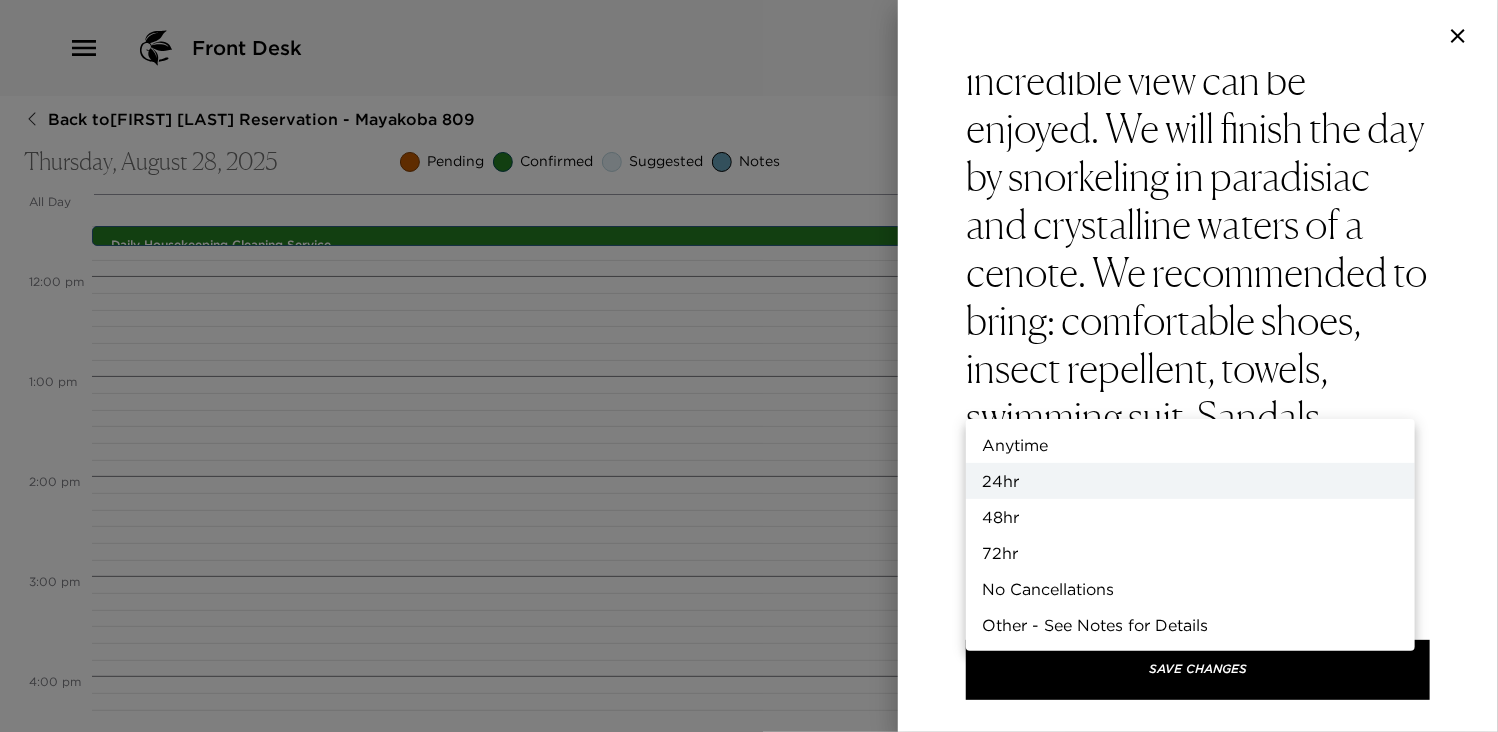click on "Front Desk Back to  [NAME] Reservation - Mayakoba [NUMBER] Thursday, [DATE] Pending Confirmed Suggested Notes Trip View Agenda View PDF View Print All Day Thu [DATE] [TIME] Daily Housekeeping Cleaning Service [TIME] Playa del Carmen Quintana Roo
México Restaurant Reservation - Mexican Grill at Aqui Me Quedo [TIME] - [TIME] Ctra. Federal Cancun-Playa del  Carmen Km. [NUMBER]
Solidaridad Q ROO [POSTAL_CODE]
Mexico Clone Custom monke ​ Results (1) Monkey Sanctuary Akumal Reservation Monkey Sanctuary  ৪৮ Cenote with EcoColors Start Date  ৪৮ Time [DATE] [TIME] to End Date  ৪৮ Time [DATE] [TIME] Number of Adults (18+) [NUMBER] Number of Children [NUMBER] Status Pending Pending Hide From Member Request Transportation Concierge Notes x Cost ​ [PRICE] USD x Address ​ x Phone Number ​ Email ​ Website ​ [NUMBER]hr [NUMBER]hr Anytime" at bounding box center [749, 366] 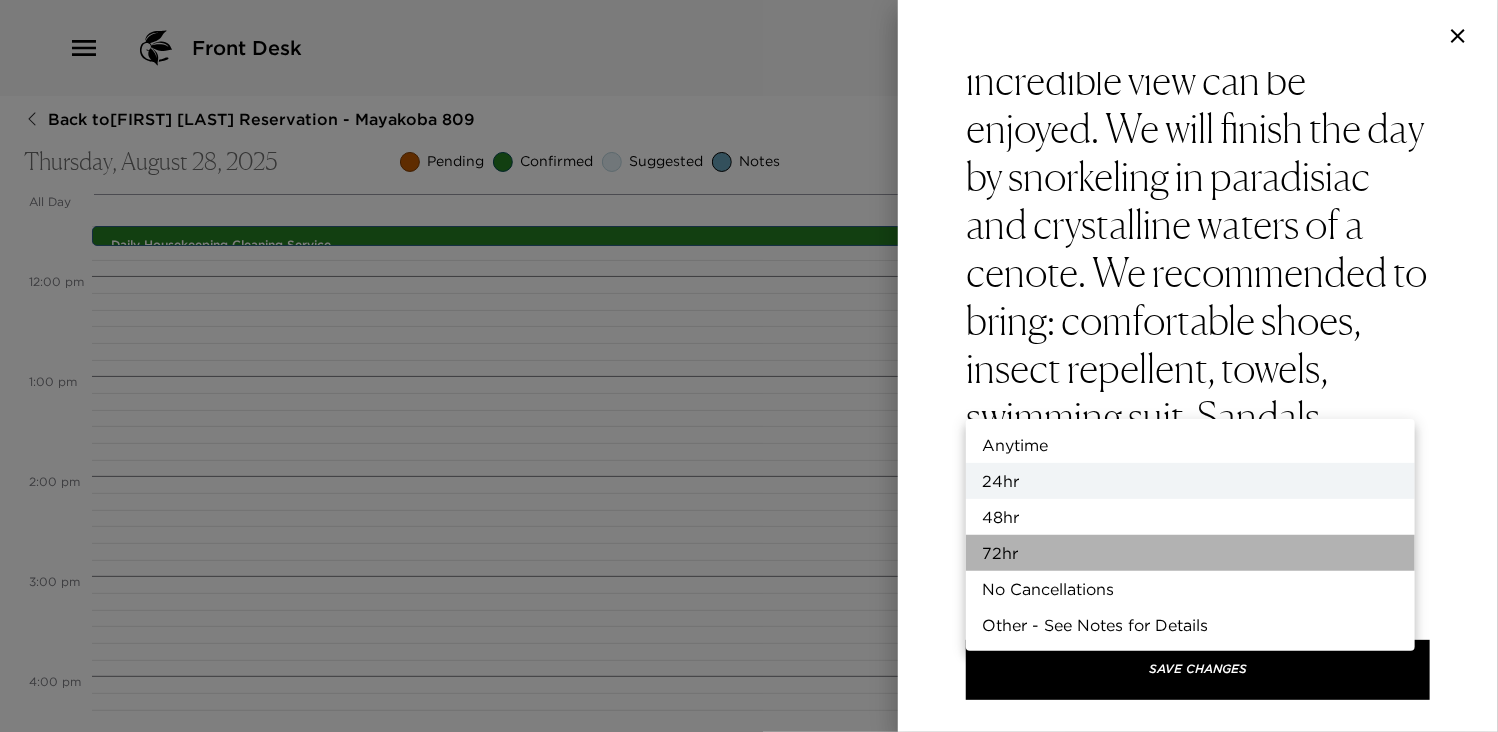 click on "72hr" at bounding box center (1190, 553) 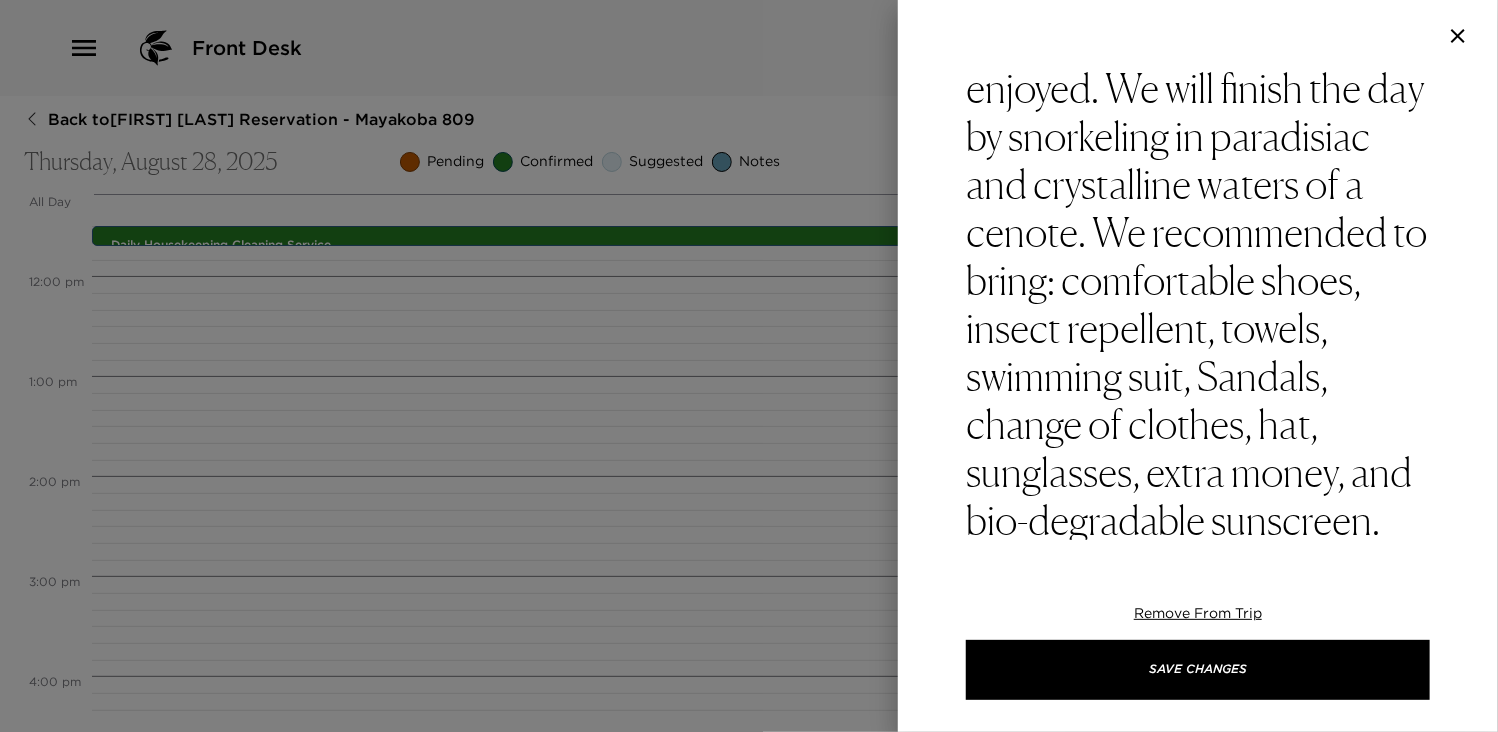 scroll, scrollTop: 1128, scrollLeft: 0, axis: vertical 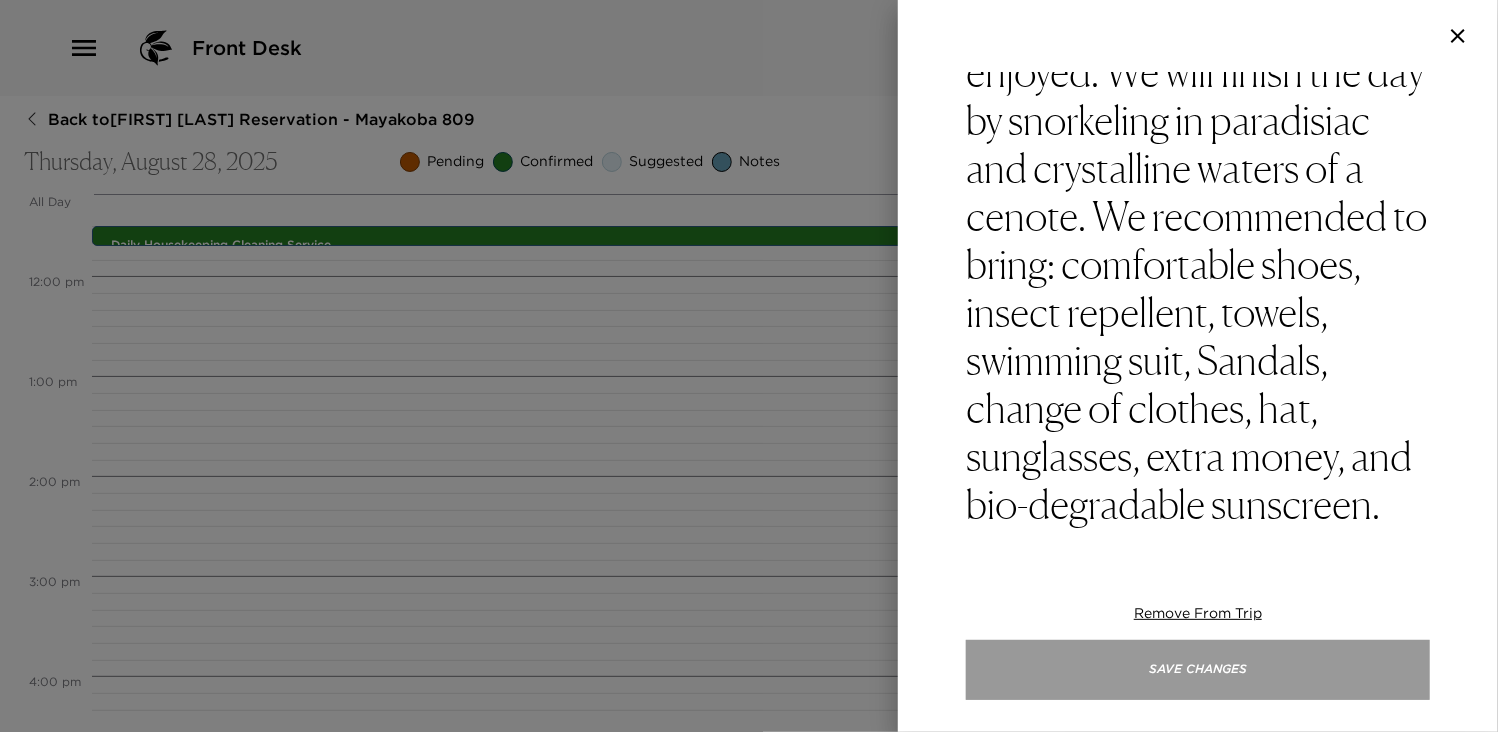 click on "Save Changes" at bounding box center (1198, 670) 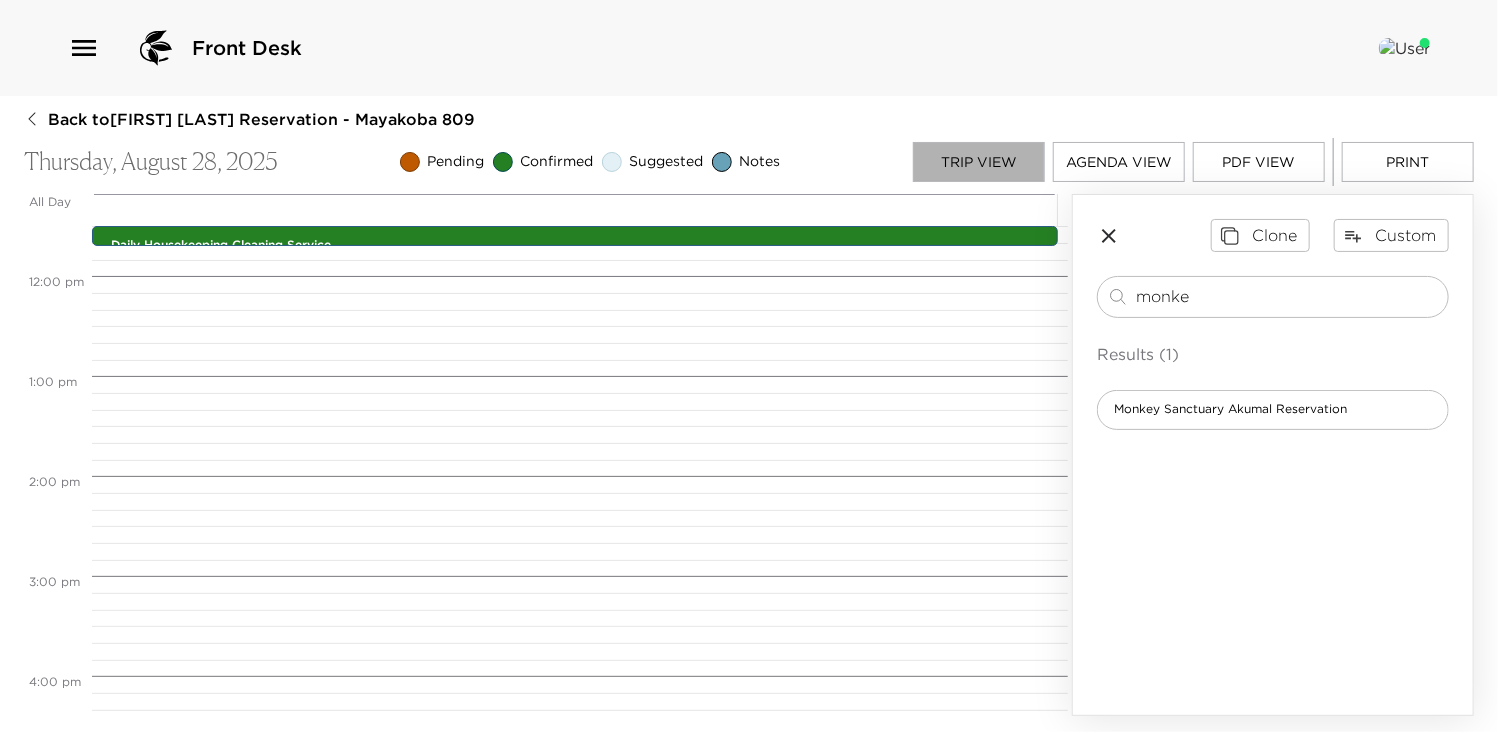 click on "Trip View" at bounding box center (979, 162) 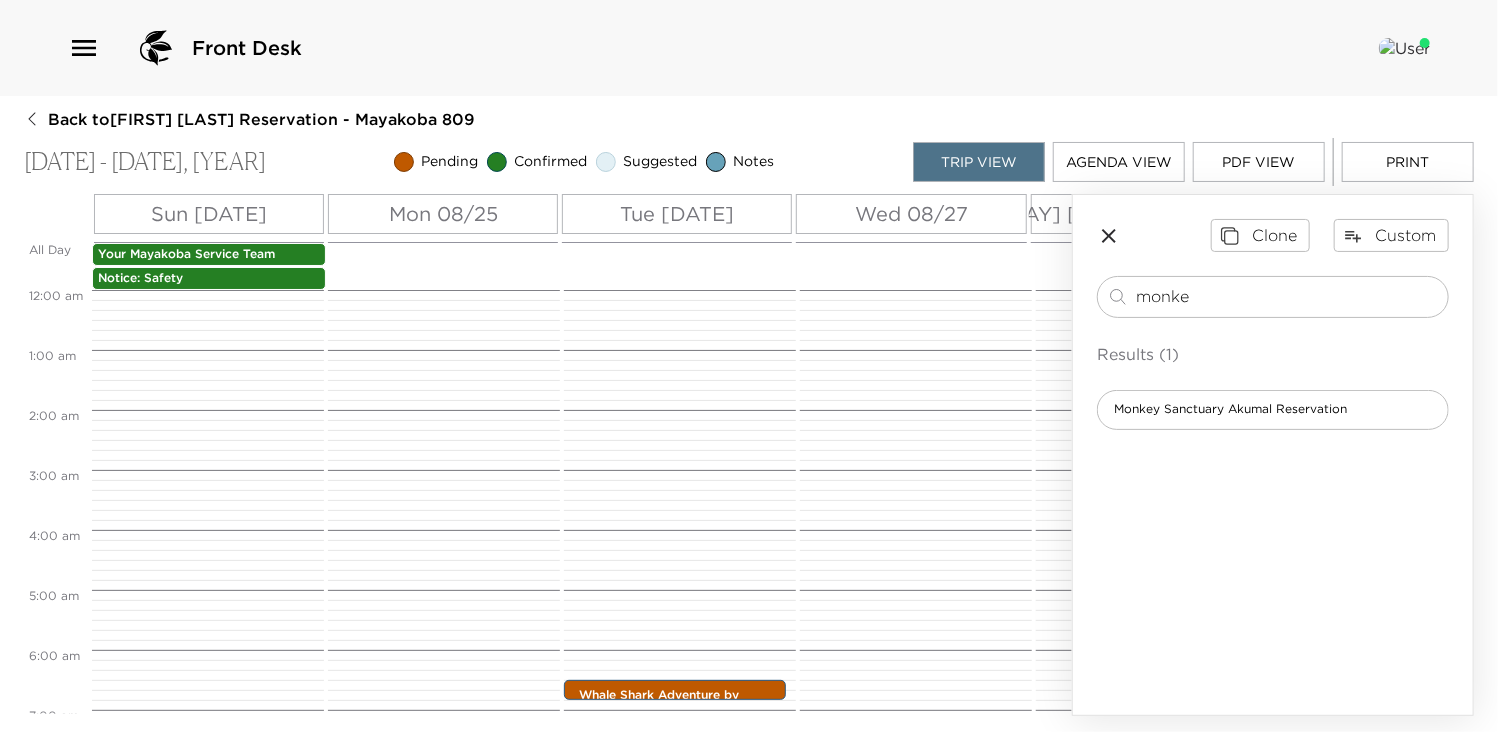 scroll, scrollTop: 390, scrollLeft: 0, axis: vertical 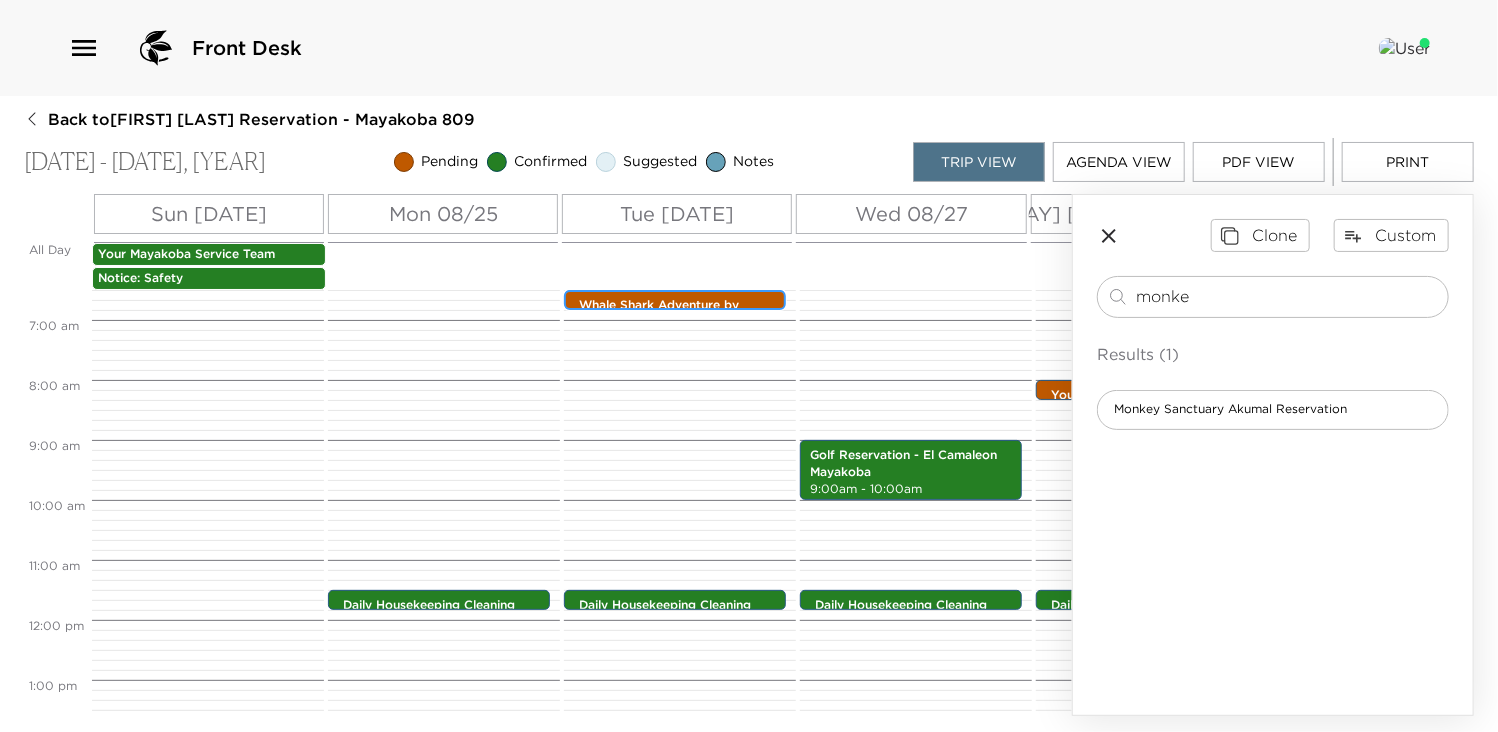 click on "Whale Shark Adventure by EcoColors 6:30am - 6:30am" at bounding box center (680, 301) 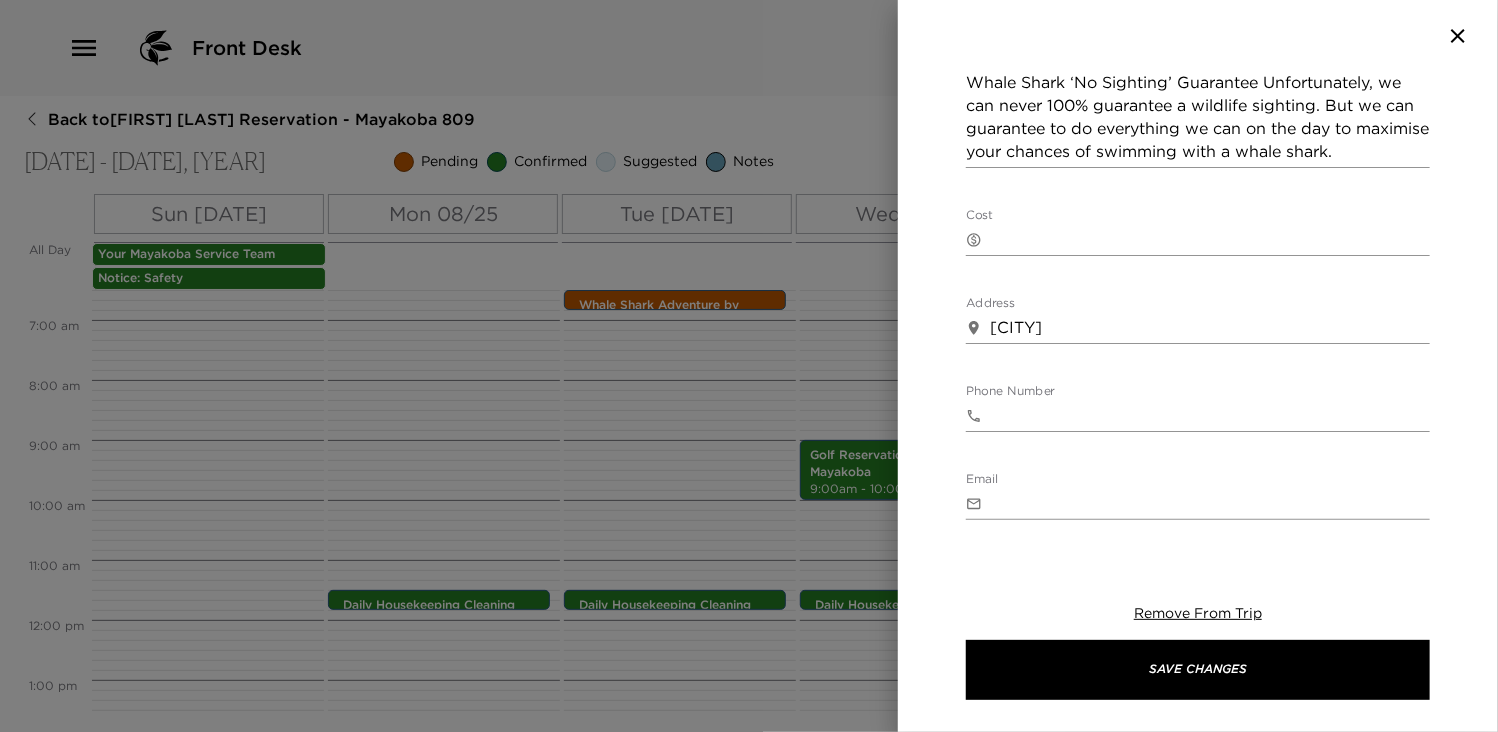 scroll, scrollTop: 905, scrollLeft: 0, axis: vertical 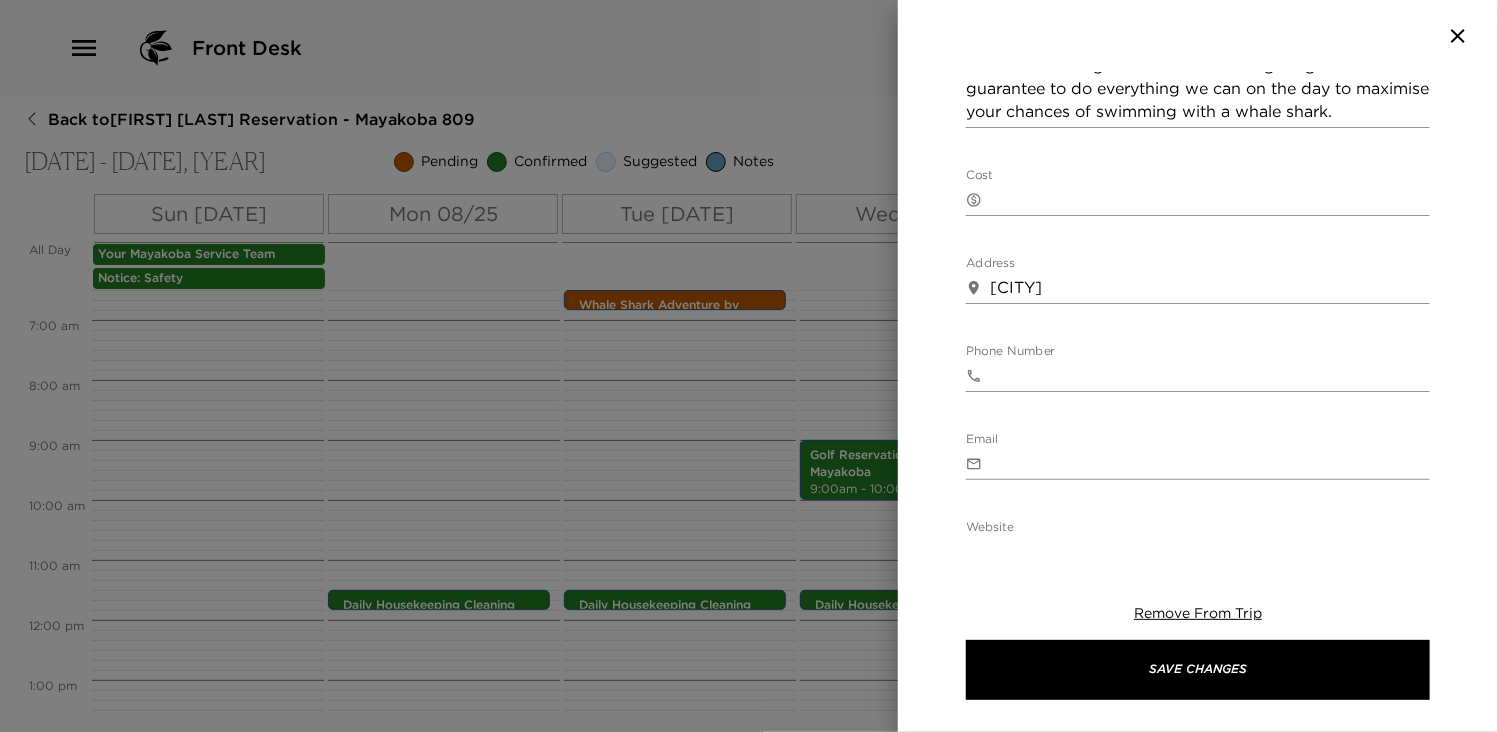 click on "Cost ​ x" at bounding box center (1198, 192) 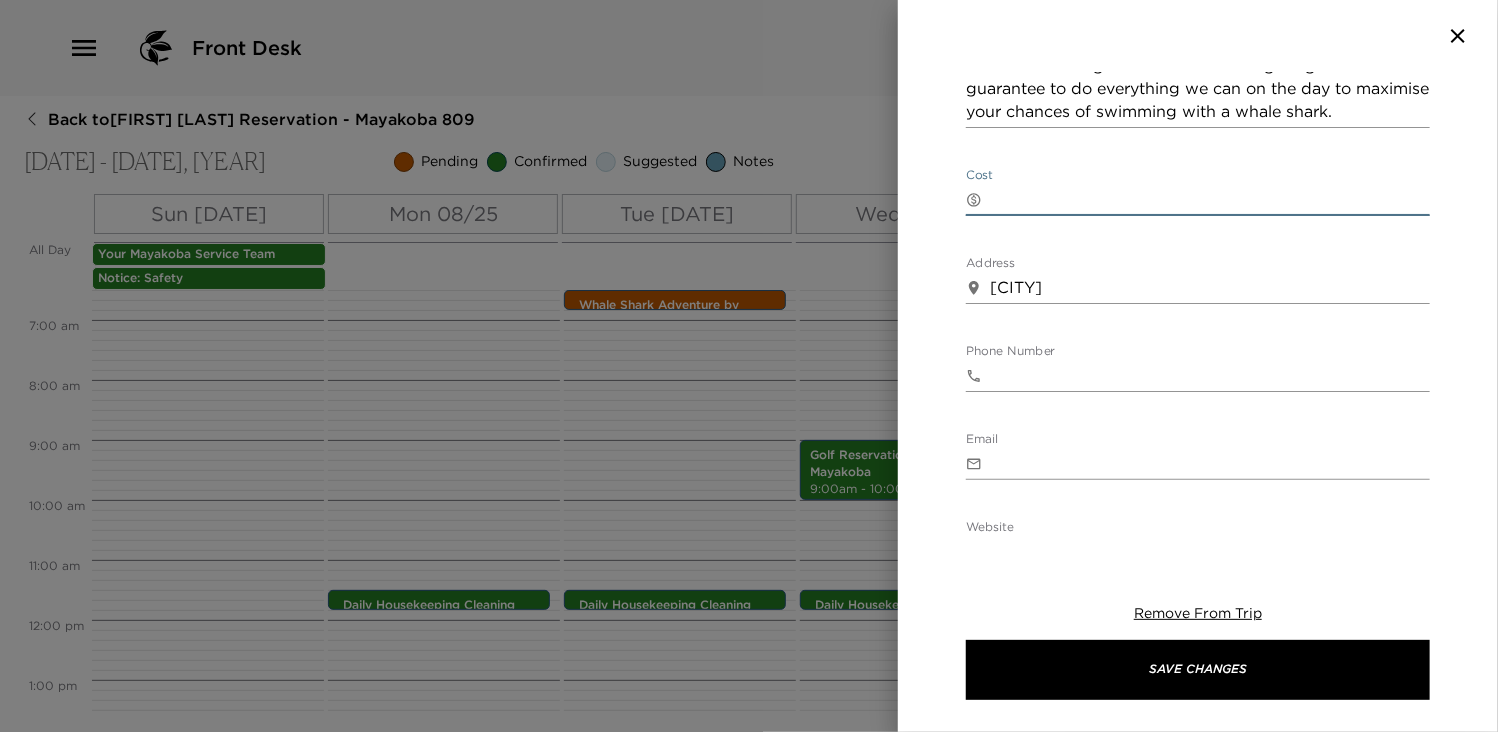 click on "Cost" at bounding box center (1210, 199) 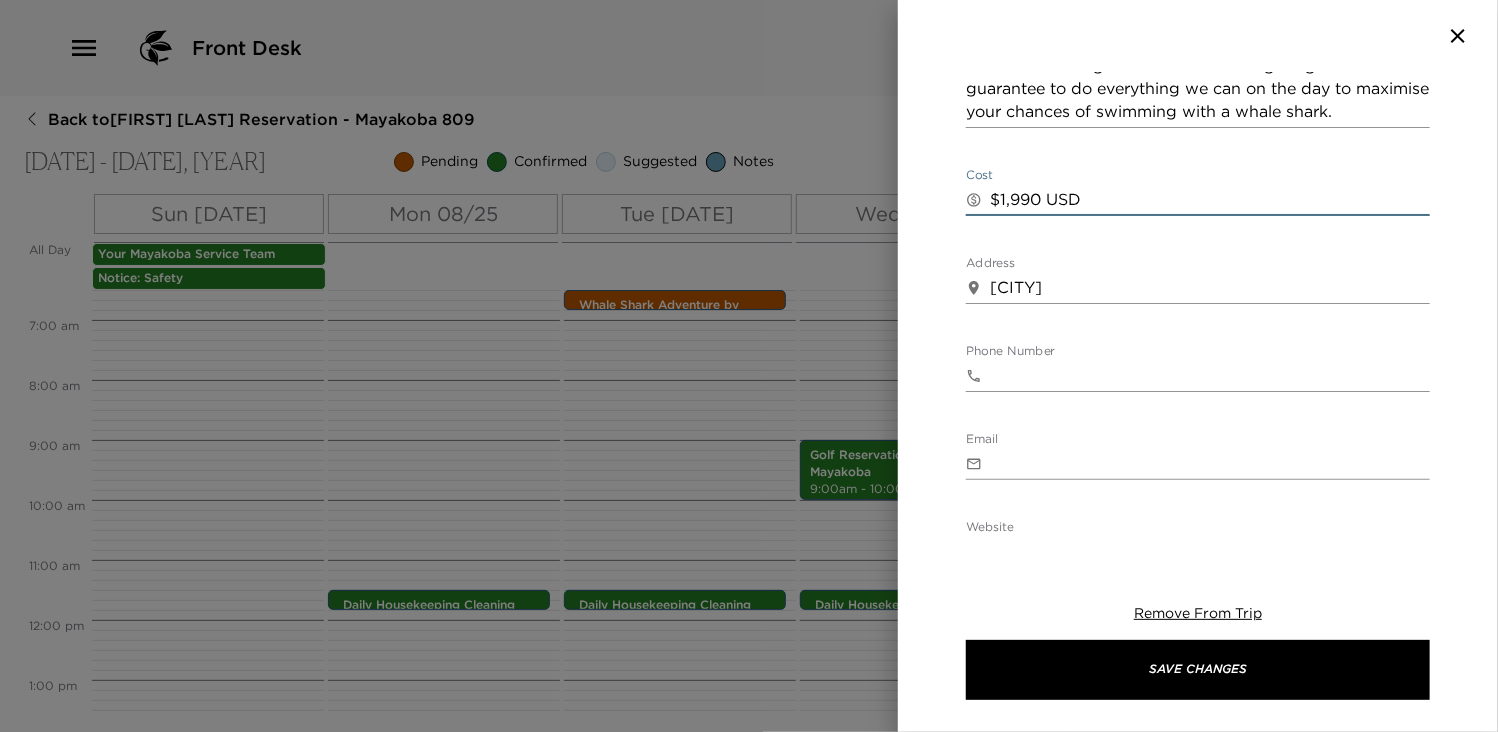 type on "$1,990 USD" 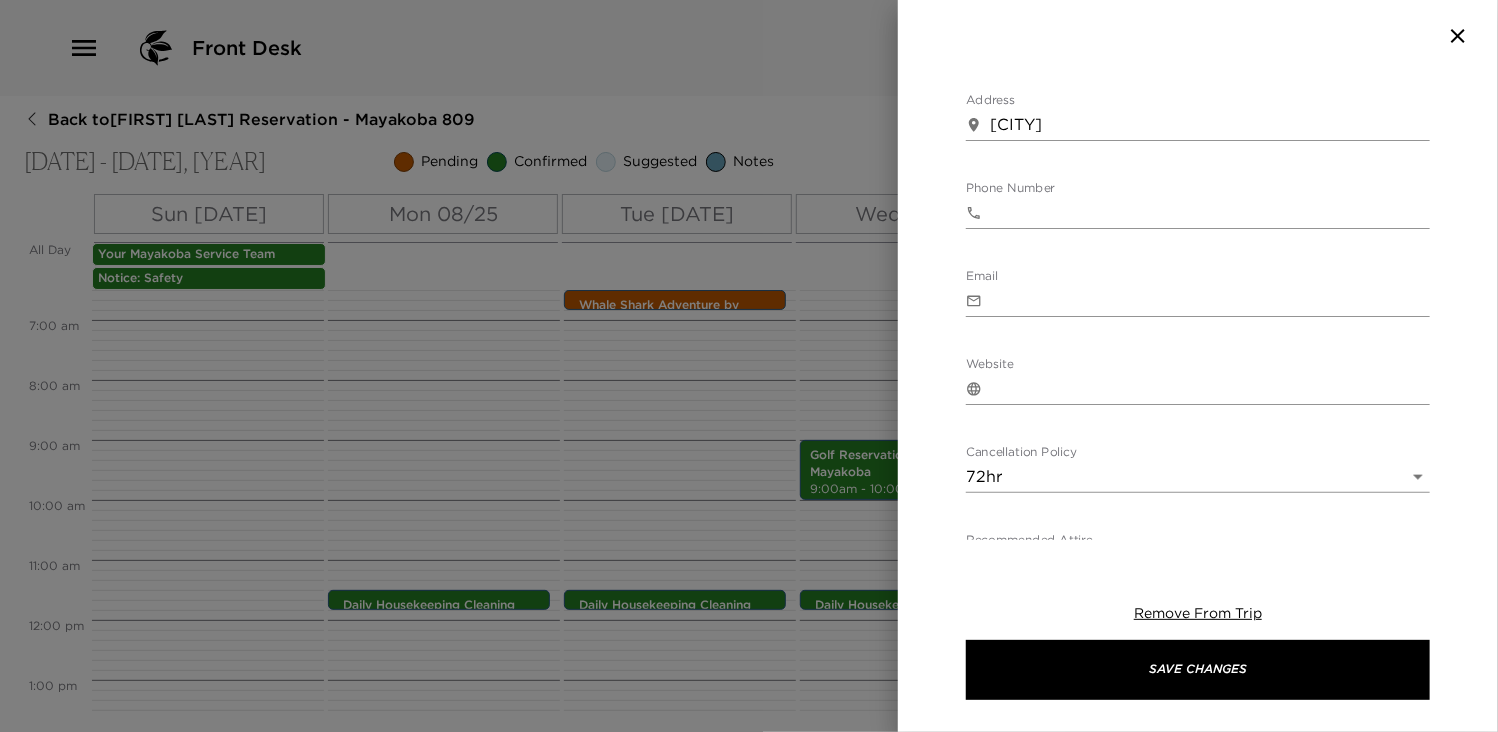scroll, scrollTop: 1105, scrollLeft: 0, axis: vertical 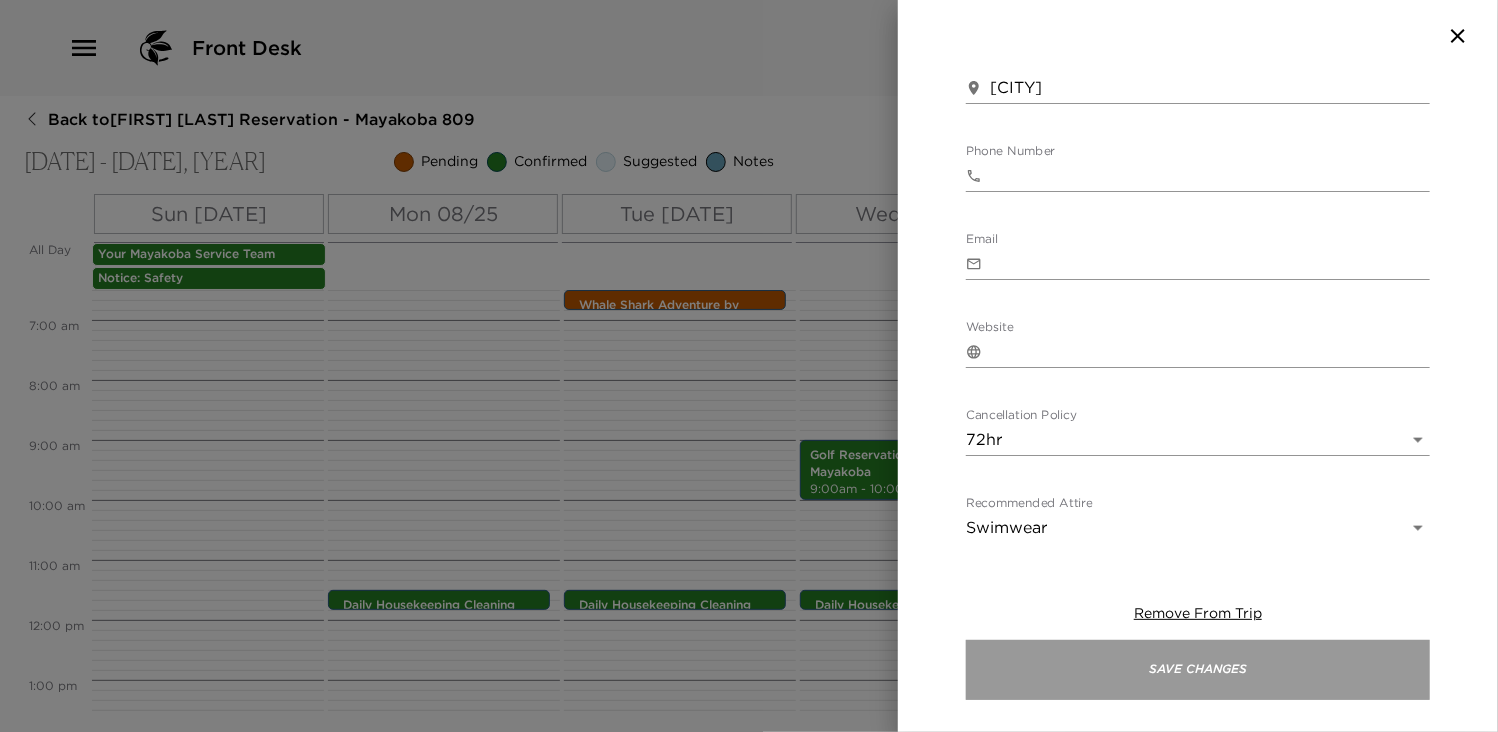 click on "Save Changes" at bounding box center (1198, 670) 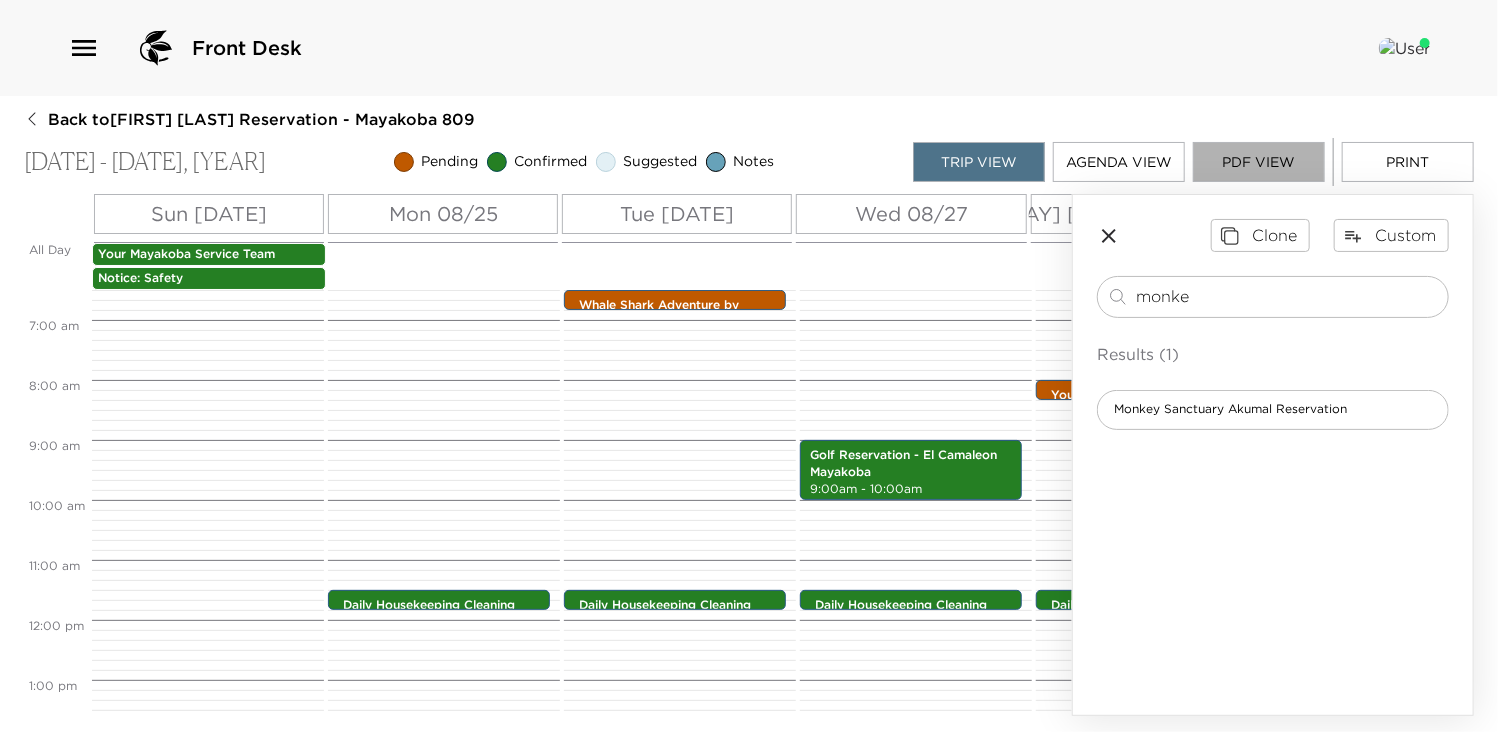 click on "PDF View" at bounding box center [1259, 162] 